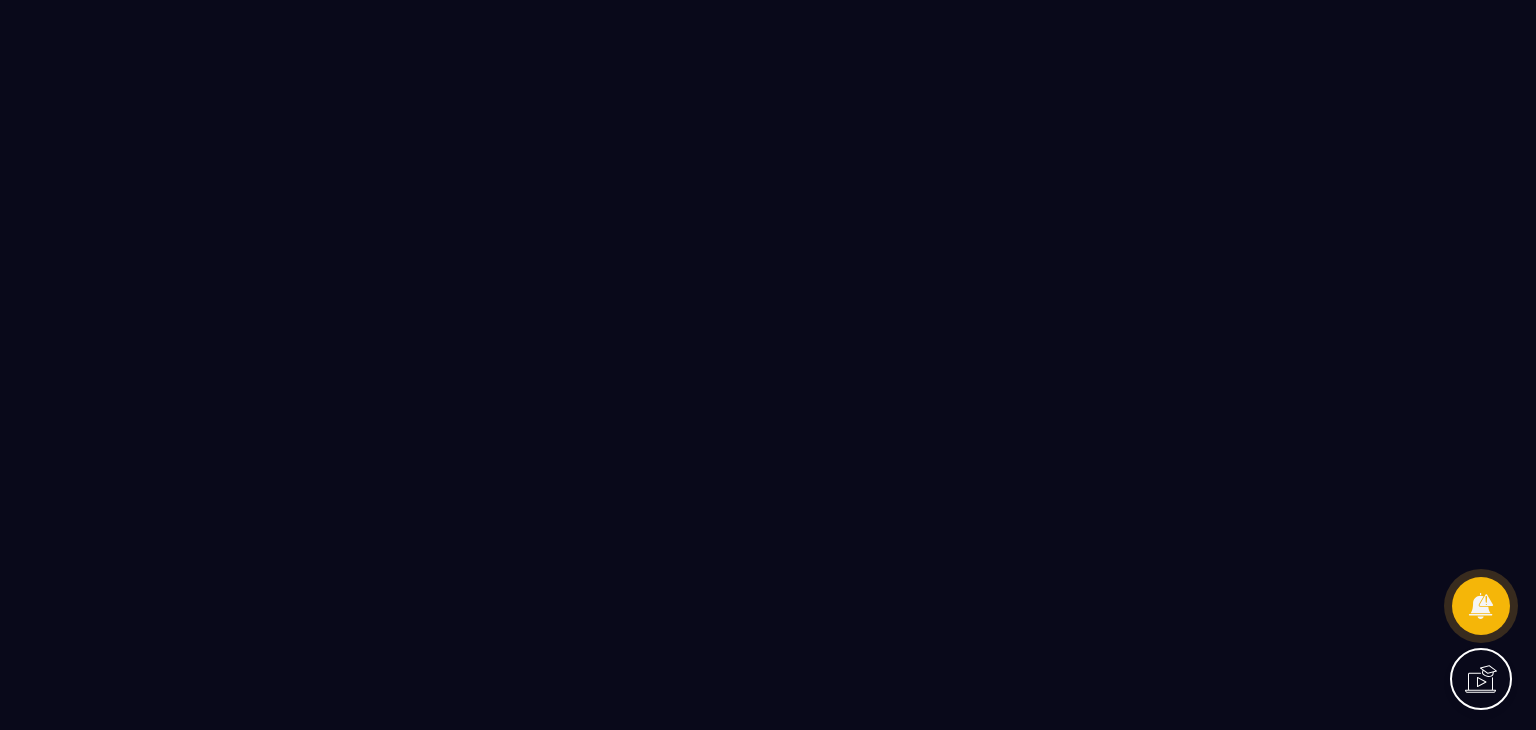 scroll, scrollTop: 0, scrollLeft: 0, axis: both 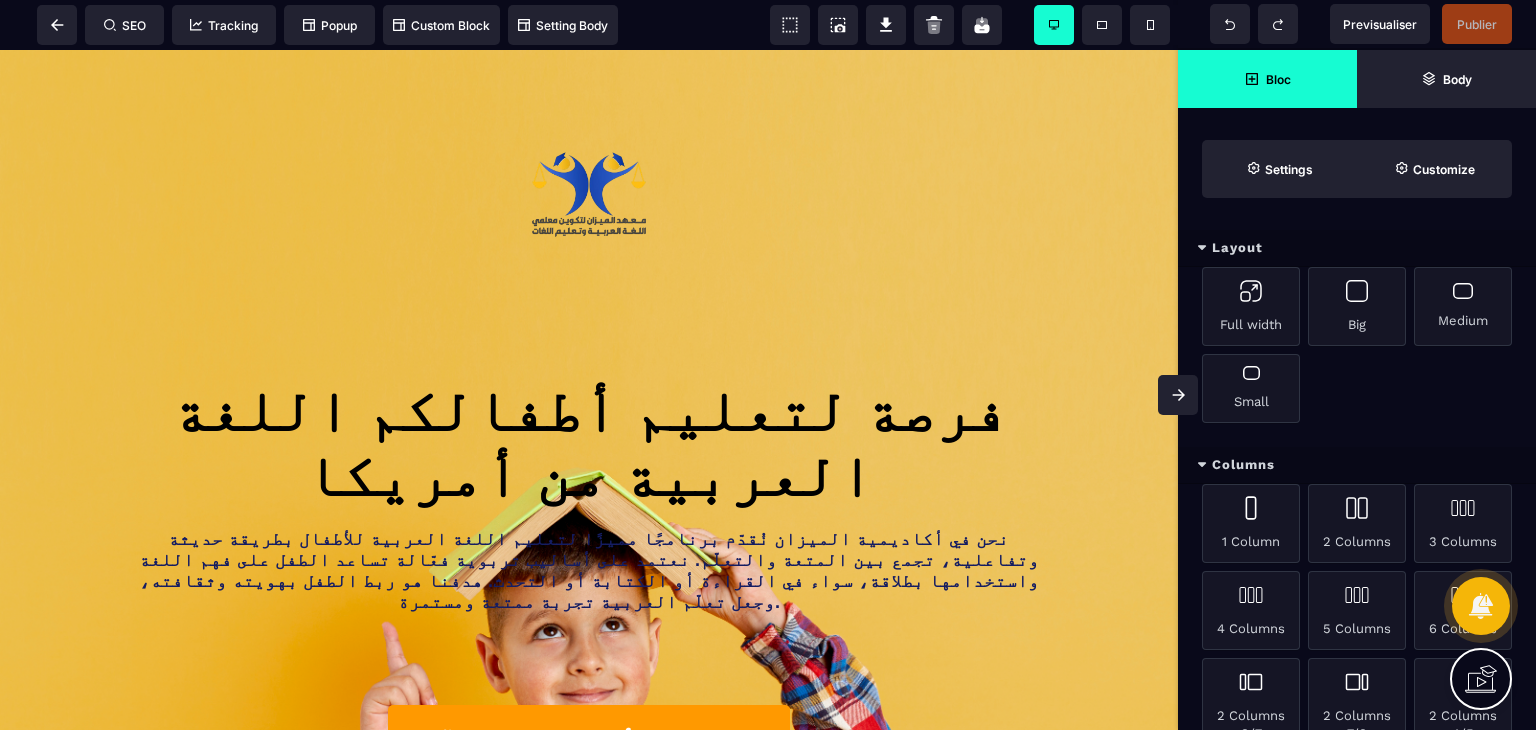 click 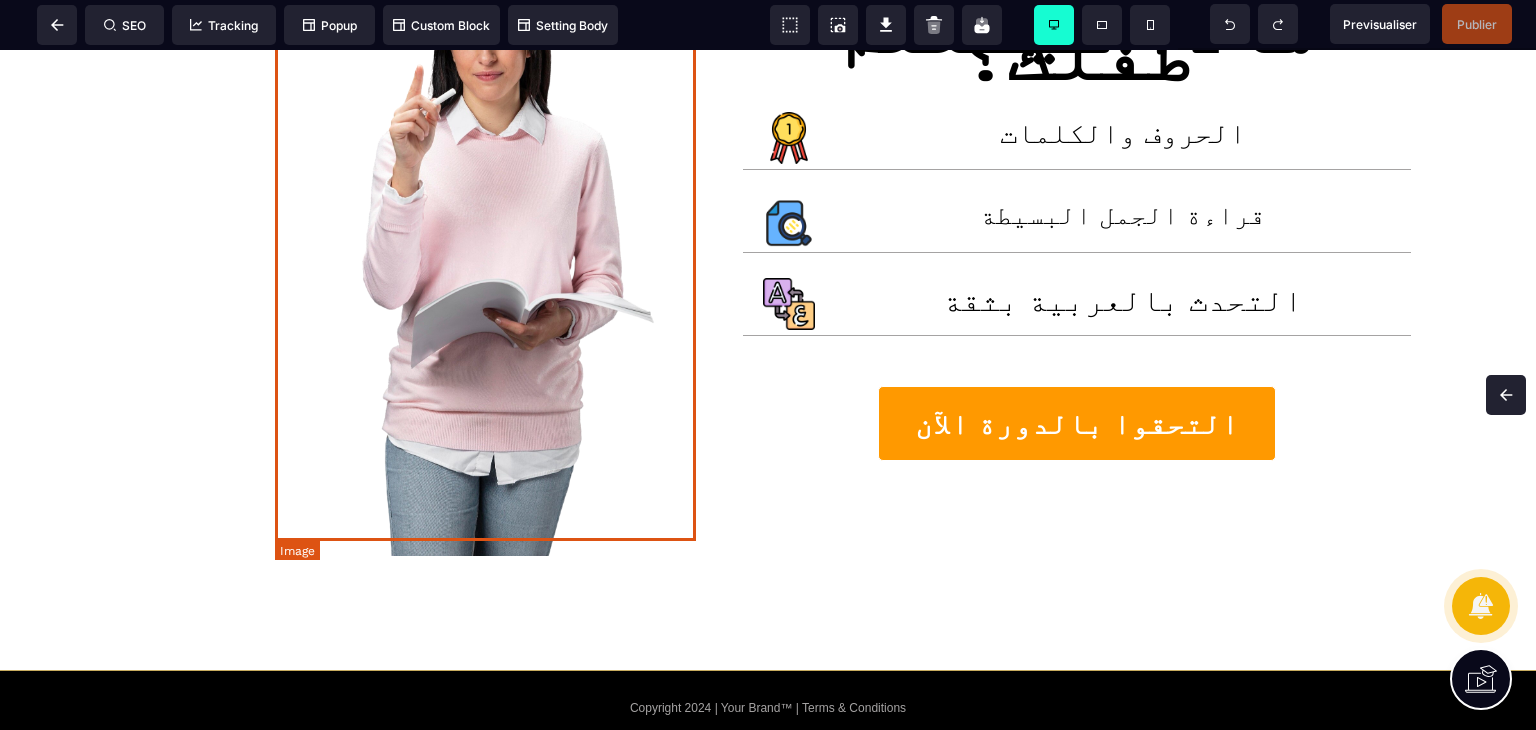 scroll, scrollTop: 1300, scrollLeft: 0, axis: vertical 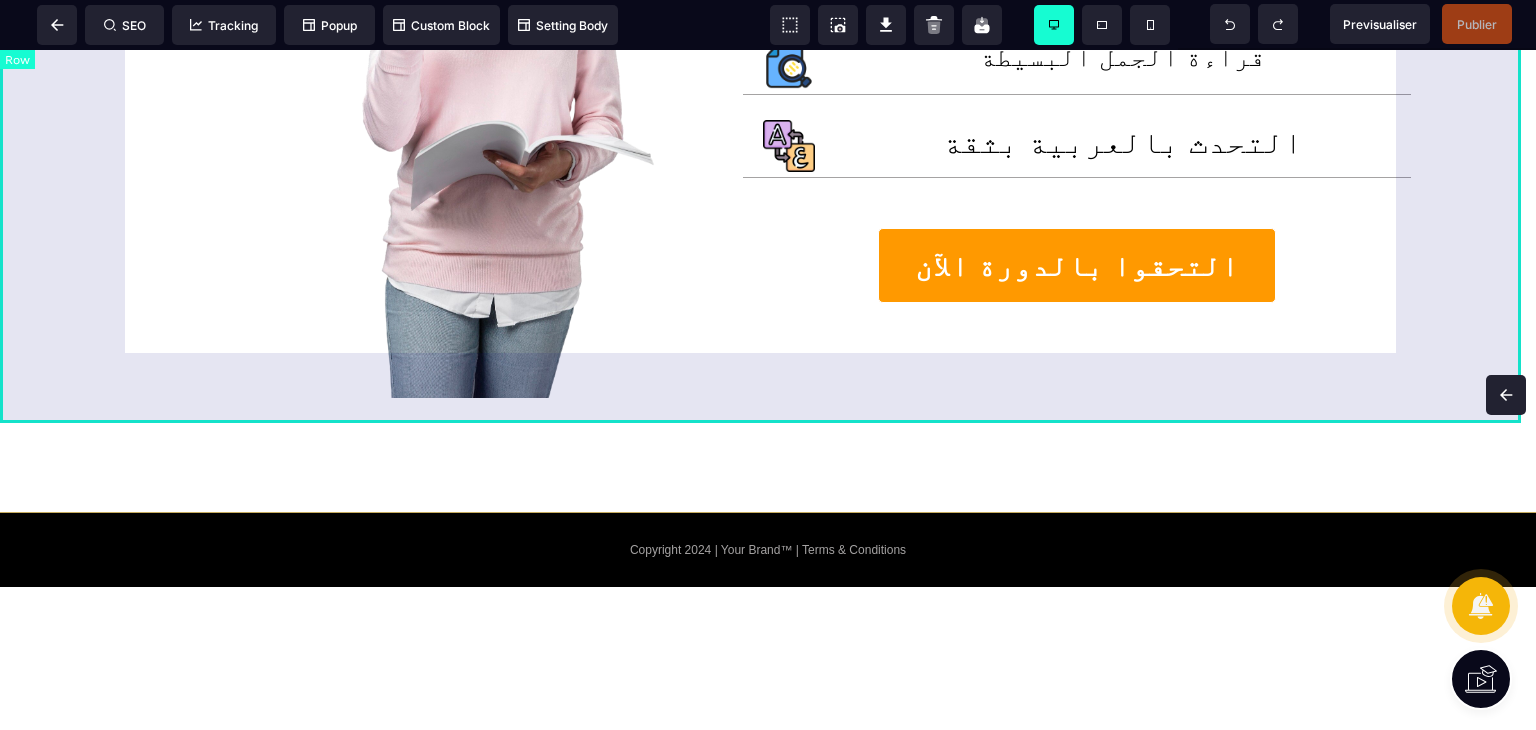 click at bounding box center (414, 79) 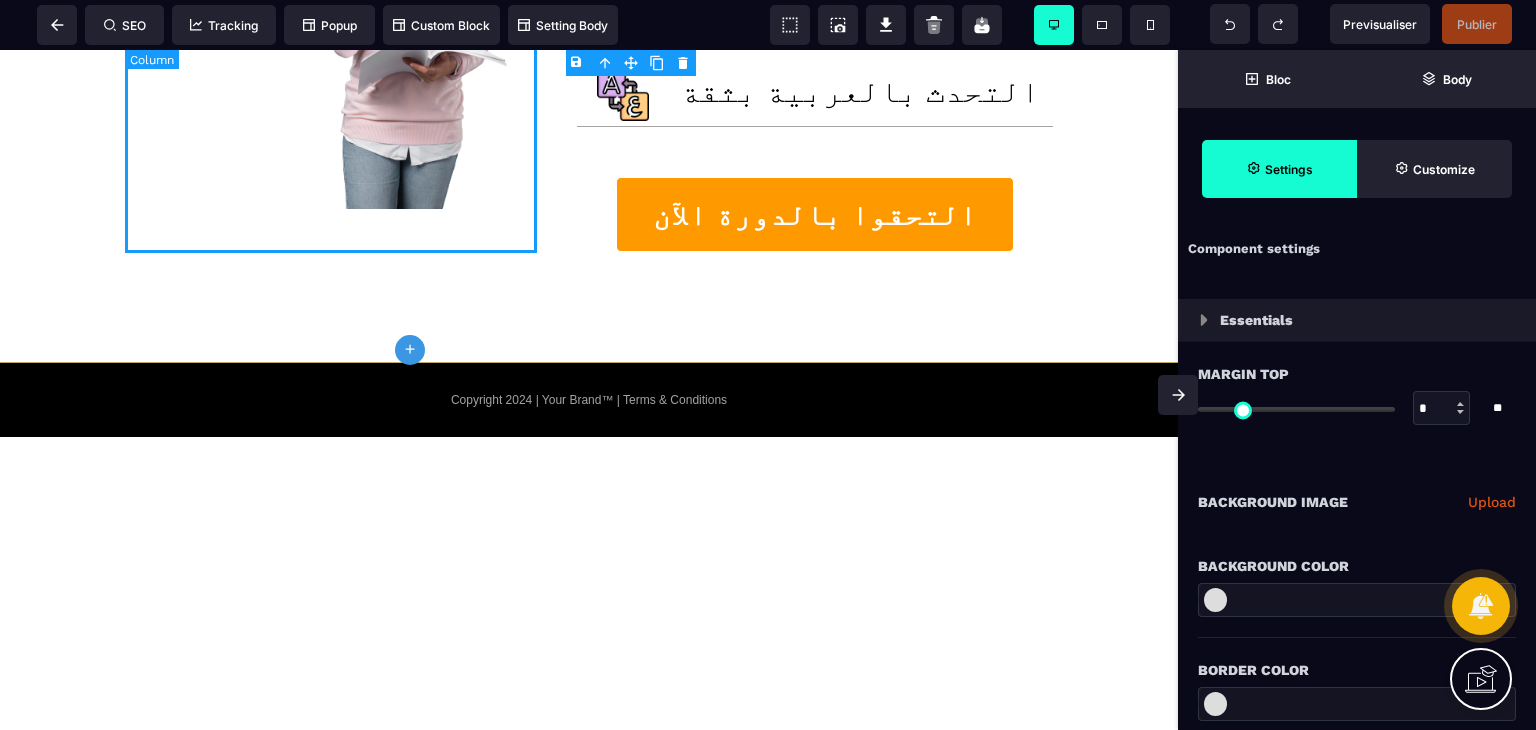 type on "*" 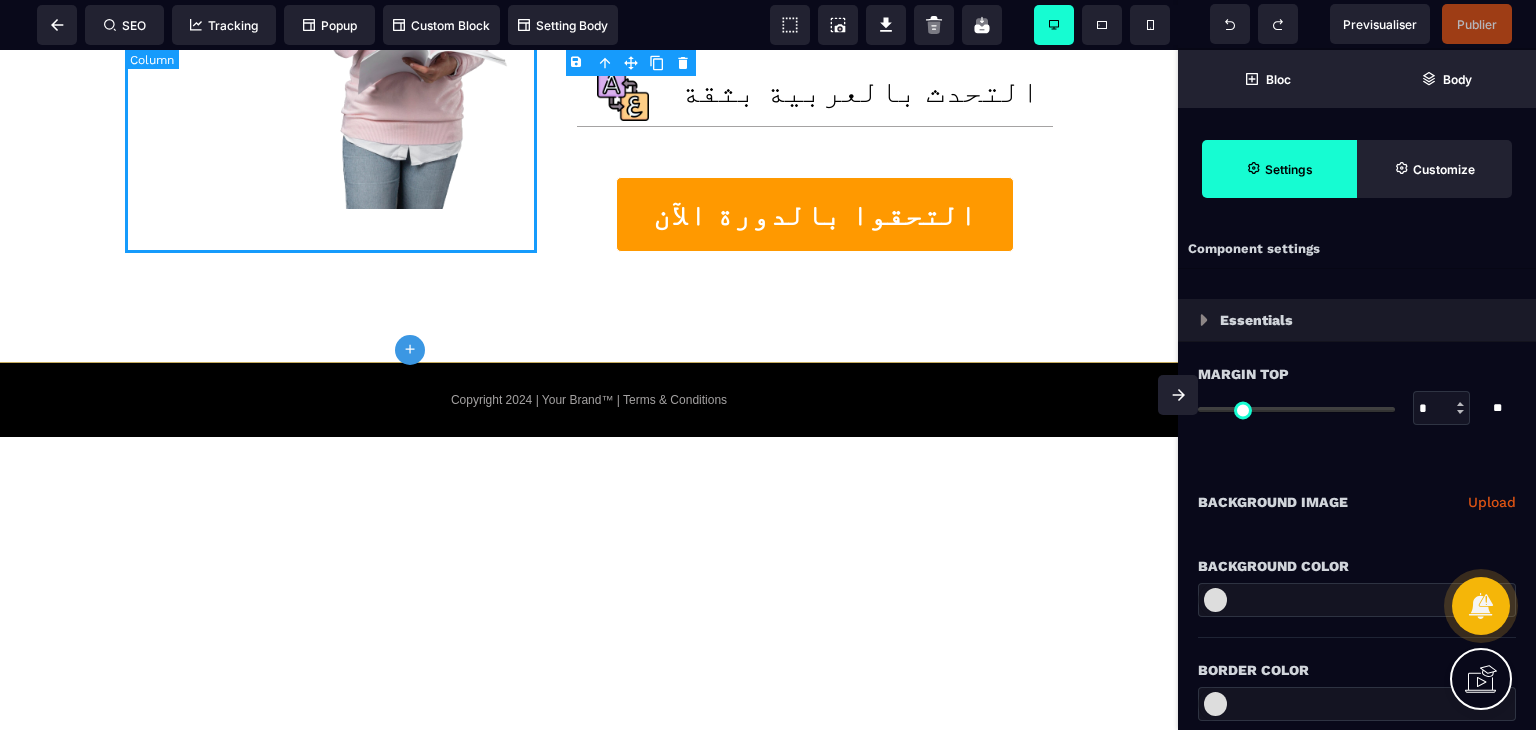 type on "*" 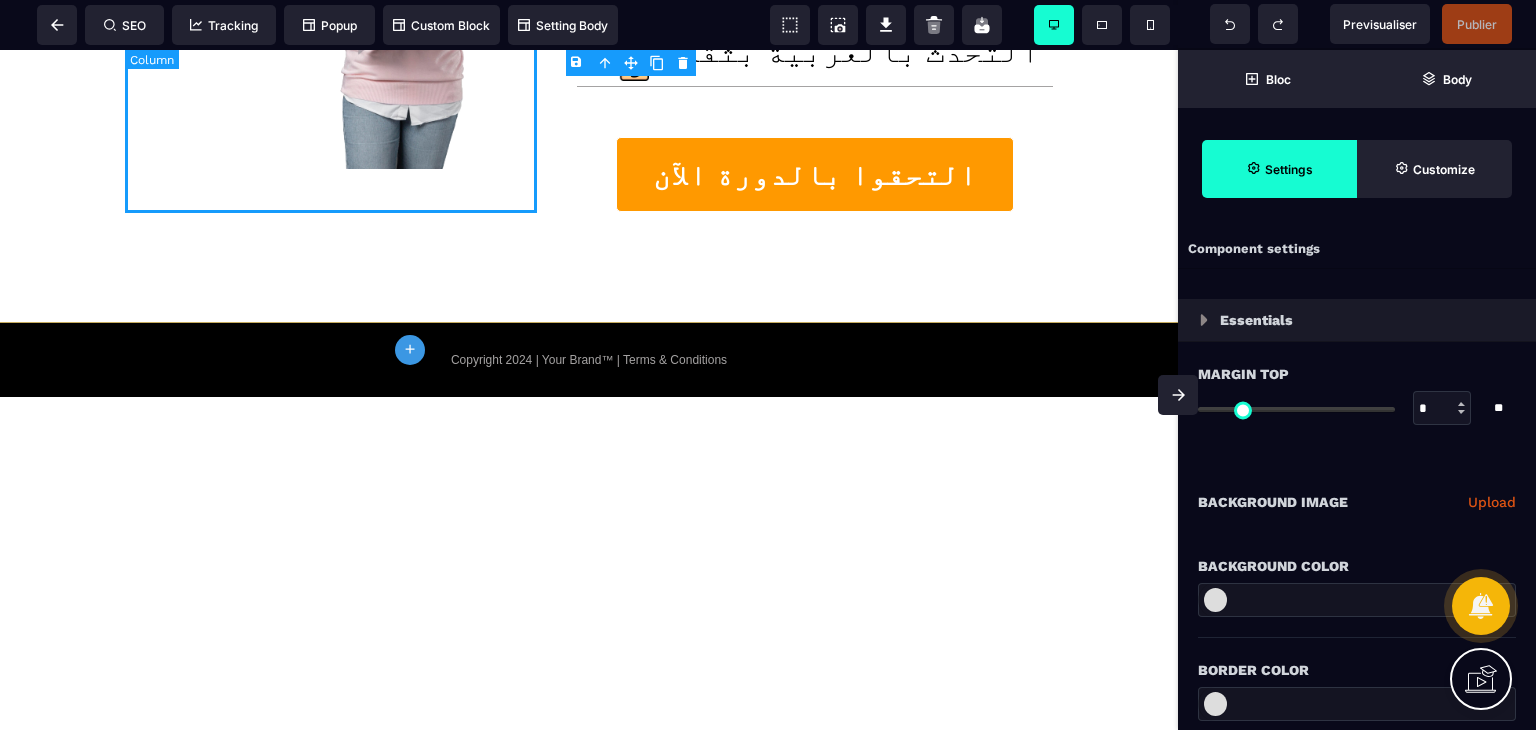 select 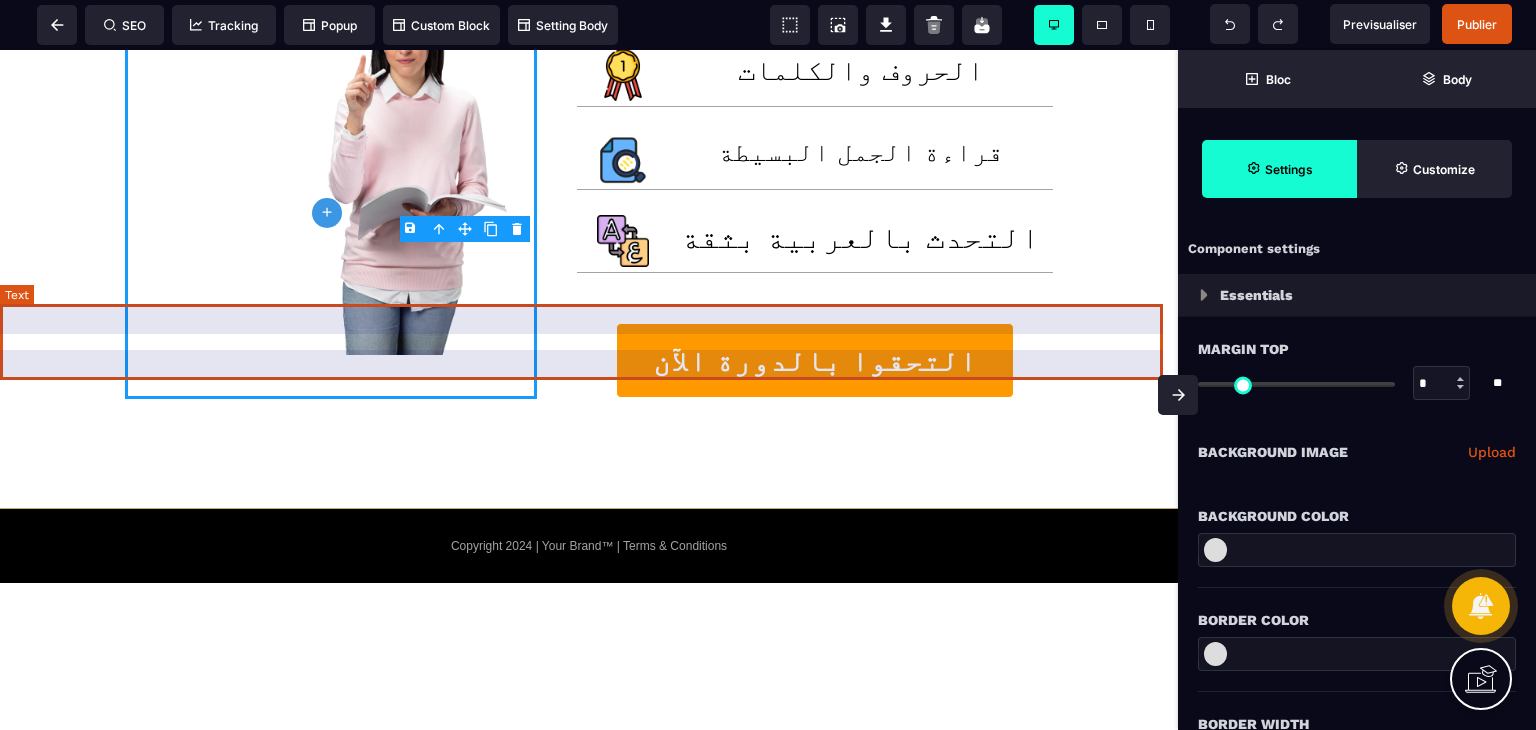 scroll, scrollTop: 1140, scrollLeft: 0, axis: vertical 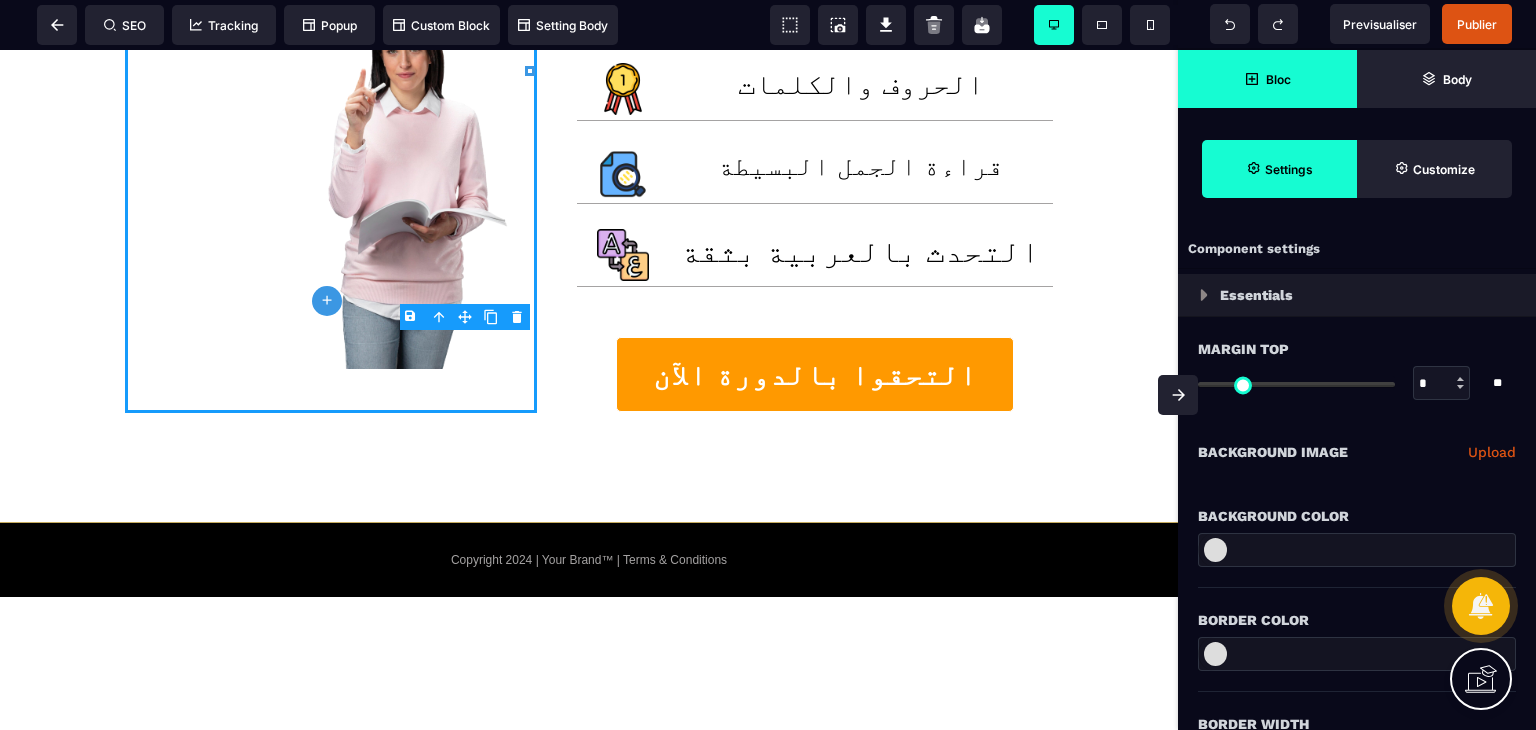 click on "Bloc" at bounding box center [1267, 79] 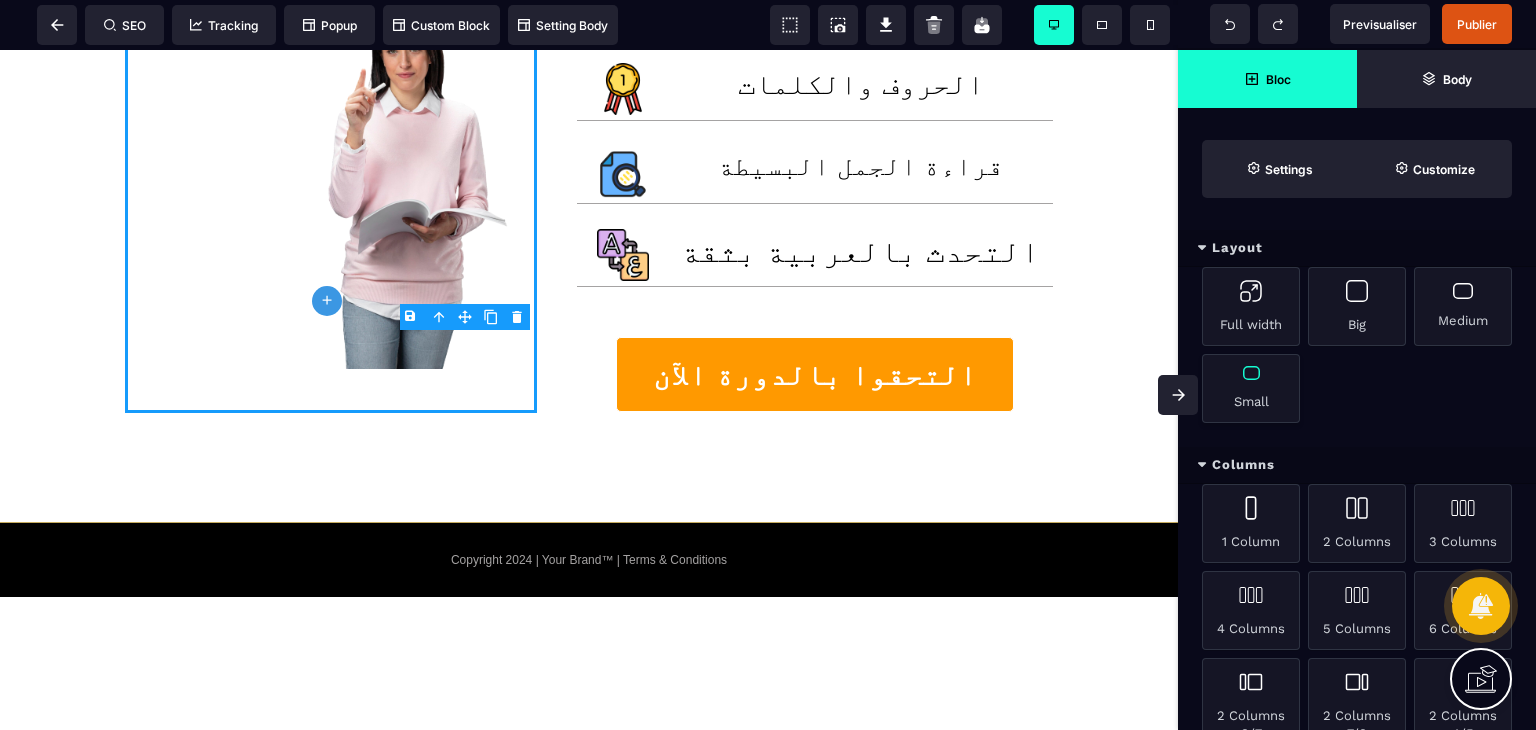 click on "Small" at bounding box center (1251, 388) 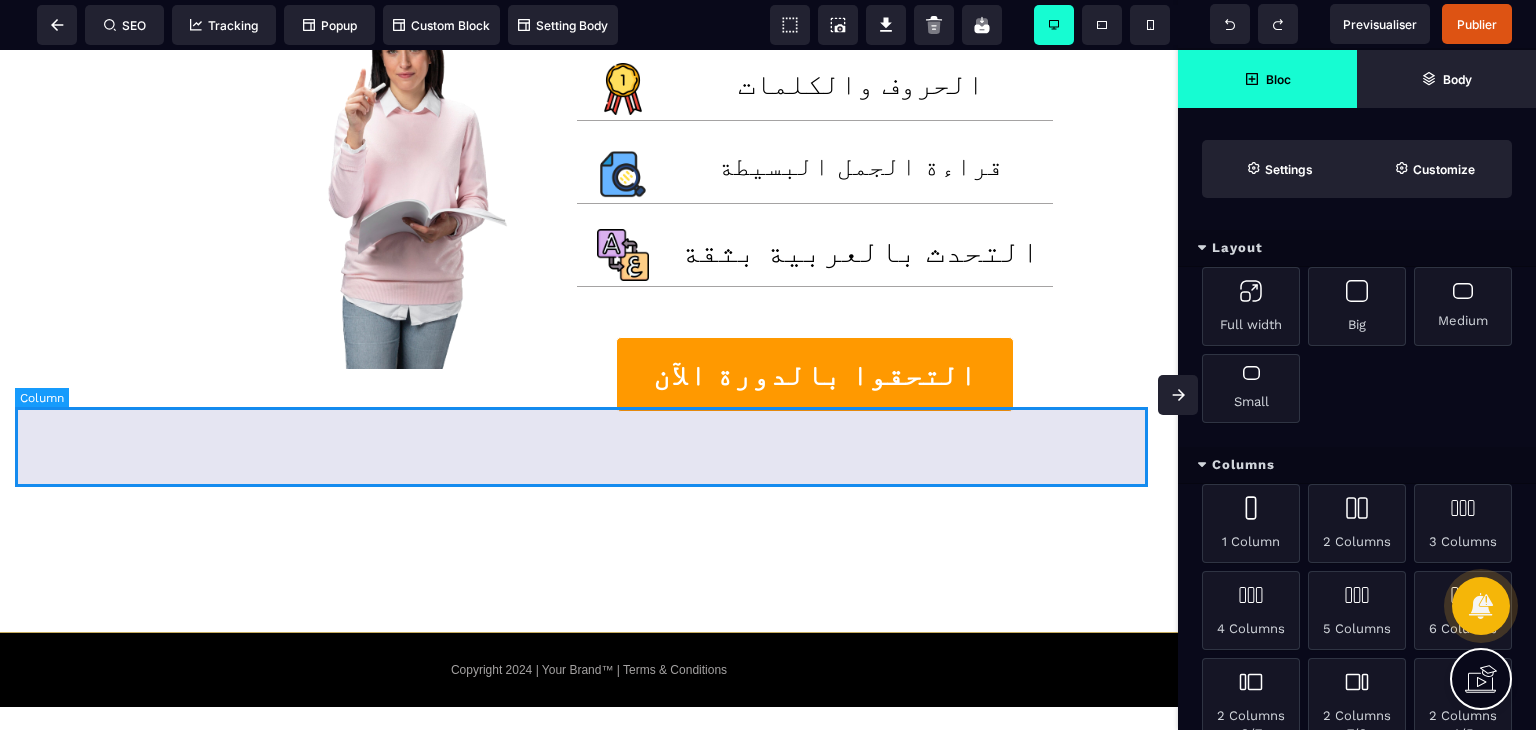 click at bounding box center (589, 577) 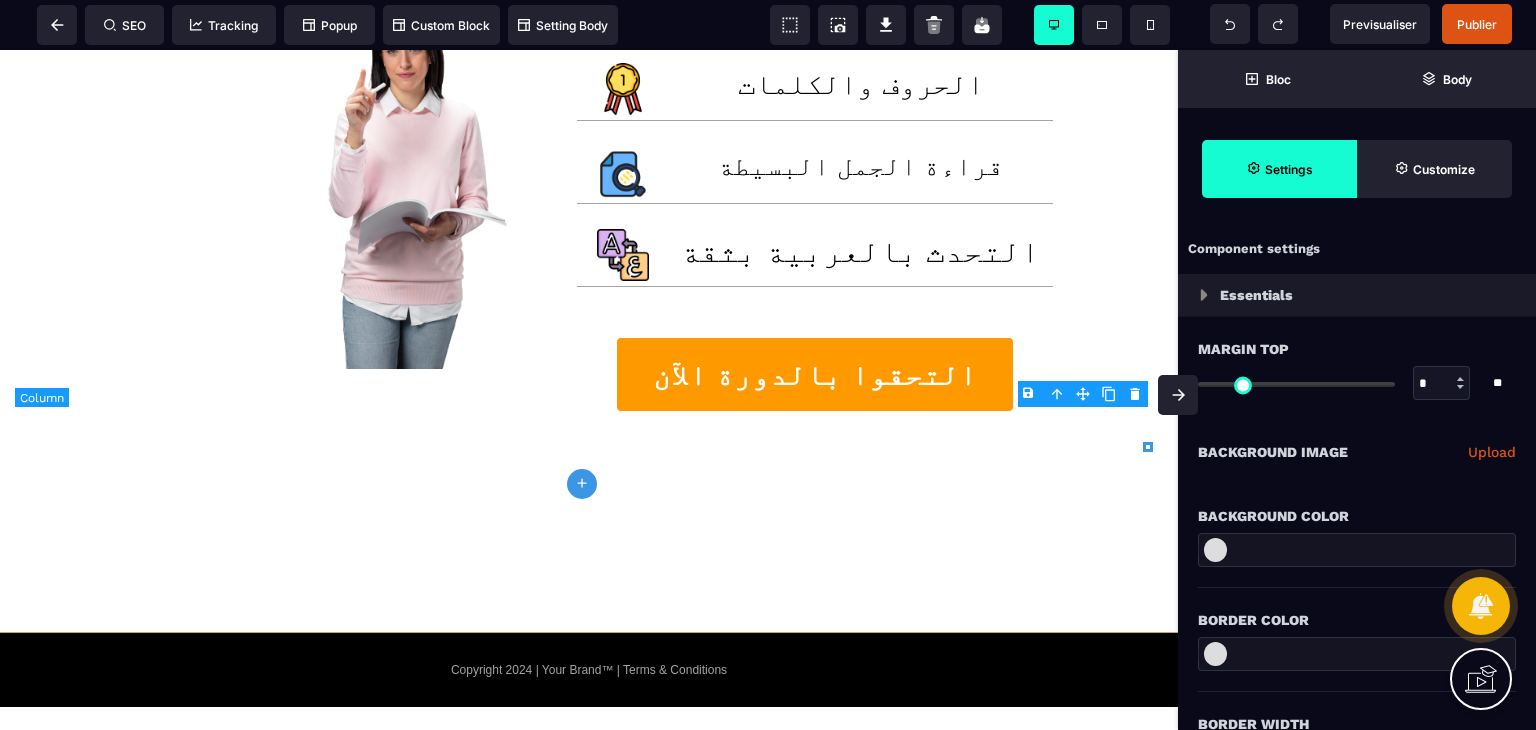 type on "*" 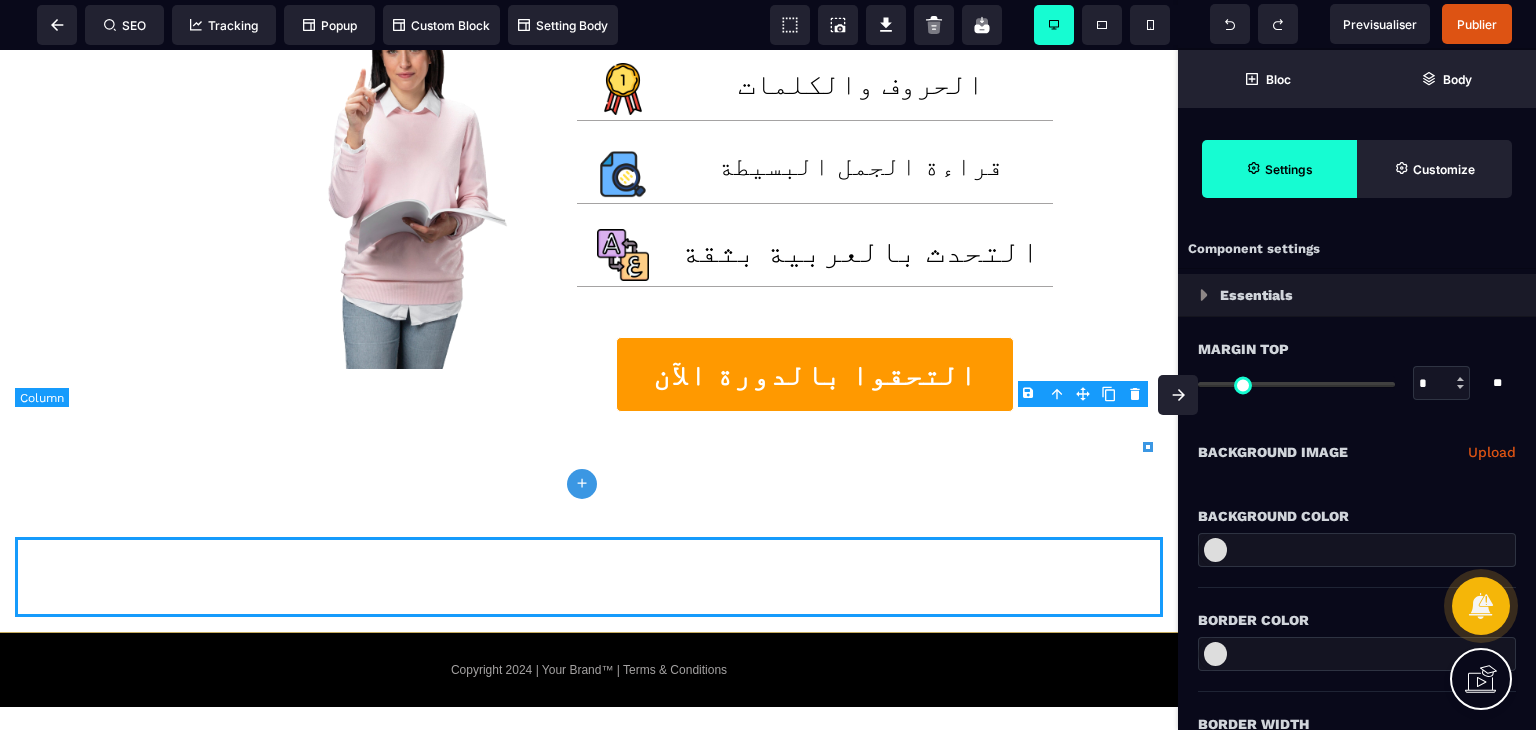 select on "*" 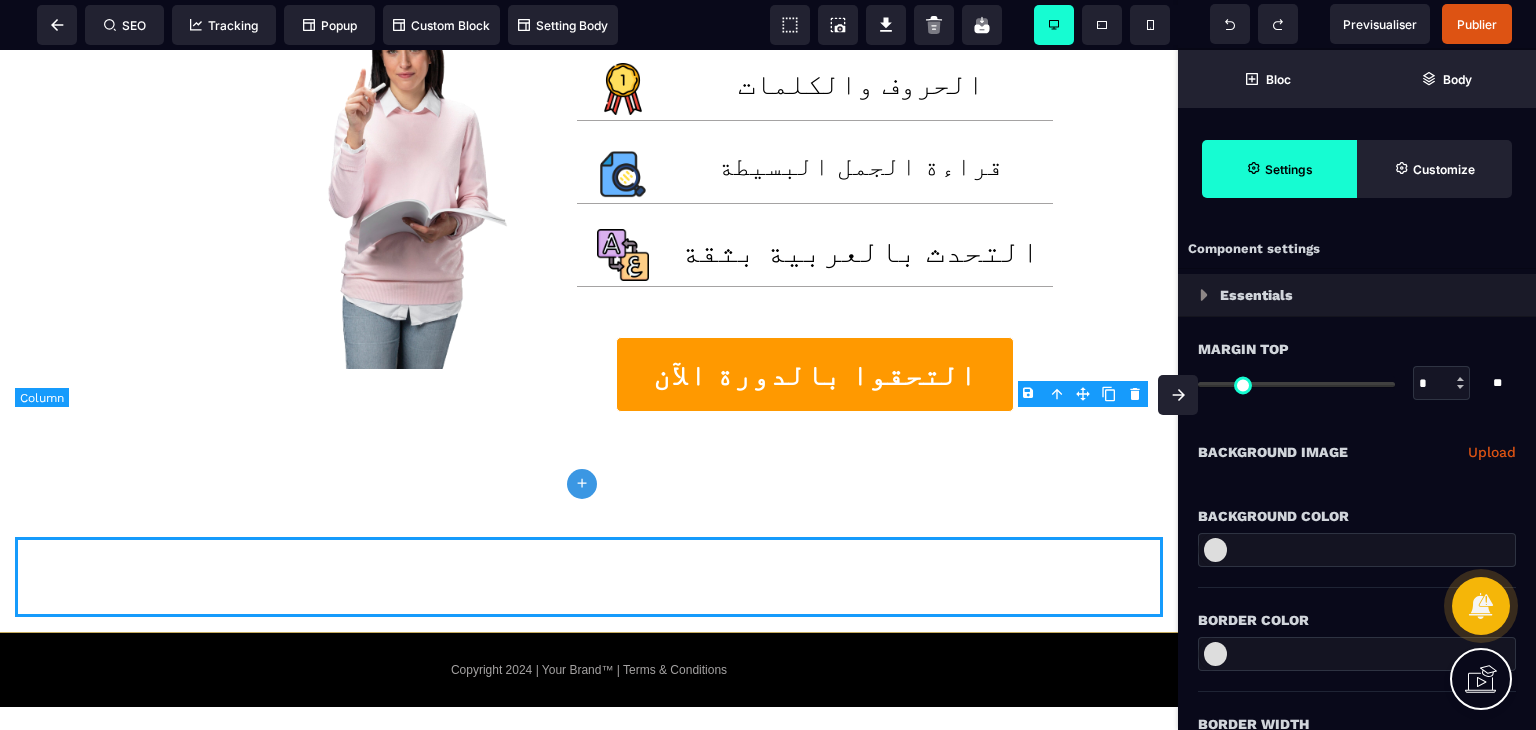 drag, startPoint x: 611, startPoint y: 425, endPoint x: 590, endPoint y: 425, distance: 21 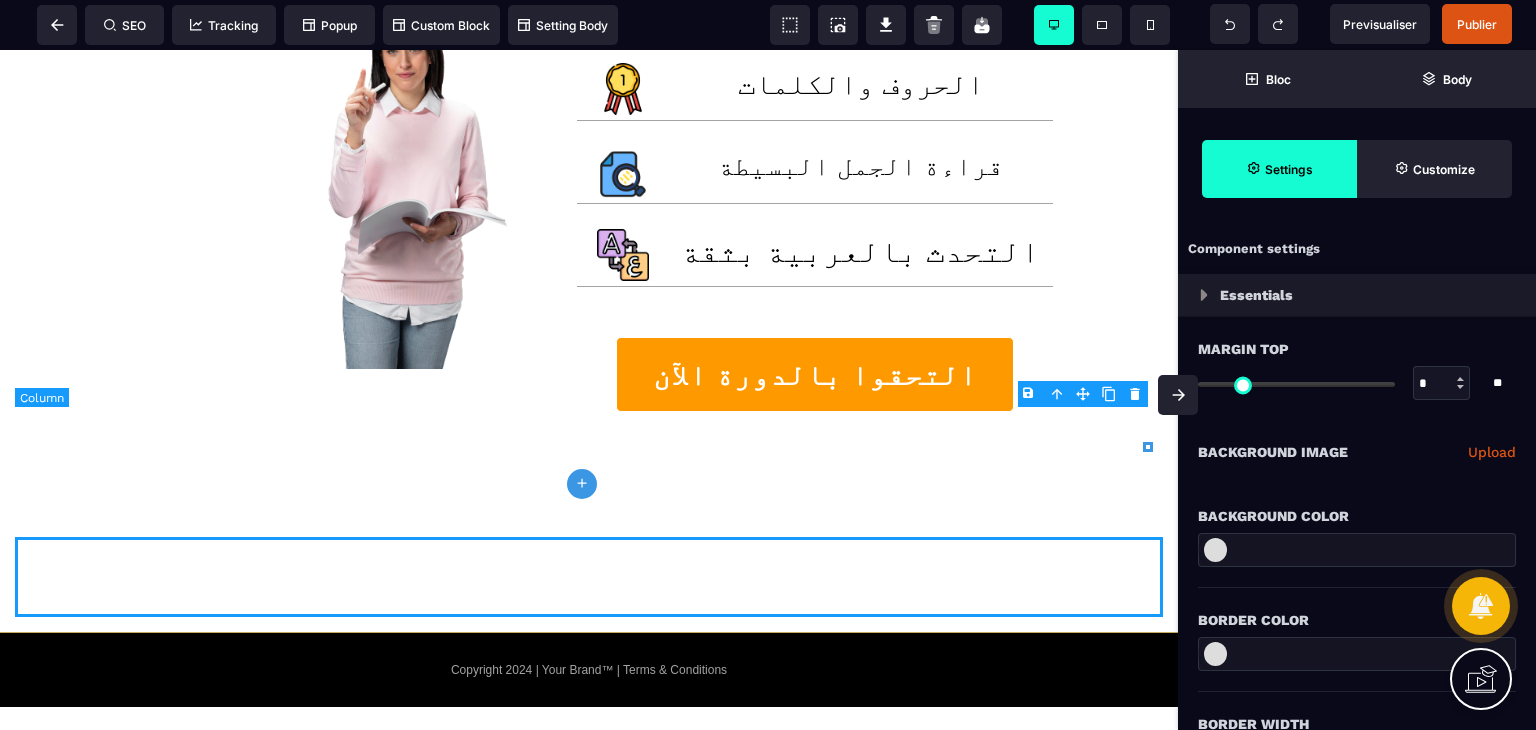 click at bounding box center (589, 577) 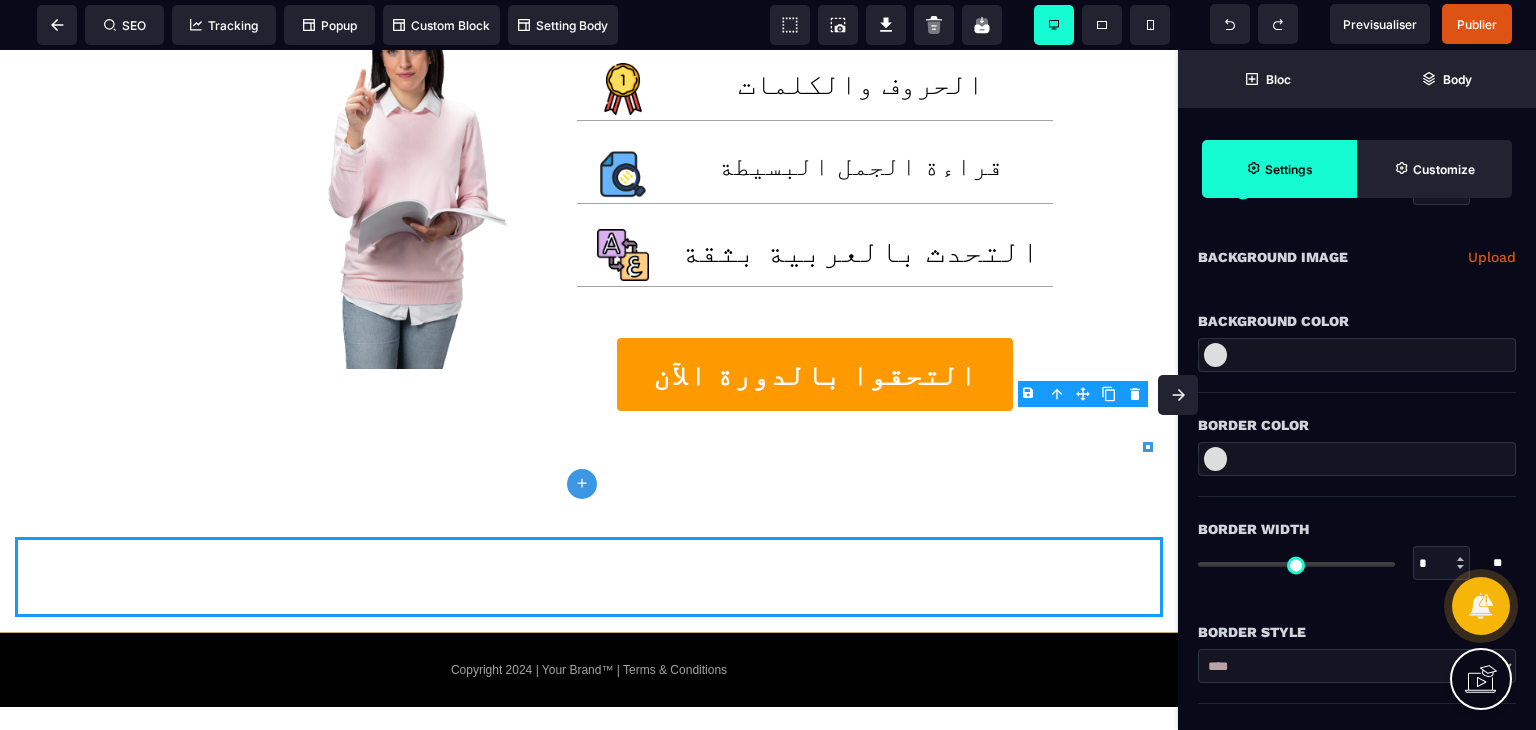 scroll, scrollTop: 200, scrollLeft: 0, axis: vertical 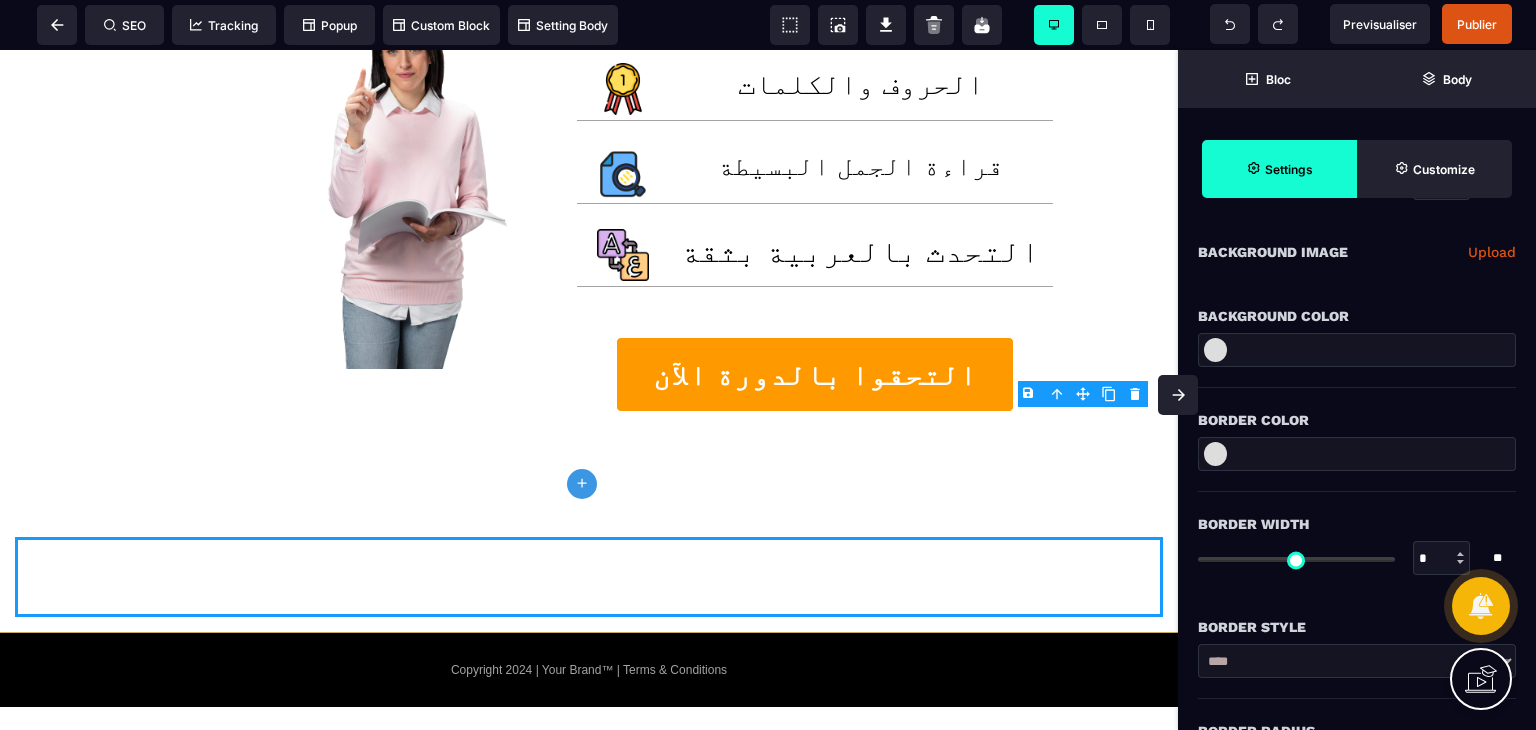 click at bounding box center [1215, 350] 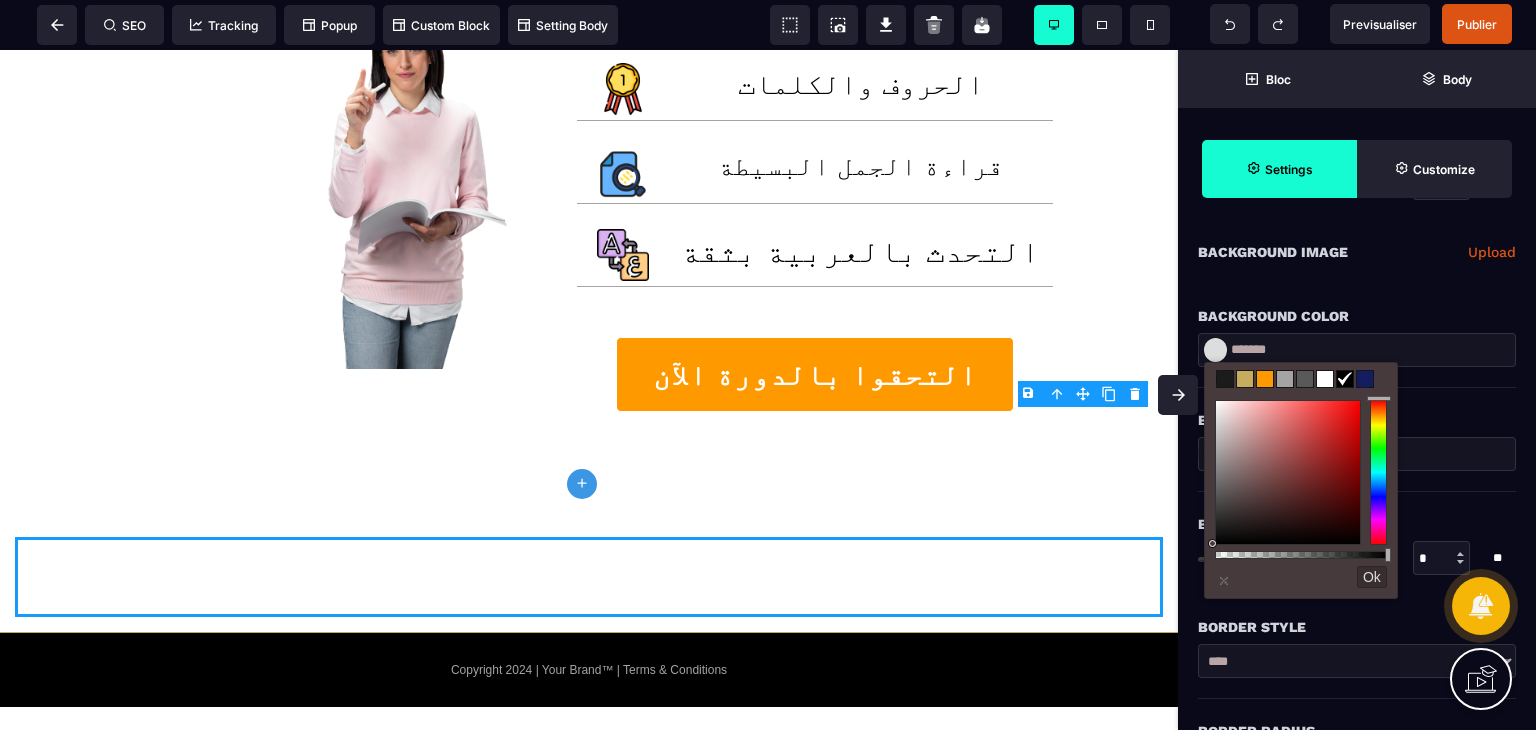 click at bounding box center (1288, 473) 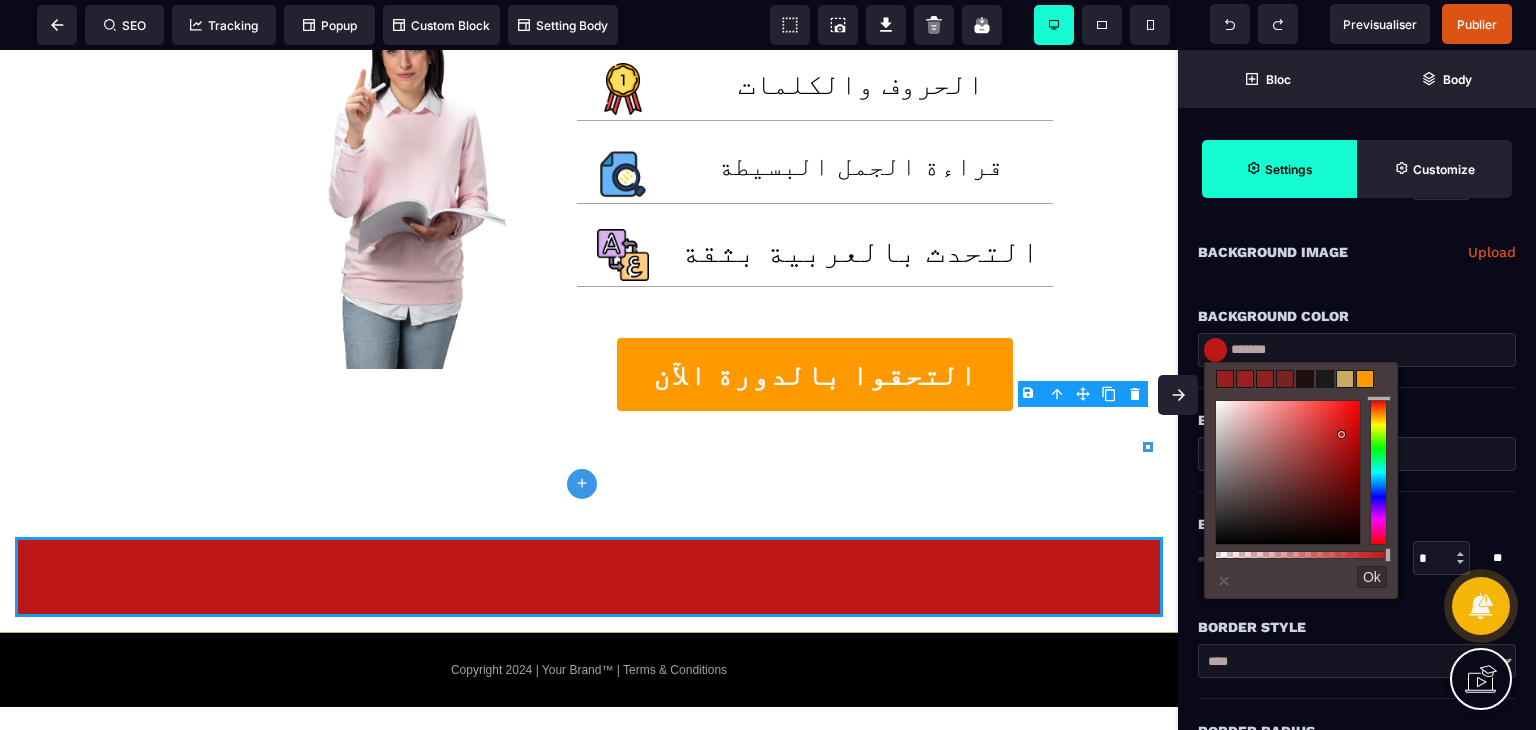 type on "*******" 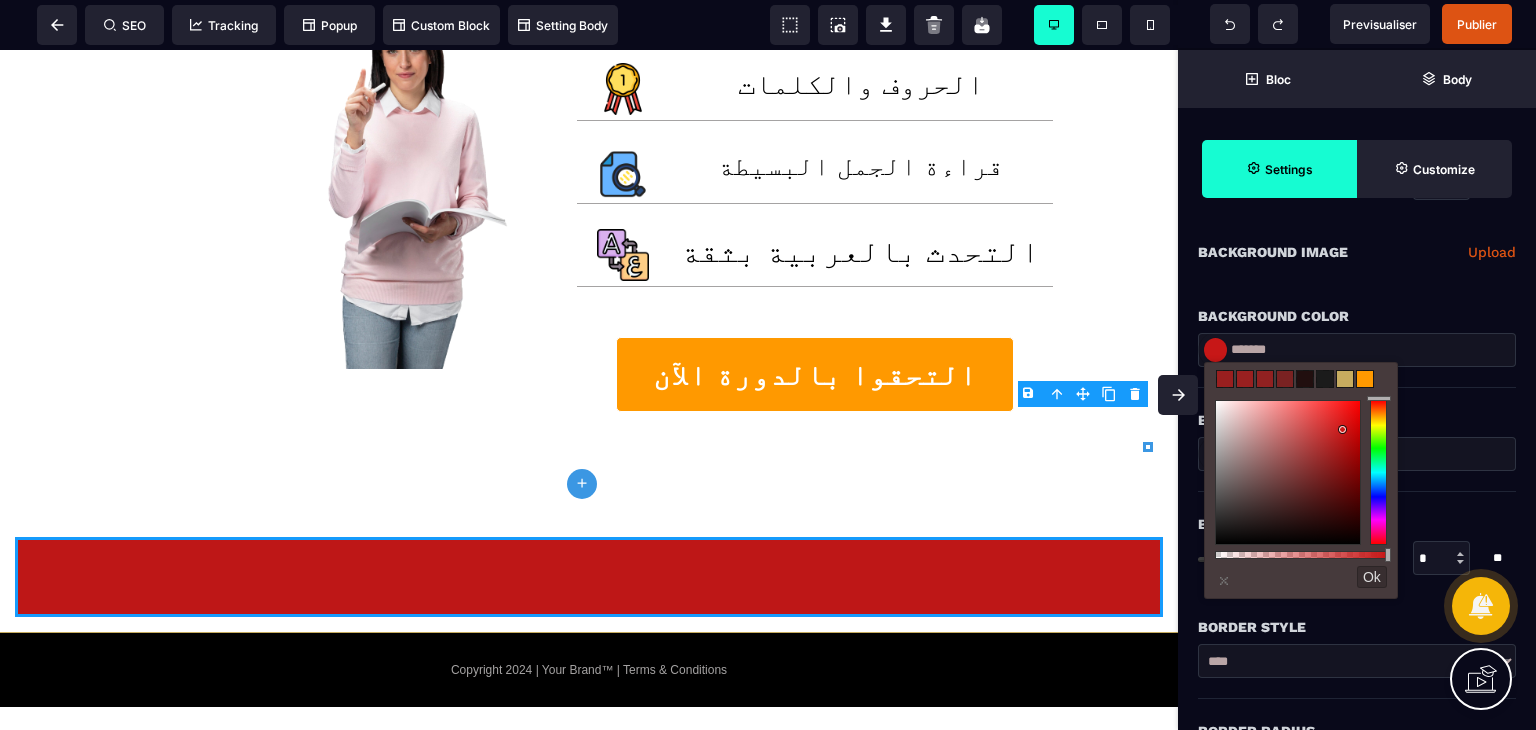 drag, startPoint x: 1292, startPoint y: 526, endPoint x: 1344, endPoint y: 431, distance: 108.30051 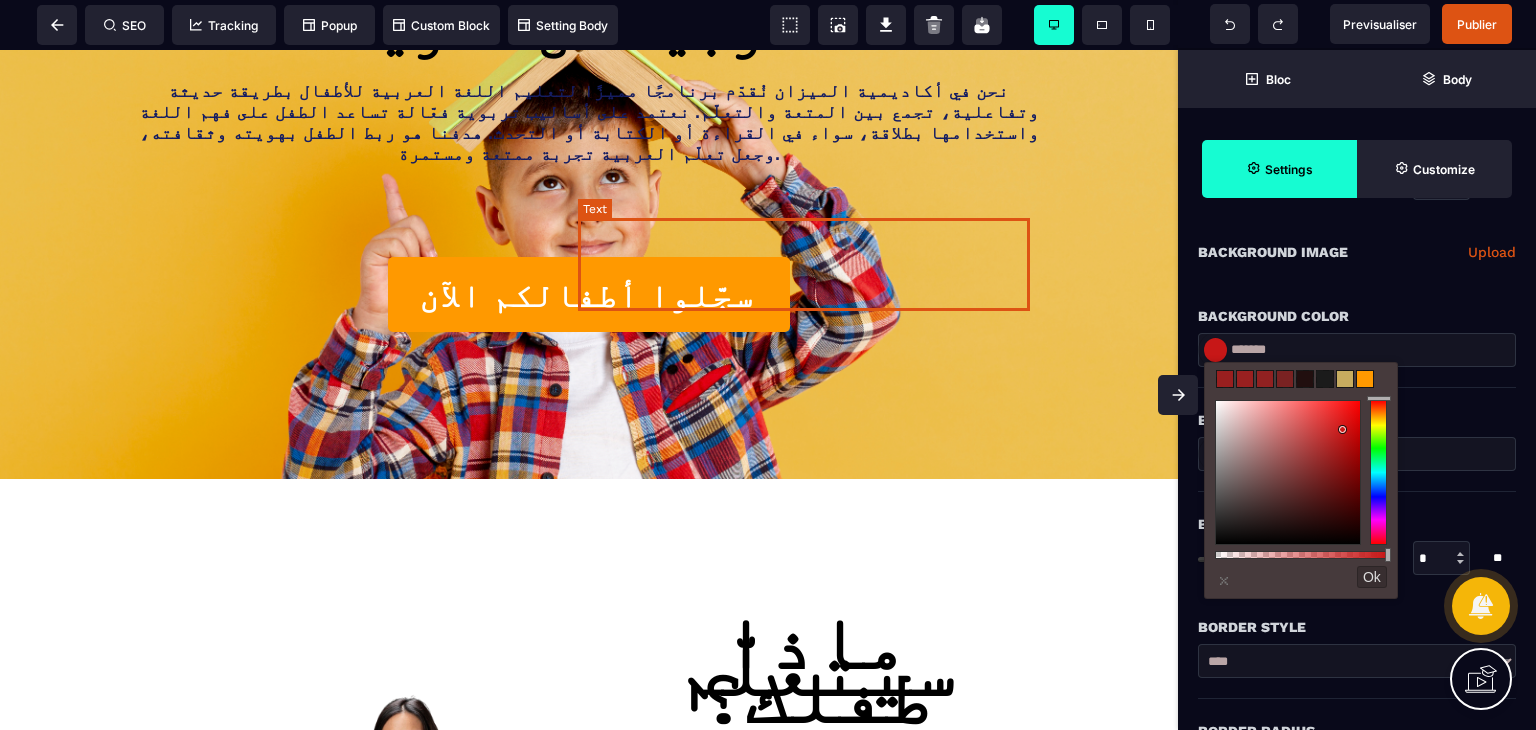 scroll, scrollTop: 440, scrollLeft: 0, axis: vertical 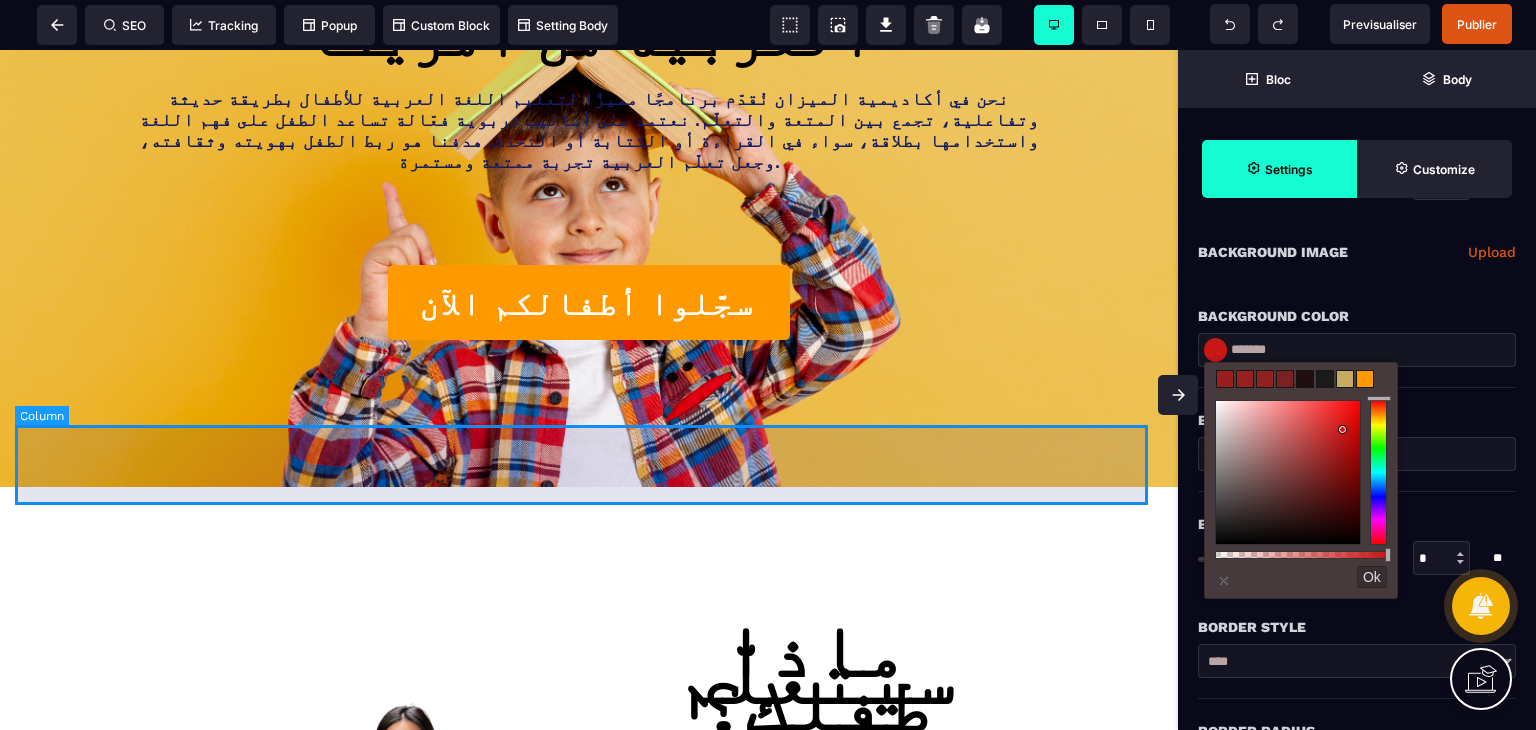 click at bounding box center (589, 542) 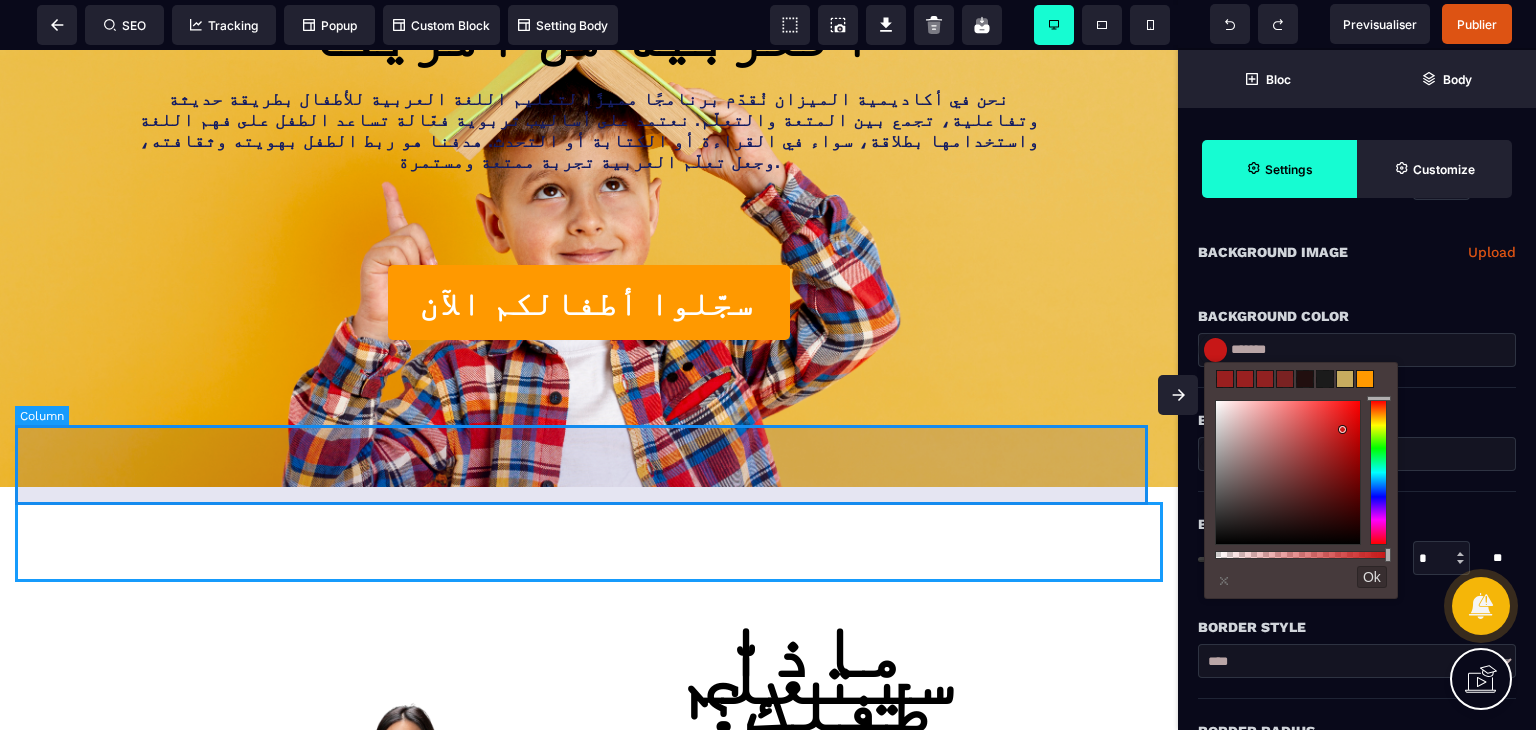 select on "*" 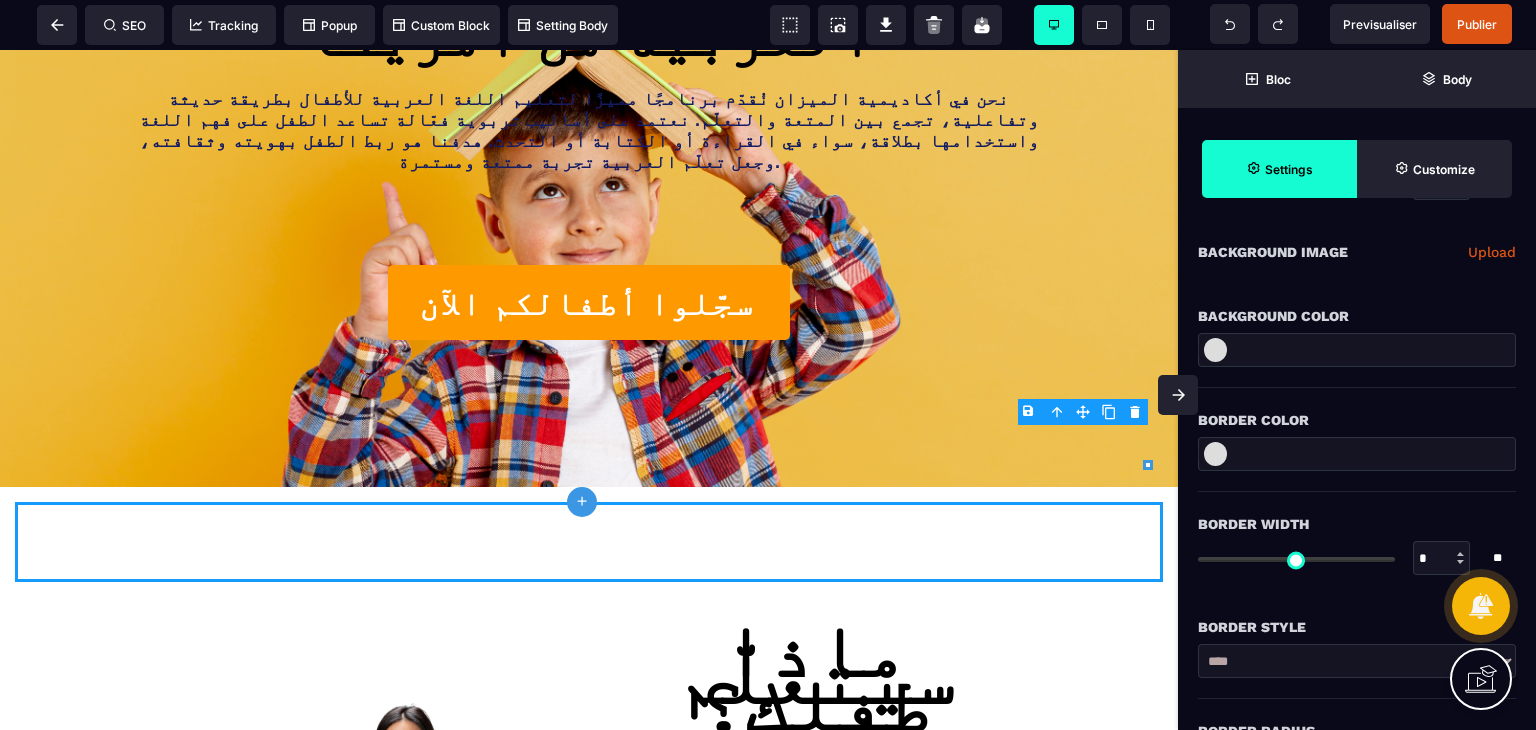 type on "*" 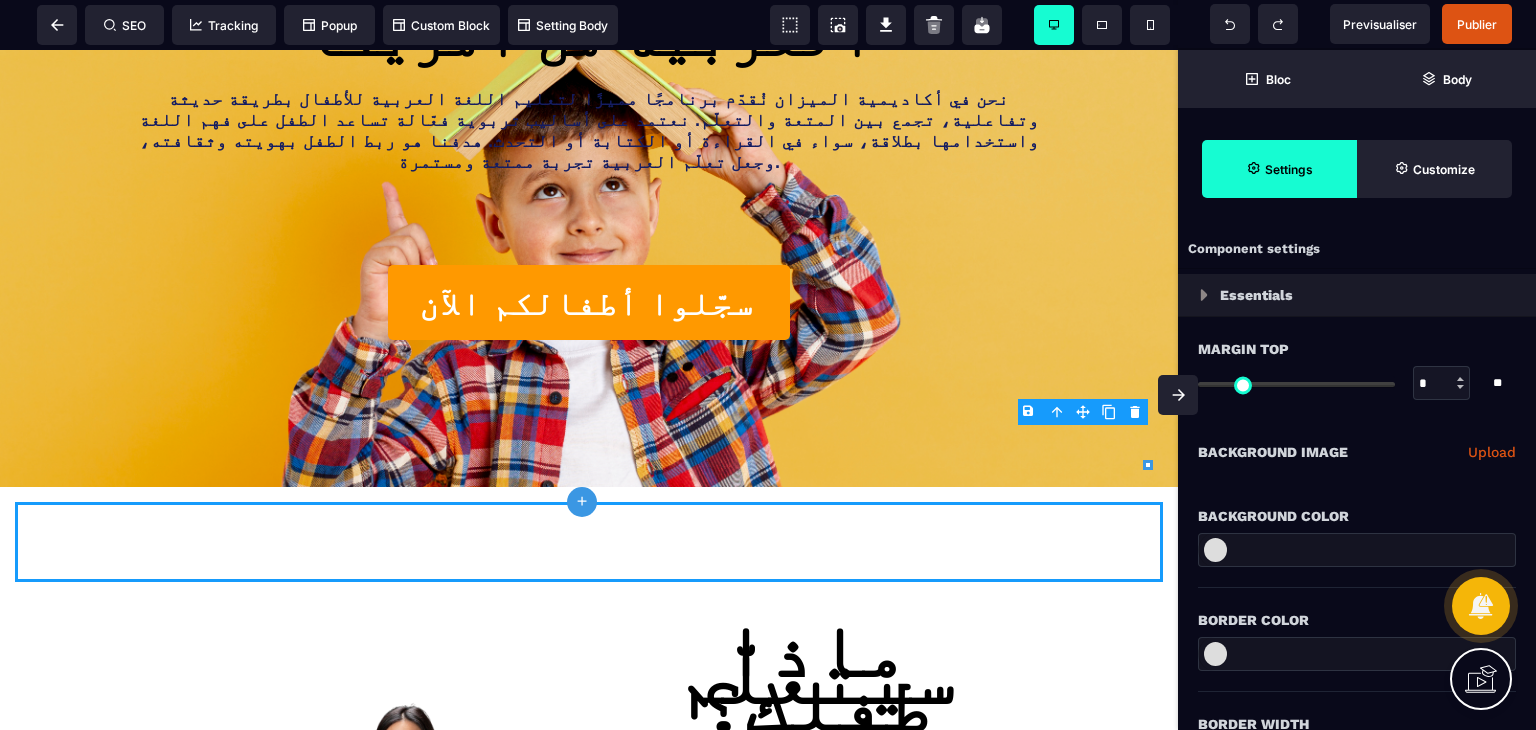 type on "***" 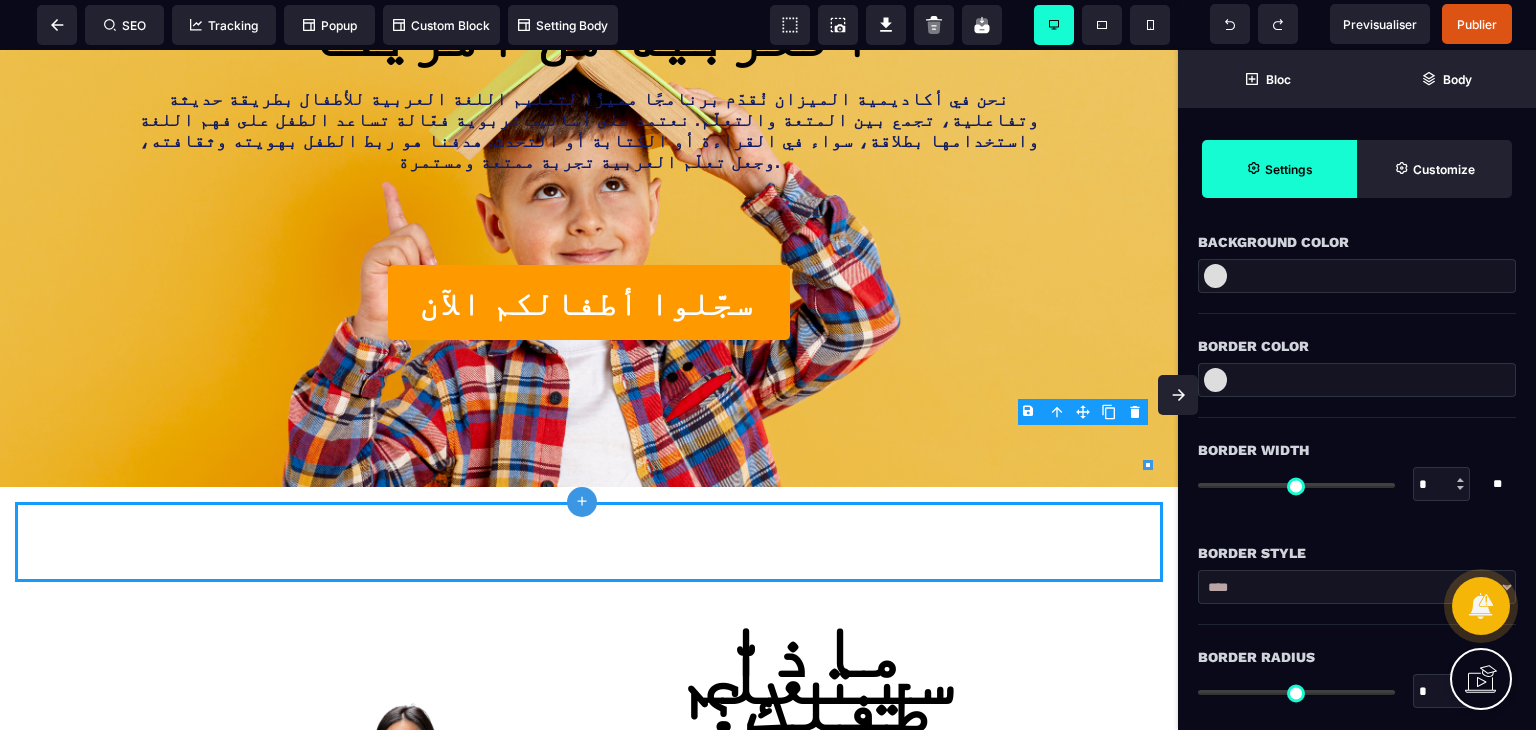 scroll, scrollTop: 300, scrollLeft: 0, axis: vertical 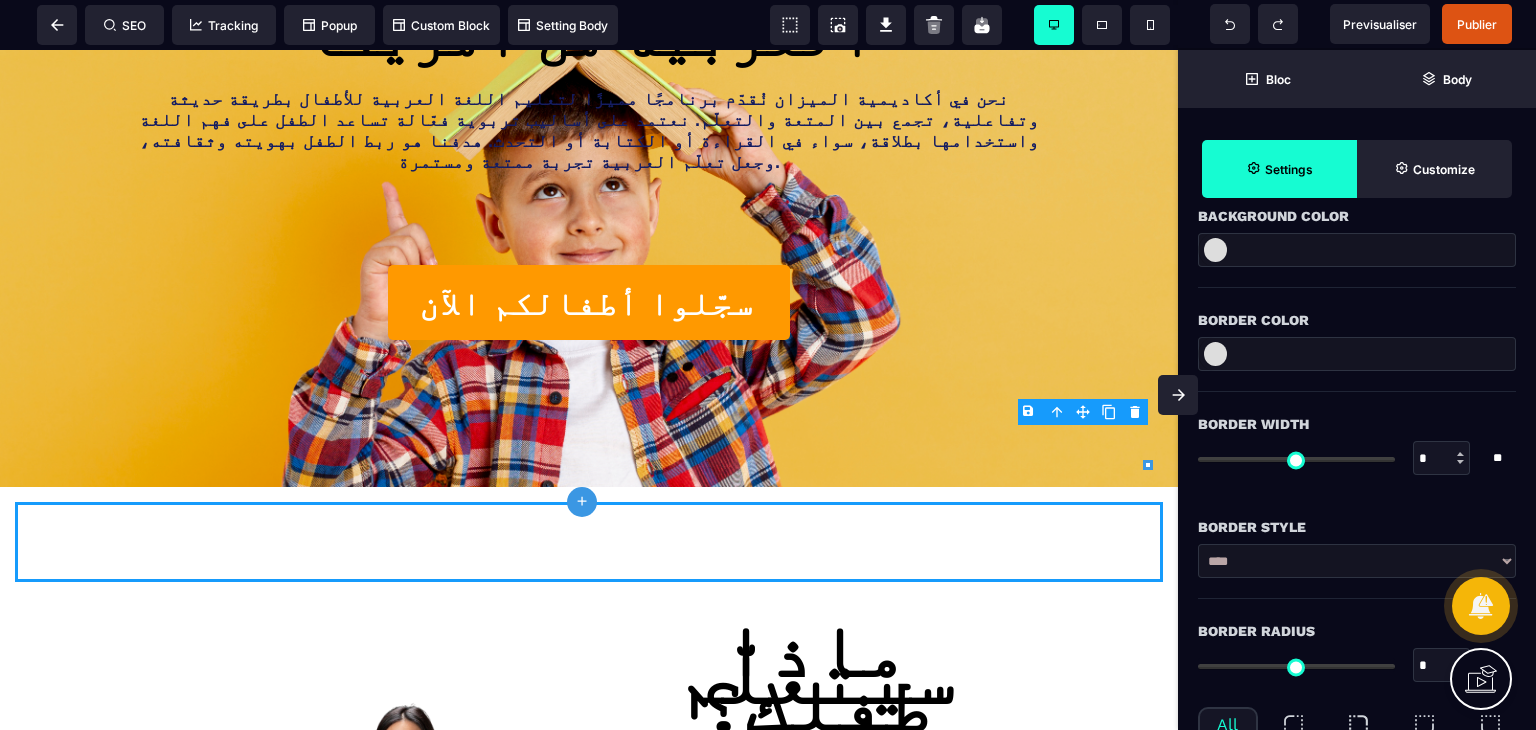 click at bounding box center [1215, 250] 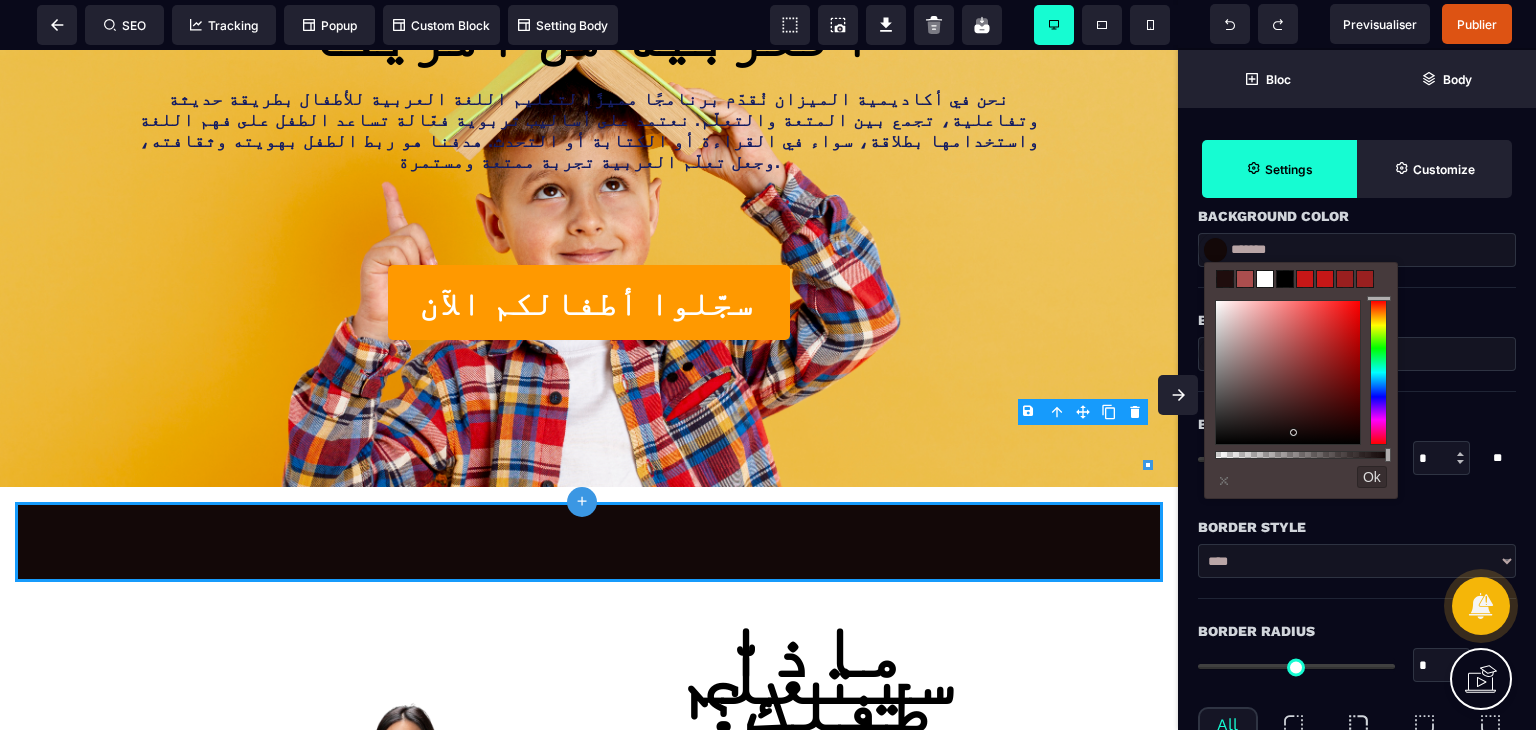 drag, startPoint x: 1294, startPoint y: 347, endPoint x: 1292, endPoint y: 437, distance: 90.02222 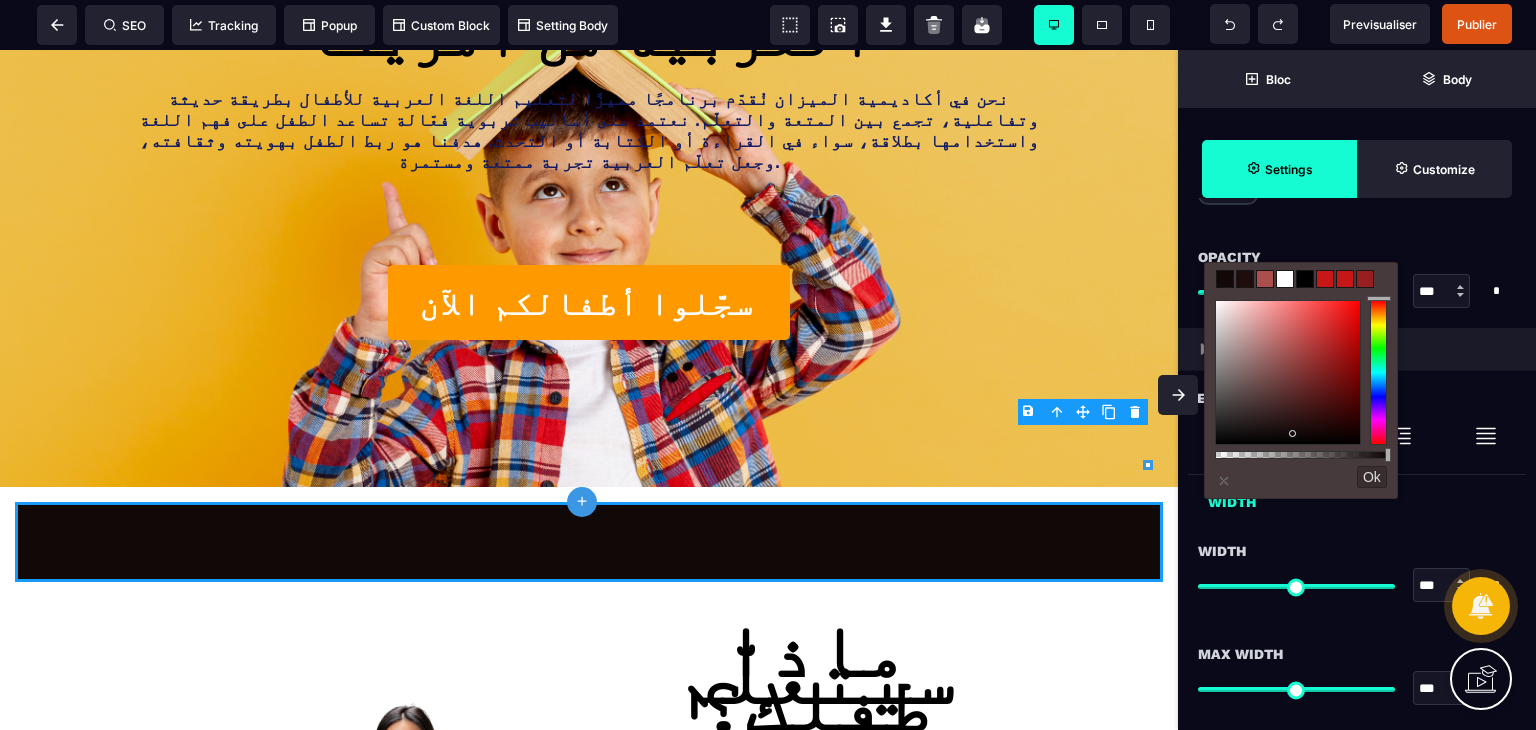scroll, scrollTop: 1100, scrollLeft: 0, axis: vertical 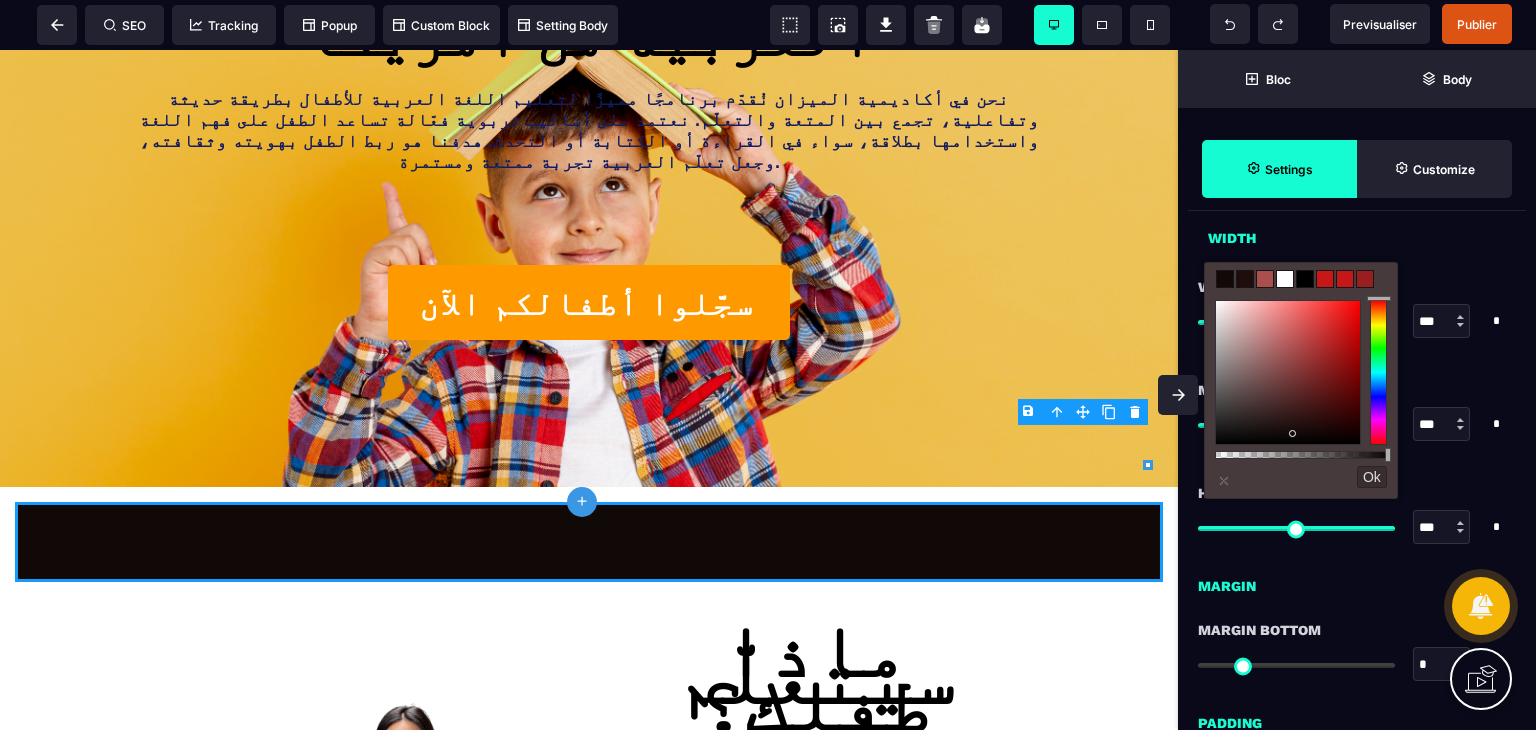 click on "Width
***
*
* * **
All" at bounding box center (1357, 306) 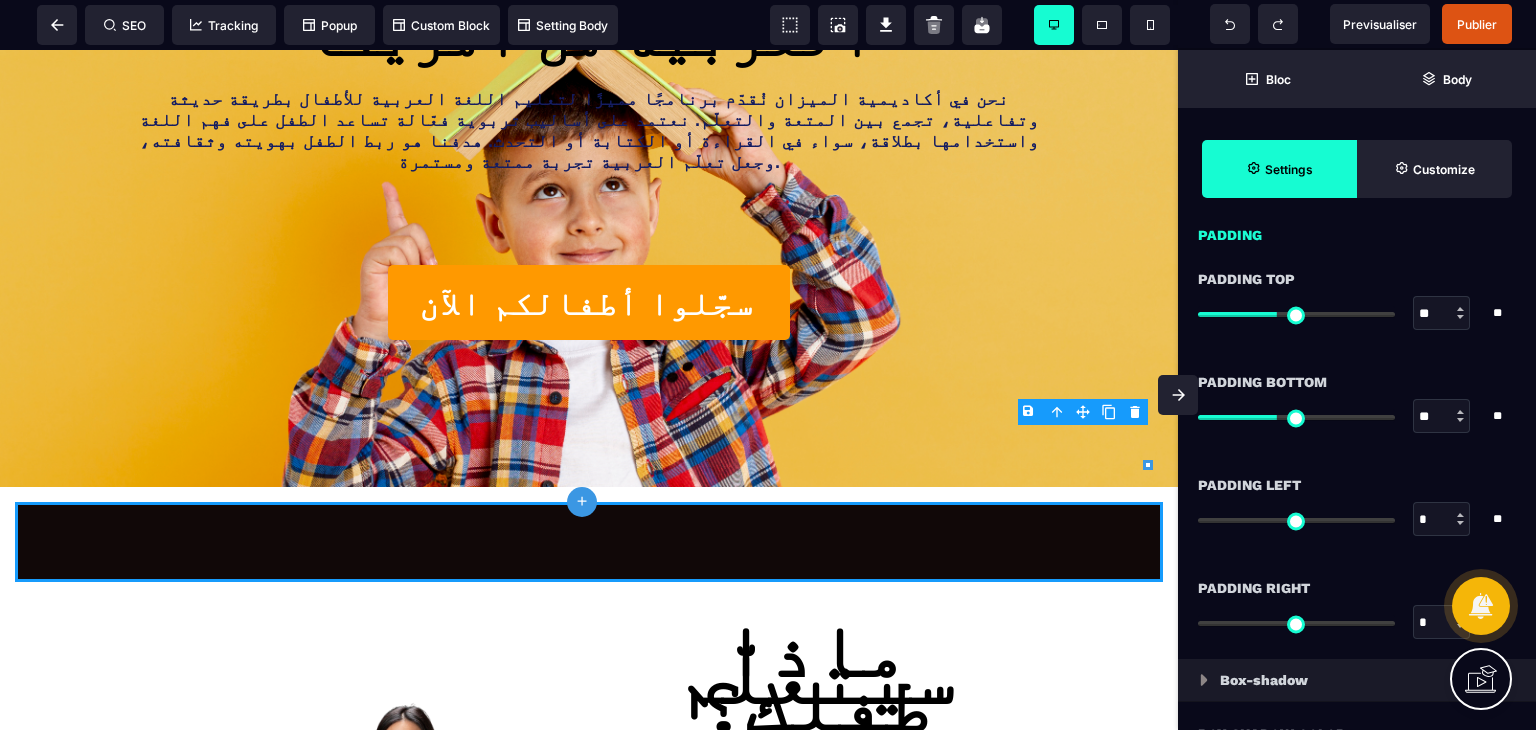 scroll, scrollTop: 1600, scrollLeft: 0, axis: vertical 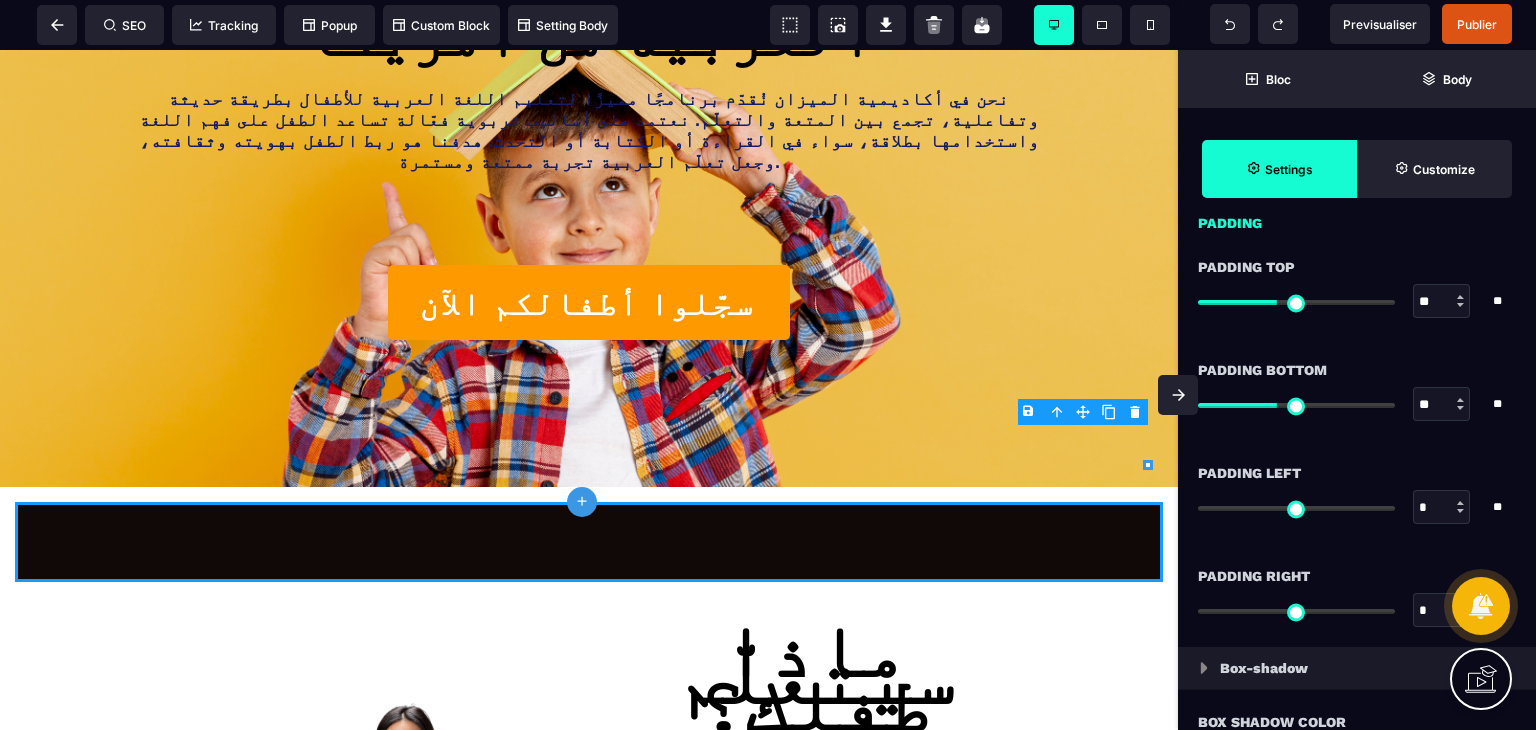 type on "**" 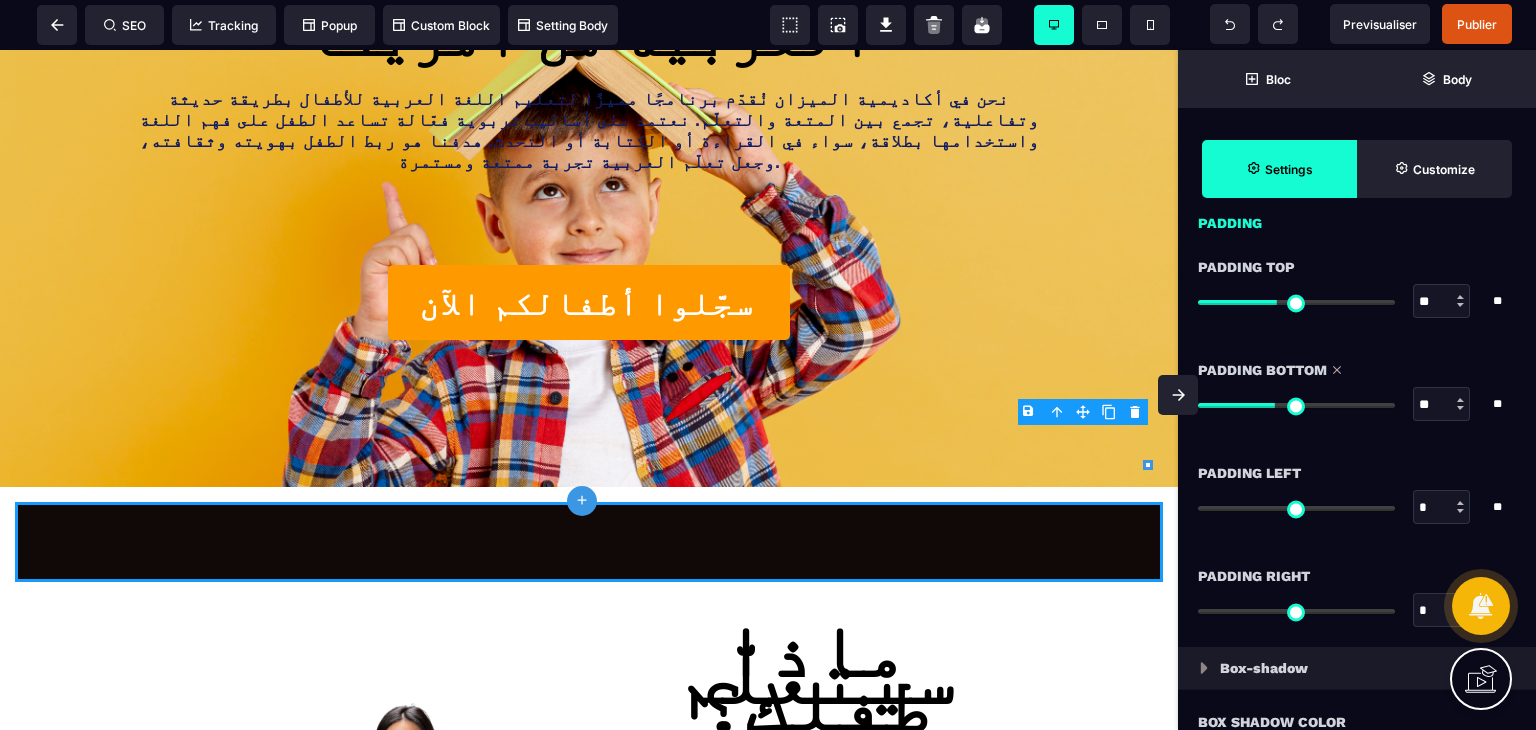 type on "**" 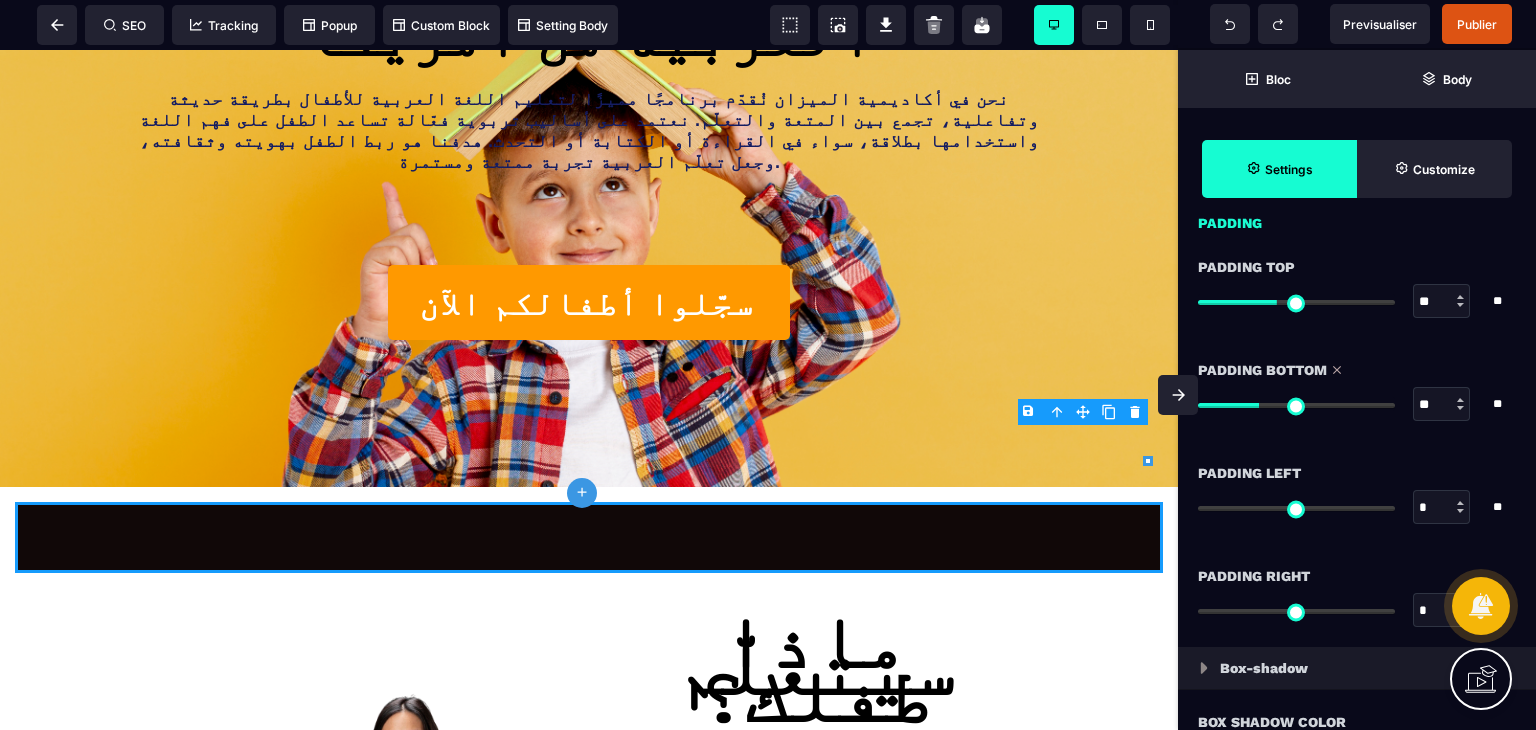 type on "**" 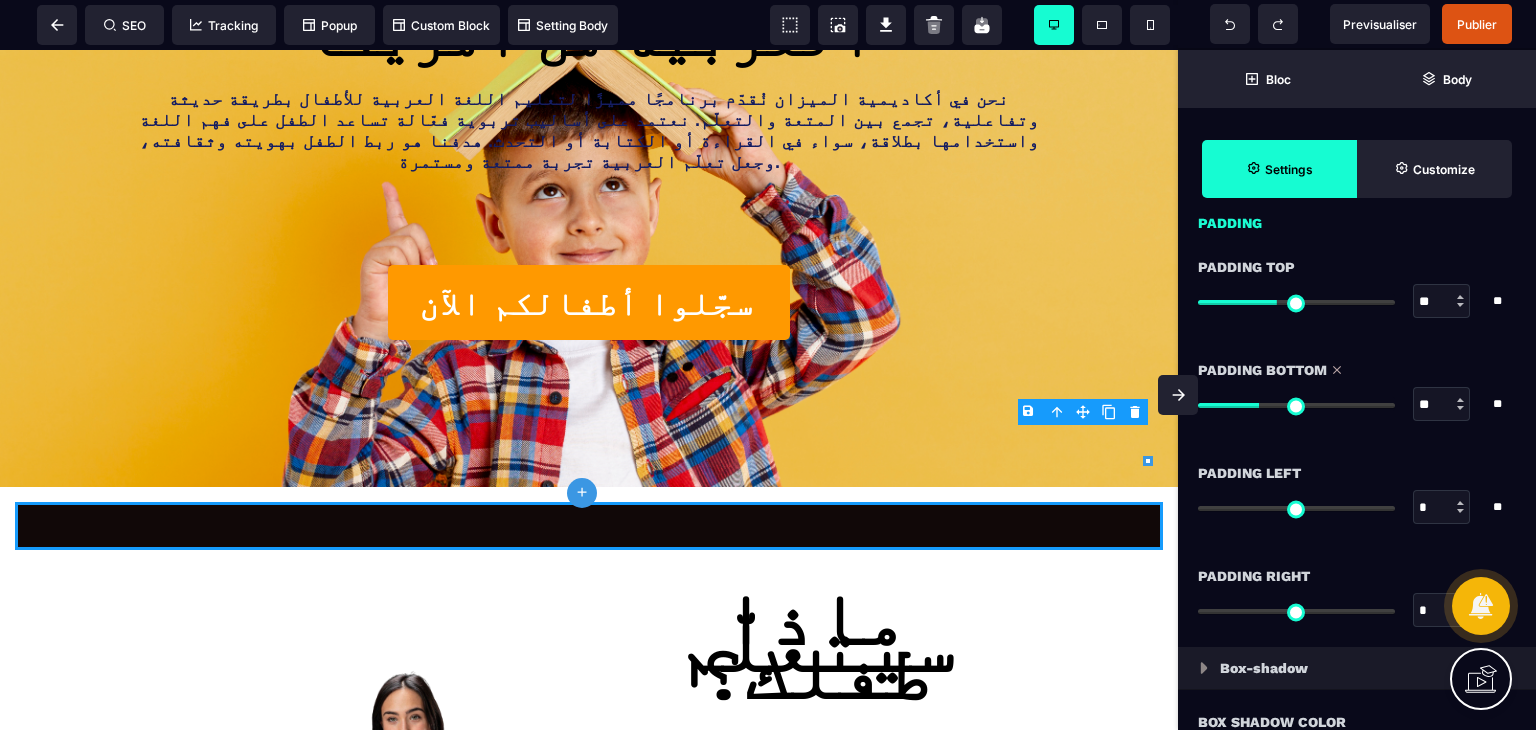 type on "*" 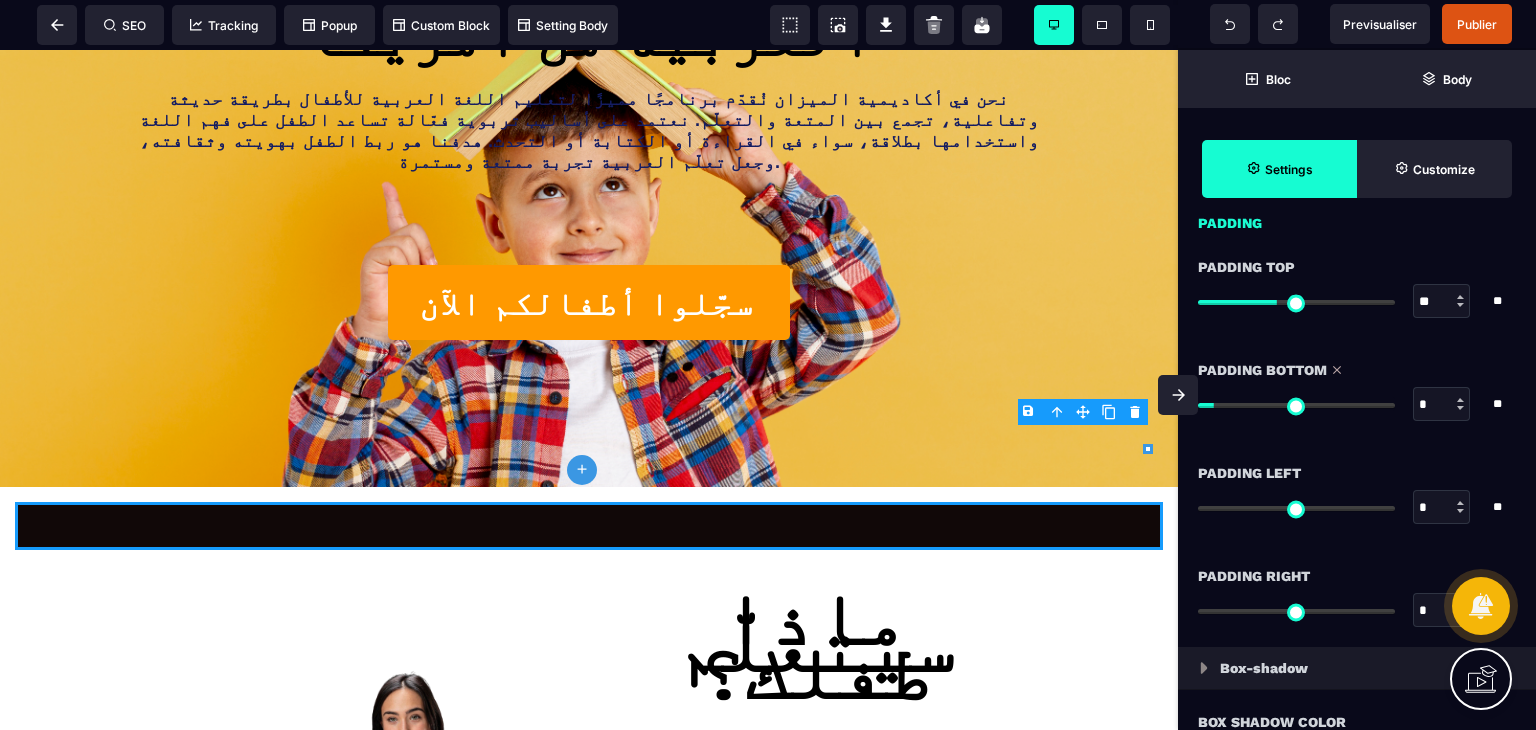 type on "*" 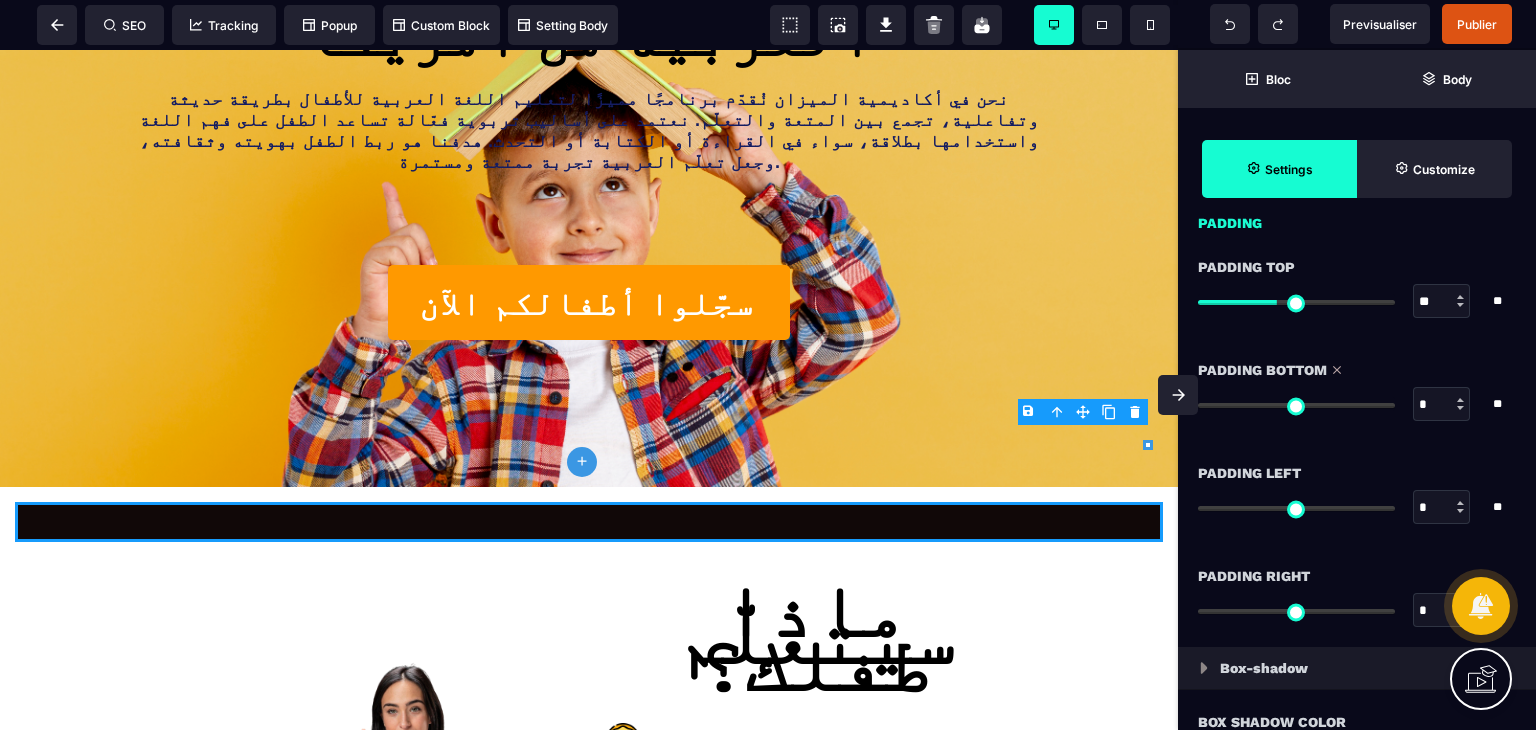 drag, startPoint x: 1277, startPoint y: 397, endPoint x: 1164, endPoint y: 402, distance: 113.110565 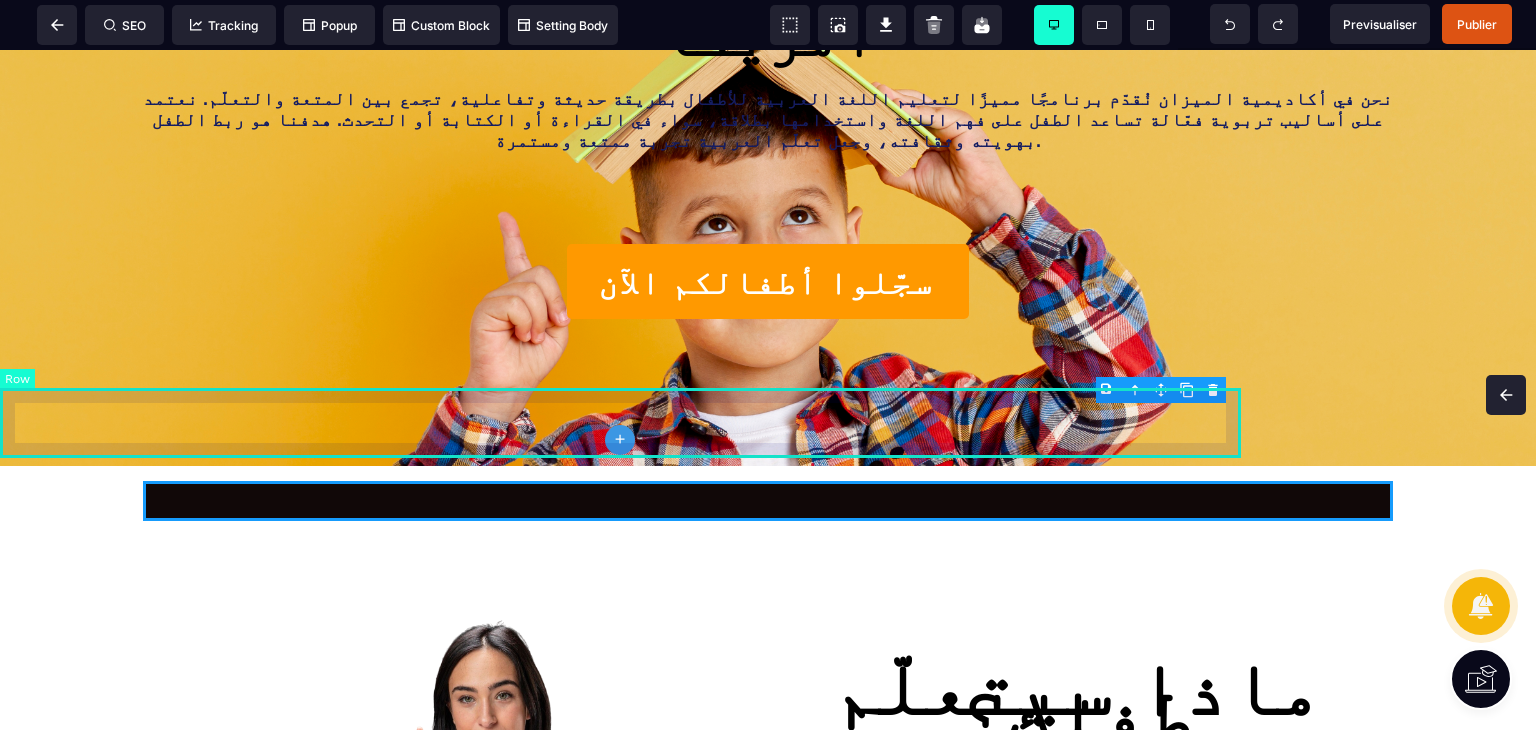 scroll, scrollTop: 0, scrollLeft: 0, axis: both 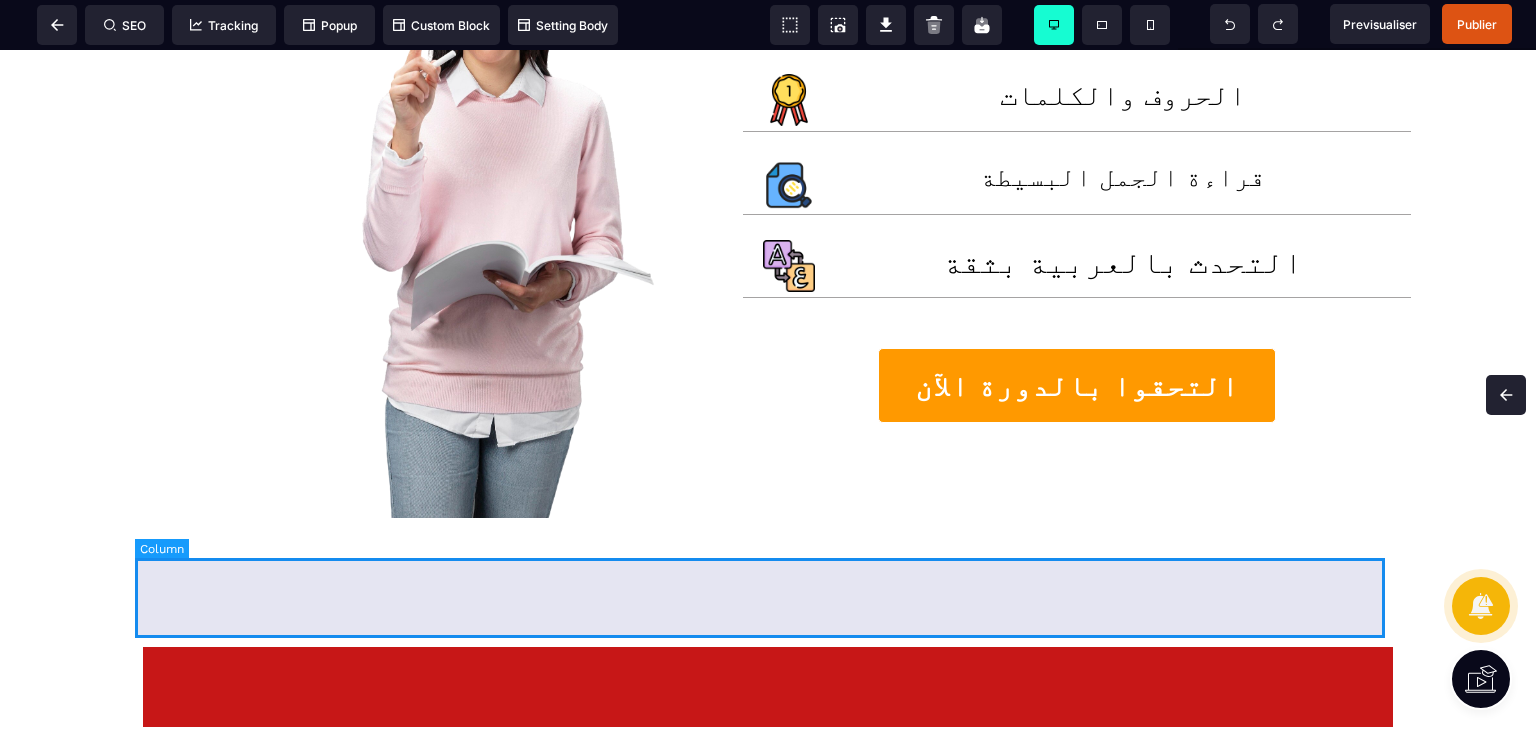 click at bounding box center [768, 687] 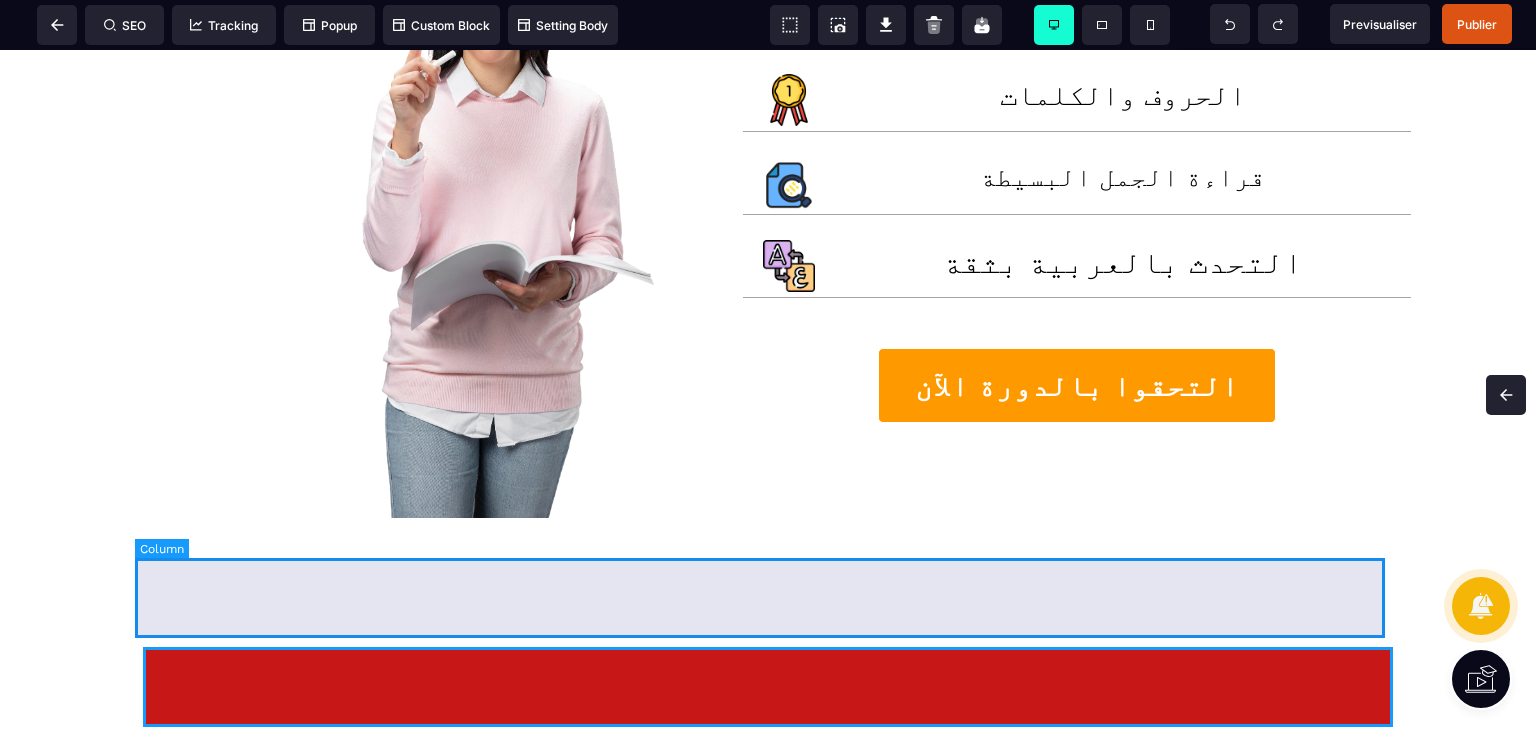 select on "*" 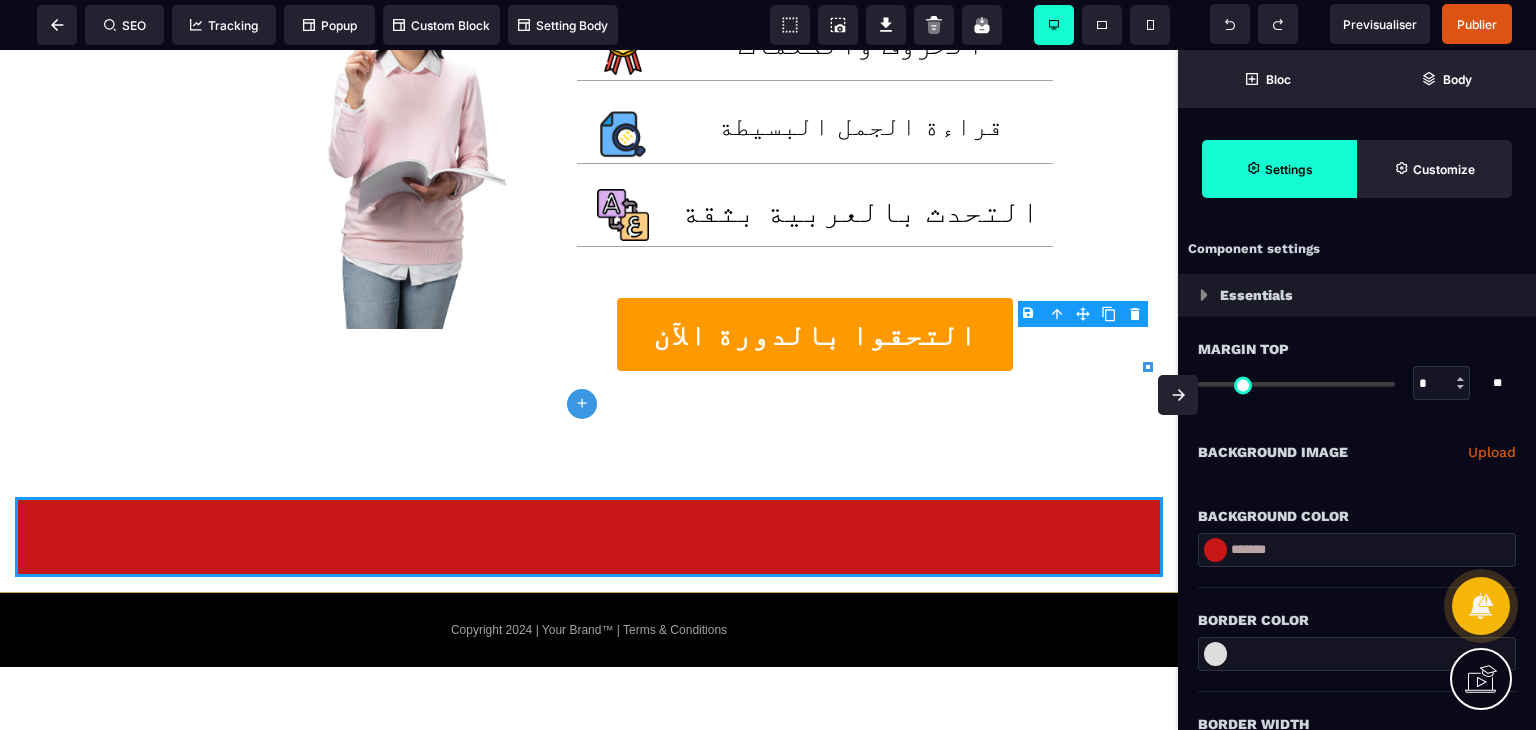 scroll, scrollTop: 1180, scrollLeft: 0, axis: vertical 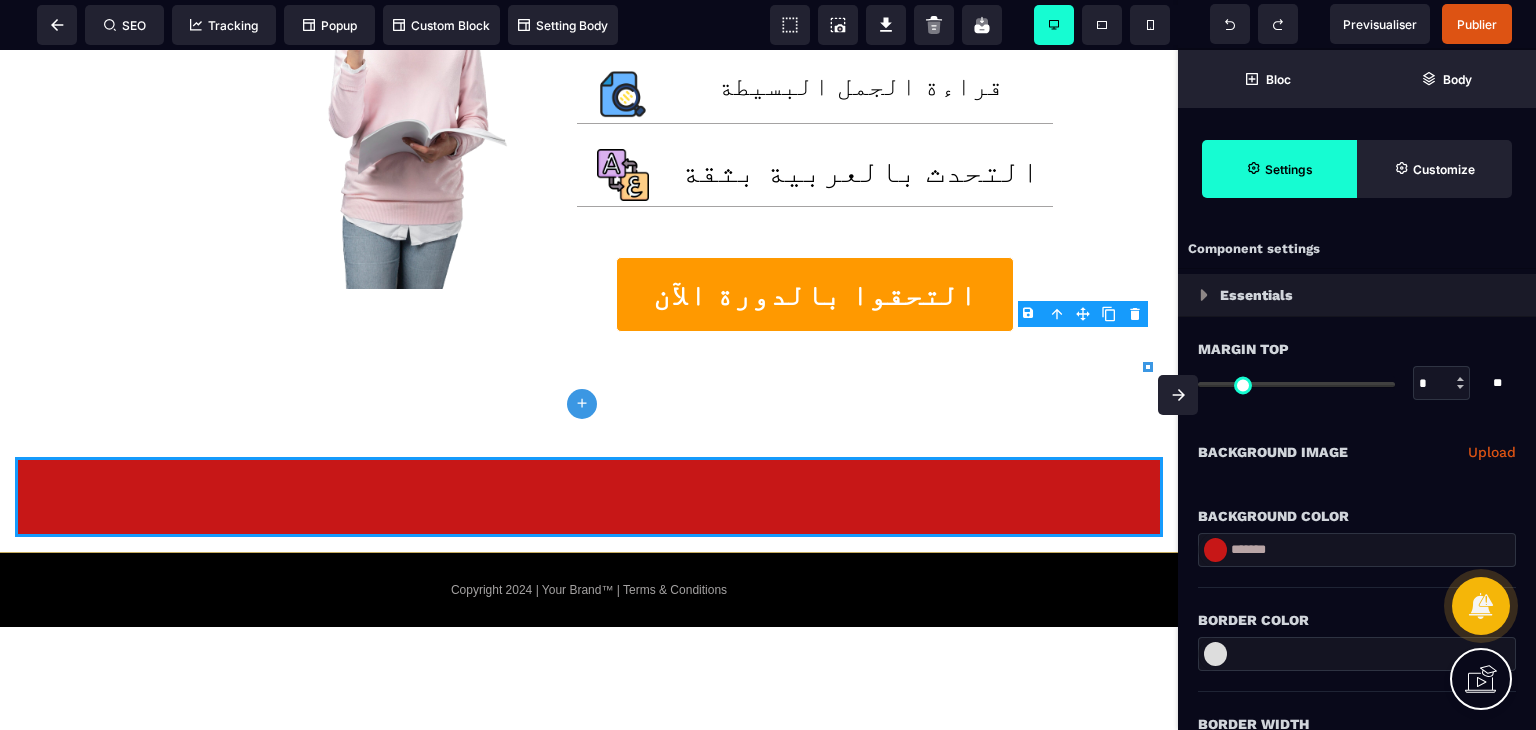 click at bounding box center [1215, 550] 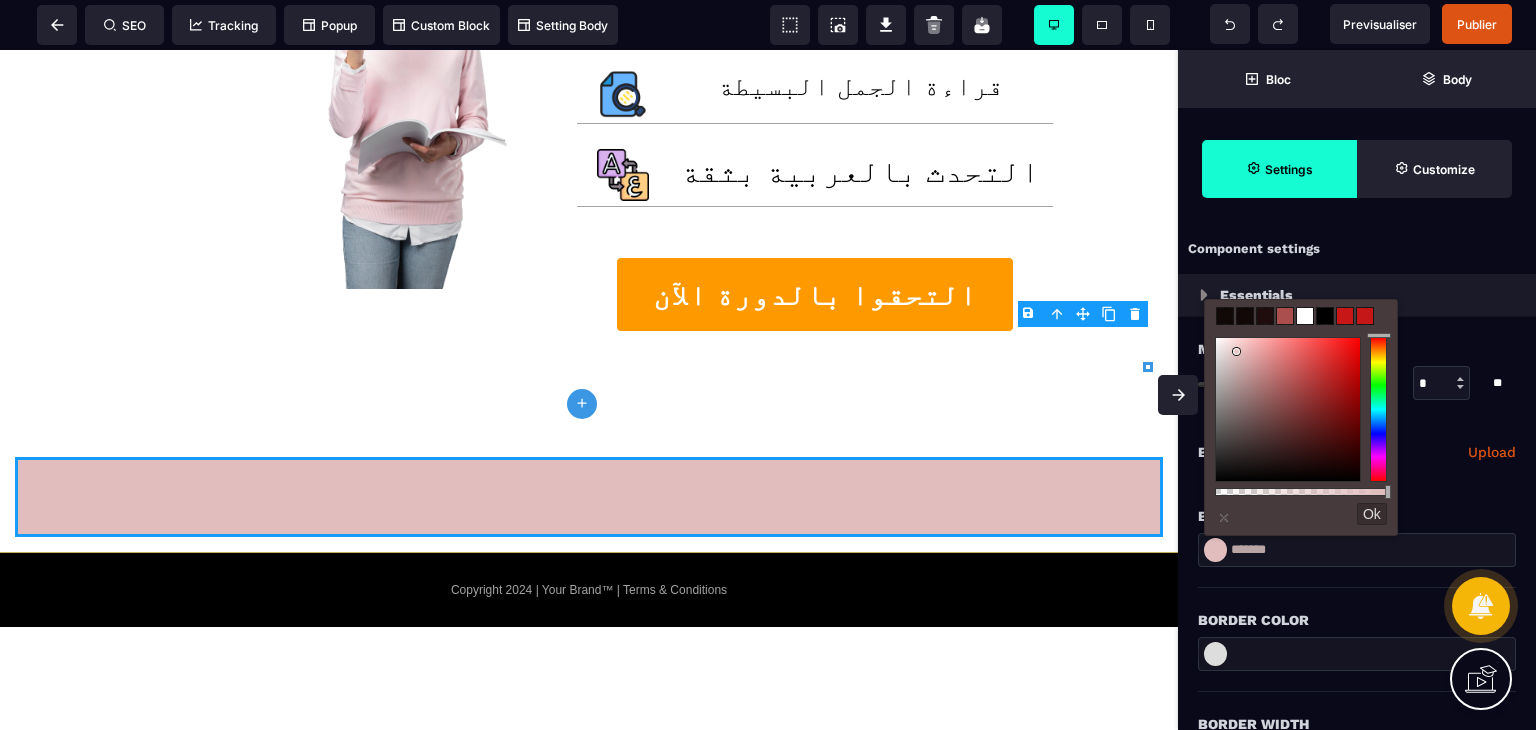 click on "less ⨯ Ok" at bounding box center [1301, 418] 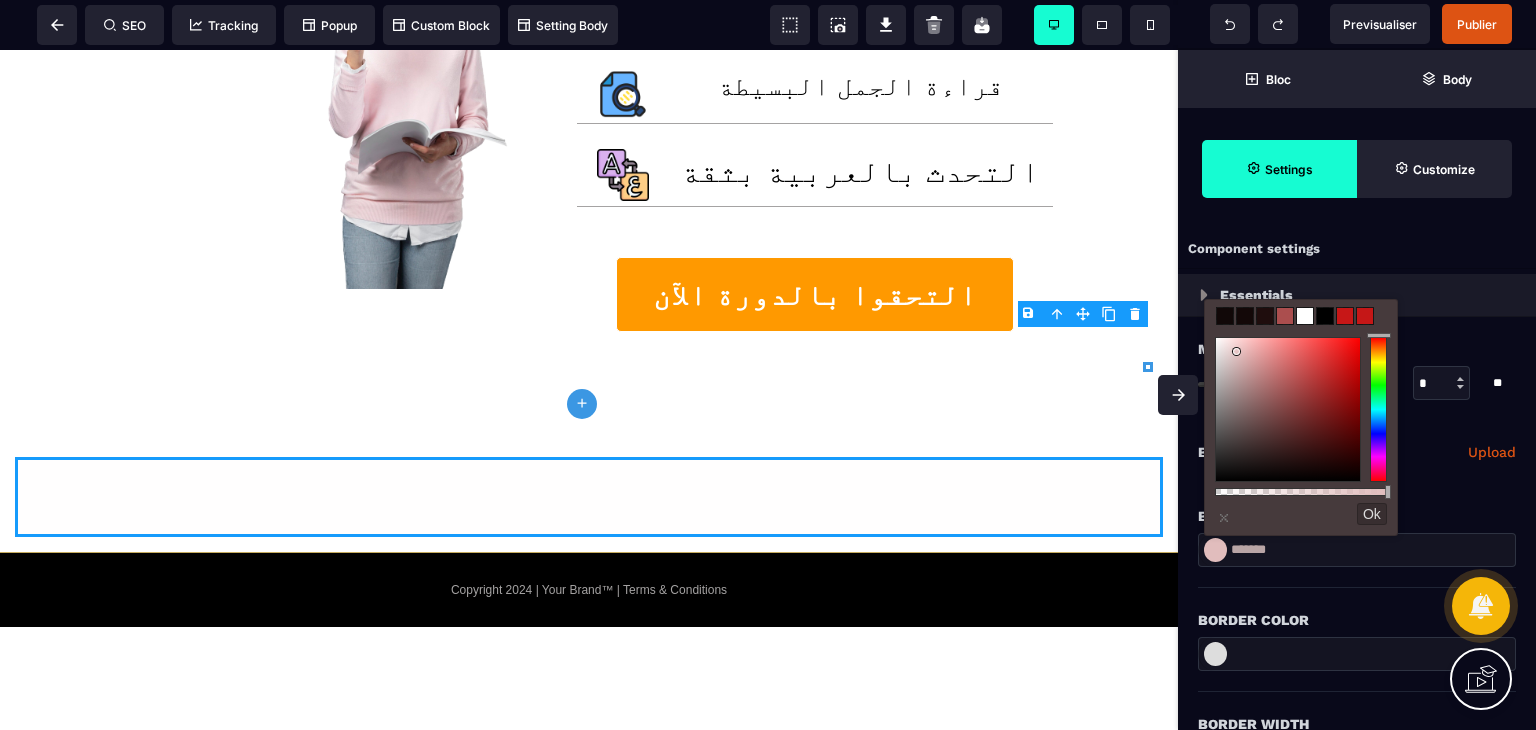 type on "*******" 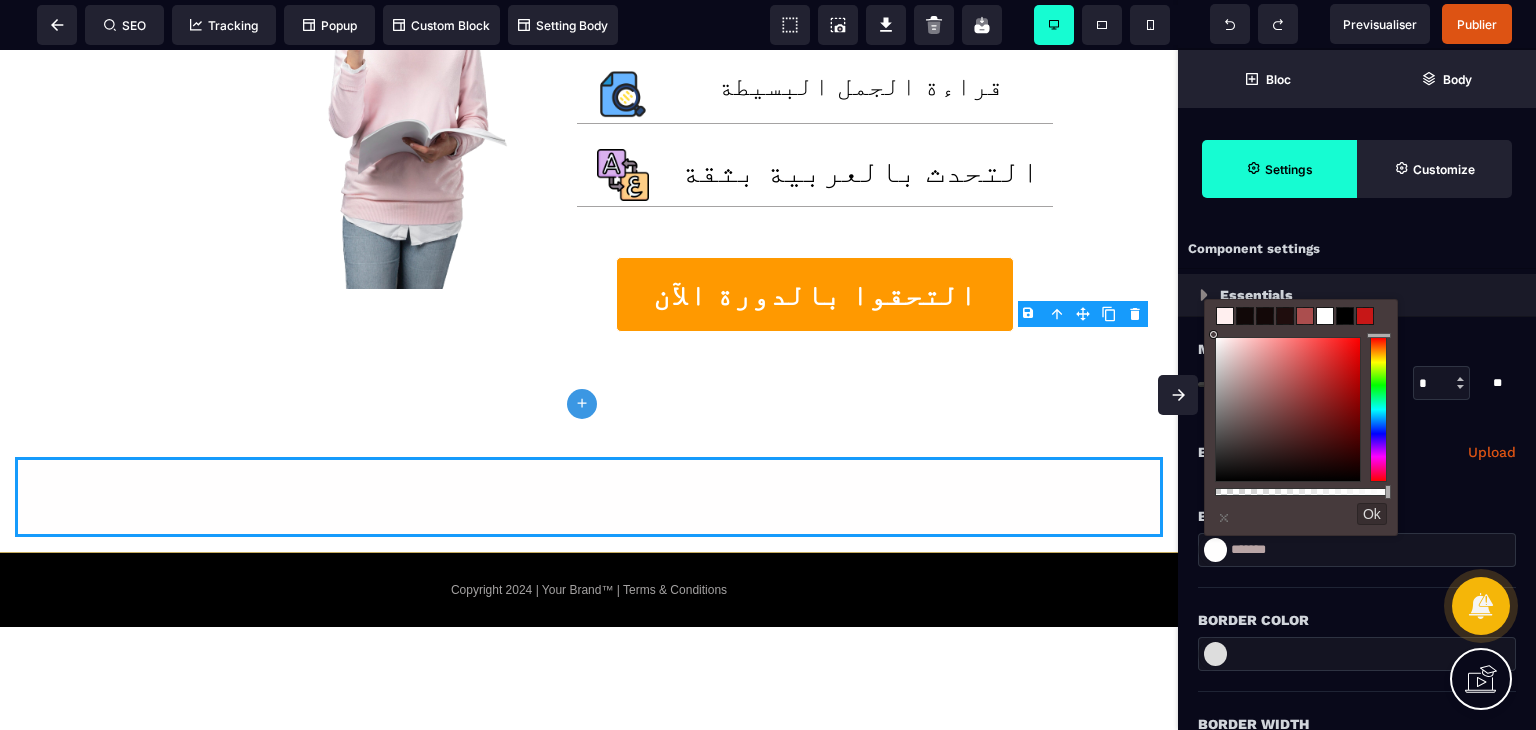 click on "Background Color" at bounding box center [1357, 516] 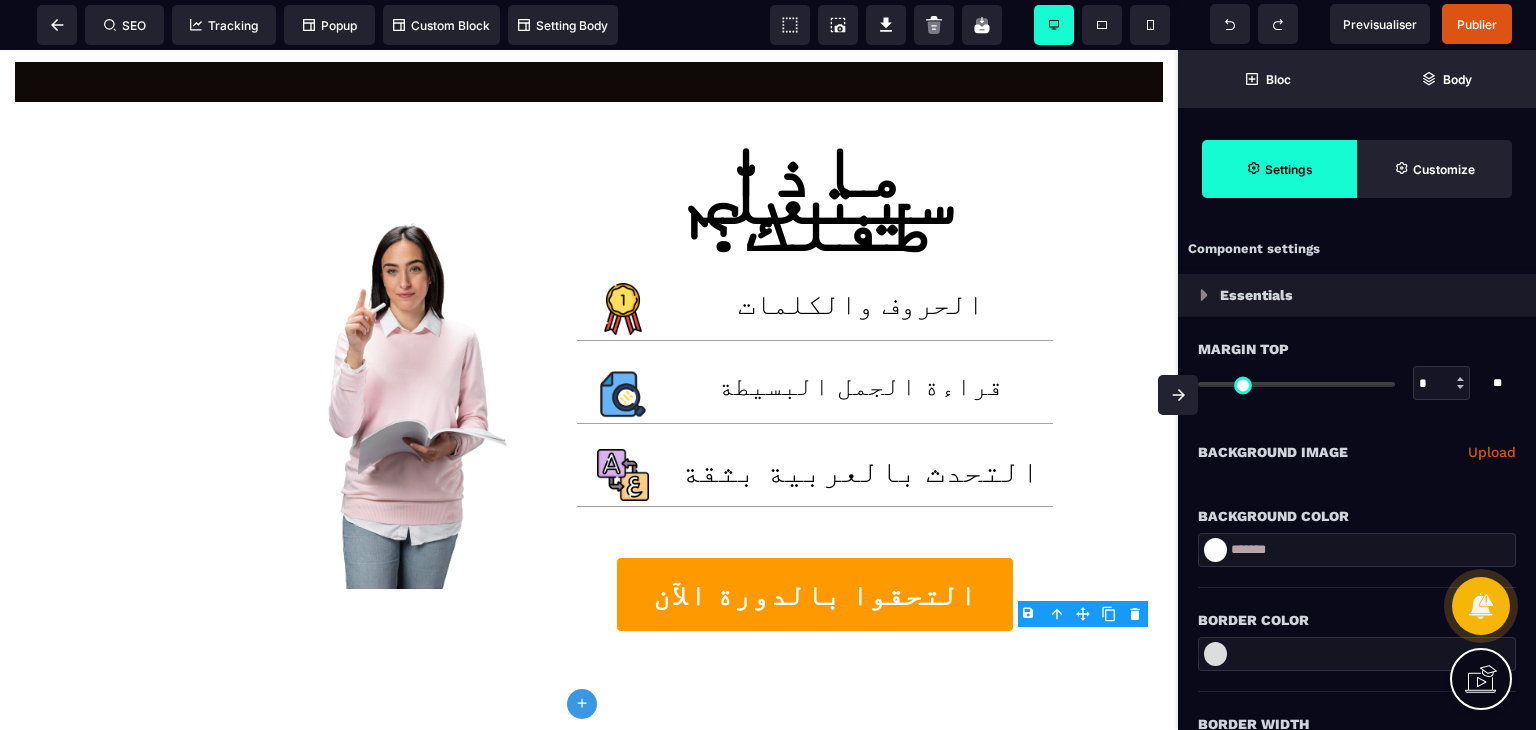 drag, startPoint x: 1176, startPoint y: 391, endPoint x: 756, endPoint y: 390, distance: 420.0012 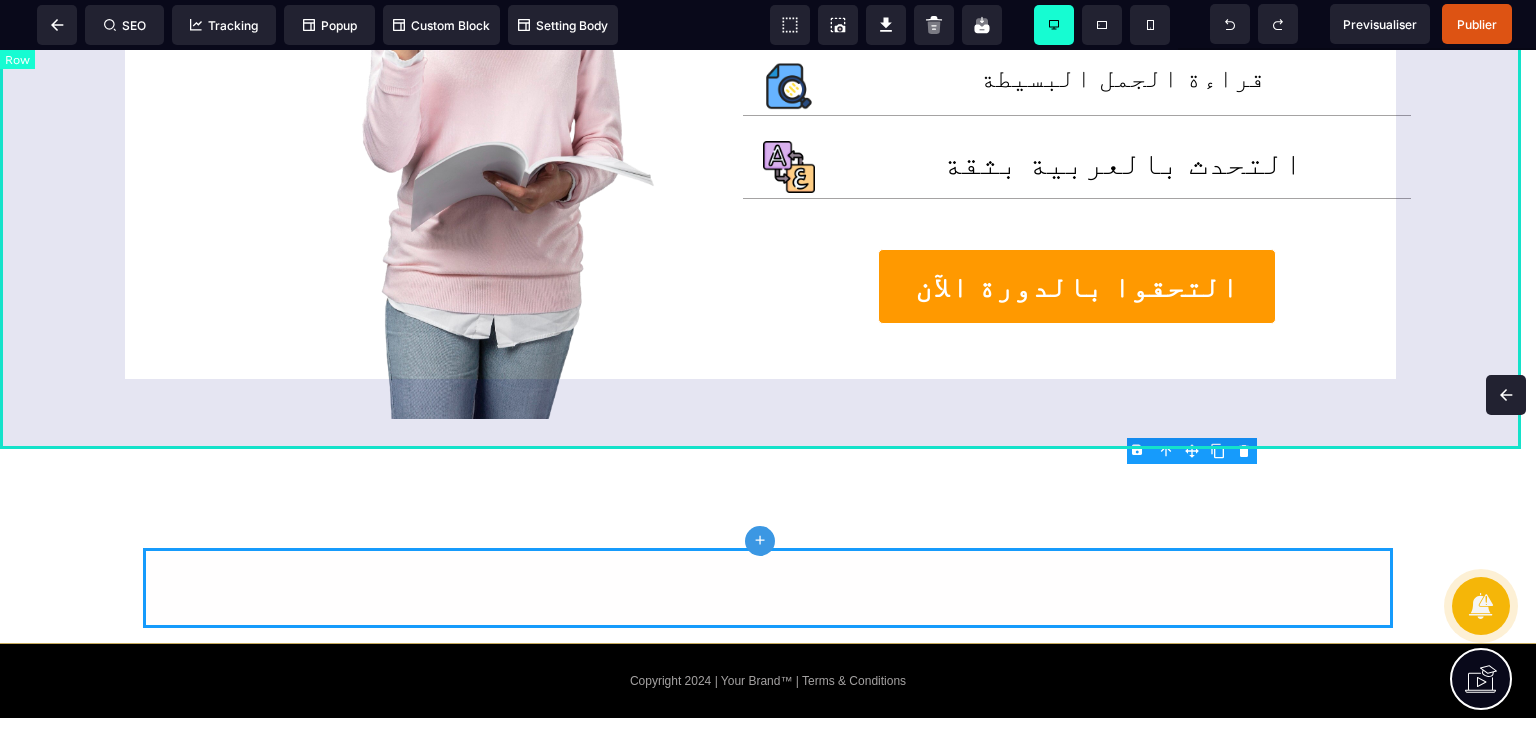 scroll, scrollTop: 1240, scrollLeft: 0, axis: vertical 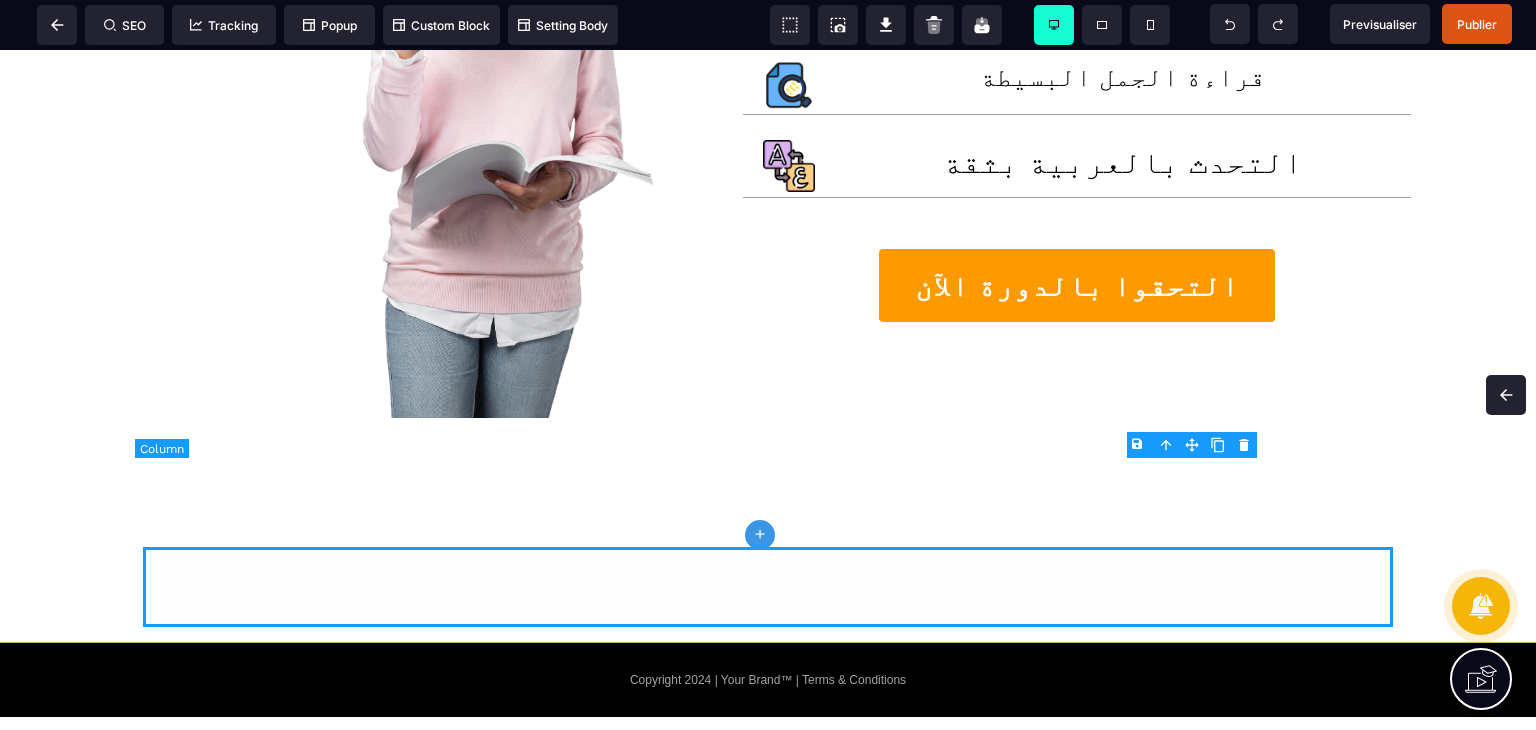 click at bounding box center (768, 587) 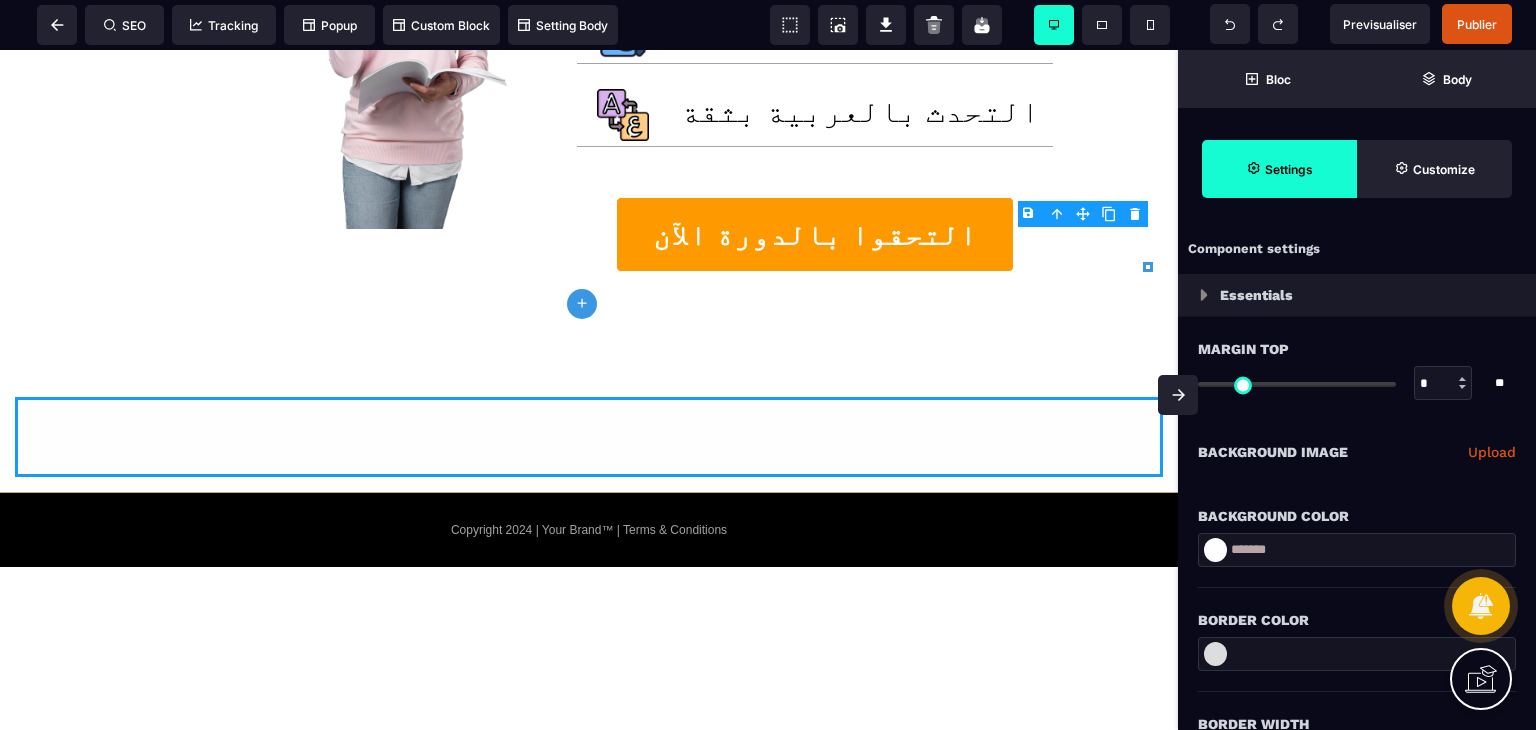 scroll, scrollTop: 1280, scrollLeft: 0, axis: vertical 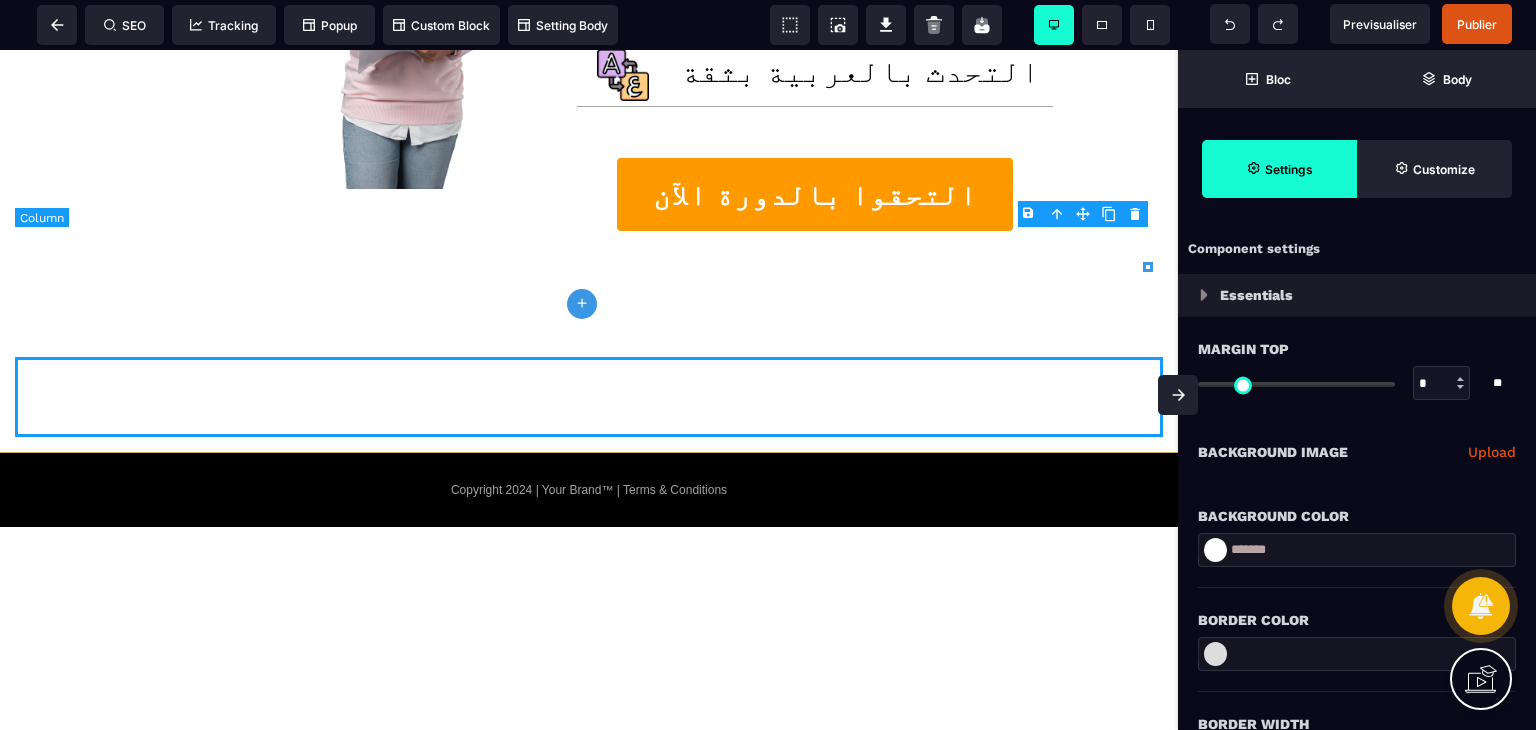 click at bounding box center [589, 397] 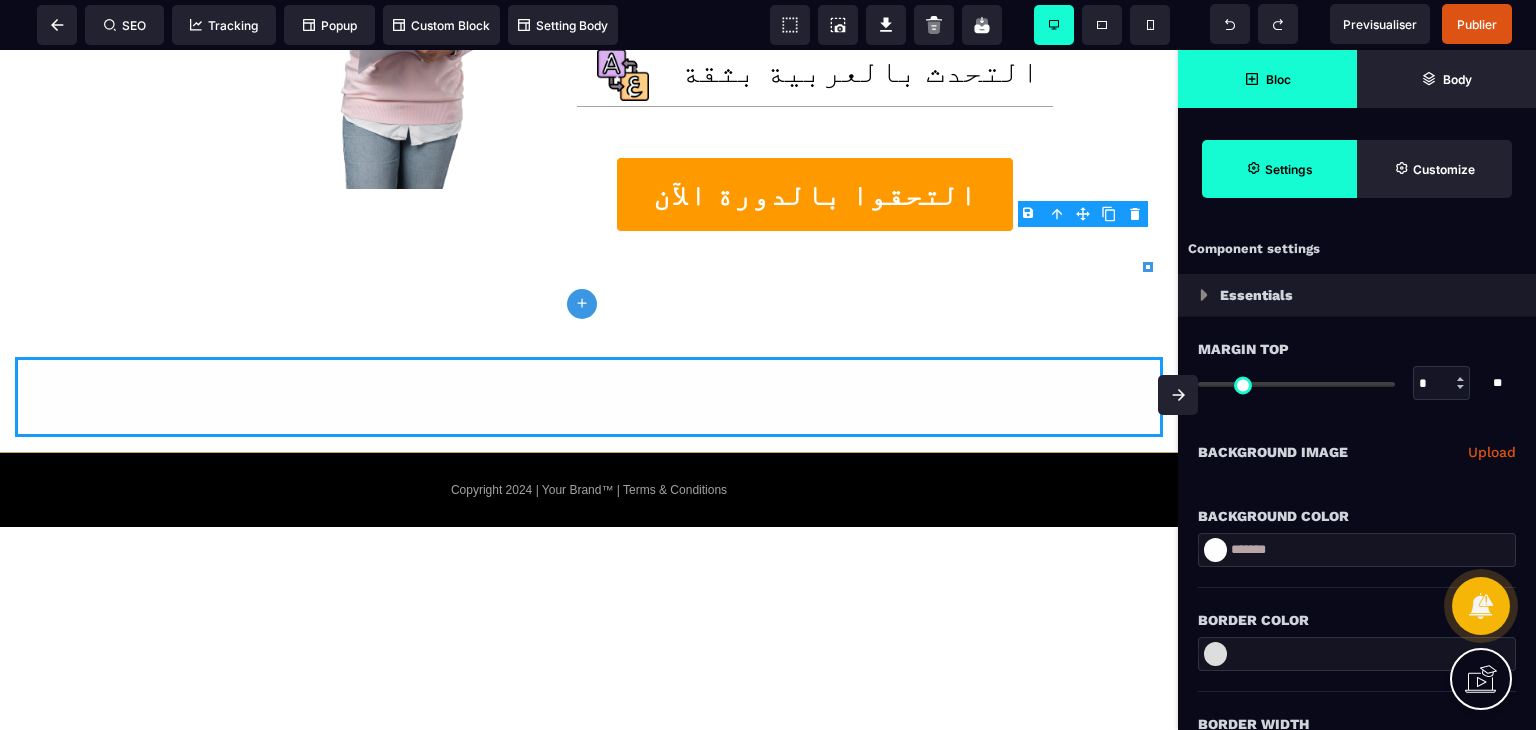 click on "Bloc" at bounding box center [1267, 79] 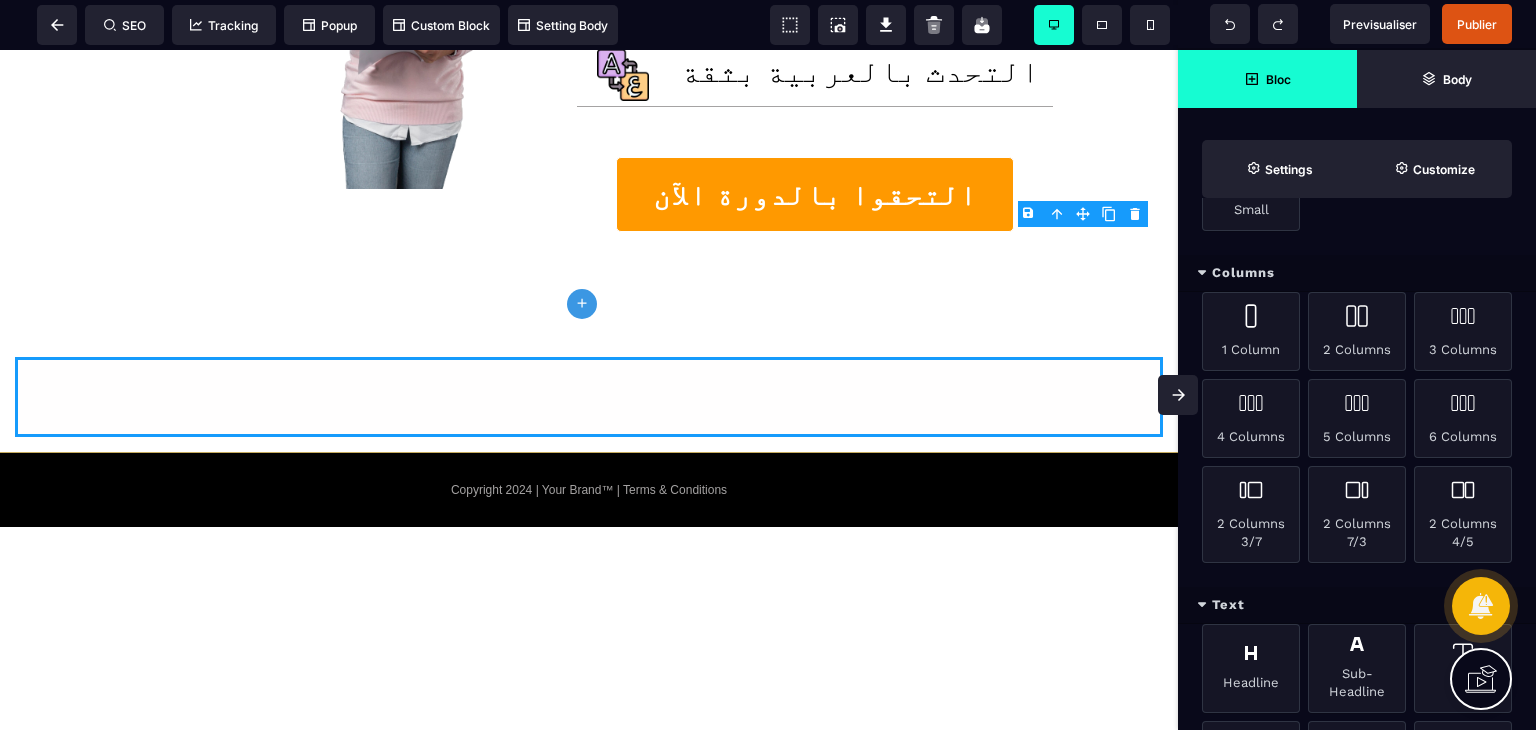 scroll, scrollTop: 200, scrollLeft: 0, axis: vertical 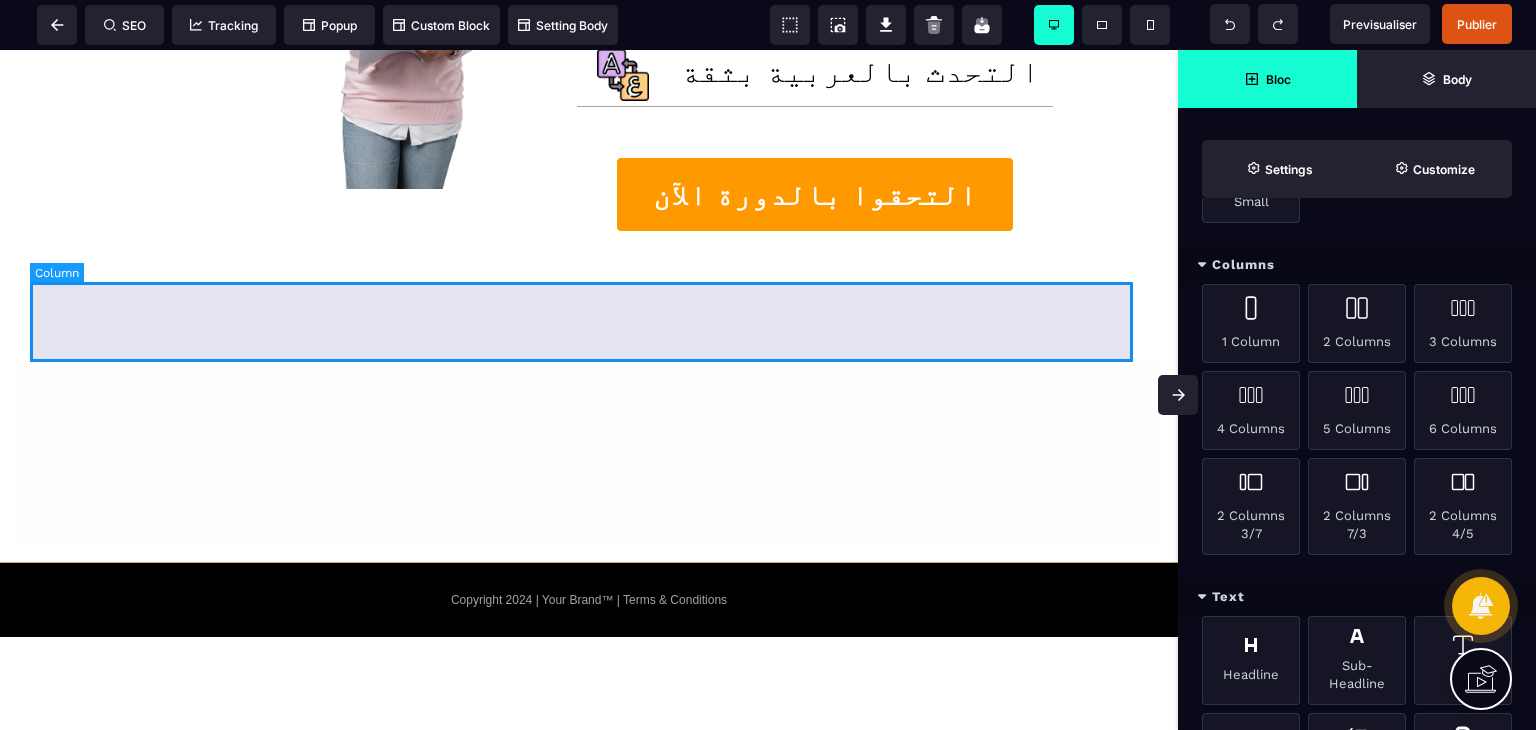 click at bounding box center [589, 452] 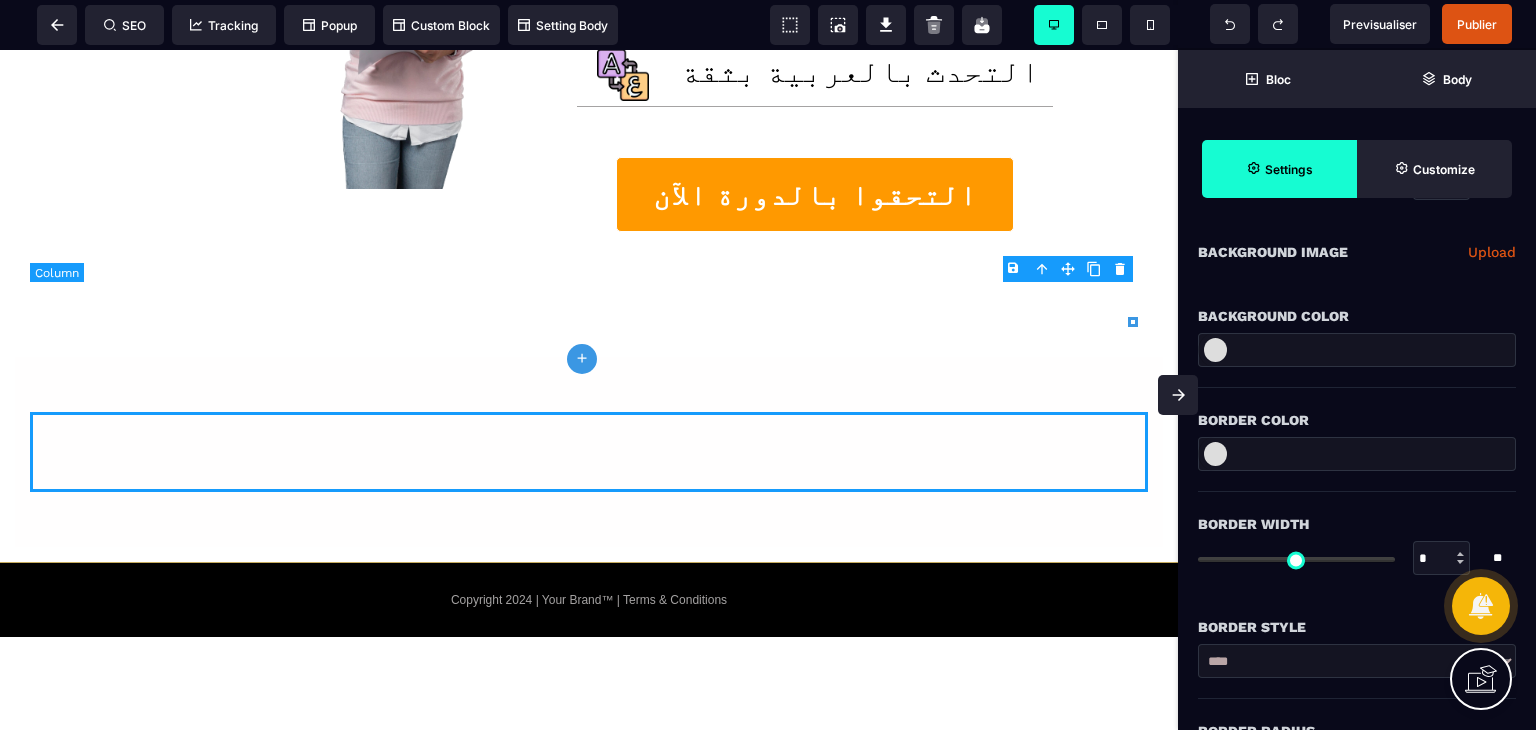 type on "*" 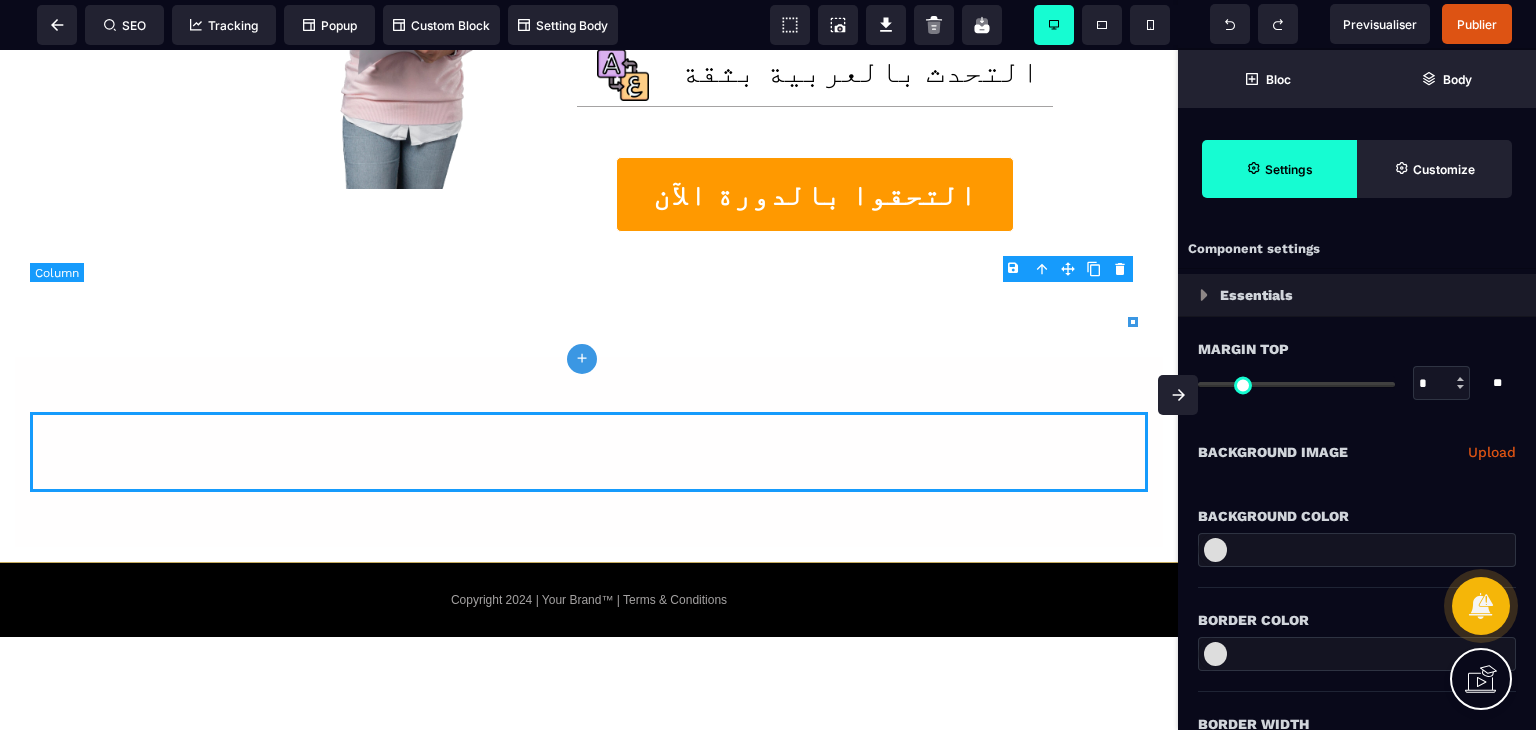 type on "*" 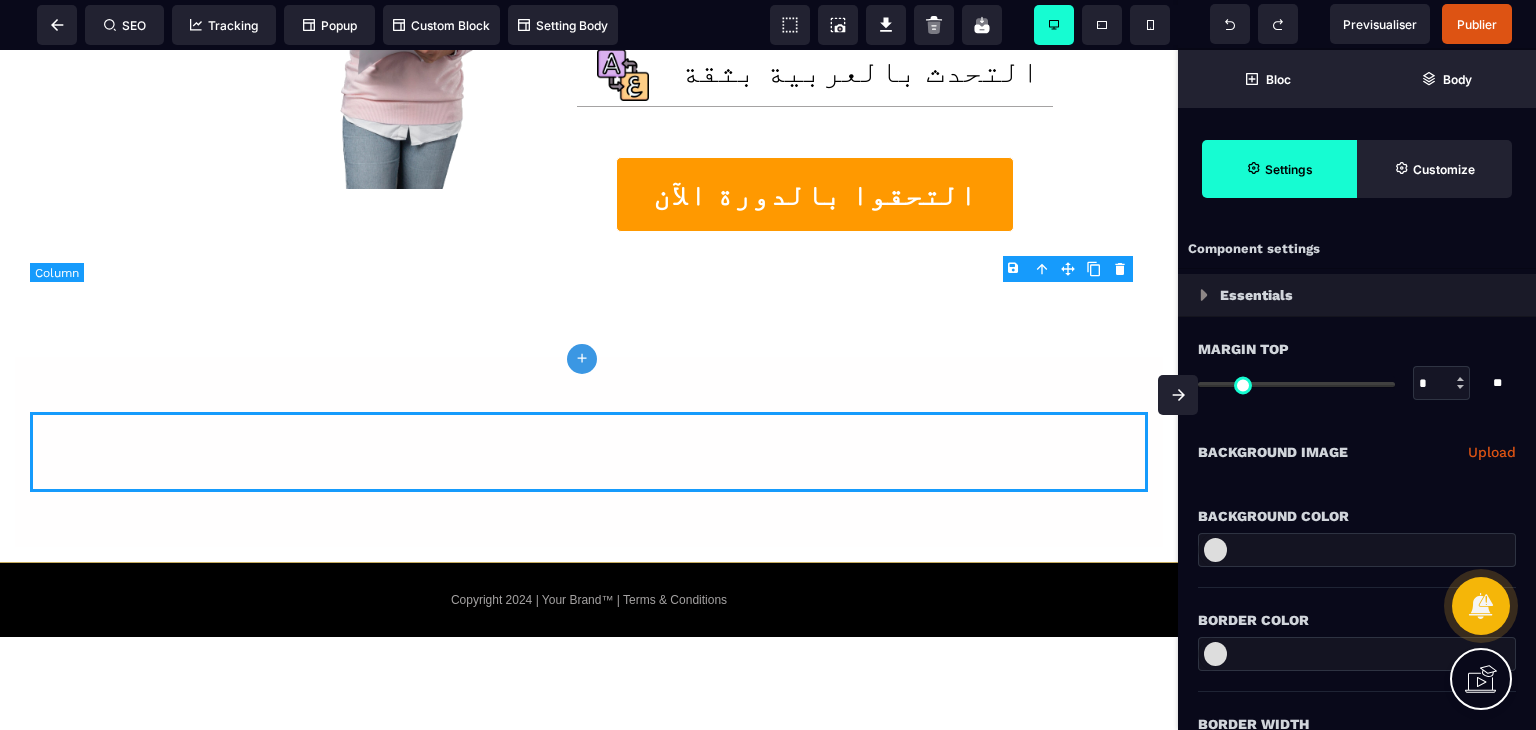 click at bounding box center [589, 452] 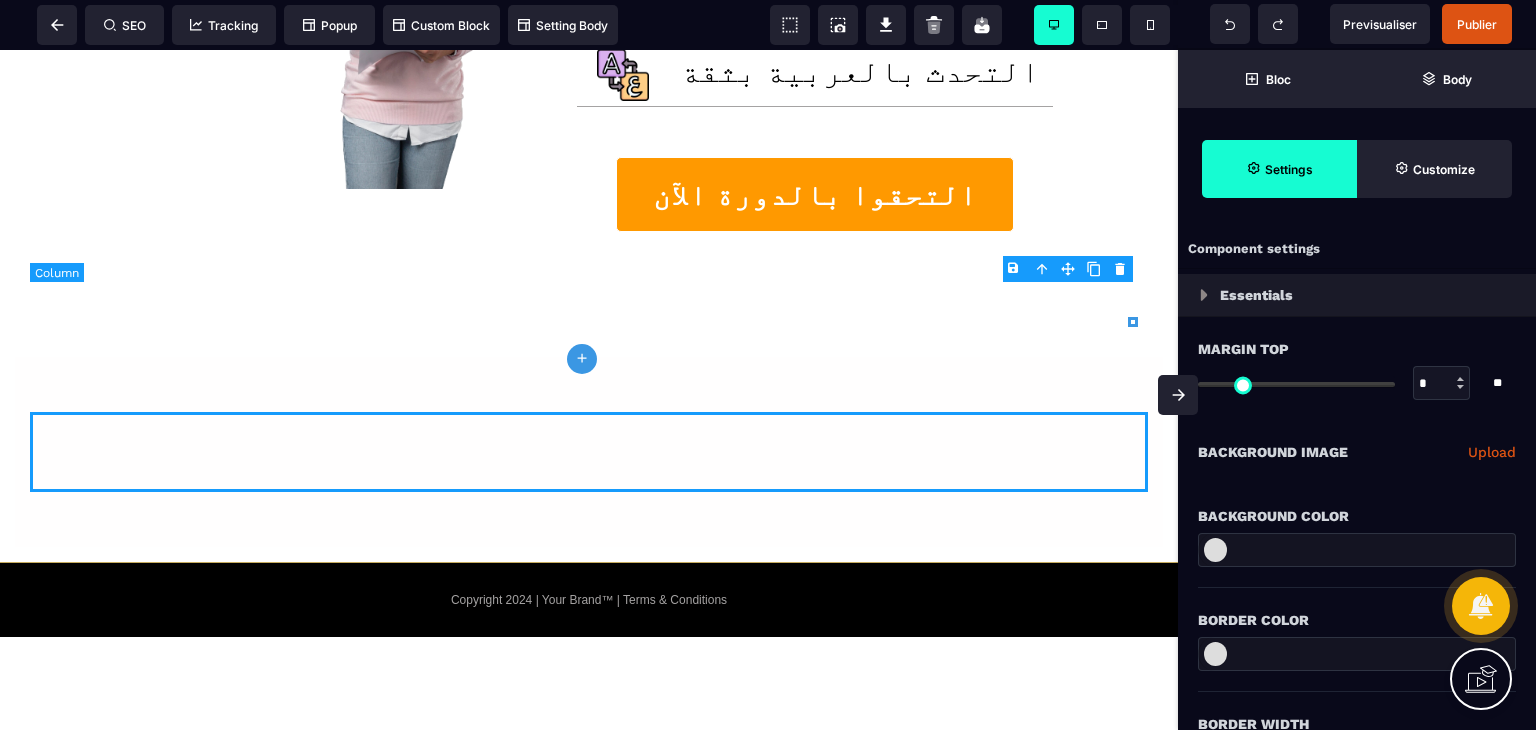 click at bounding box center (589, 452) 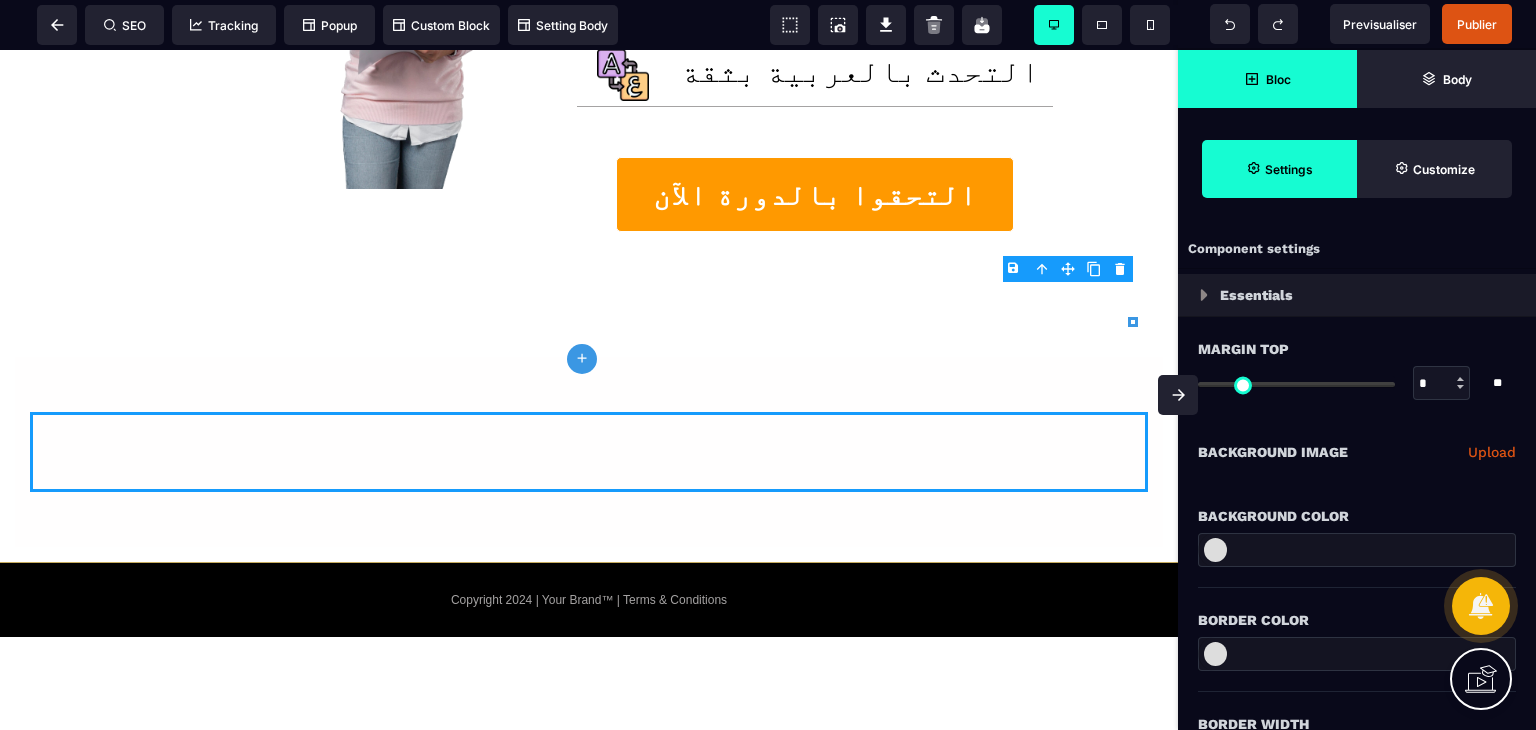 click on "Bloc" at bounding box center [1267, 79] 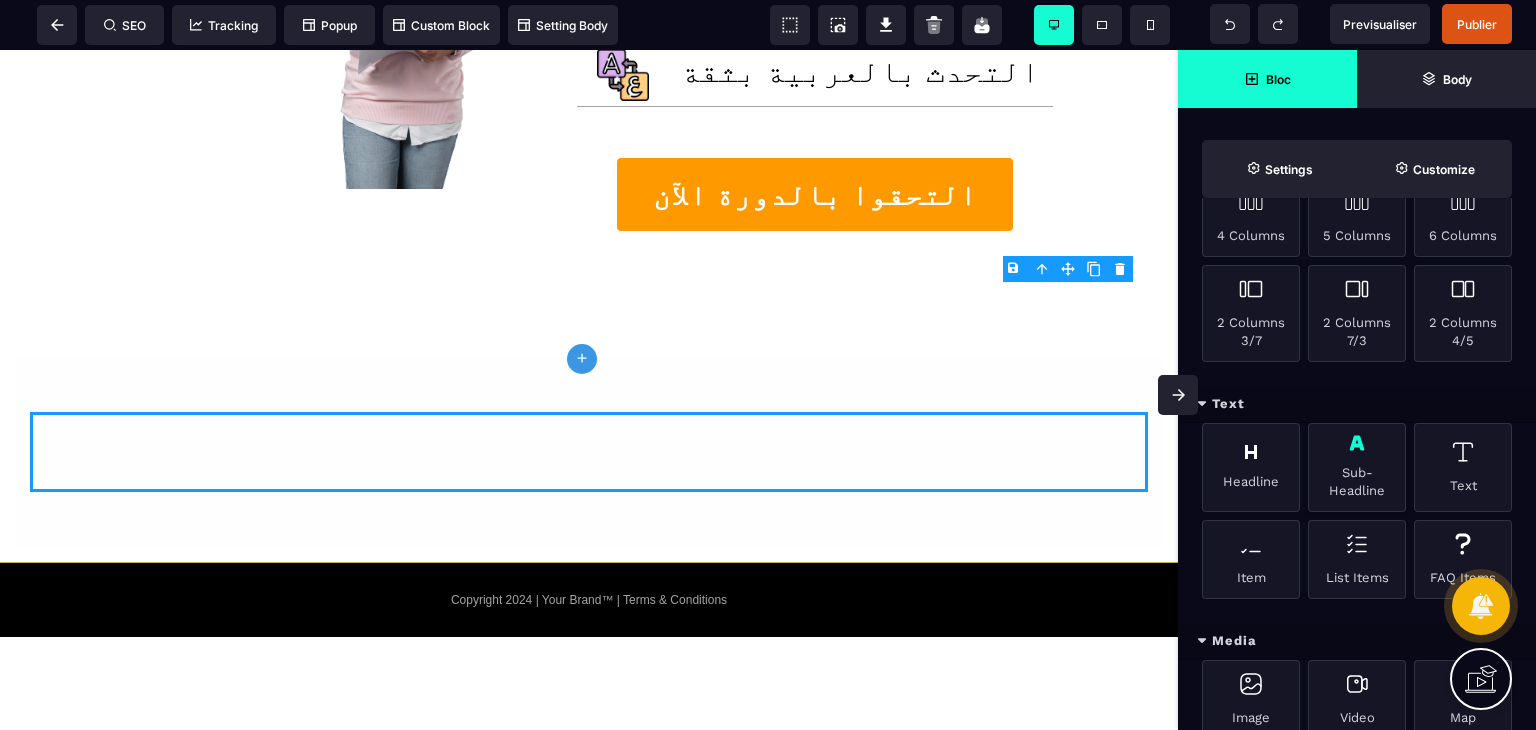 scroll, scrollTop: 400, scrollLeft: 0, axis: vertical 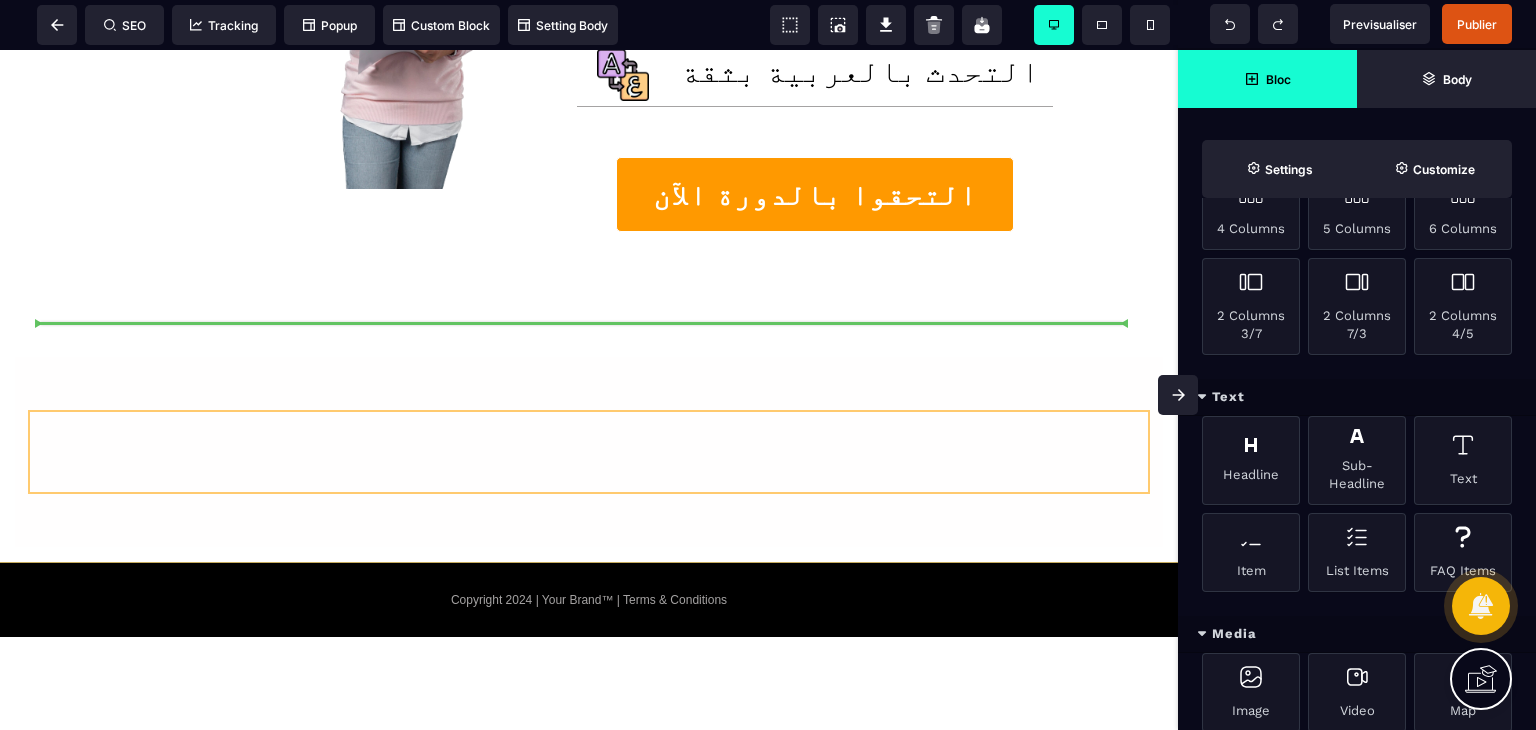 select on "***" 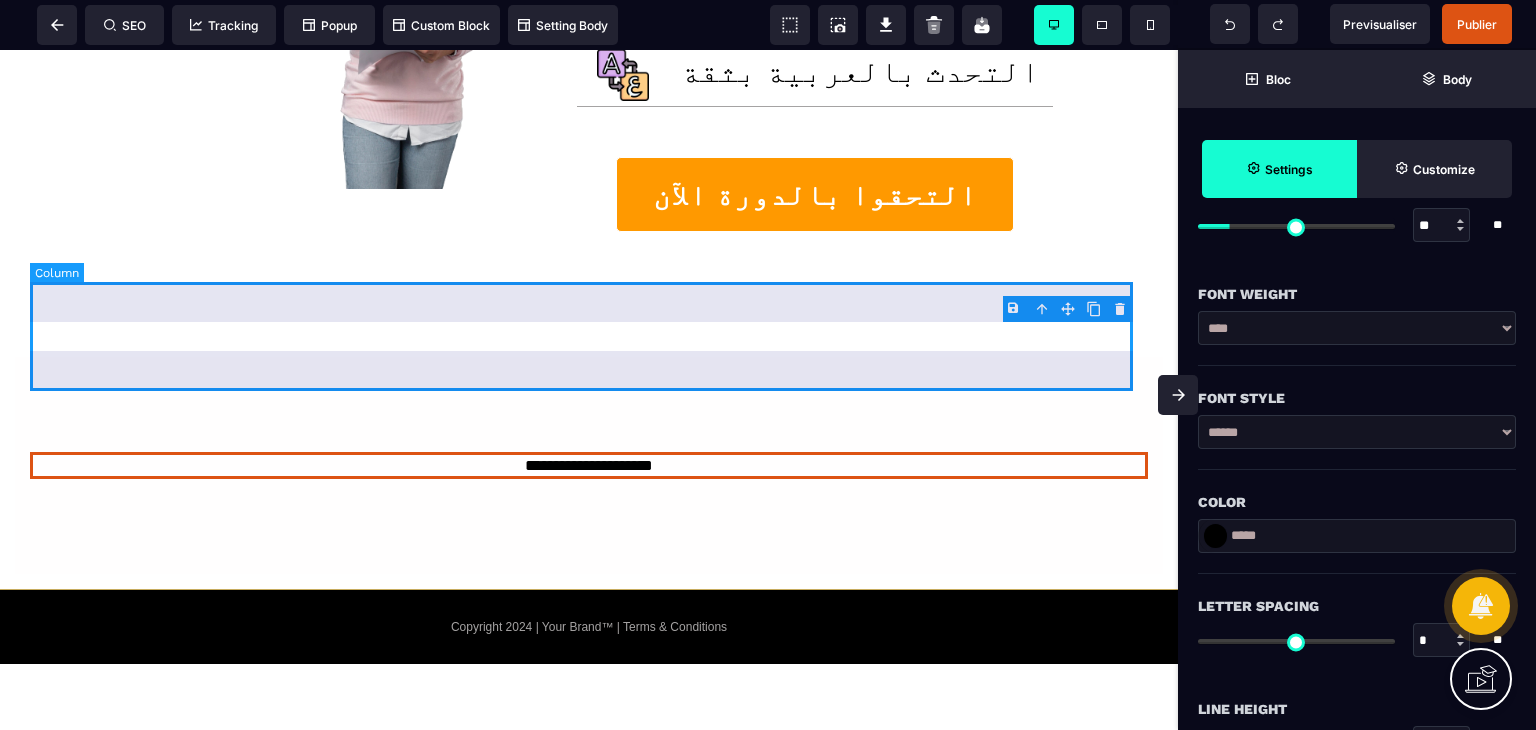 type on "*" 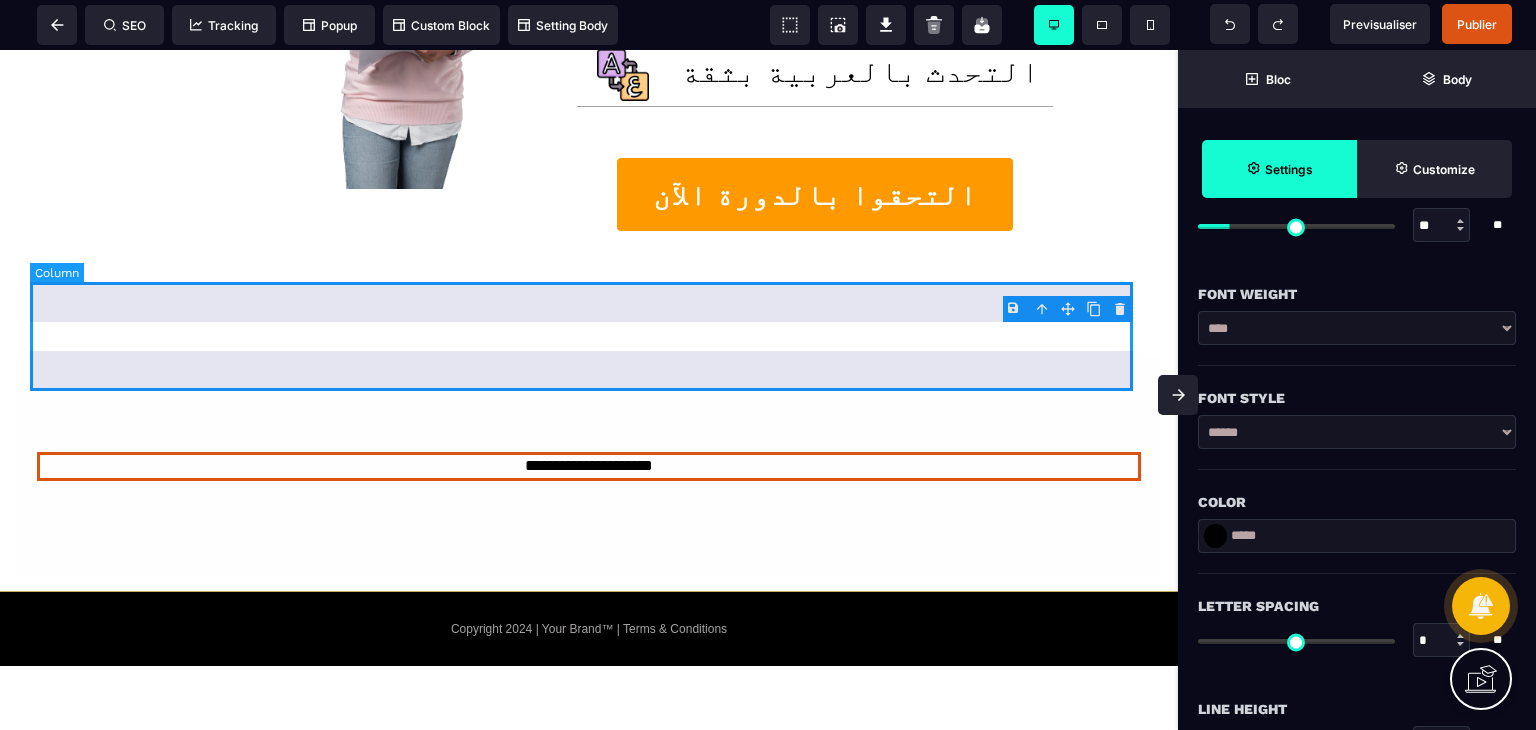 type on "***" 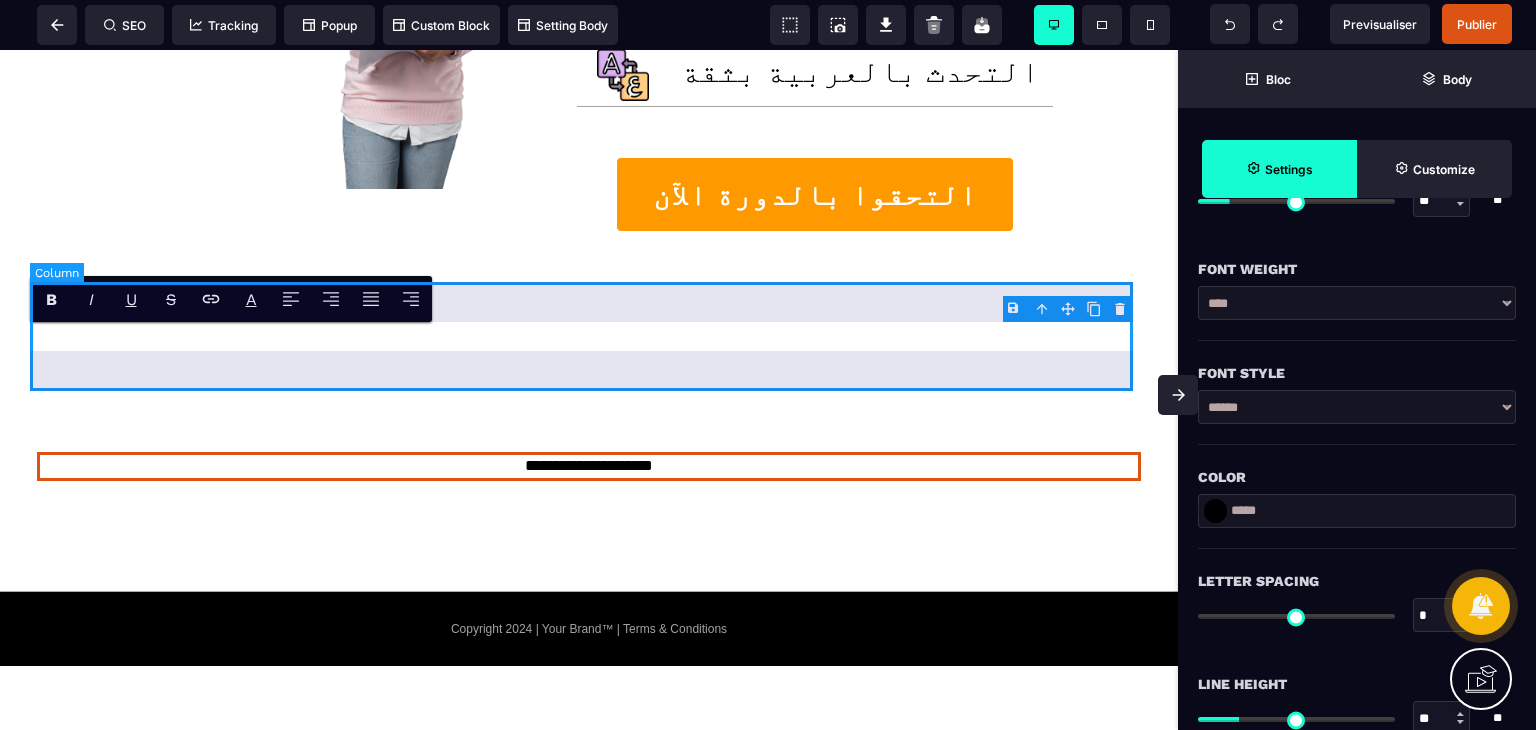 scroll, scrollTop: 0, scrollLeft: 0, axis: both 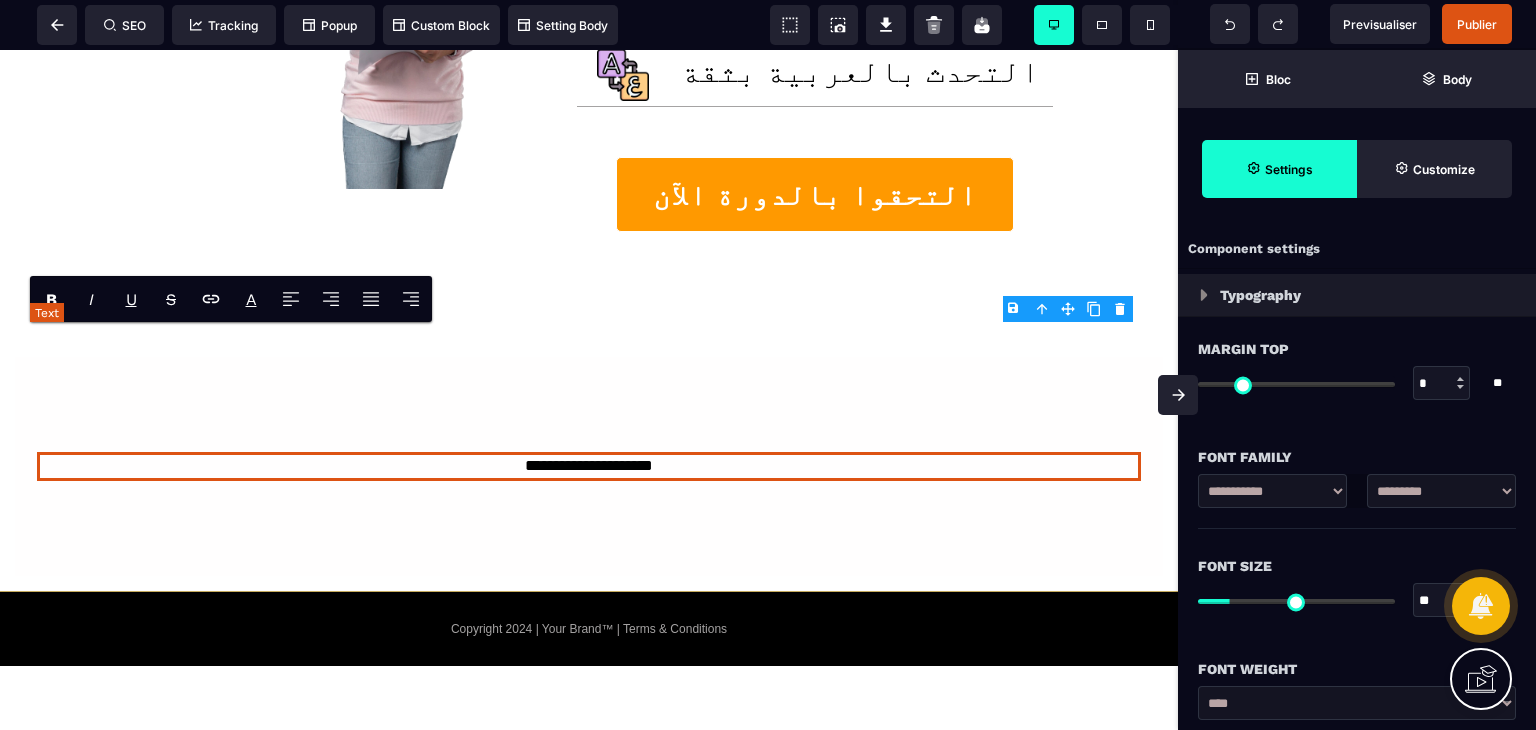 click on "**********" at bounding box center (588, 466) 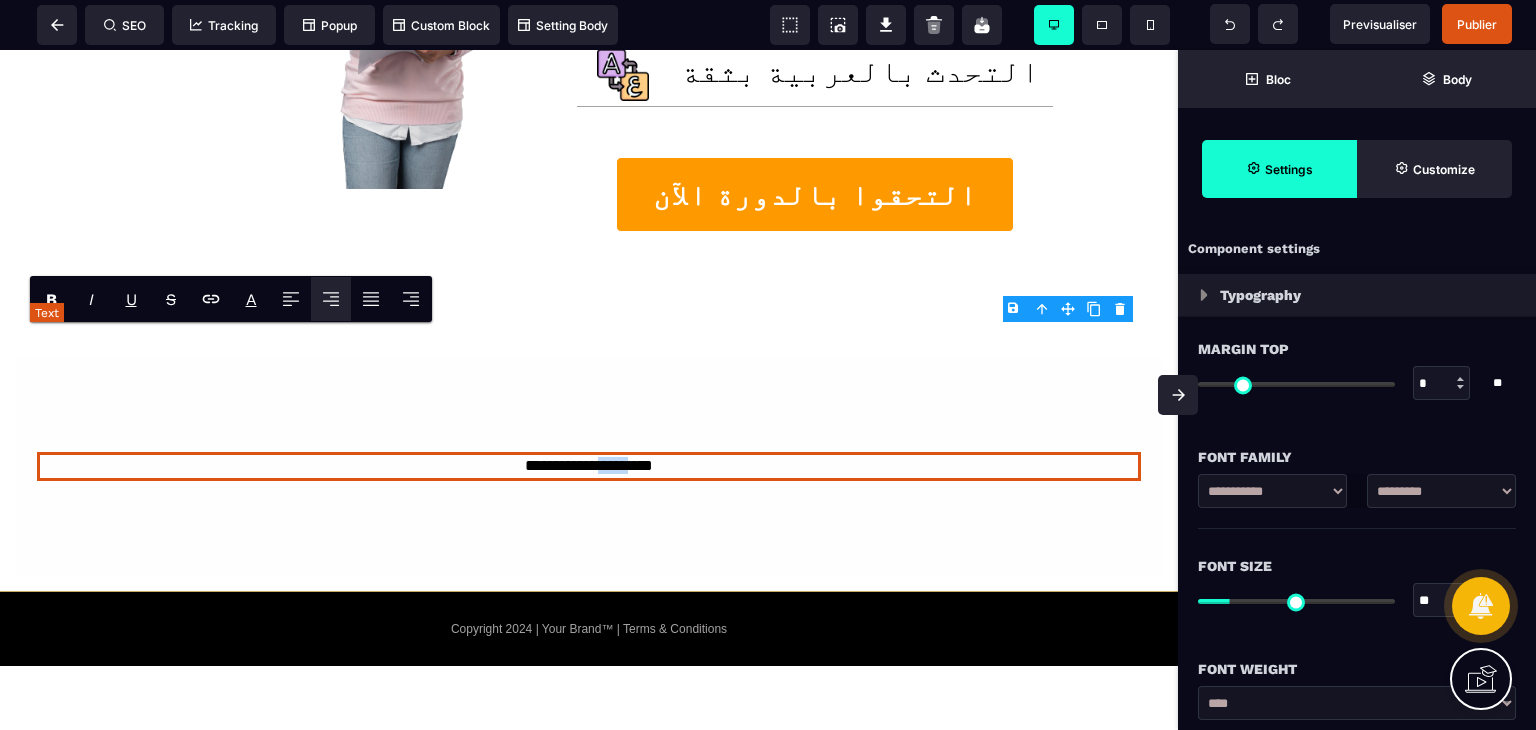 click on "**********" at bounding box center [588, 466] 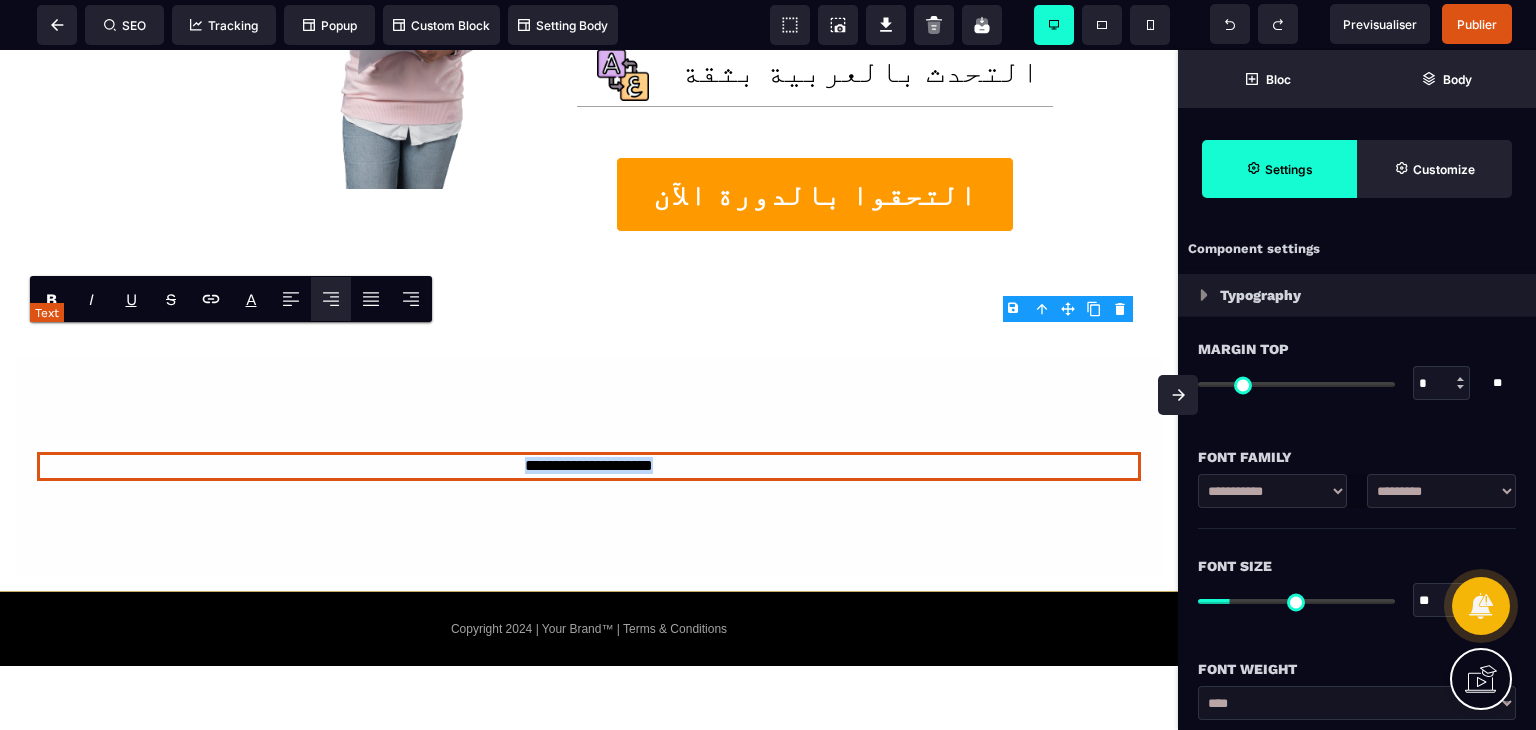 click on "**********" at bounding box center (588, 466) 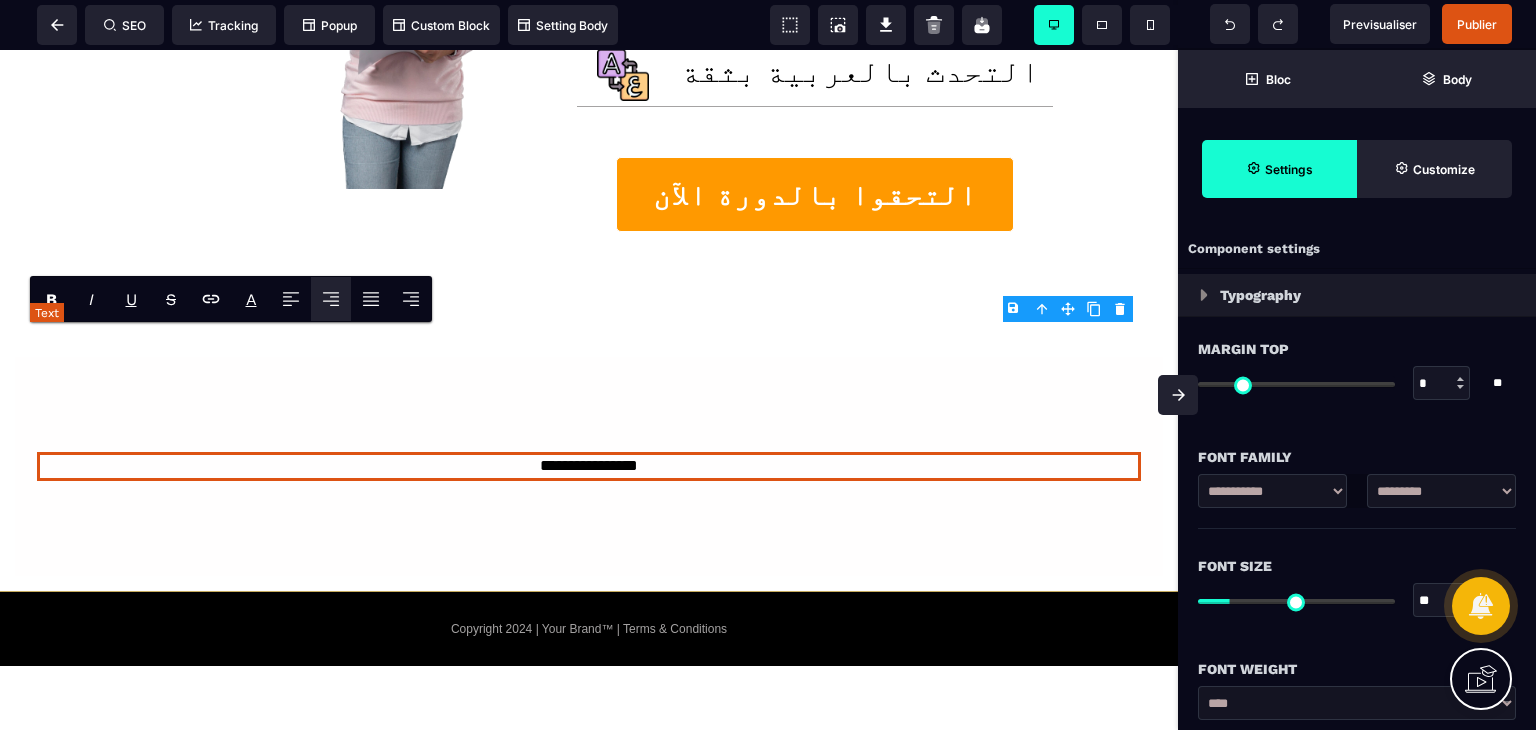 click on "**********" at bounding box center (588, 466) 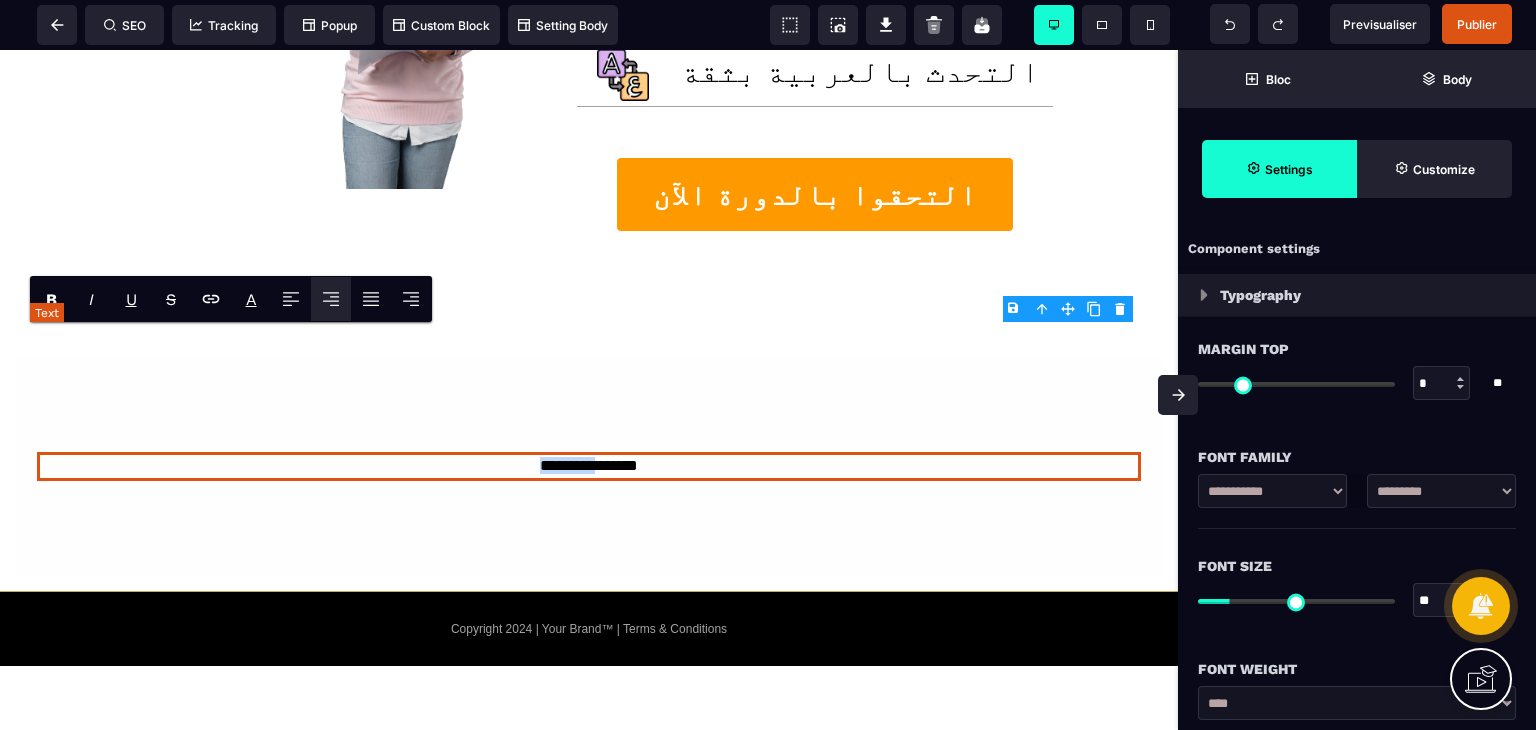 click on "**********" at bounding box center (588, 466) 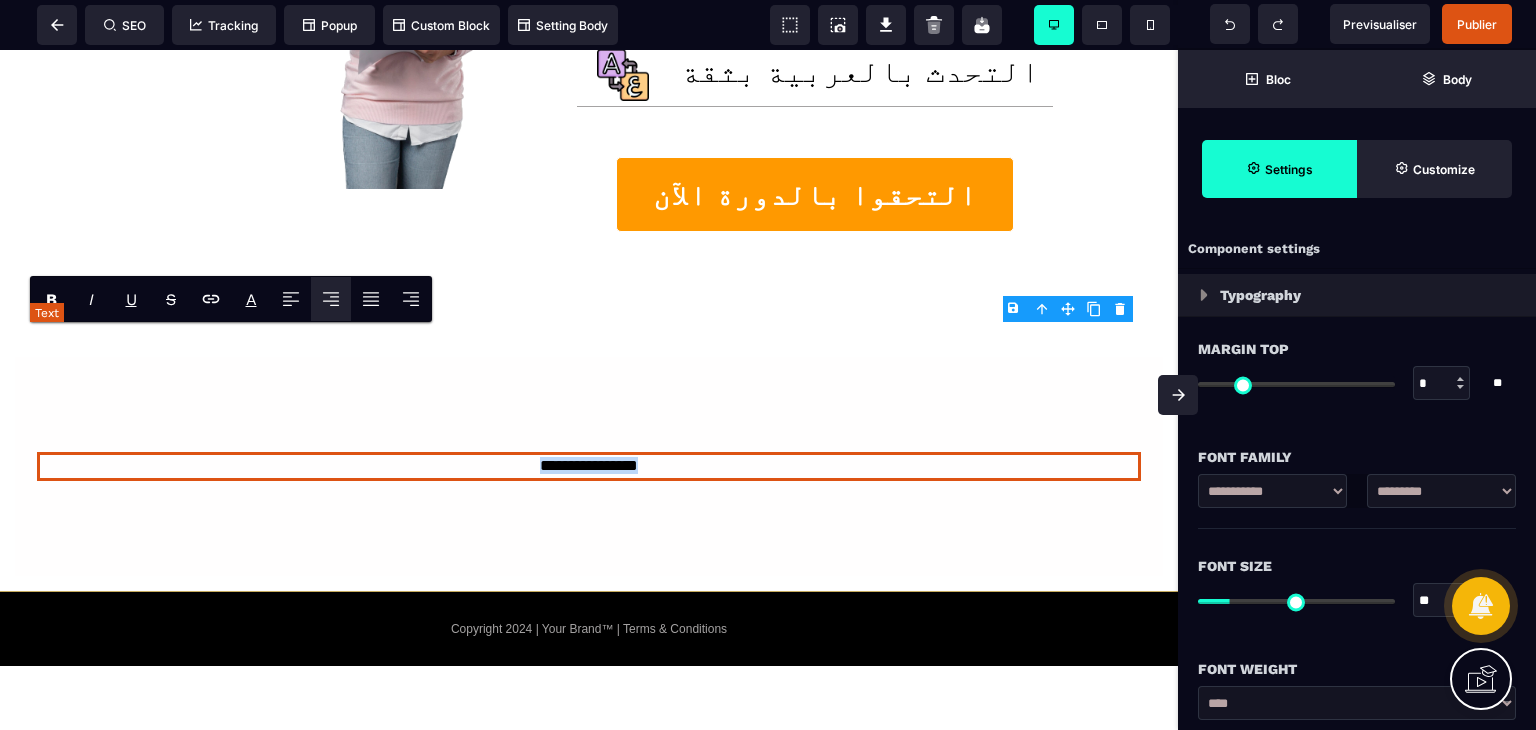 click on "**********" at bounding box center [588, 466] 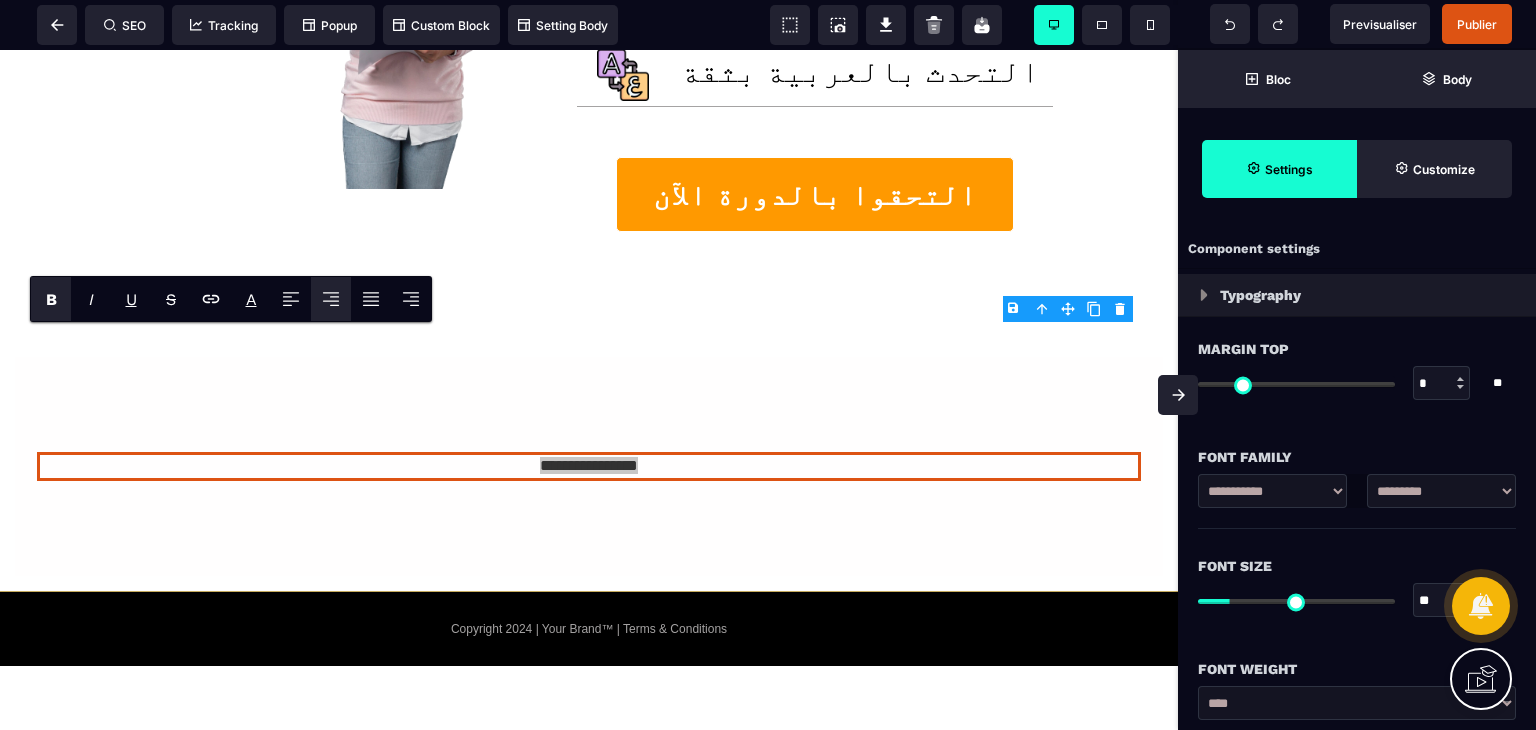 click on "B" at bounding box center [51, 299] 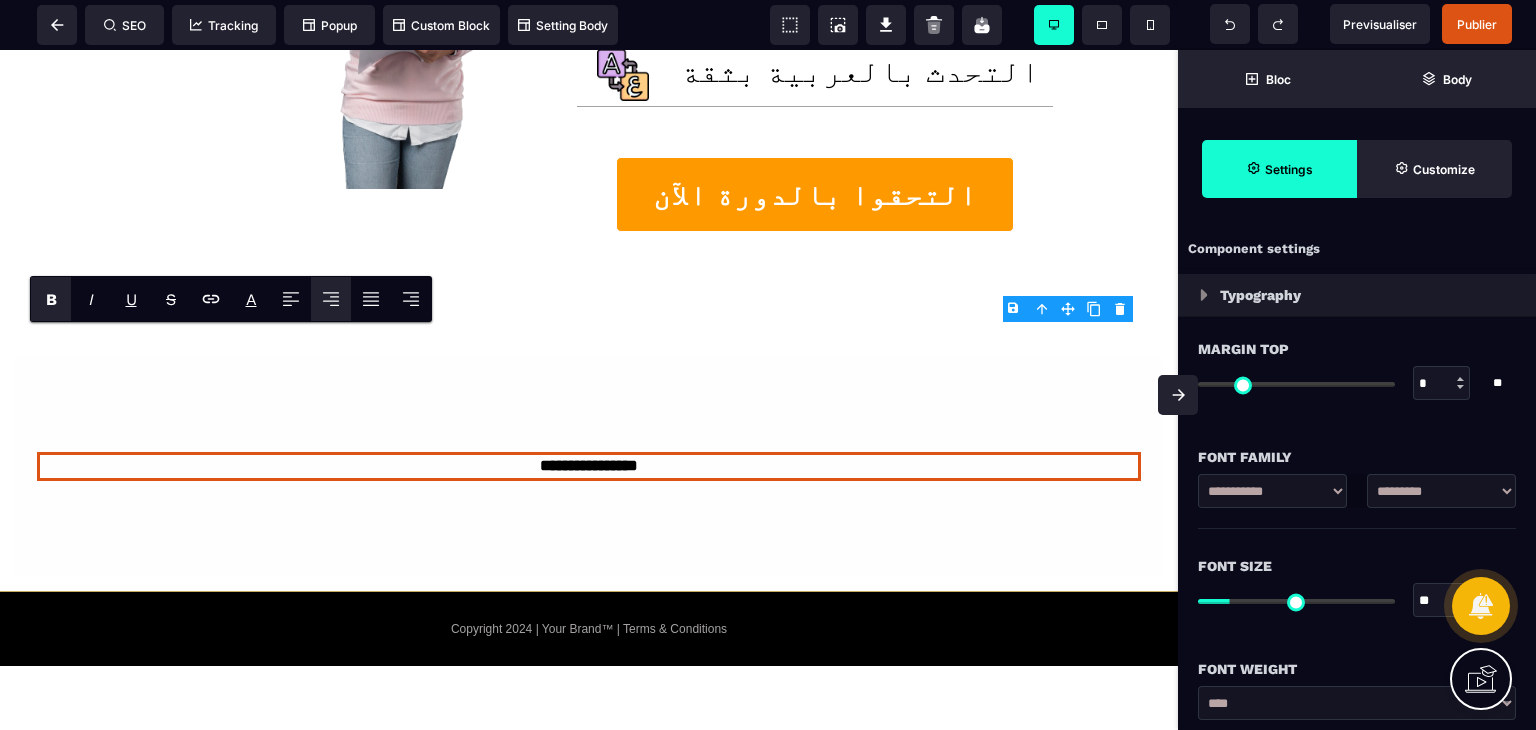 type on "**" 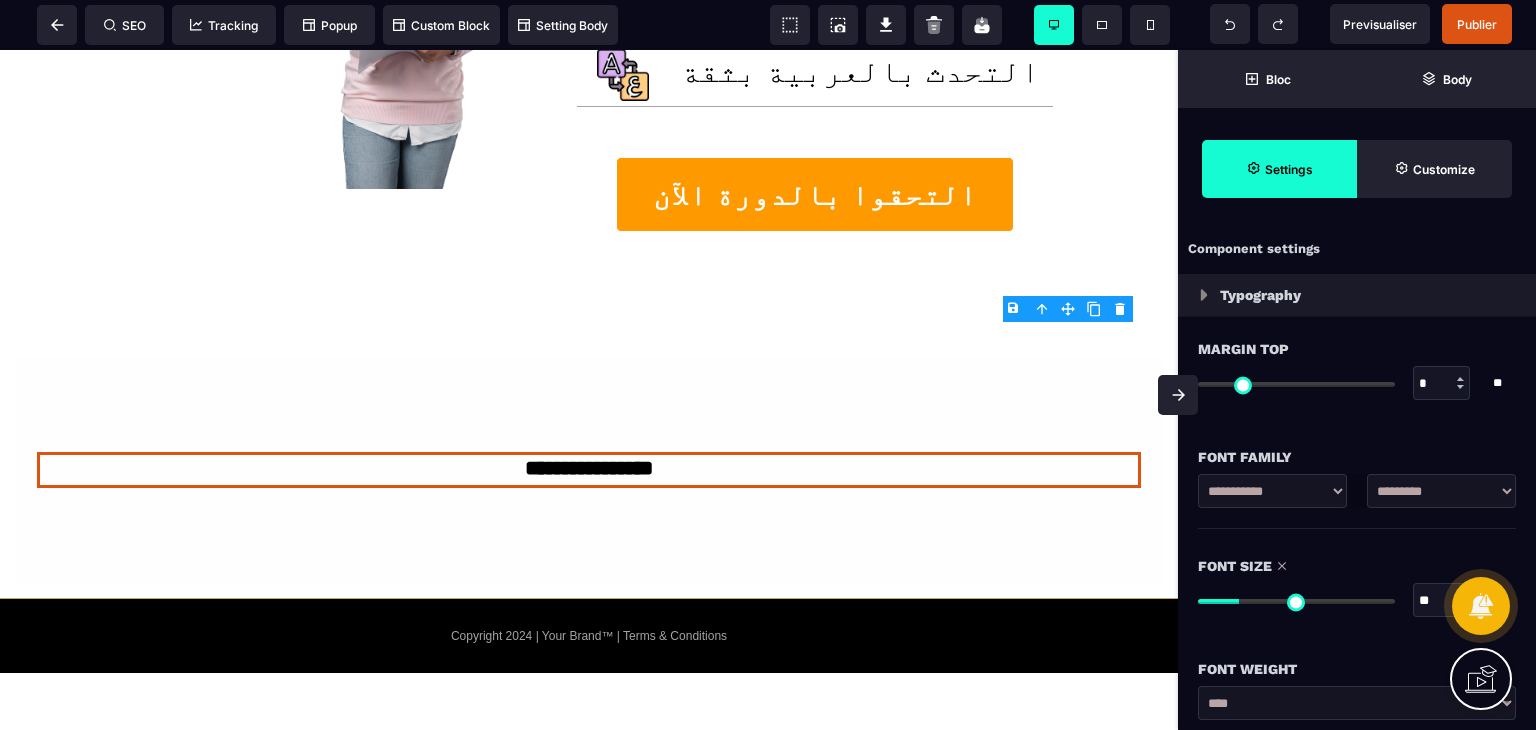 type on "**" 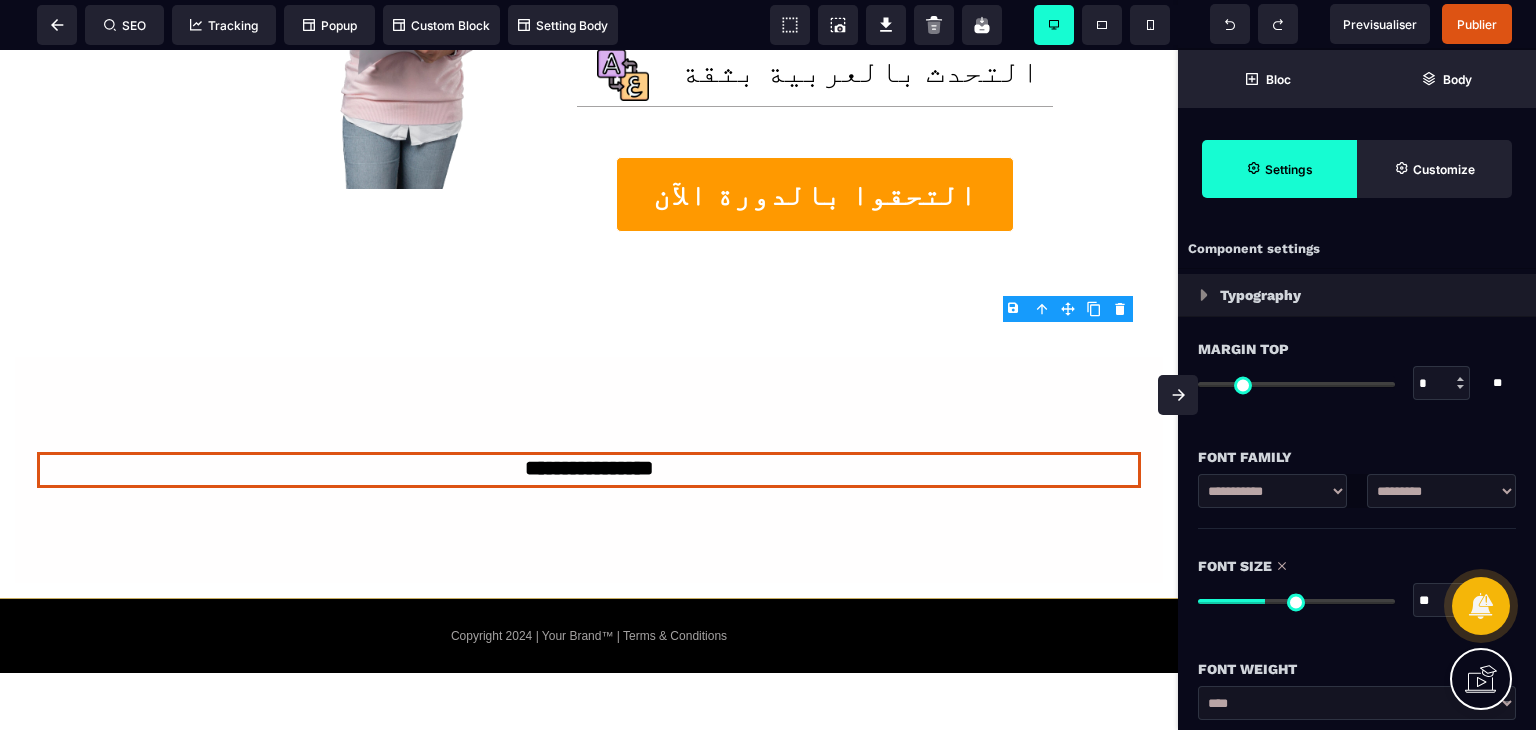type on "**" 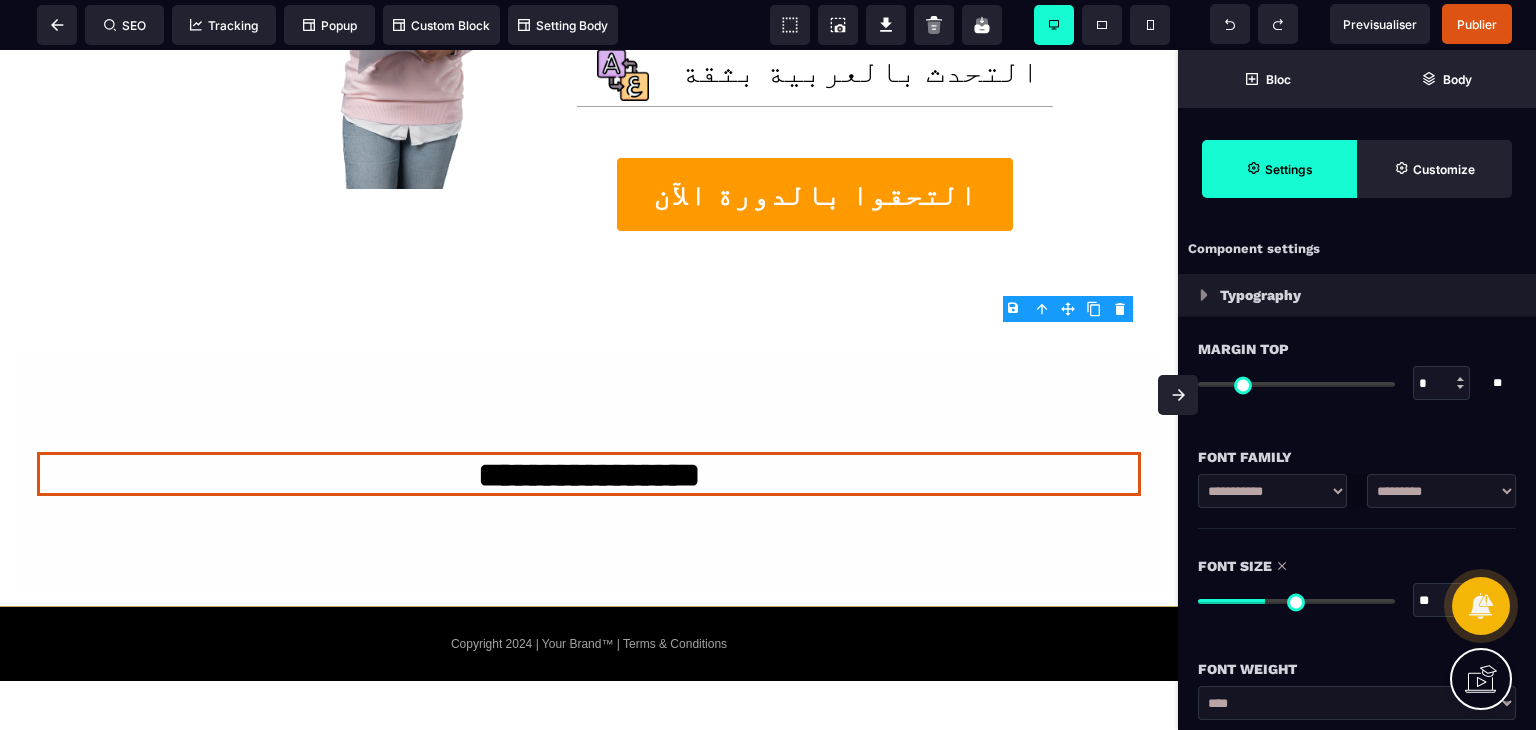 type on "**" 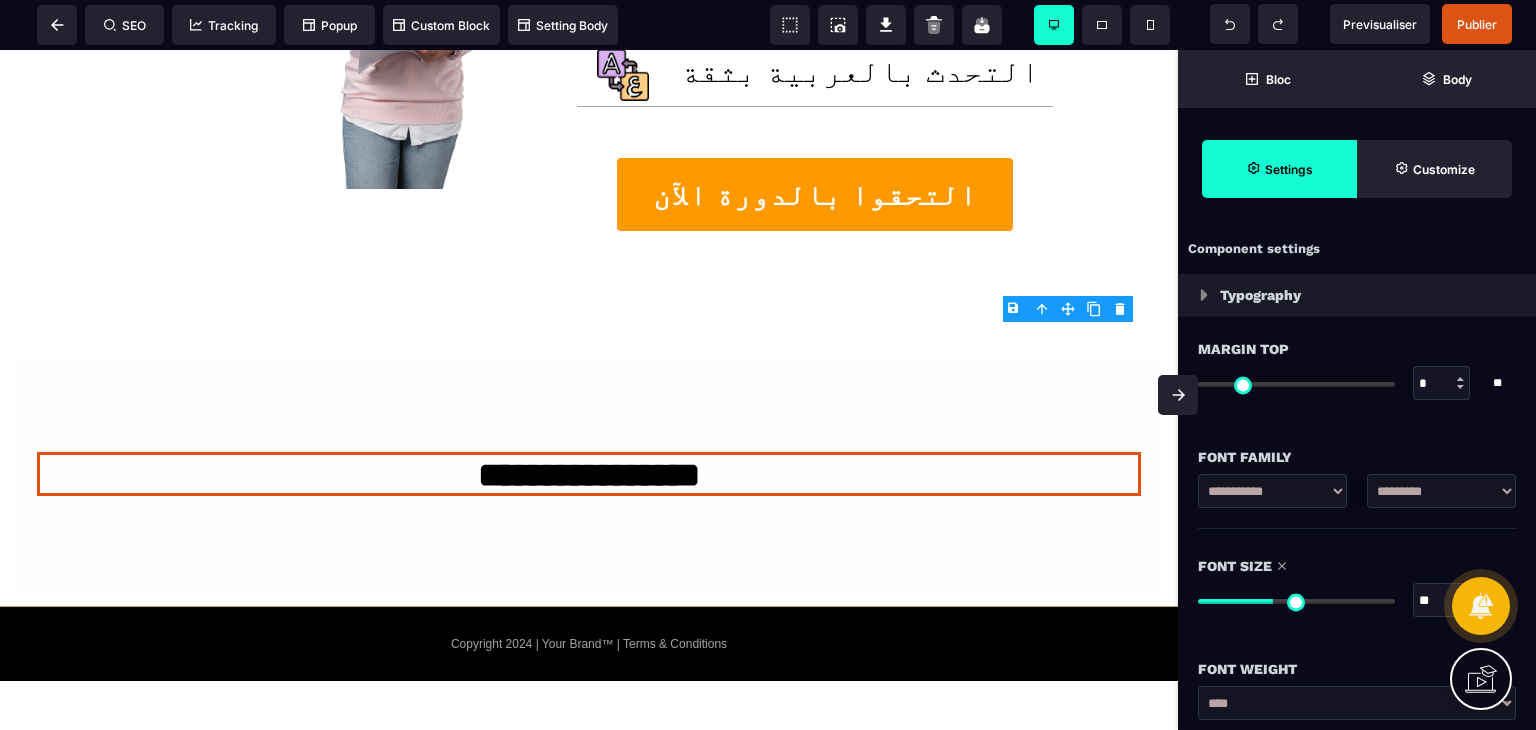 type on "**" 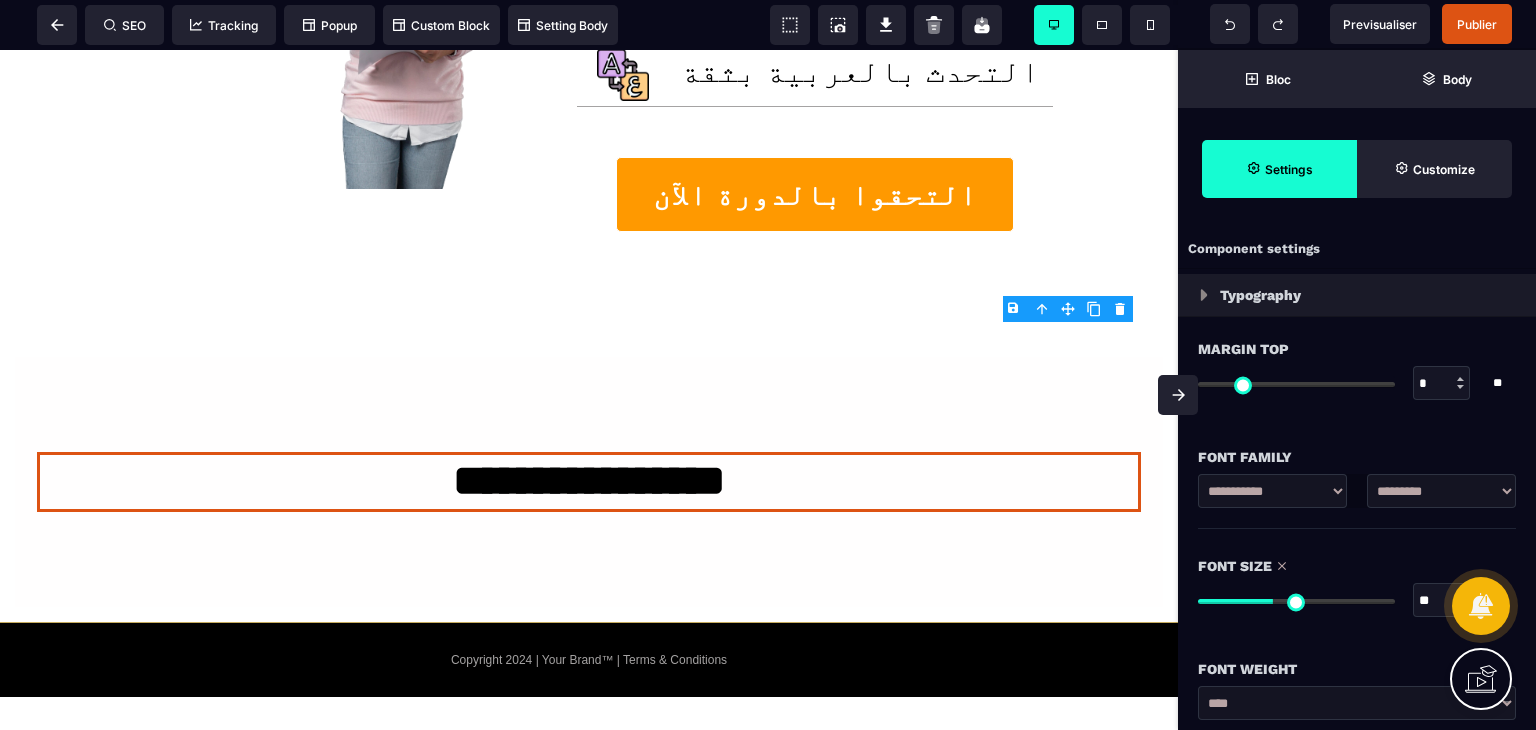 type on "**" 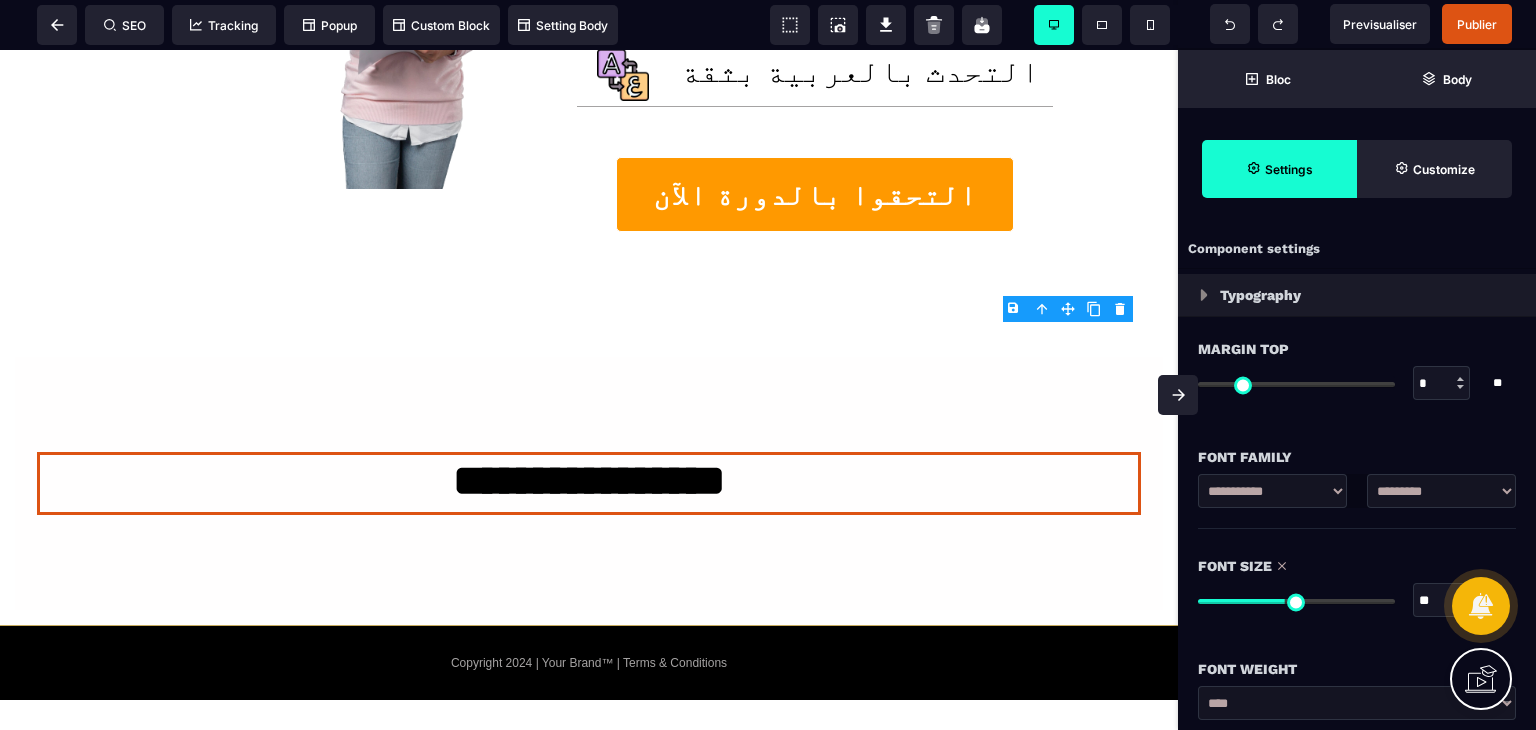 type on "**" 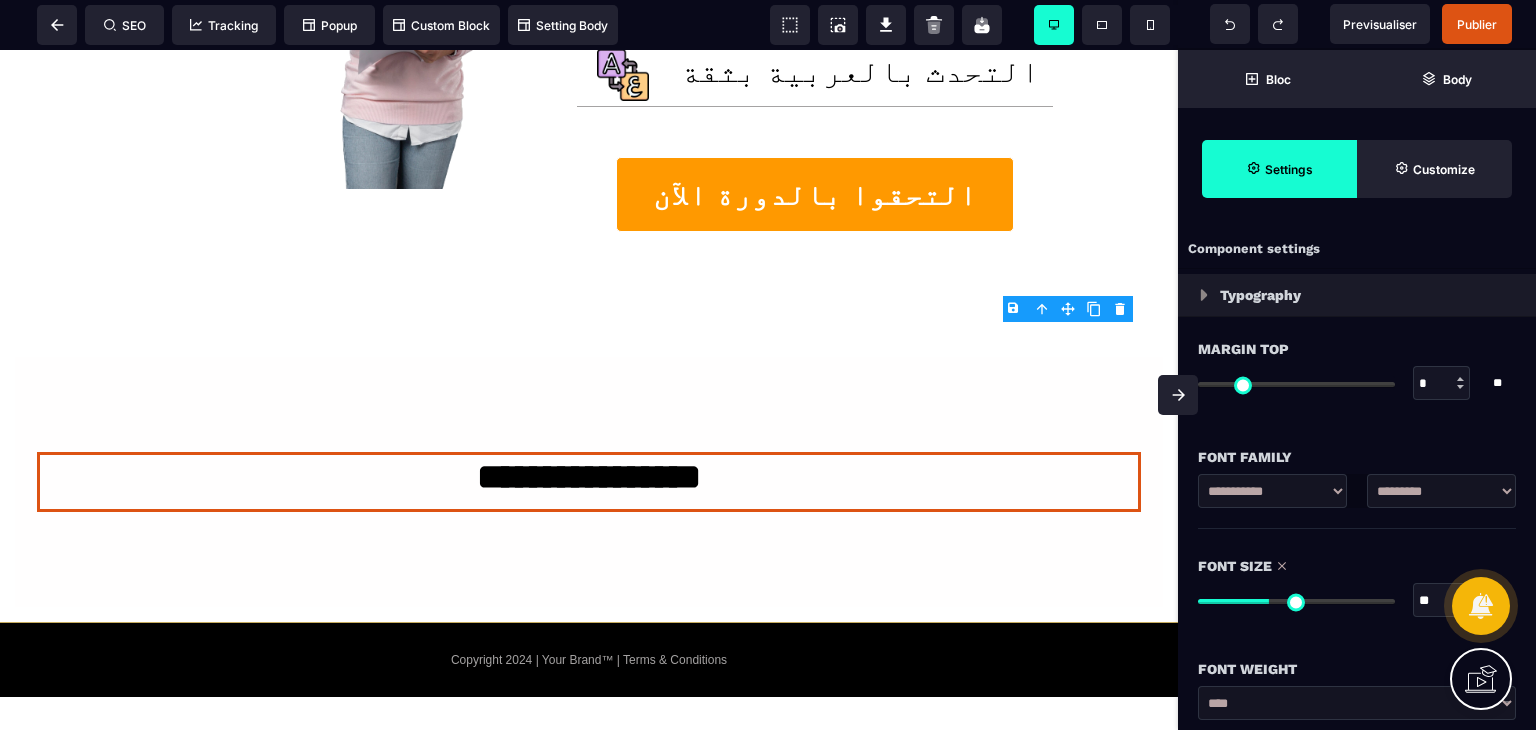 type on "**" 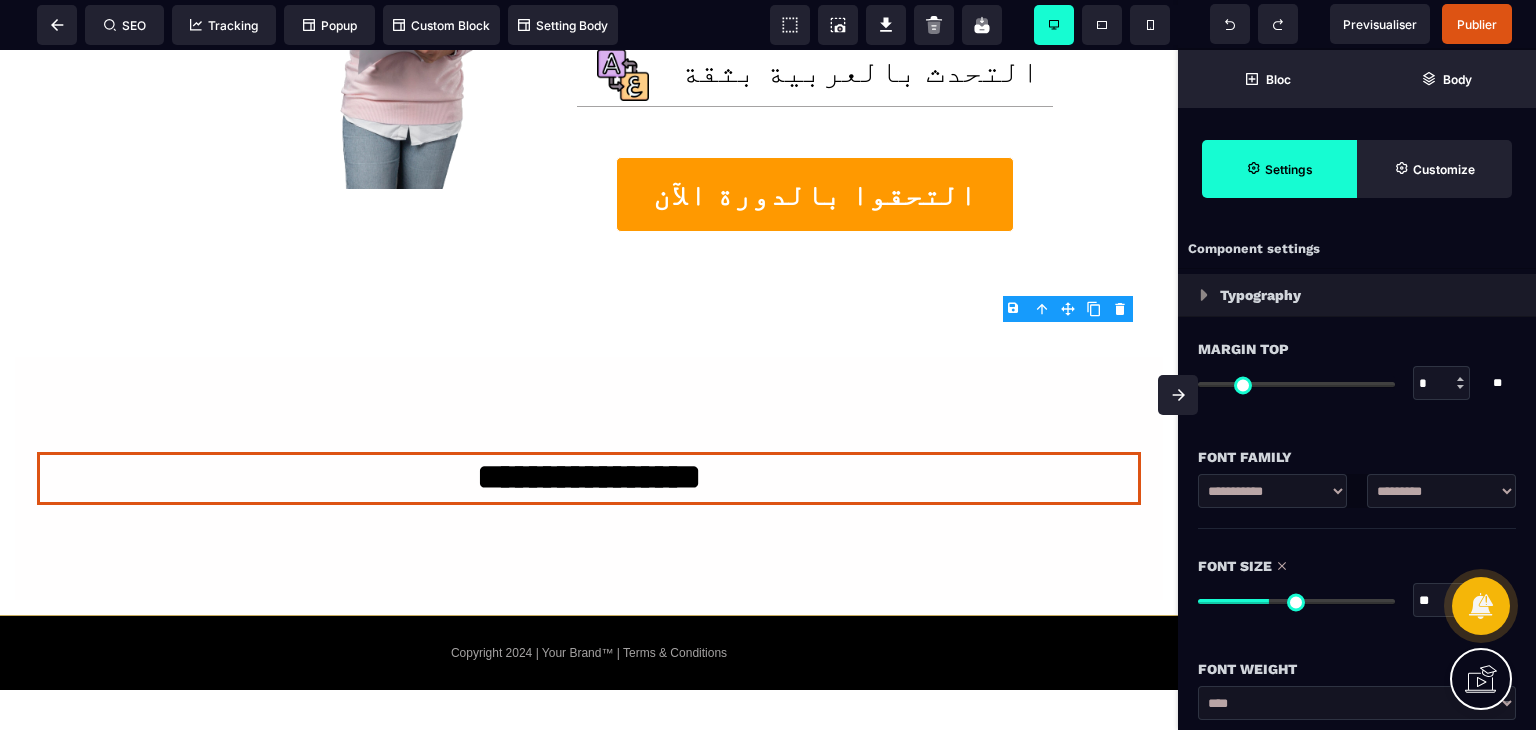 drag, startPoint x: 1236, startPoint y: 598, endPoint x: 1271, endPoint y: 598, distance: 35 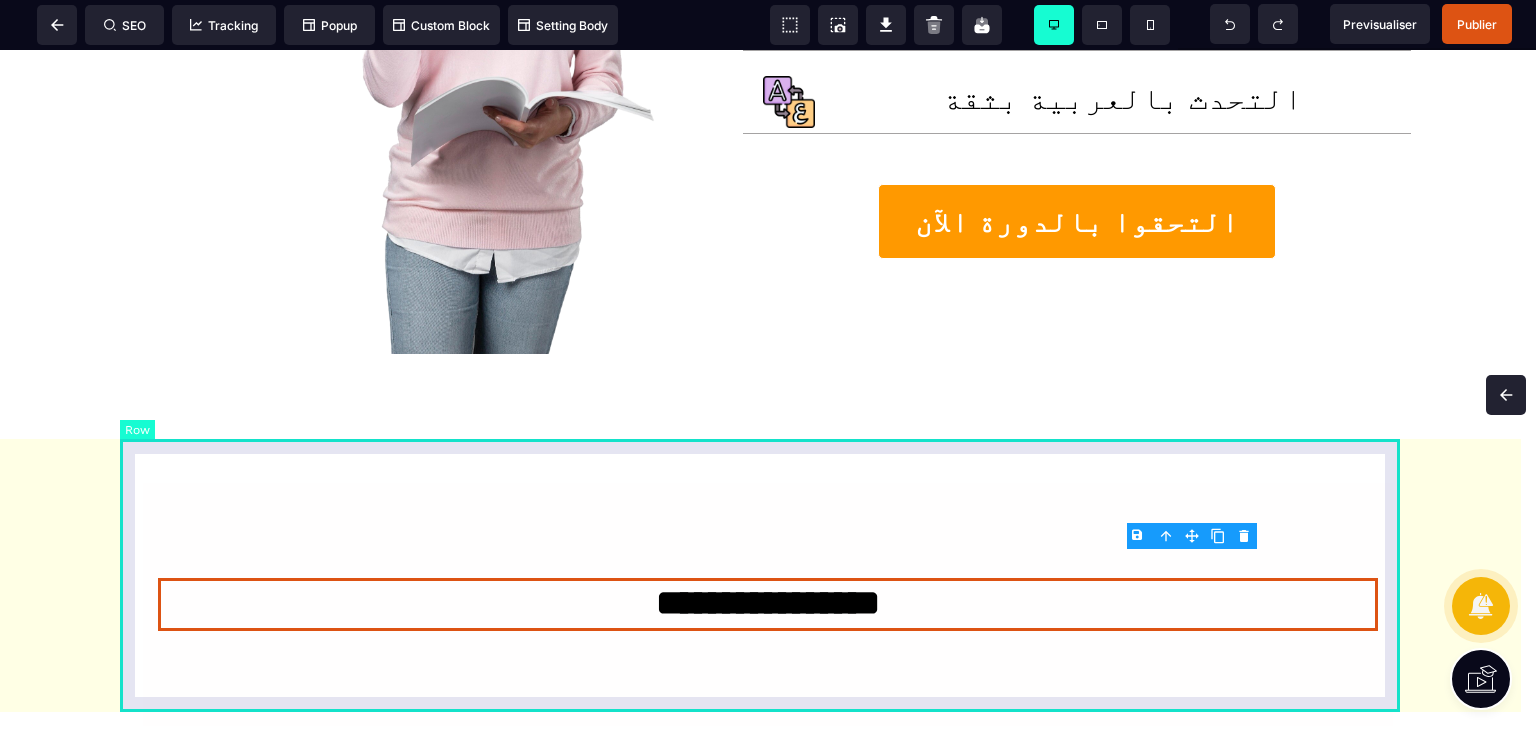 scroll, scrollTop: 1440, scrollLeft: 0, axis: vertical 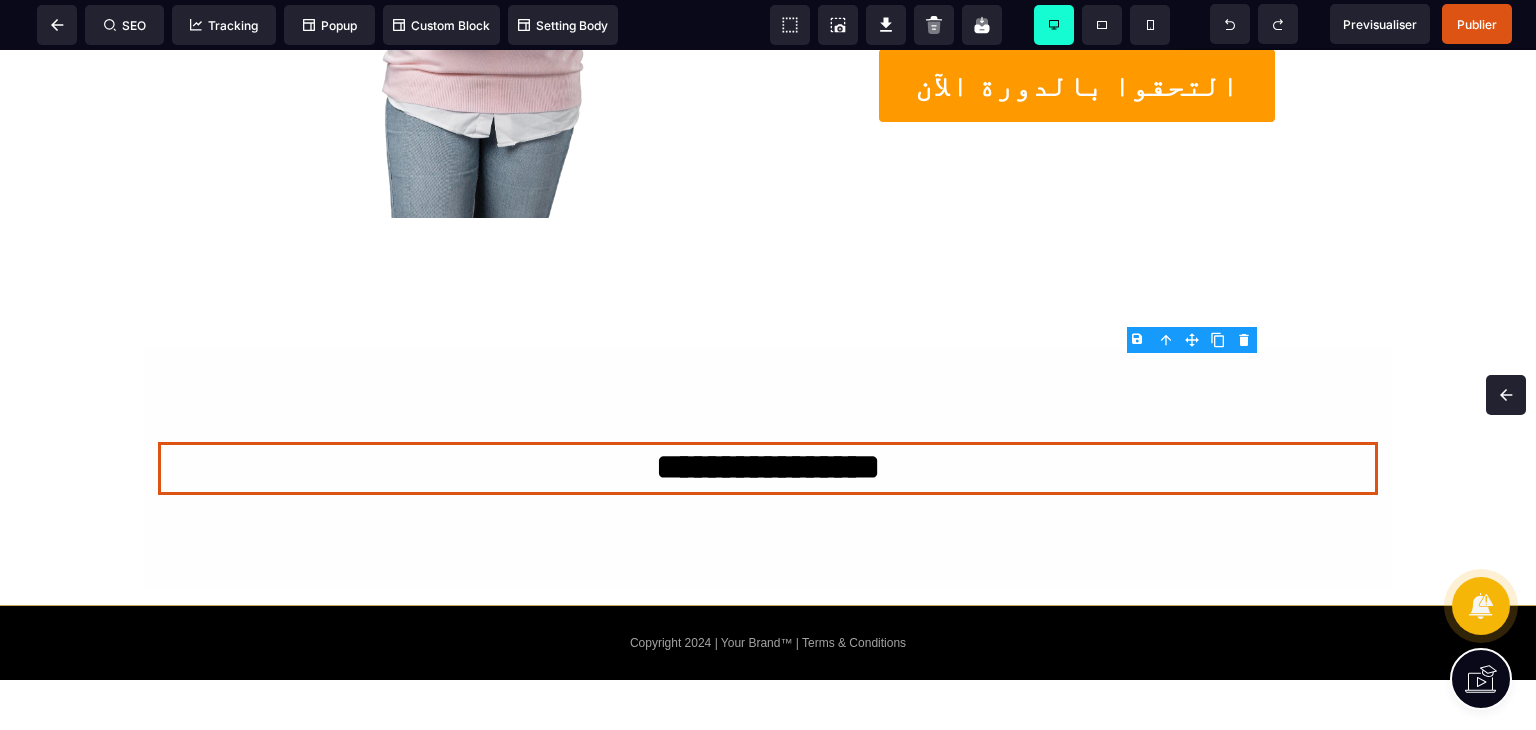 click 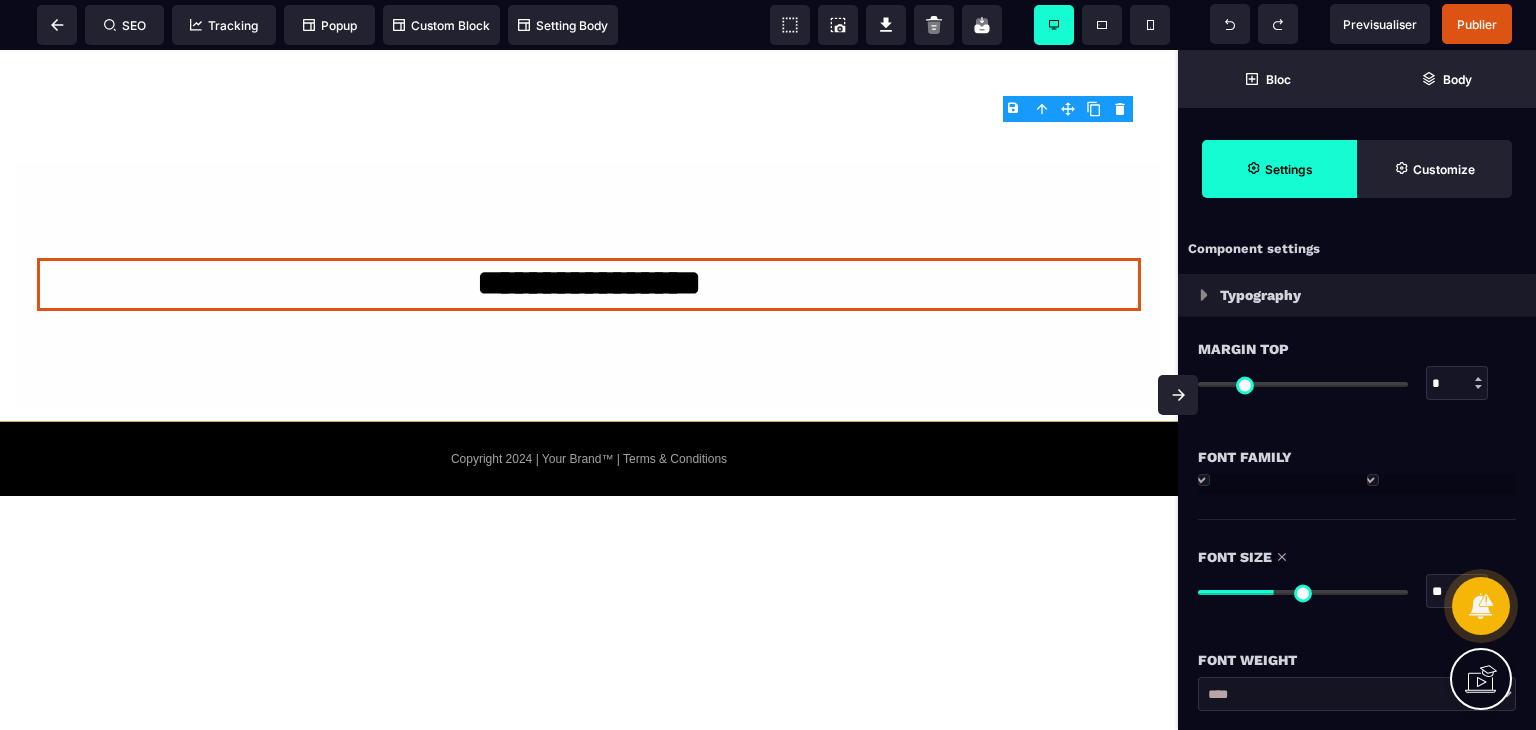 scroll, scrollTop: 1480, scrollLeft: 0, axis: vertical 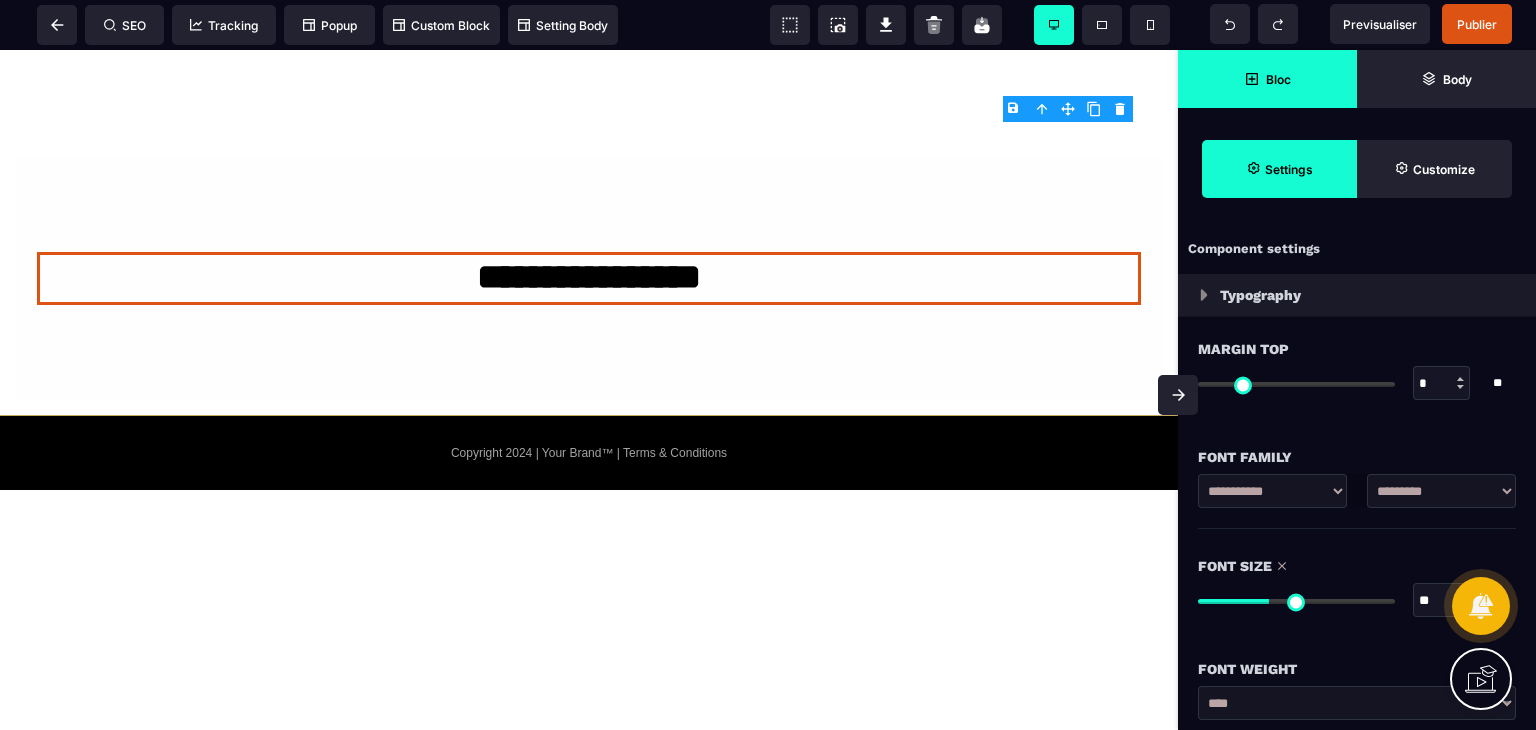 click on "Bloc" at bounding box center (1267, 79) 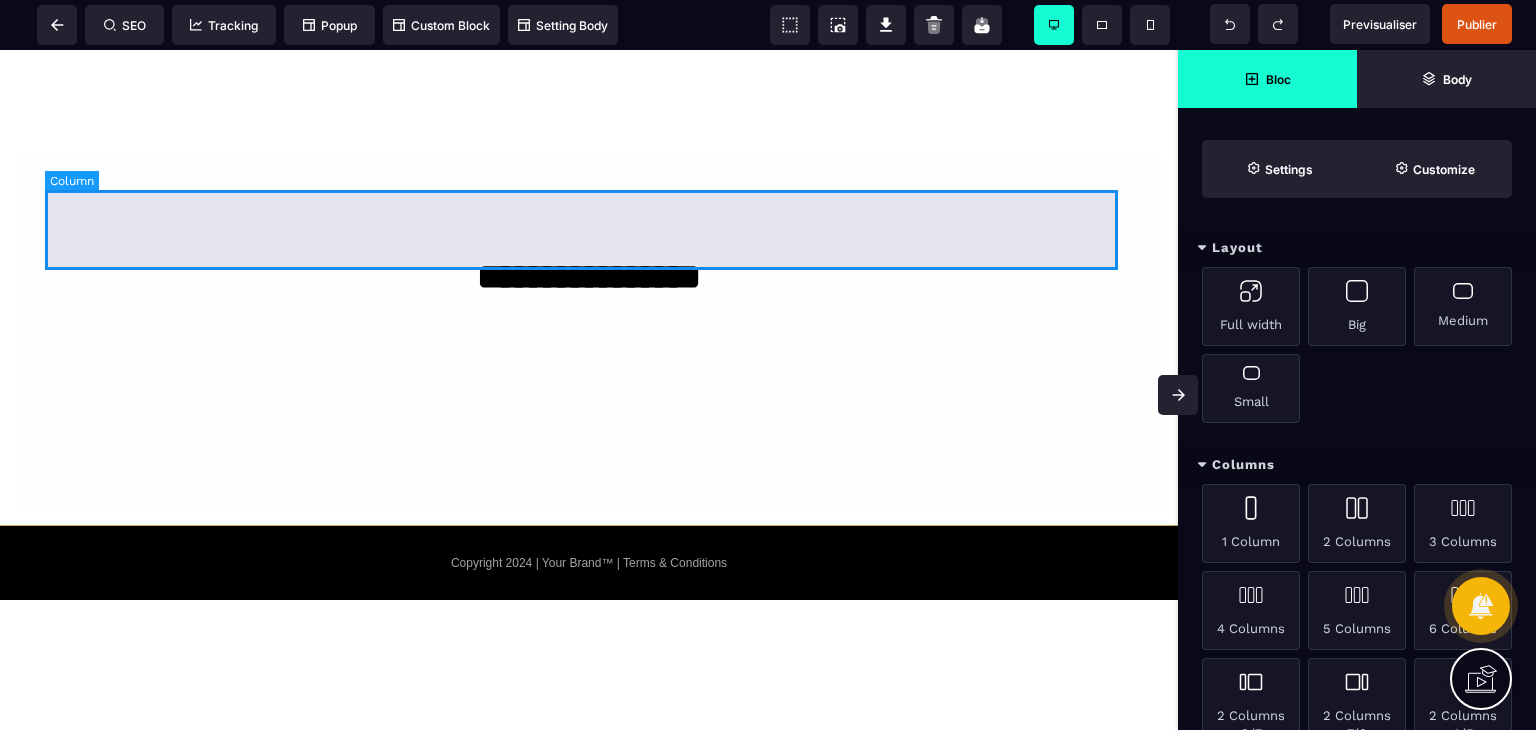 click at bounding box center [589, 360] 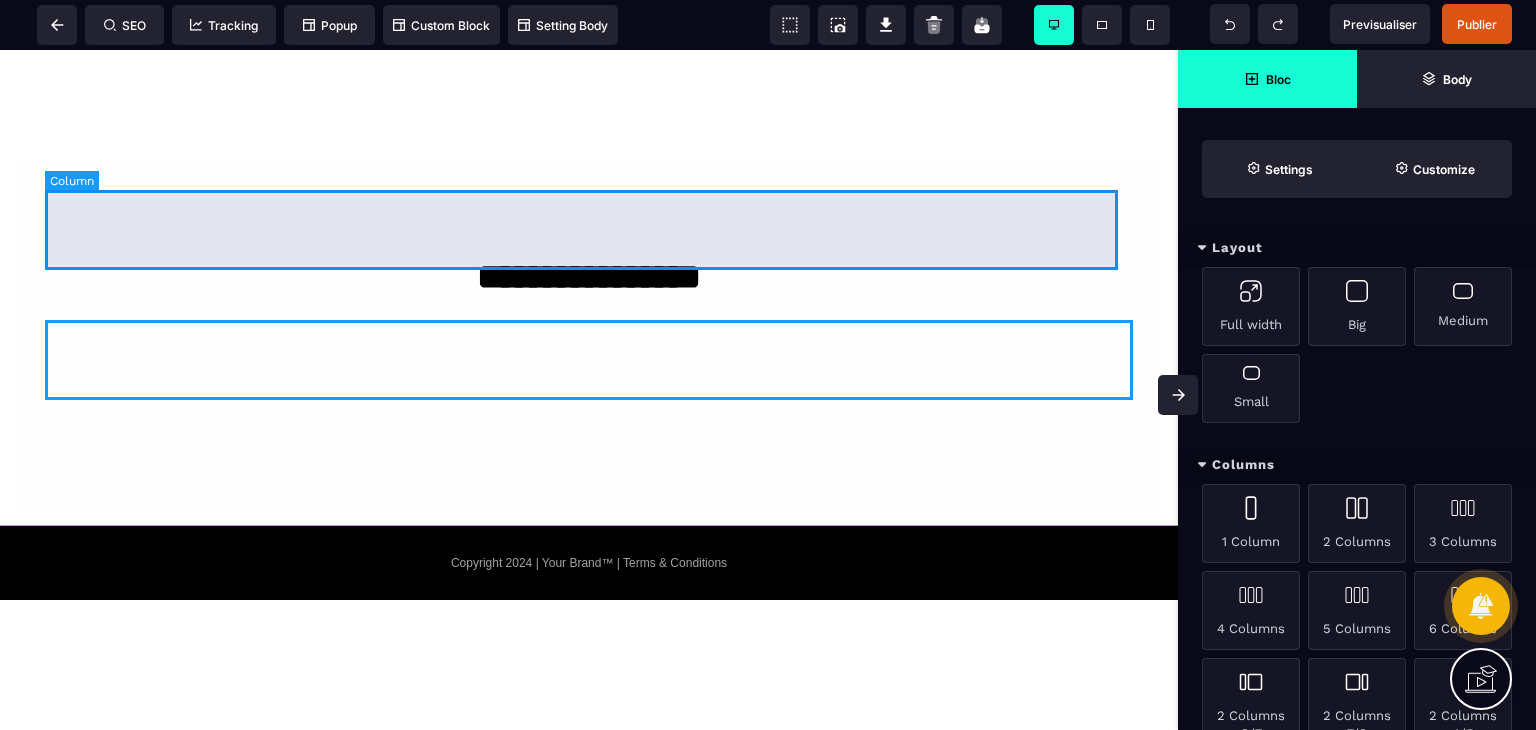 select on "*" 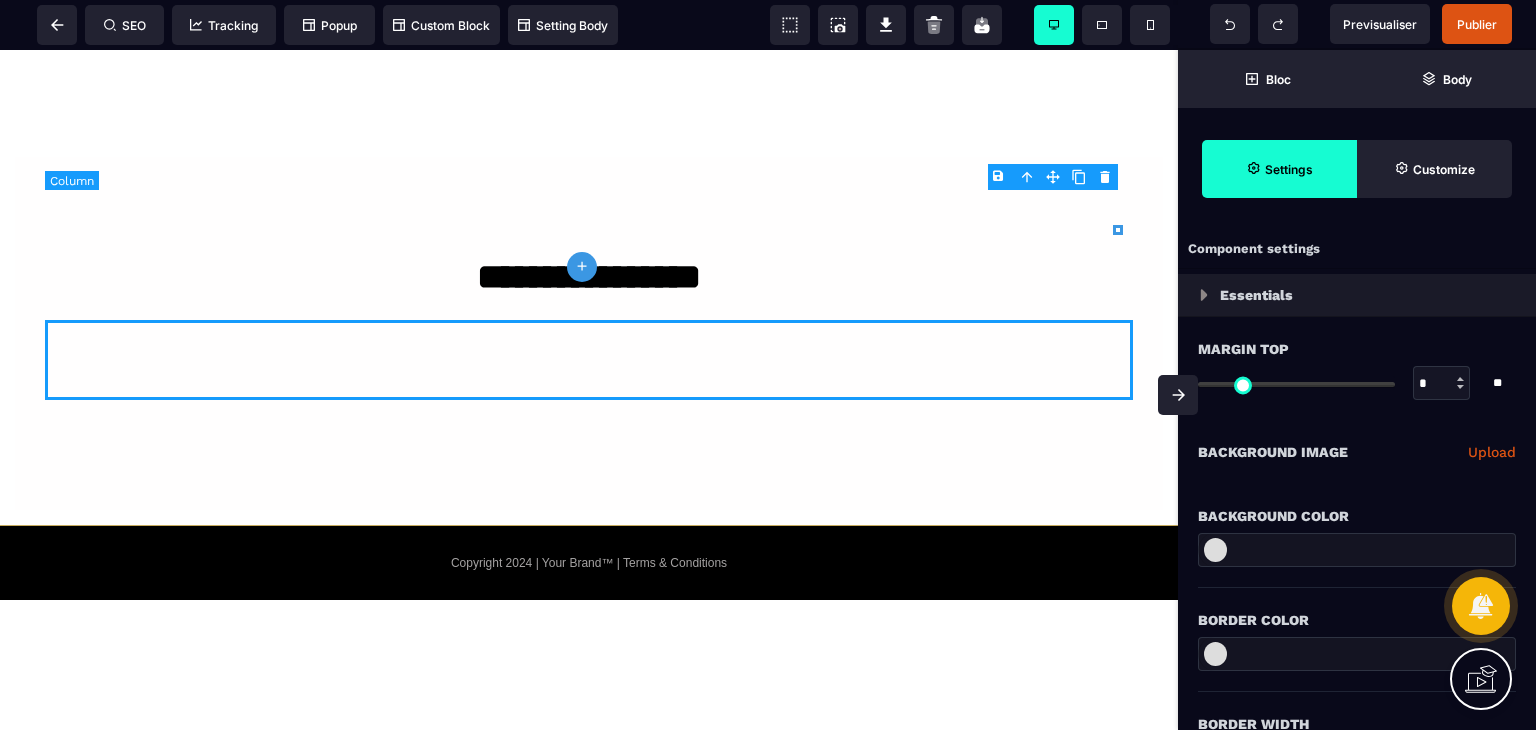 type on "*" 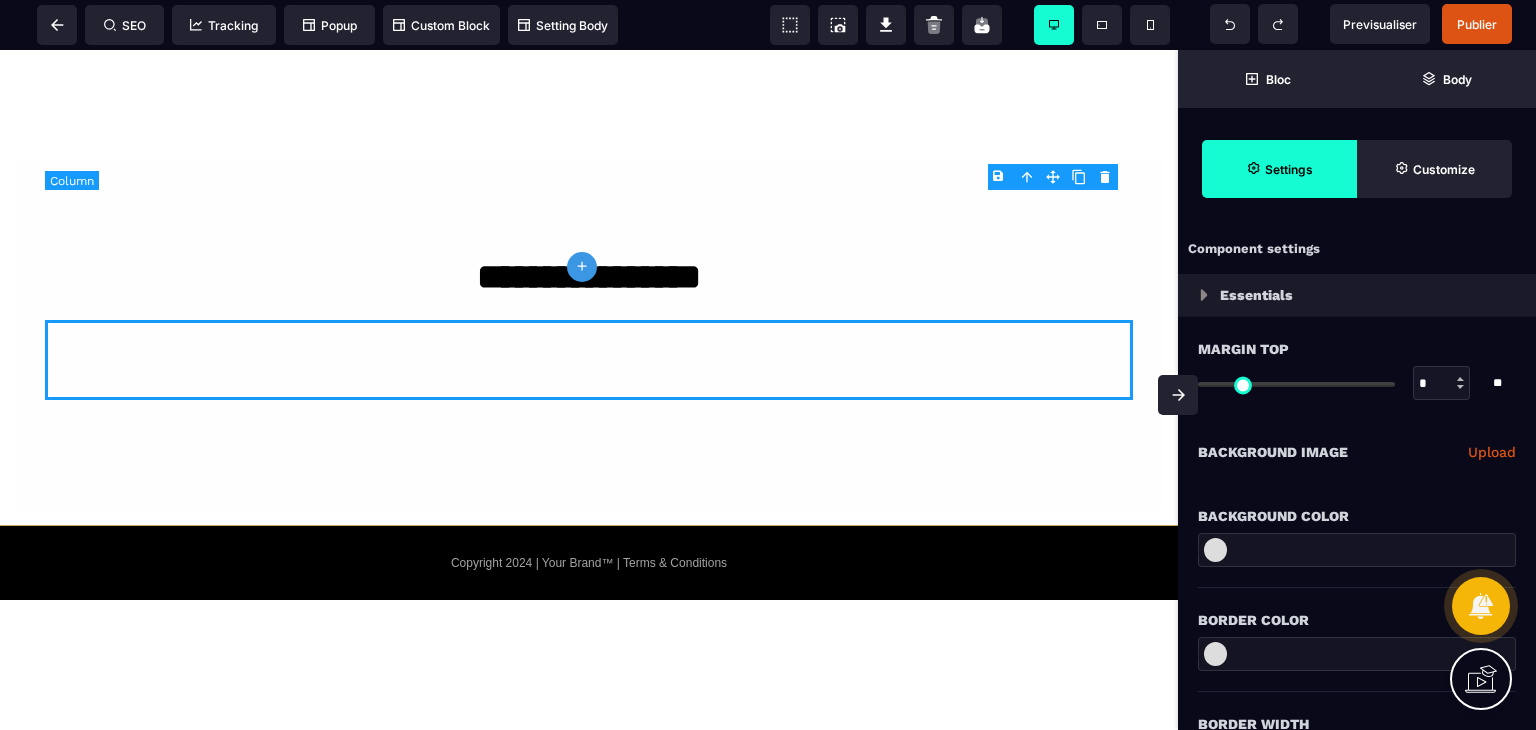 click at bounding box center (589, 360) 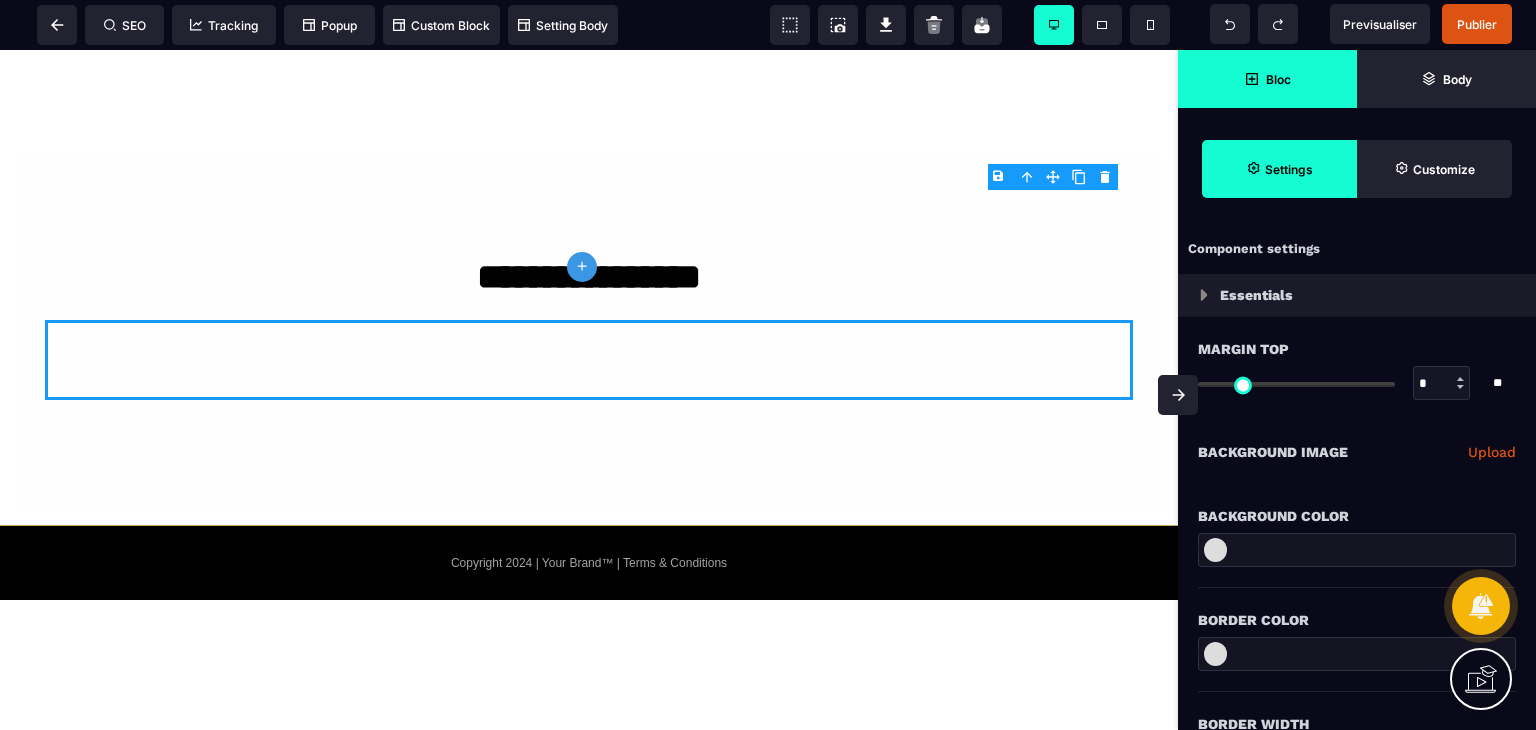 click on "Bloc" at bounding box center (1267, 79) 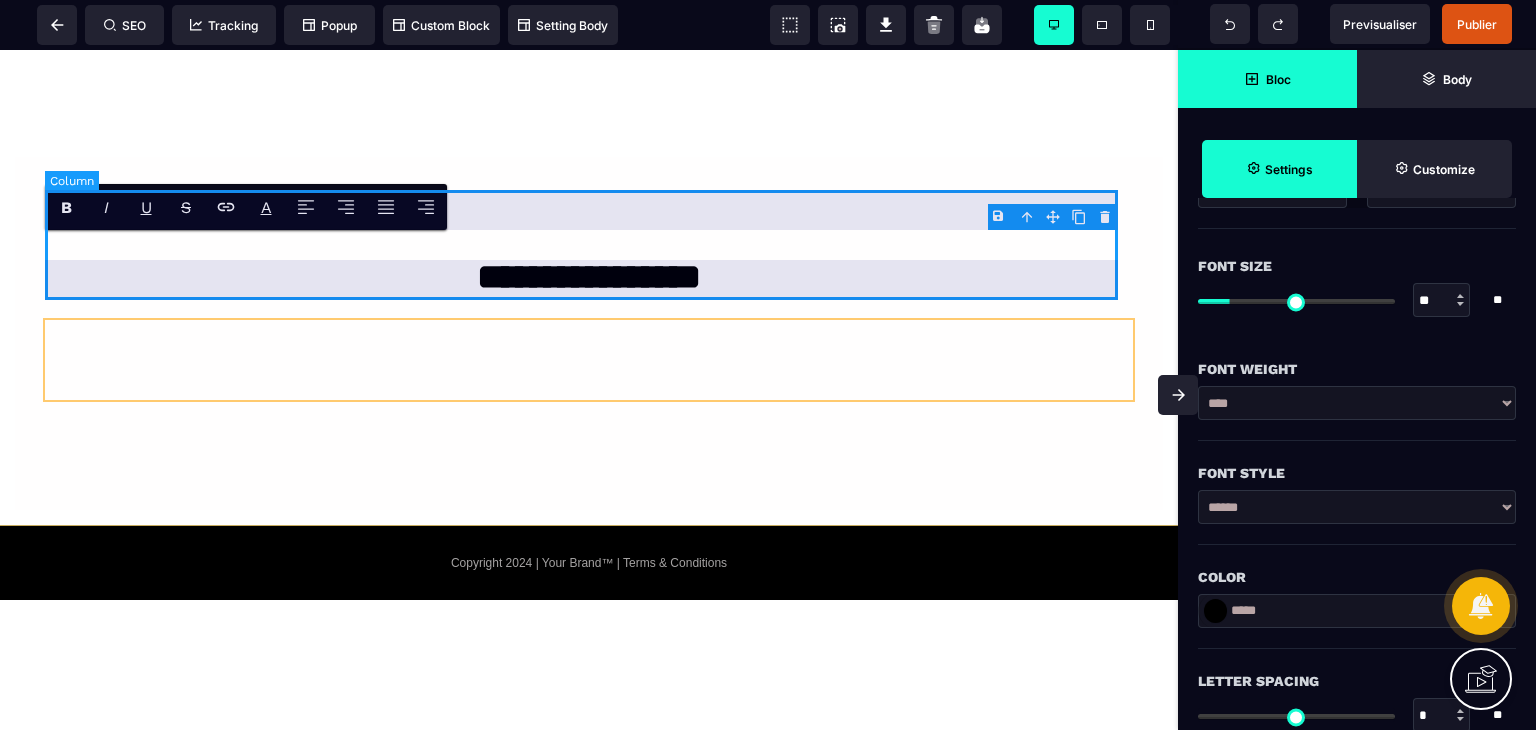 scroll, scrollTop: 0, scrollLeft: 0, axis: both 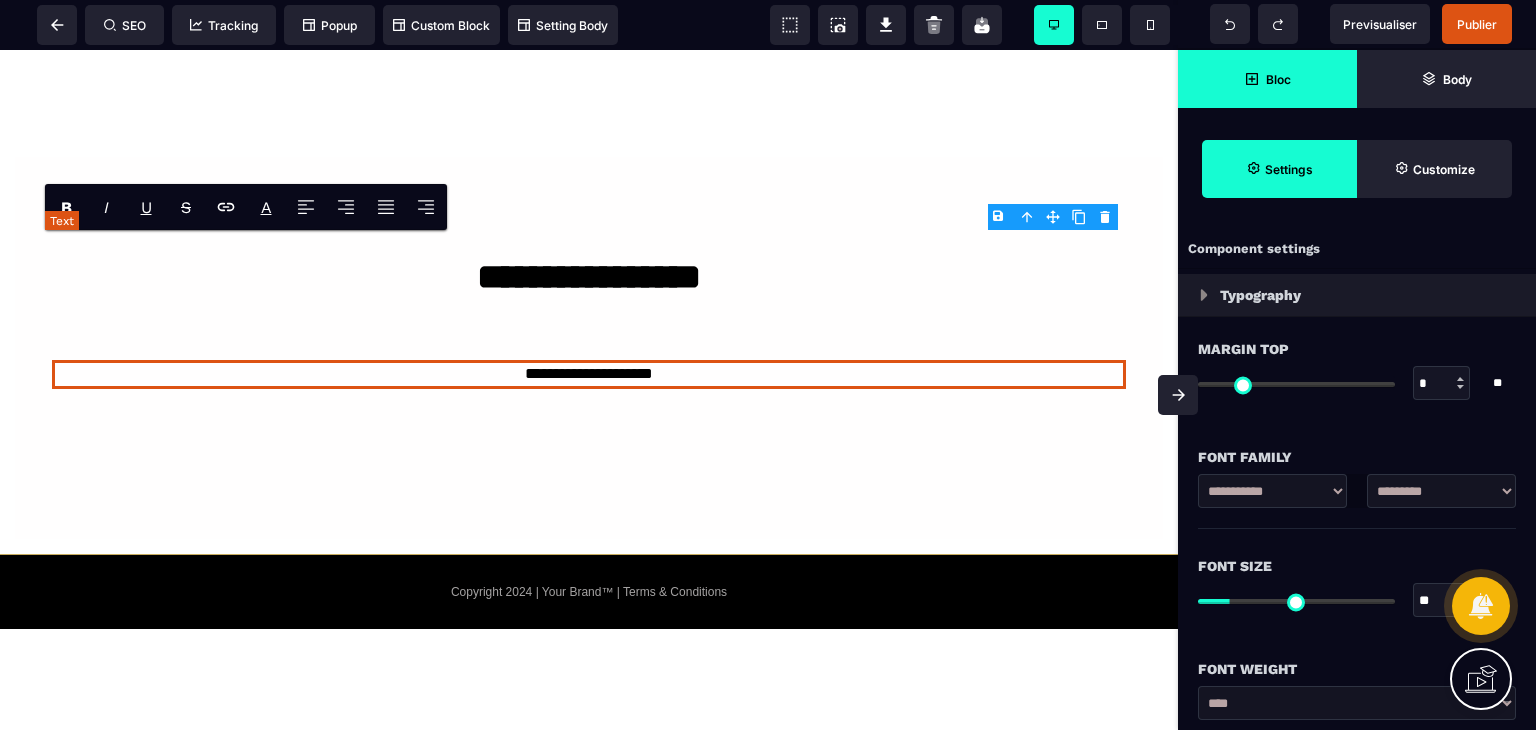 click on "**********" at bounding box center (588, 374) 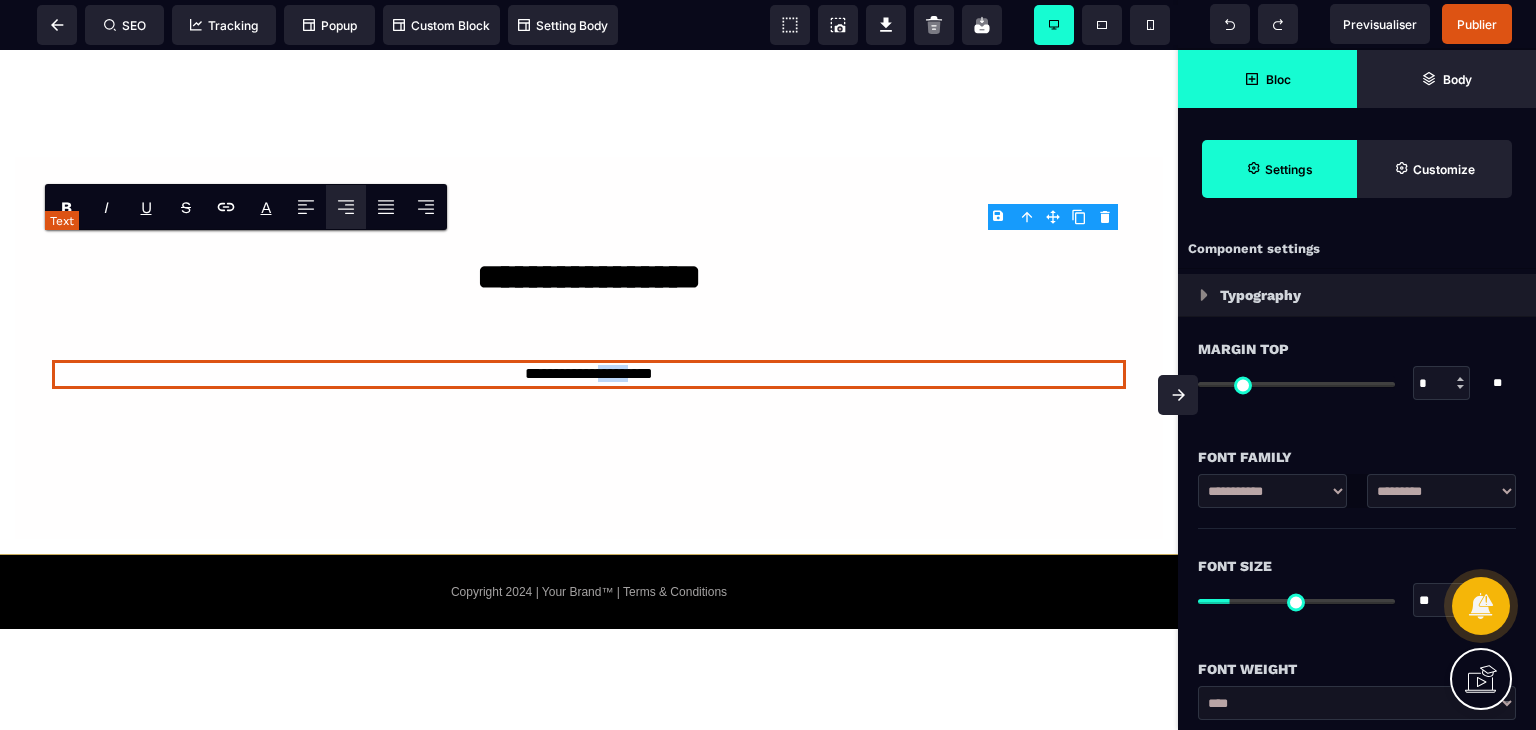 click on "**********" at bounding box center [588, 374] 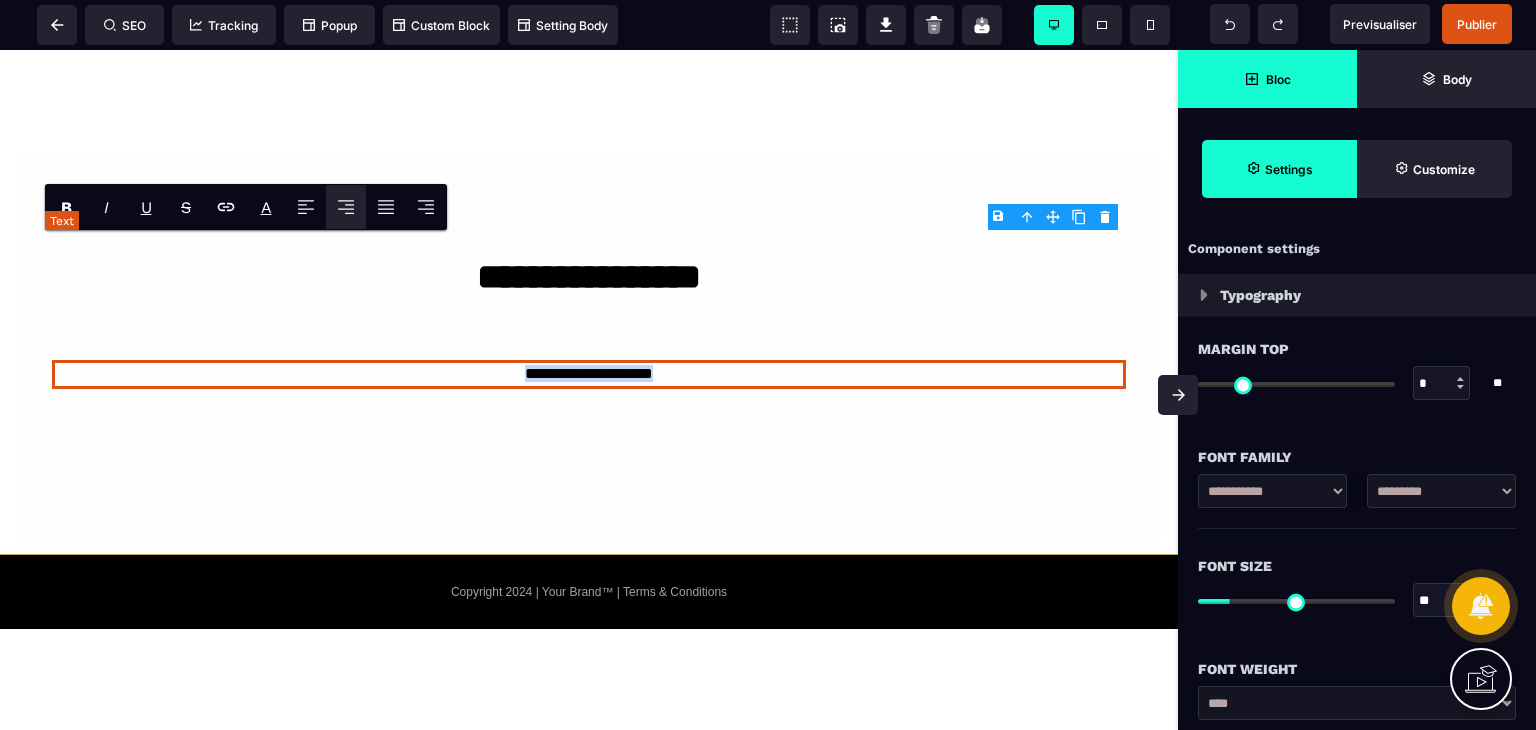 click on "**********" at bounding box center [588, 374] 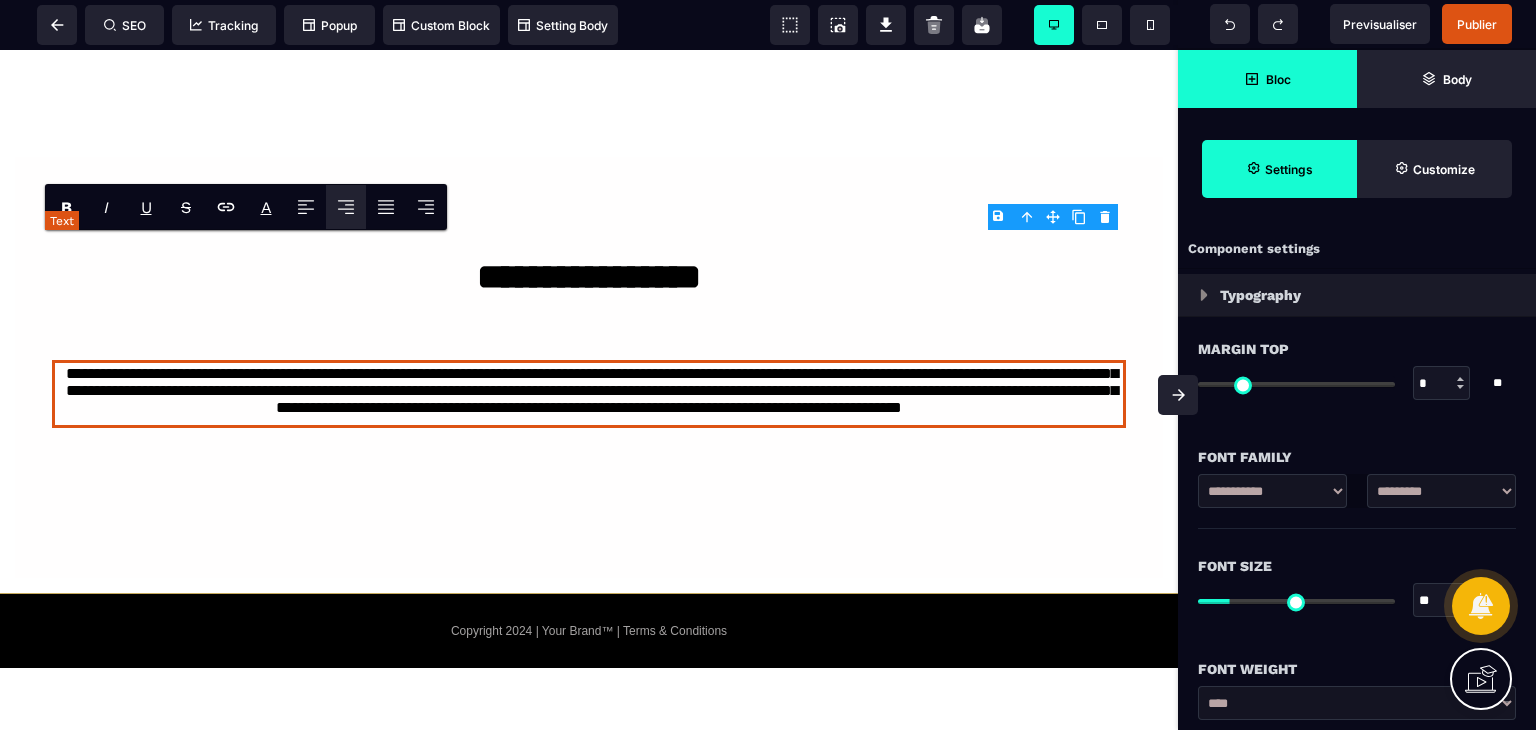 click on "**********" at bounding box center (588, 394) 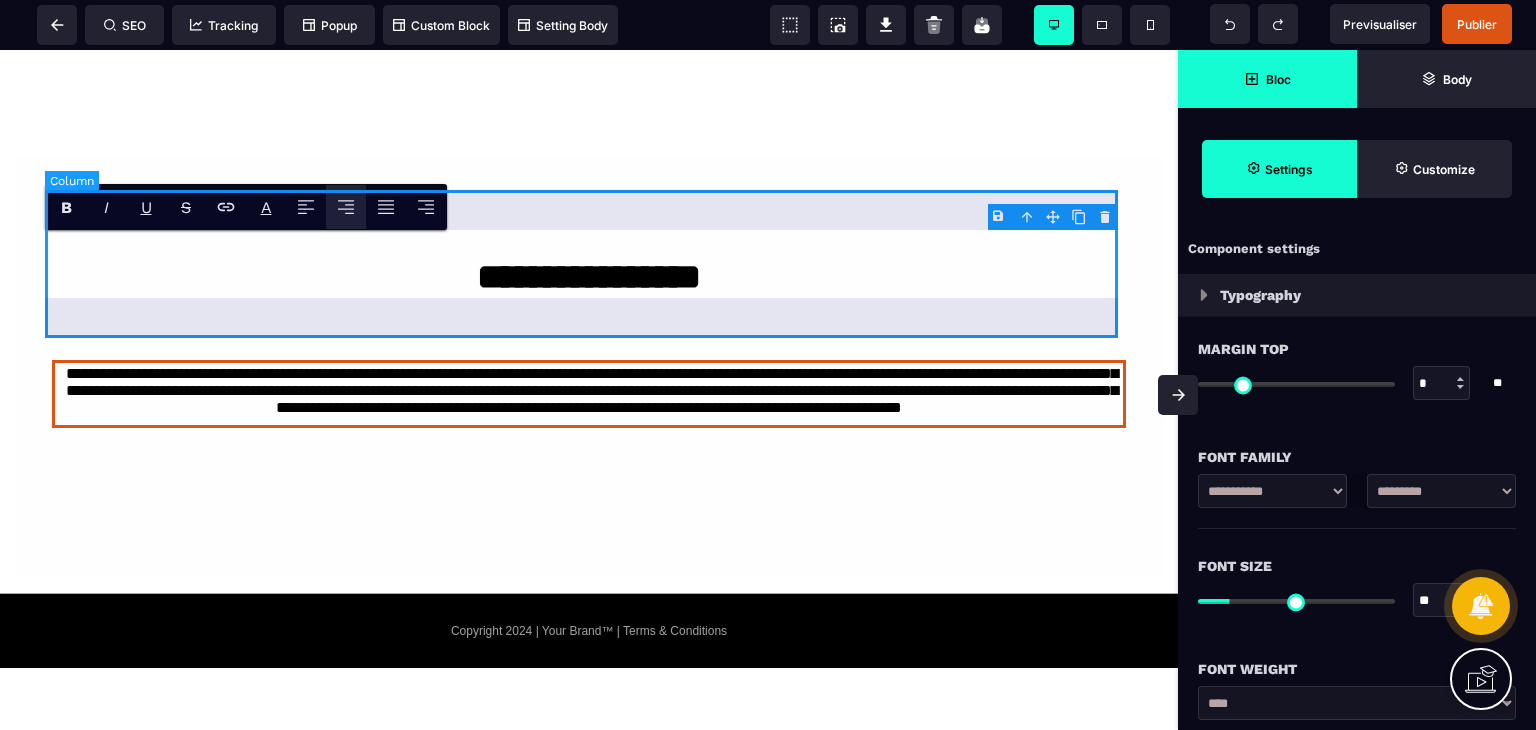 click on "**********" at bounding box center (589, 394) 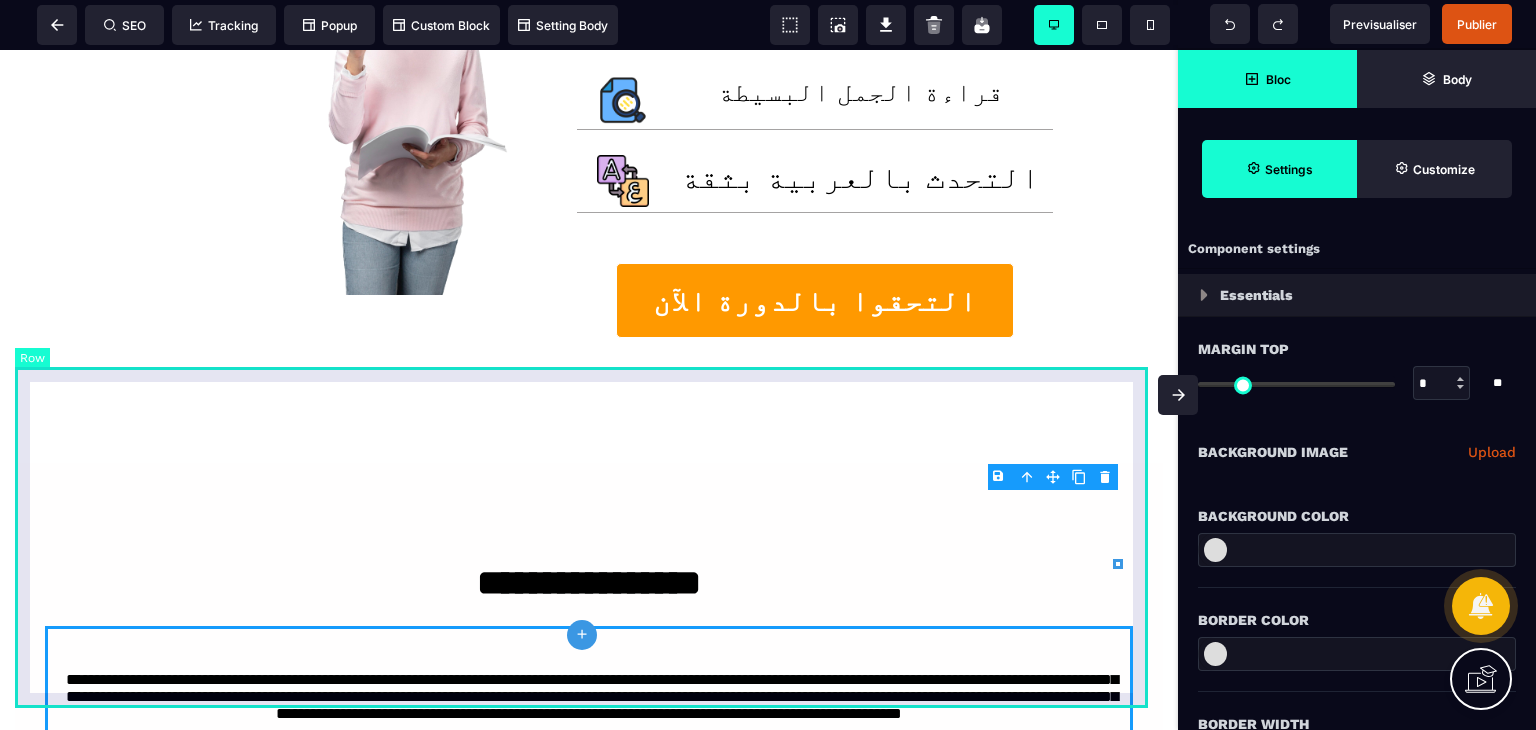 scroll, scrollTop: 1180, scrollLeft: 0, axis: vertical 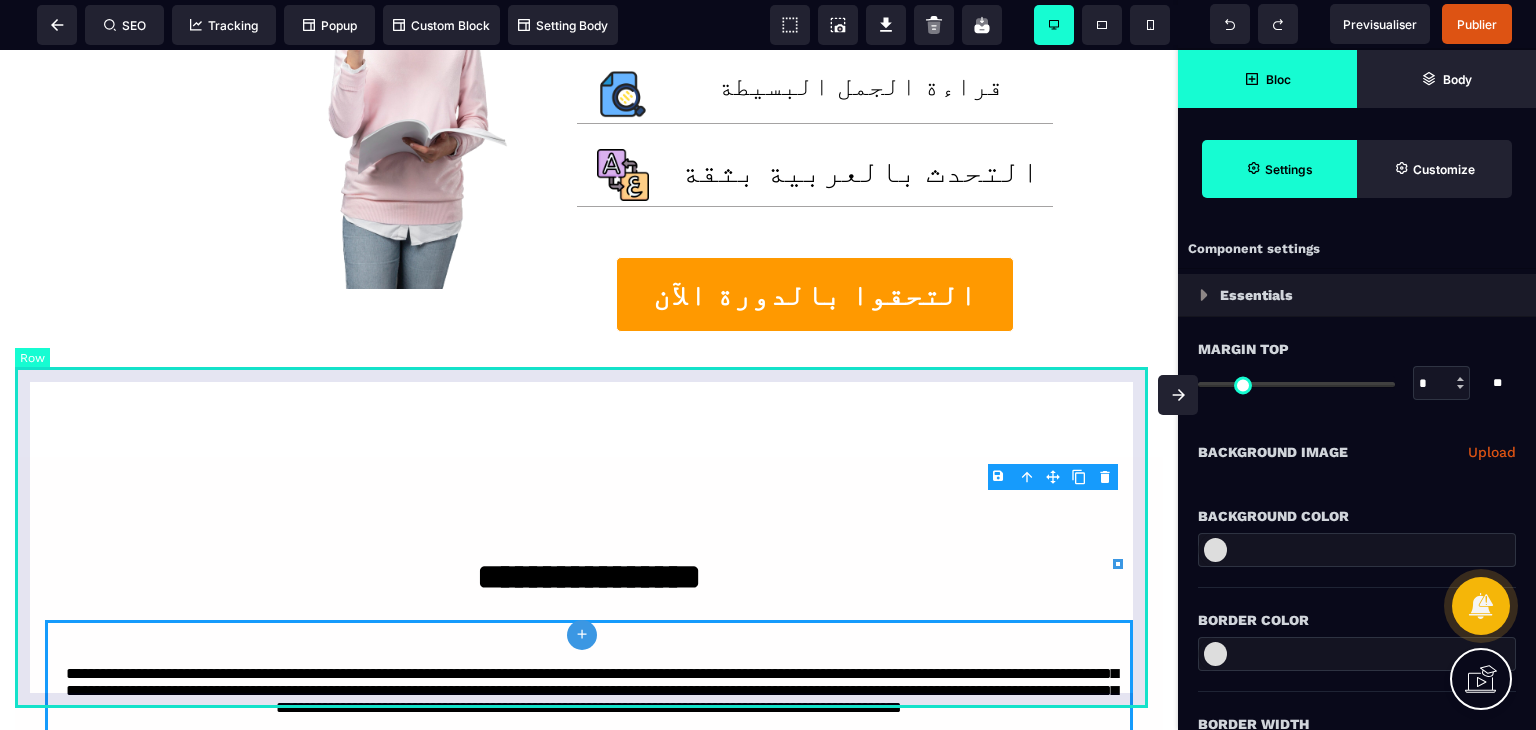 click on "**********" at bounding box center [589, 667] 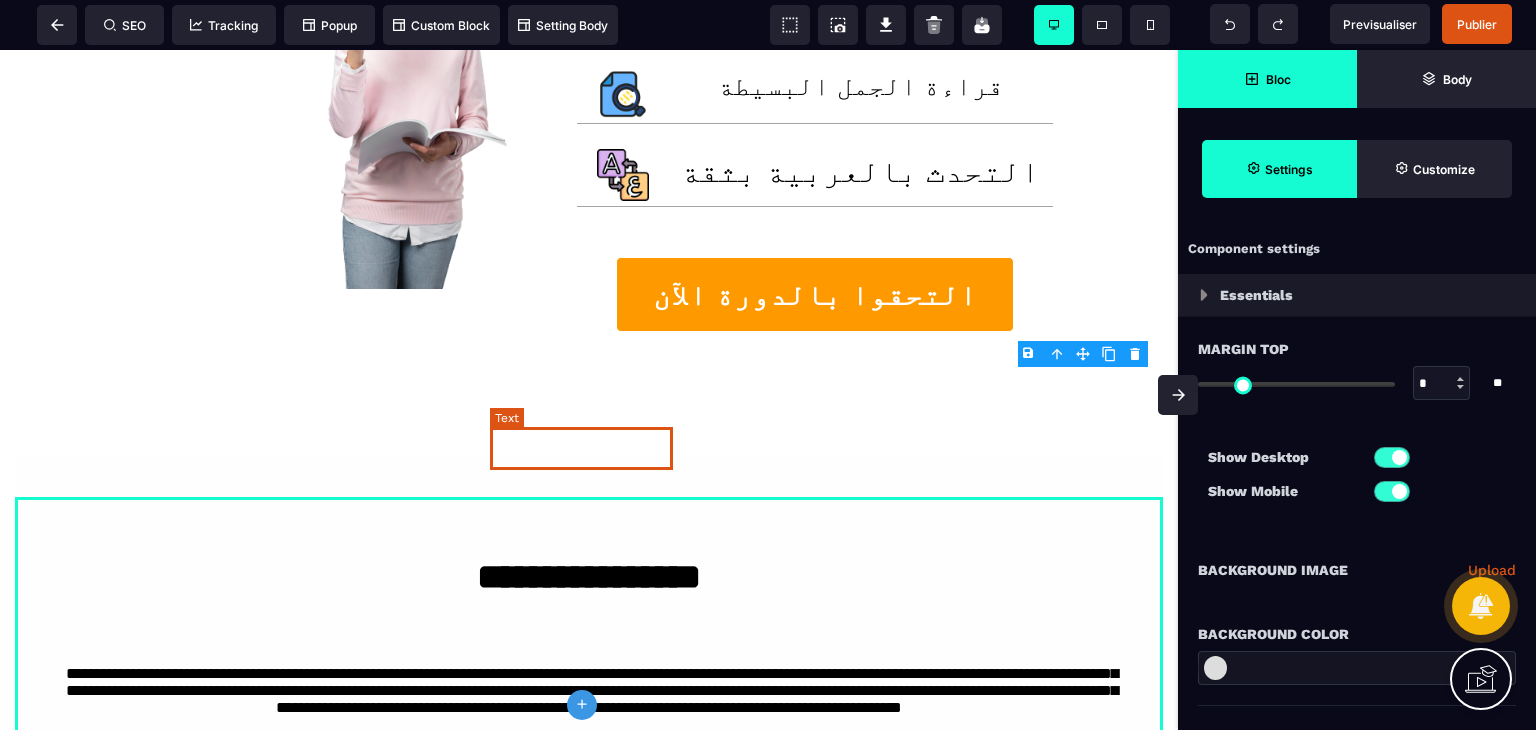 click on "**********" at bounding box center [589, 577] 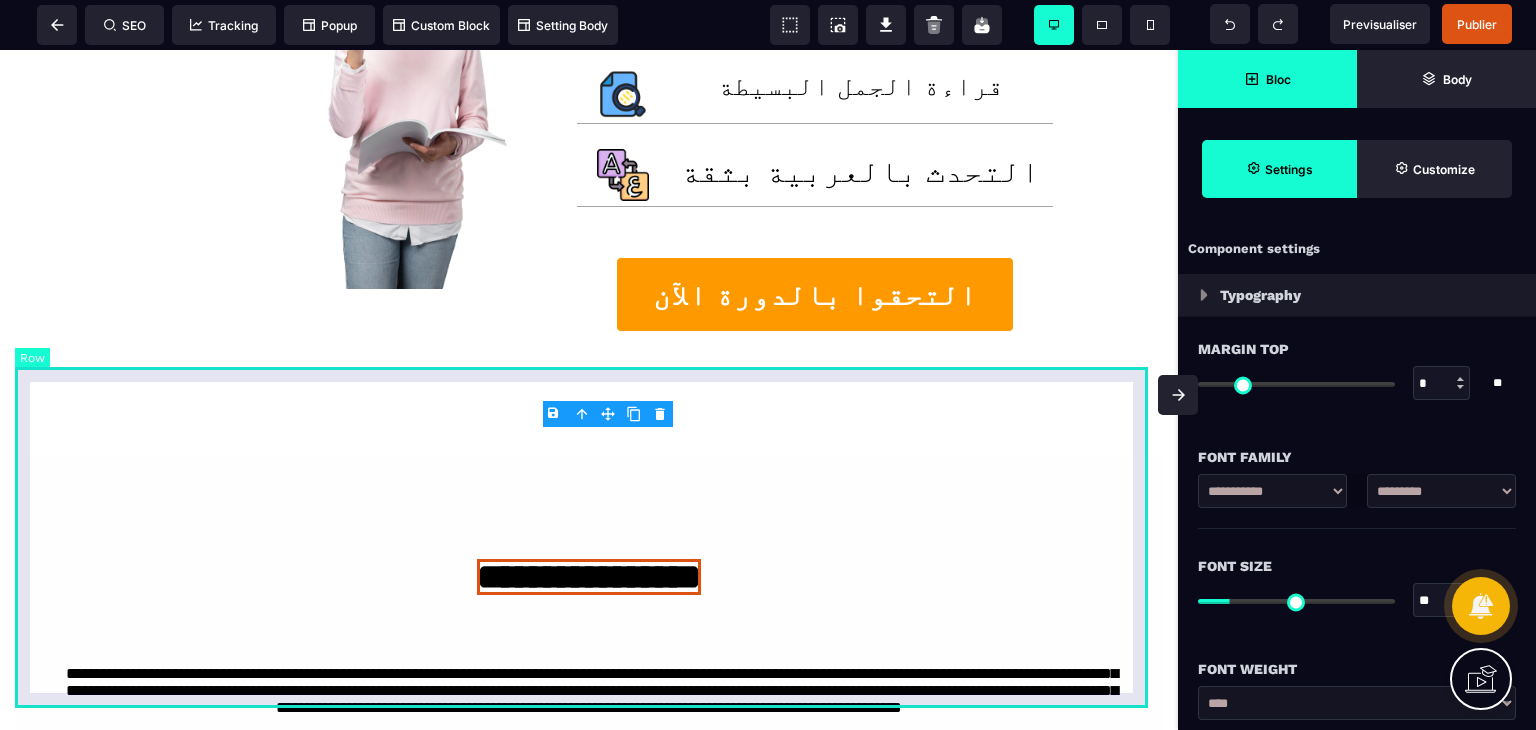 click on "**********" at bounding box center (589, 667) 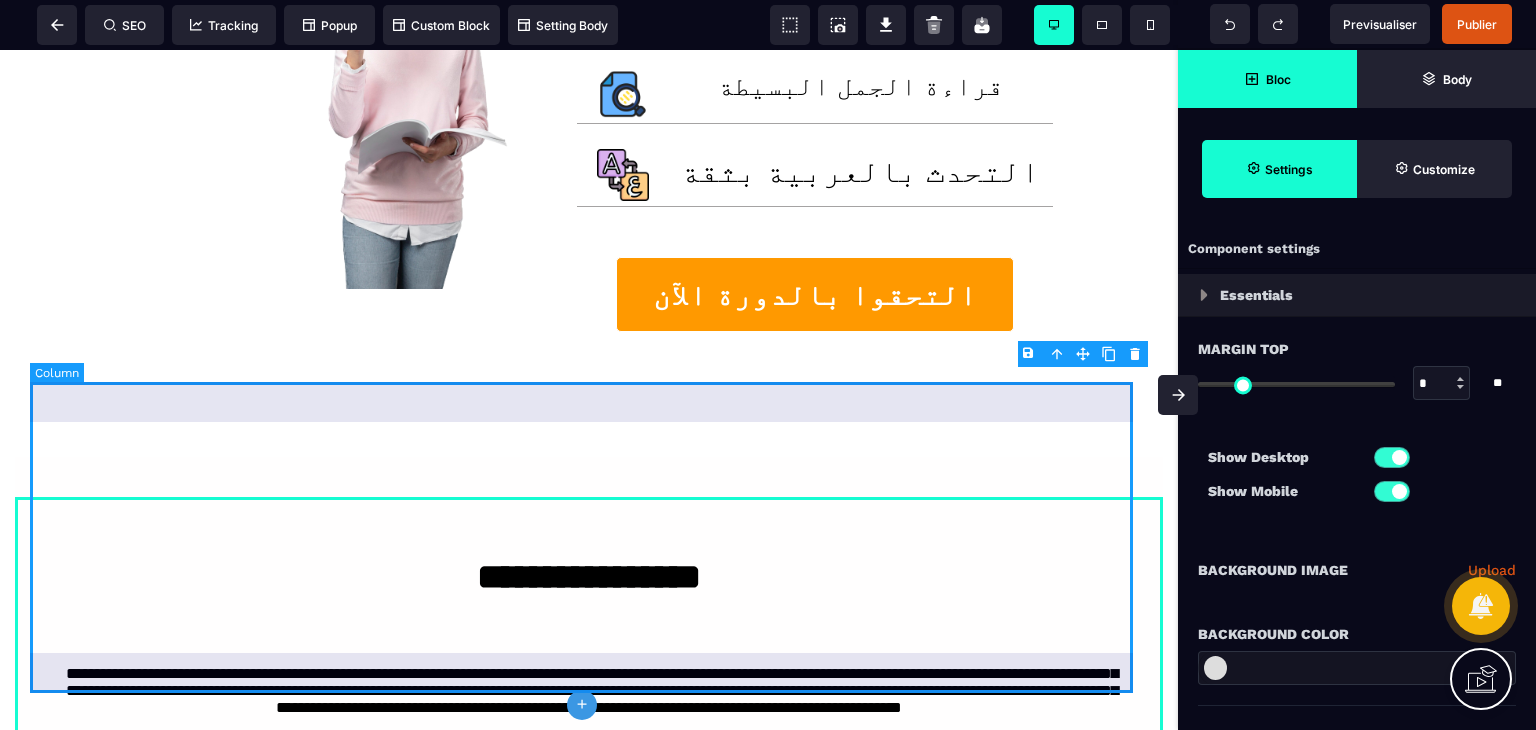 click on "**********" at bounding box center [589, 667] 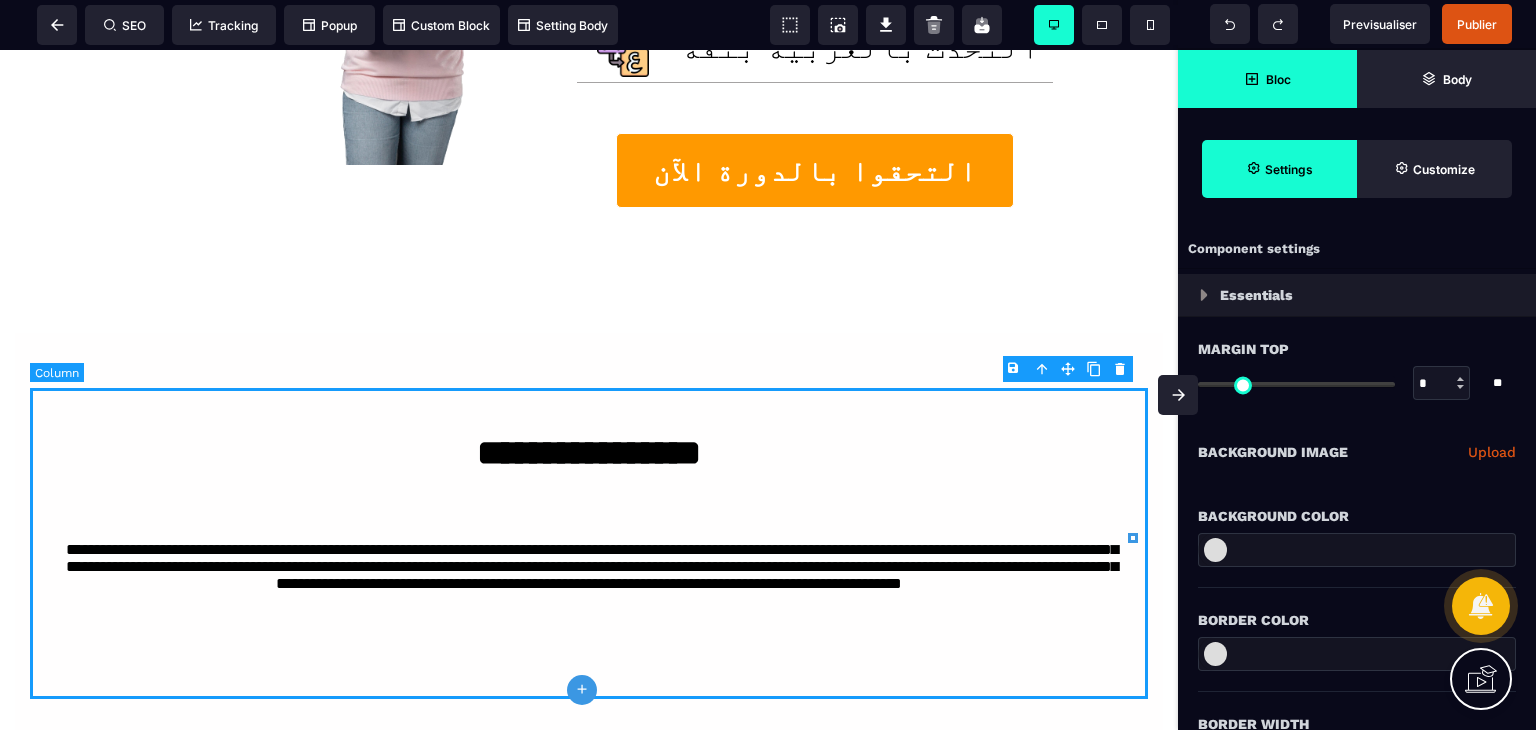 scroll, scrollTop: 1380, scrollLeft: 0, axis: vertical 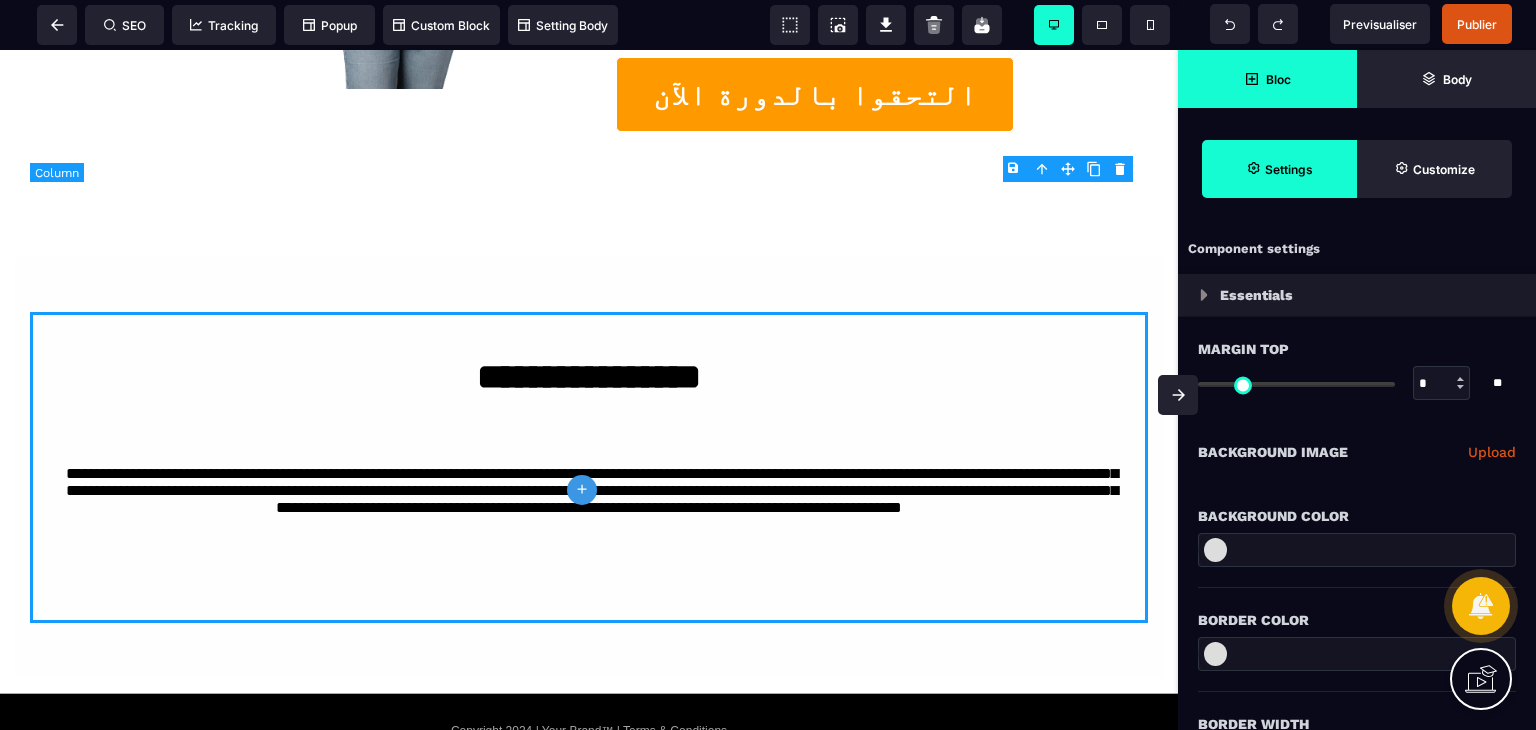 click on "**********" at bounding box center [589, 467] 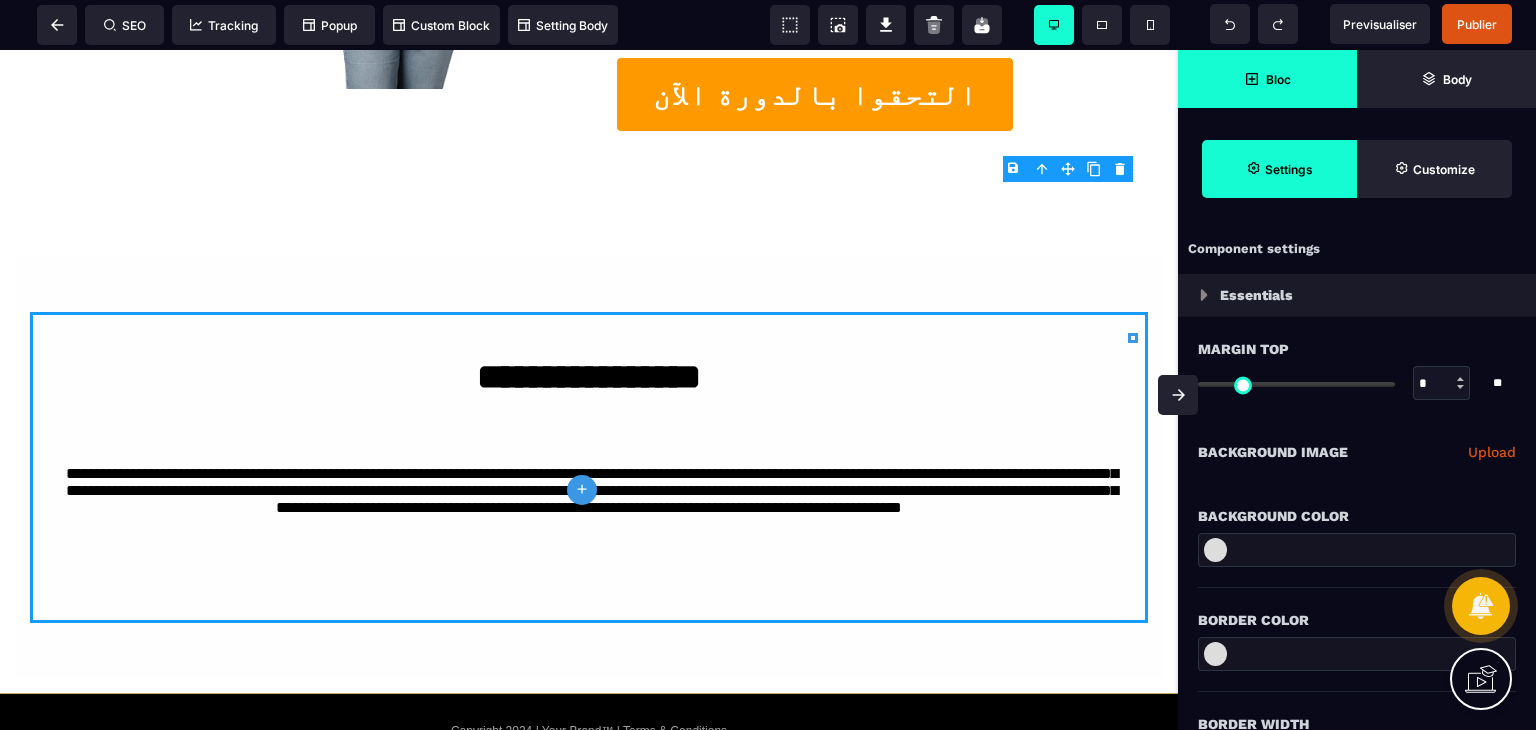 click on "Upload" at bounding box center [1492, 452] 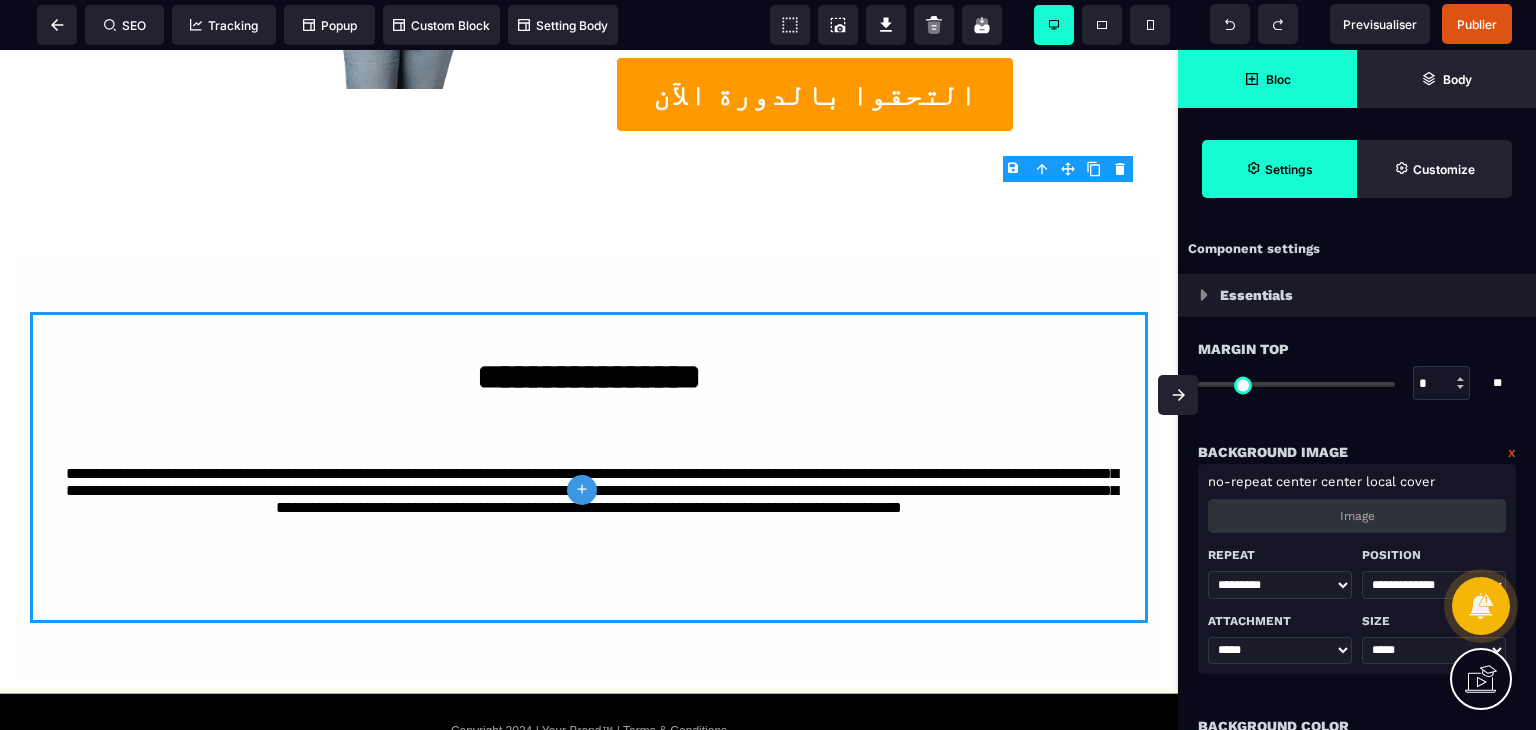 click on "Image" at bounding box center [1357, 516] 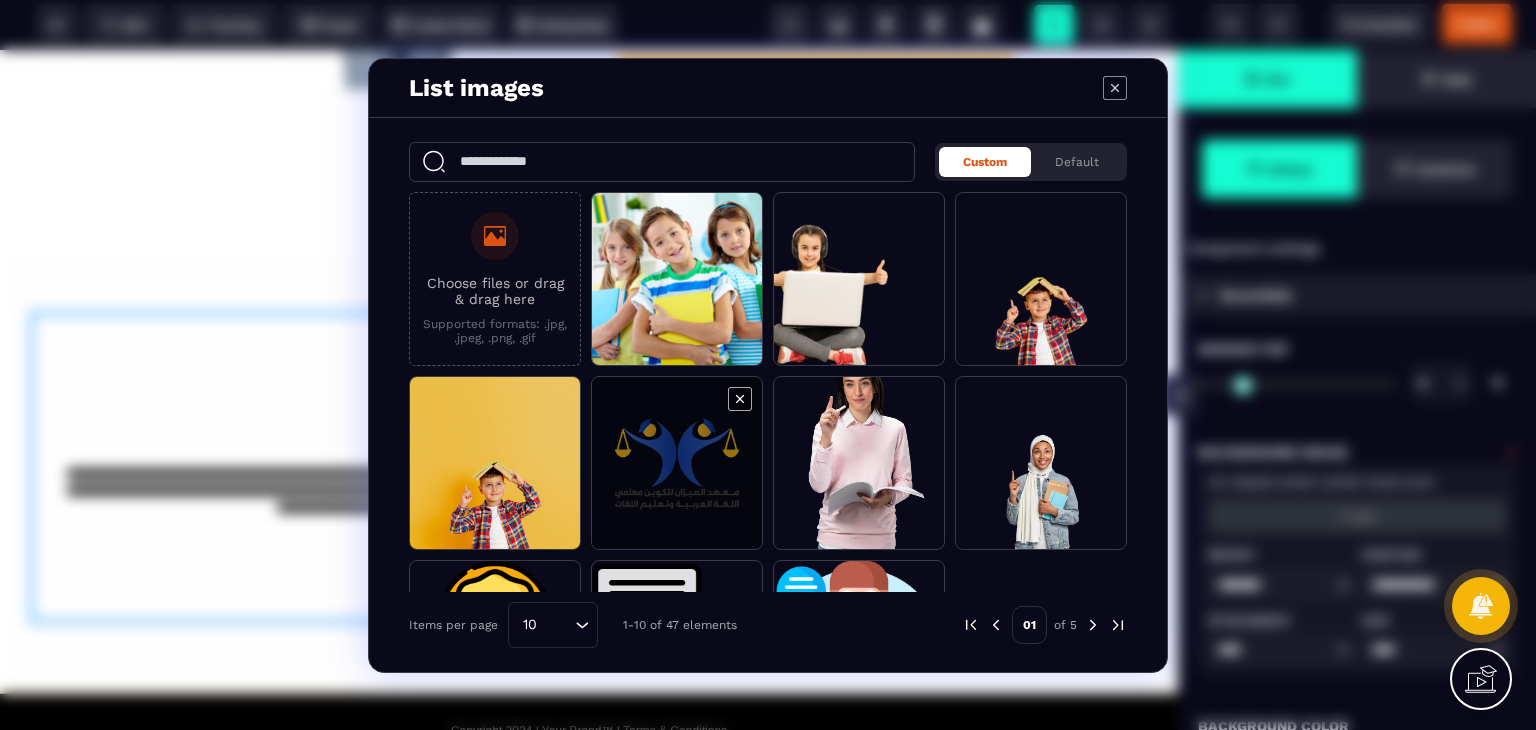 click at bounding box center [677, 464] 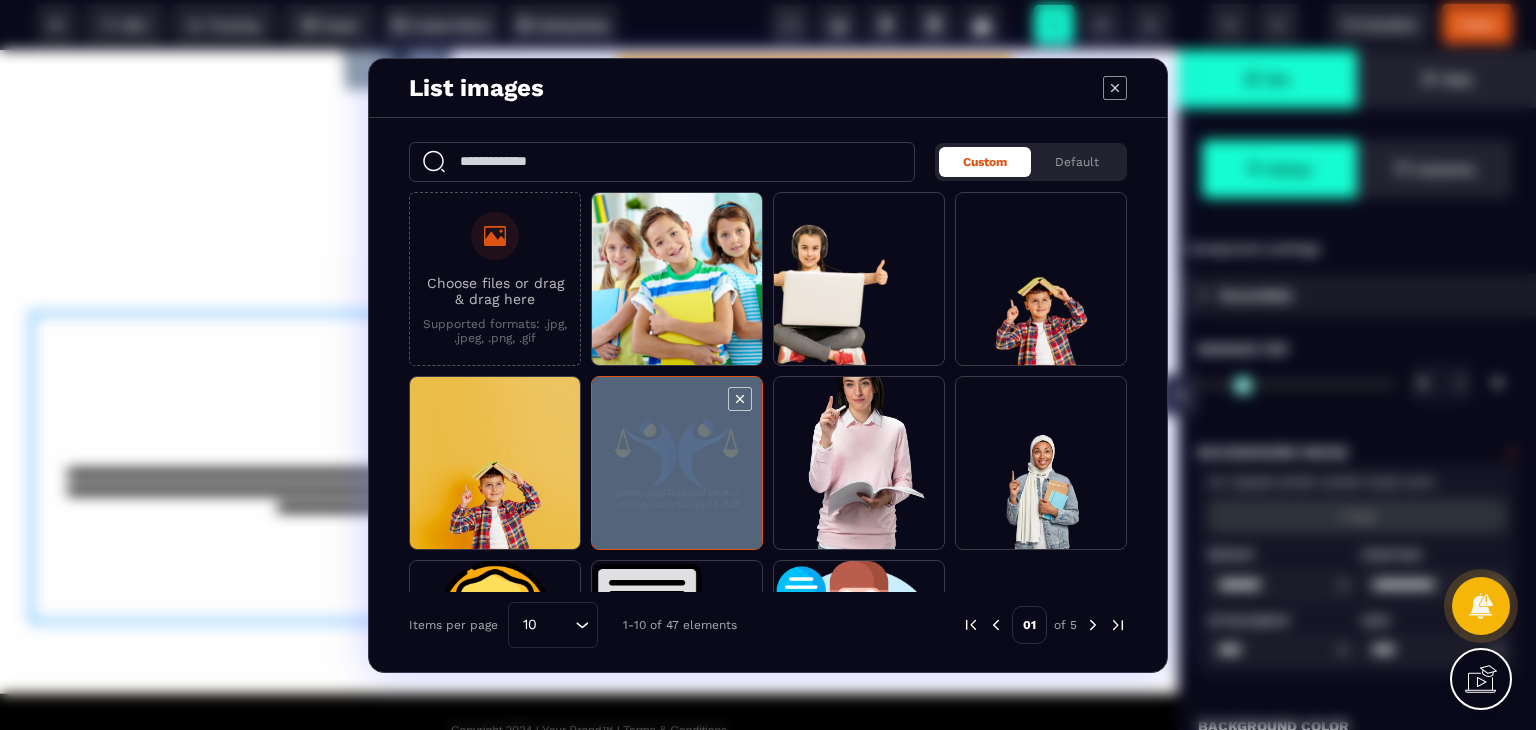 click at bounding box center (677, 464) 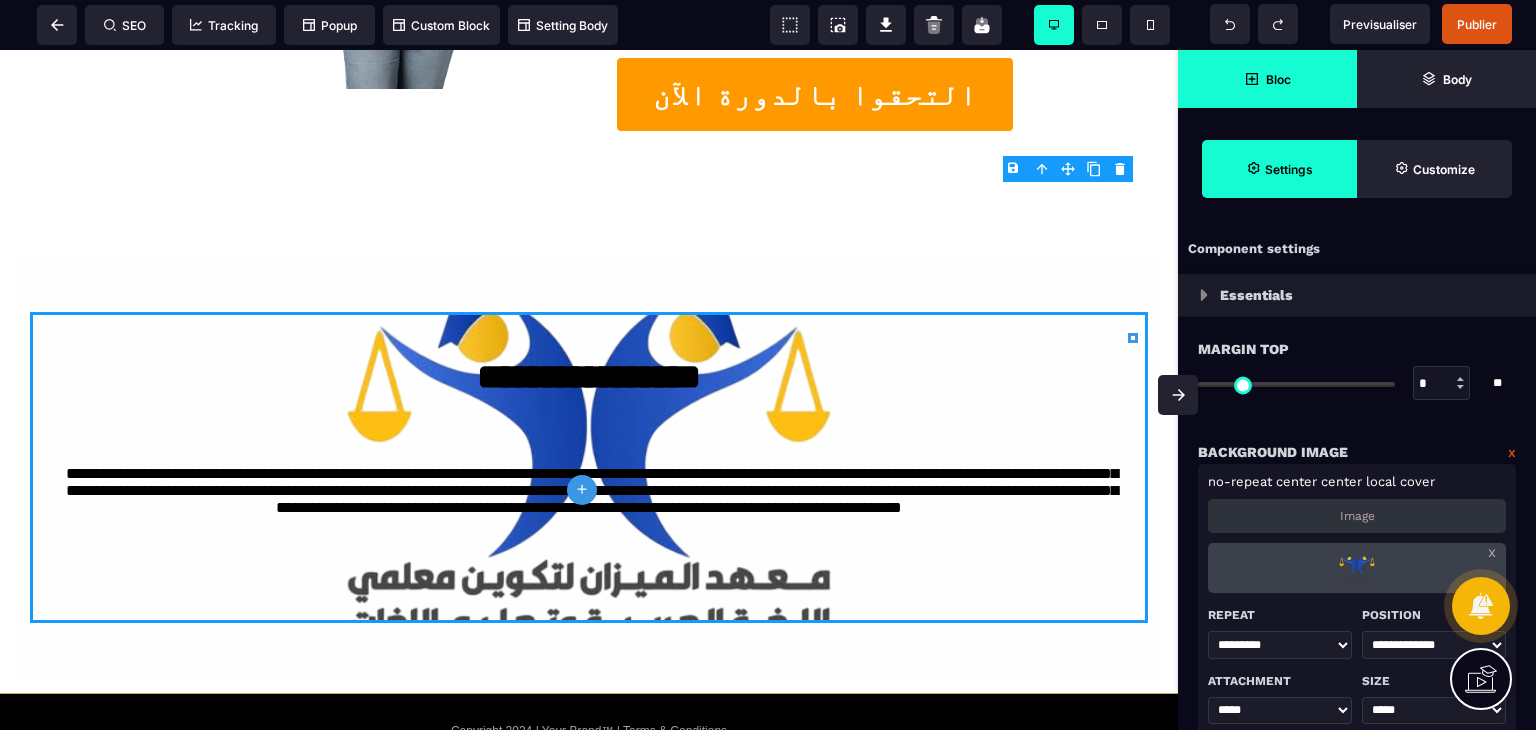 click at bounding box center (1178, 395) 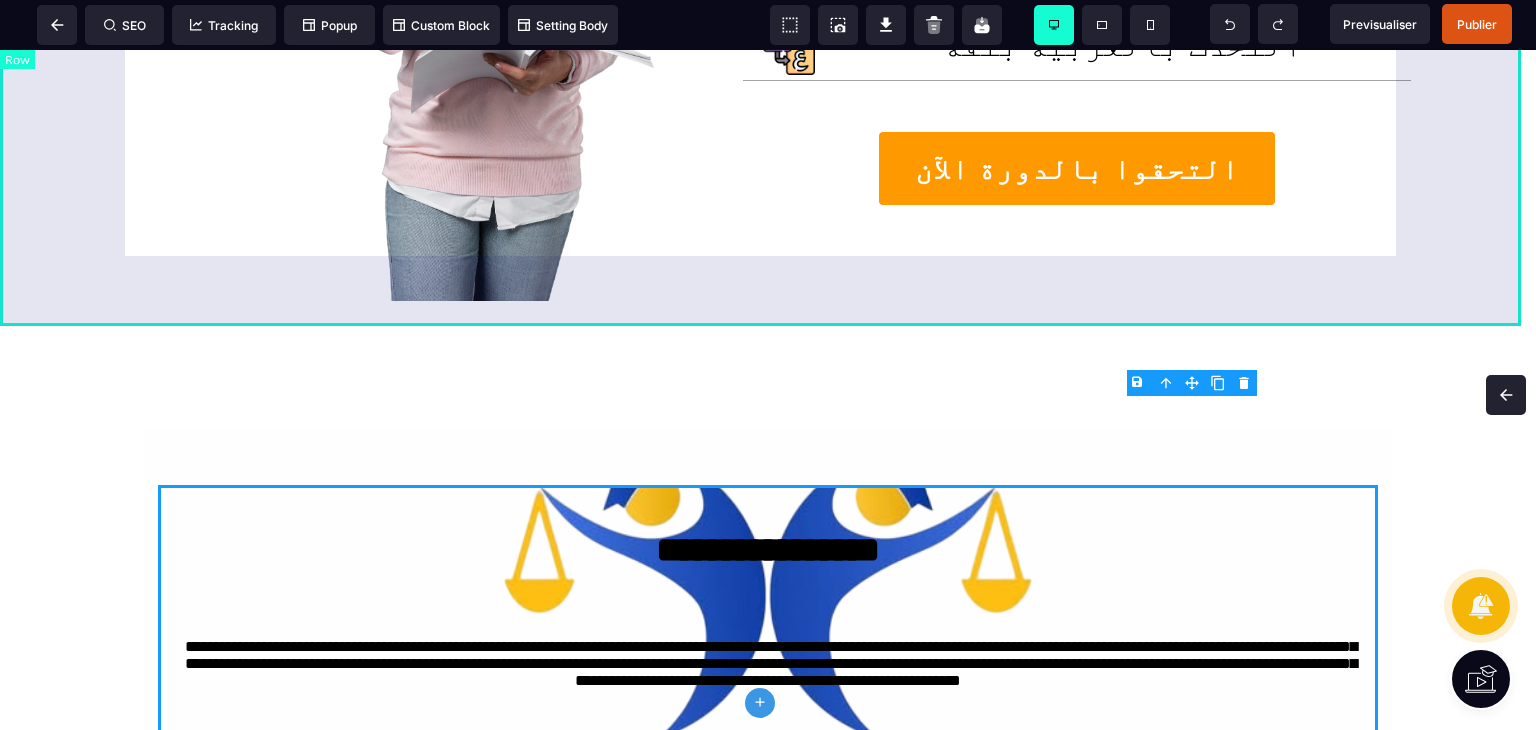click on "ماذا سيتعلّم طفلك؟ الحروف والكلمات قراءة الجمل البسيطة التحدث بالعربية بثقة التحقوا بالدورة الآن" at bounding box center (768, 17) 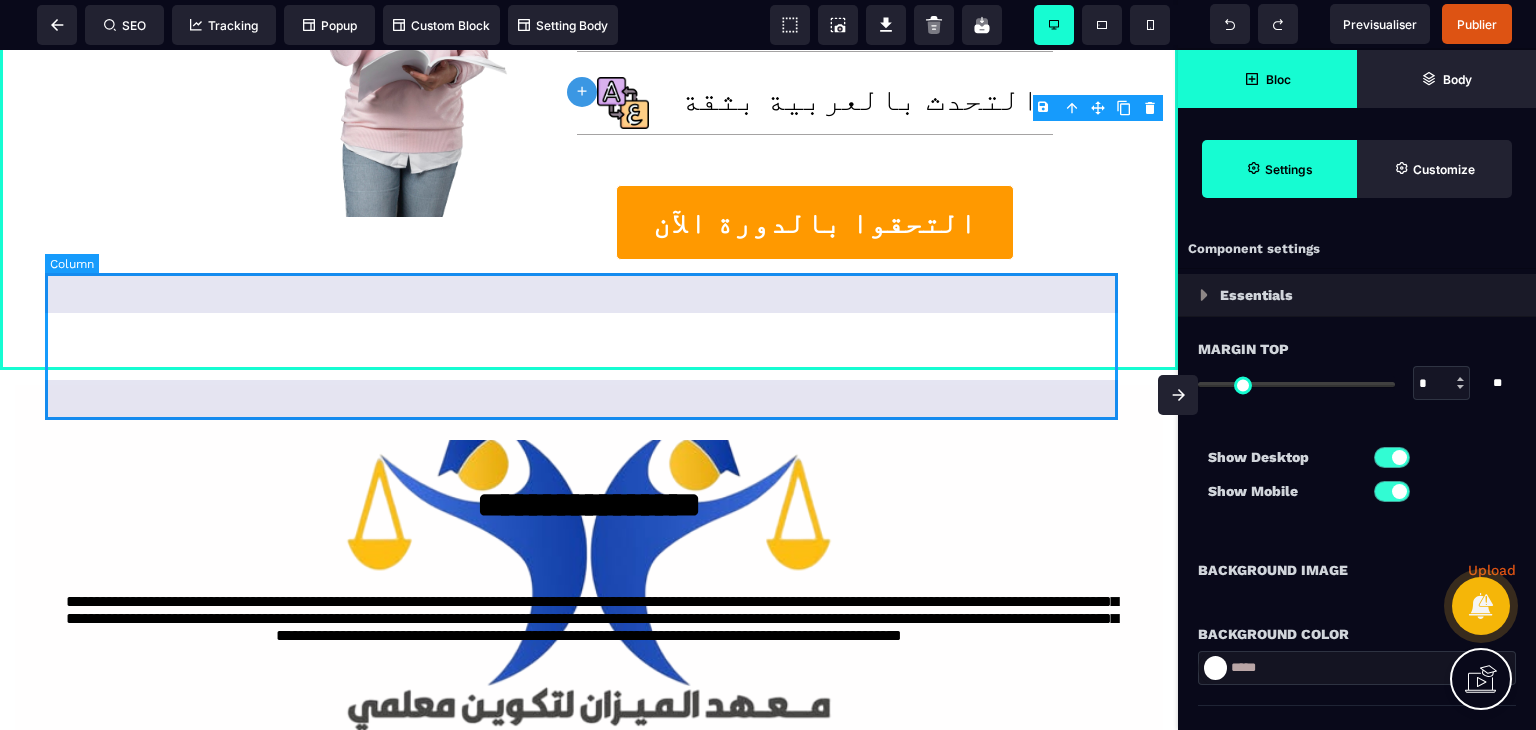 scroll, scrollTop: 1197, scrollLeft: 0, axis: vertical 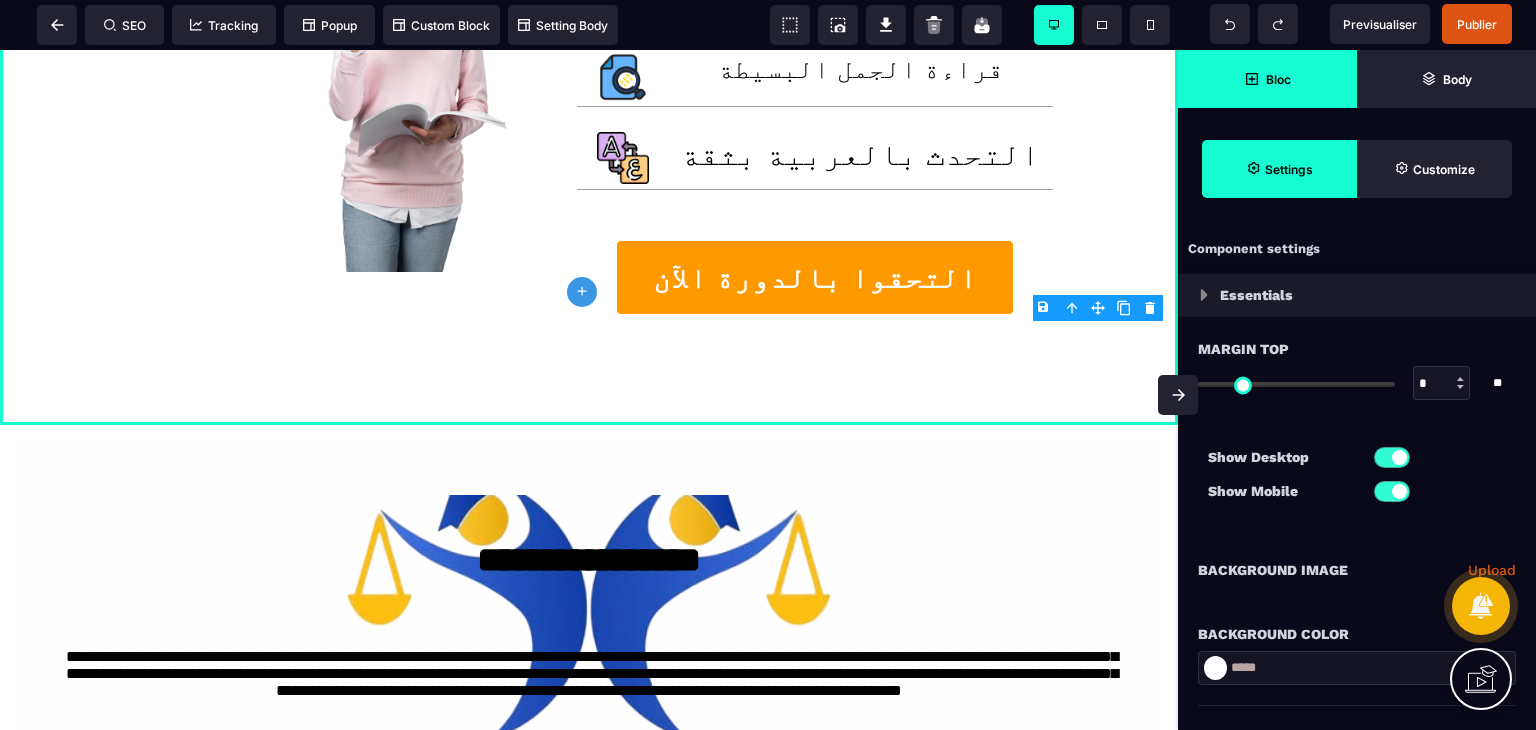 click on "Bloc" at bounding box center [1267, 79] 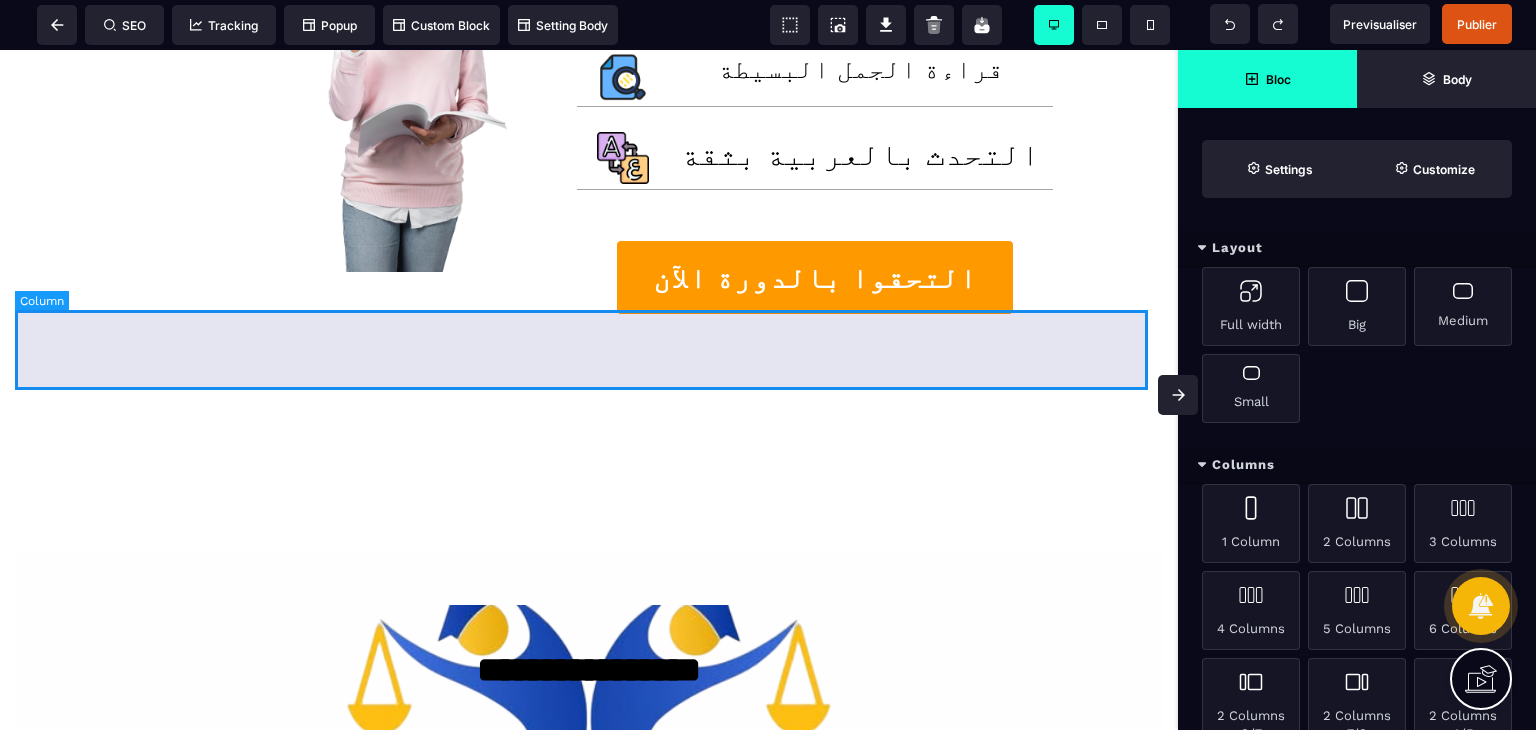 click at bounding box center (589, 480) 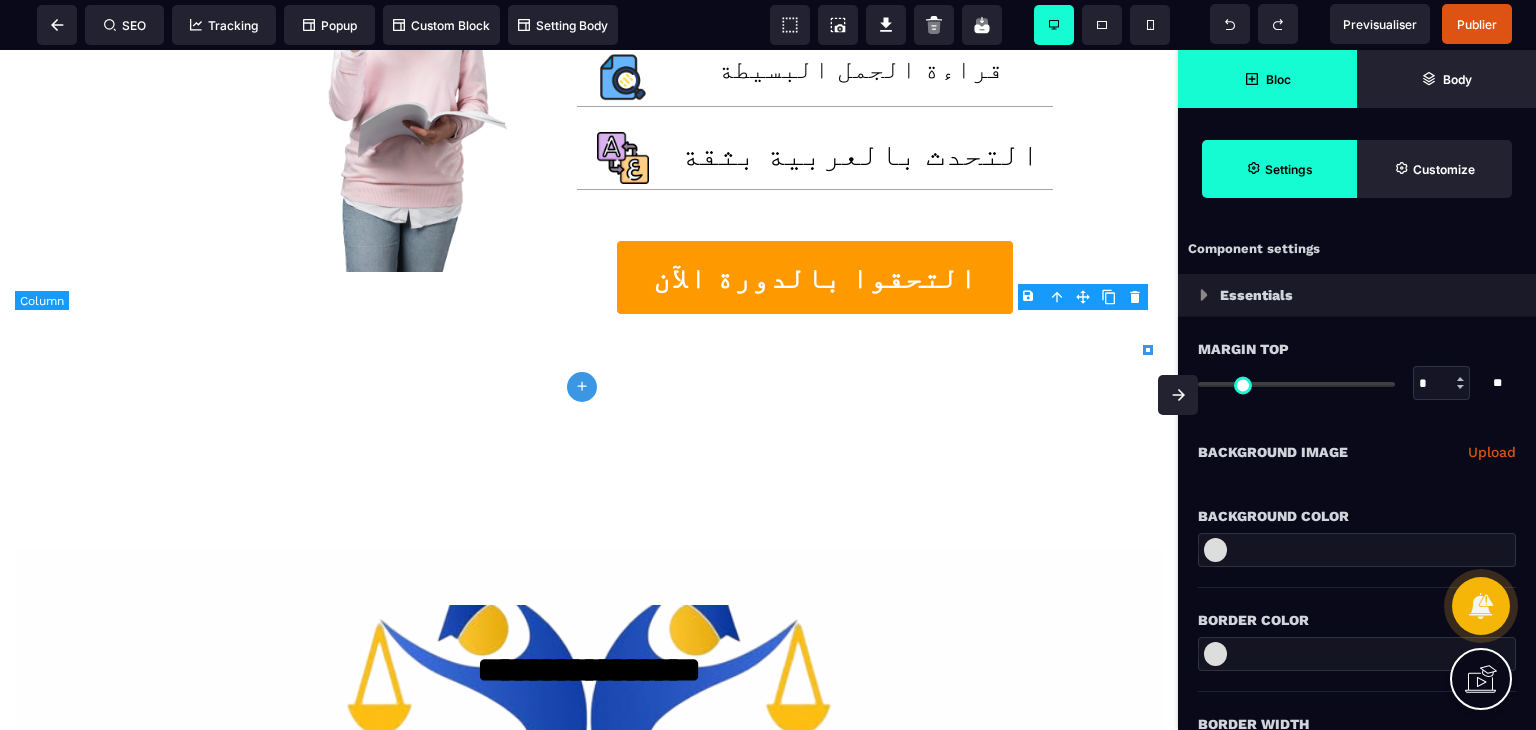 click at bounding box center (589, 480) 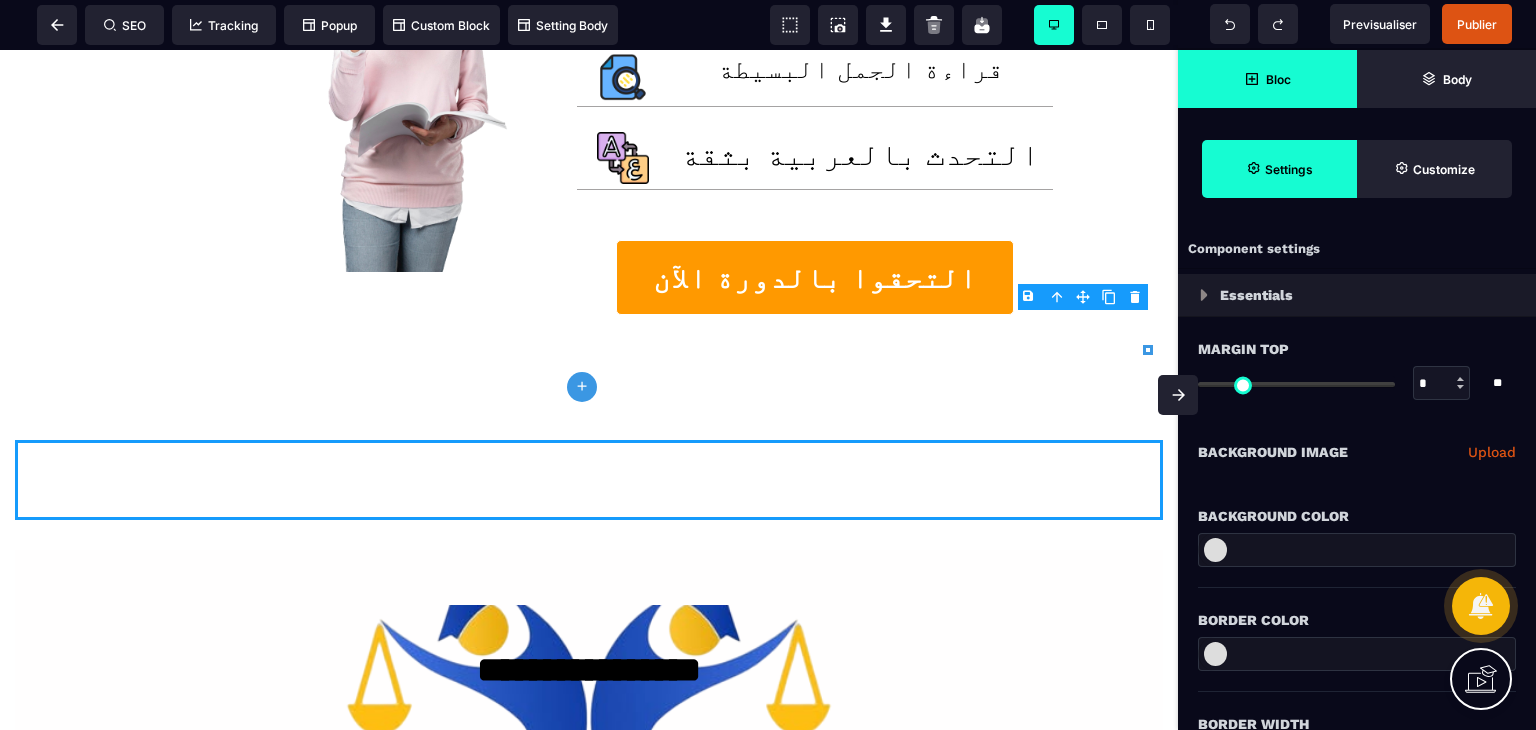 click at bounding box center [1215, 550] 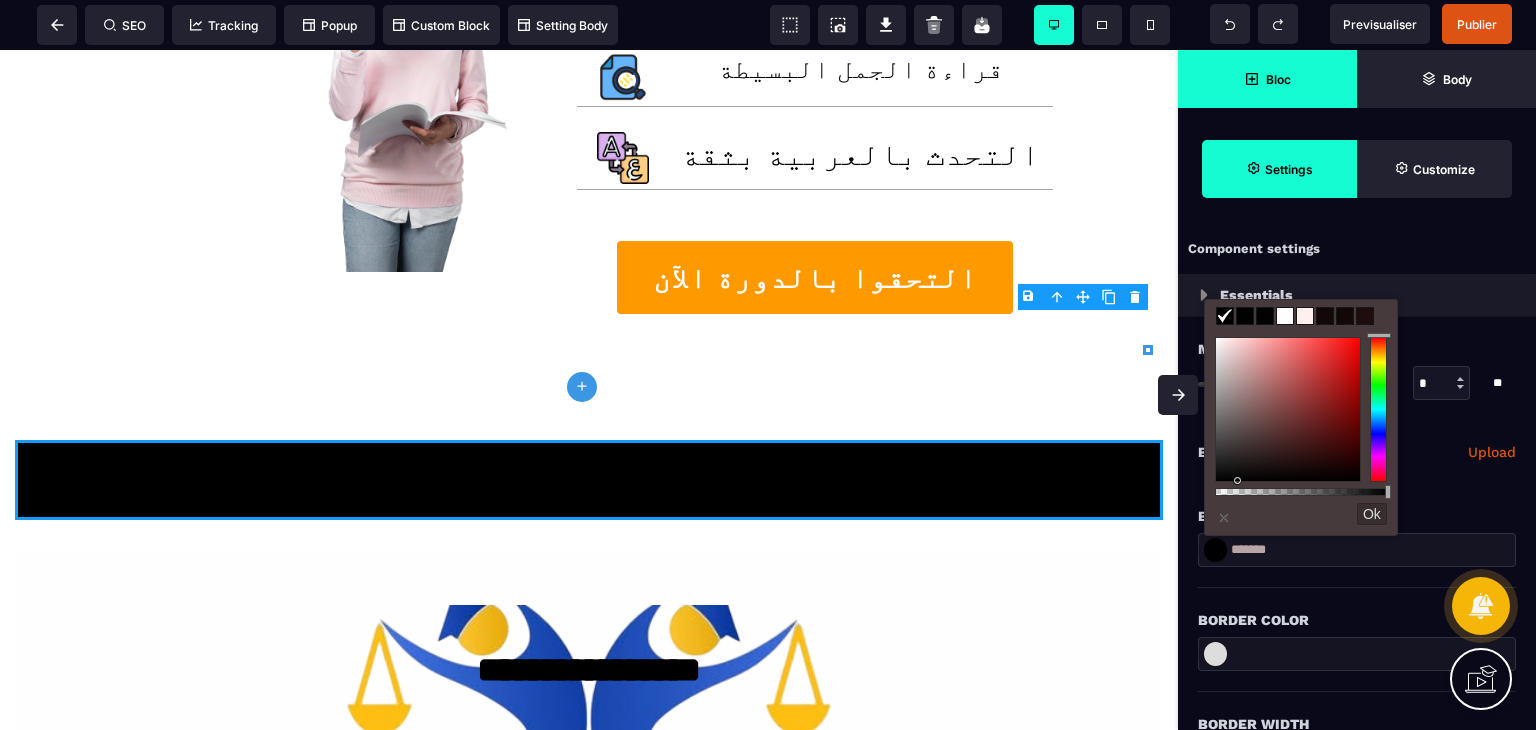 drag, startPoint x: 1244, startPoint y: 480, endPoint x: 1239, endPoint y: 497, distance: 17.720045 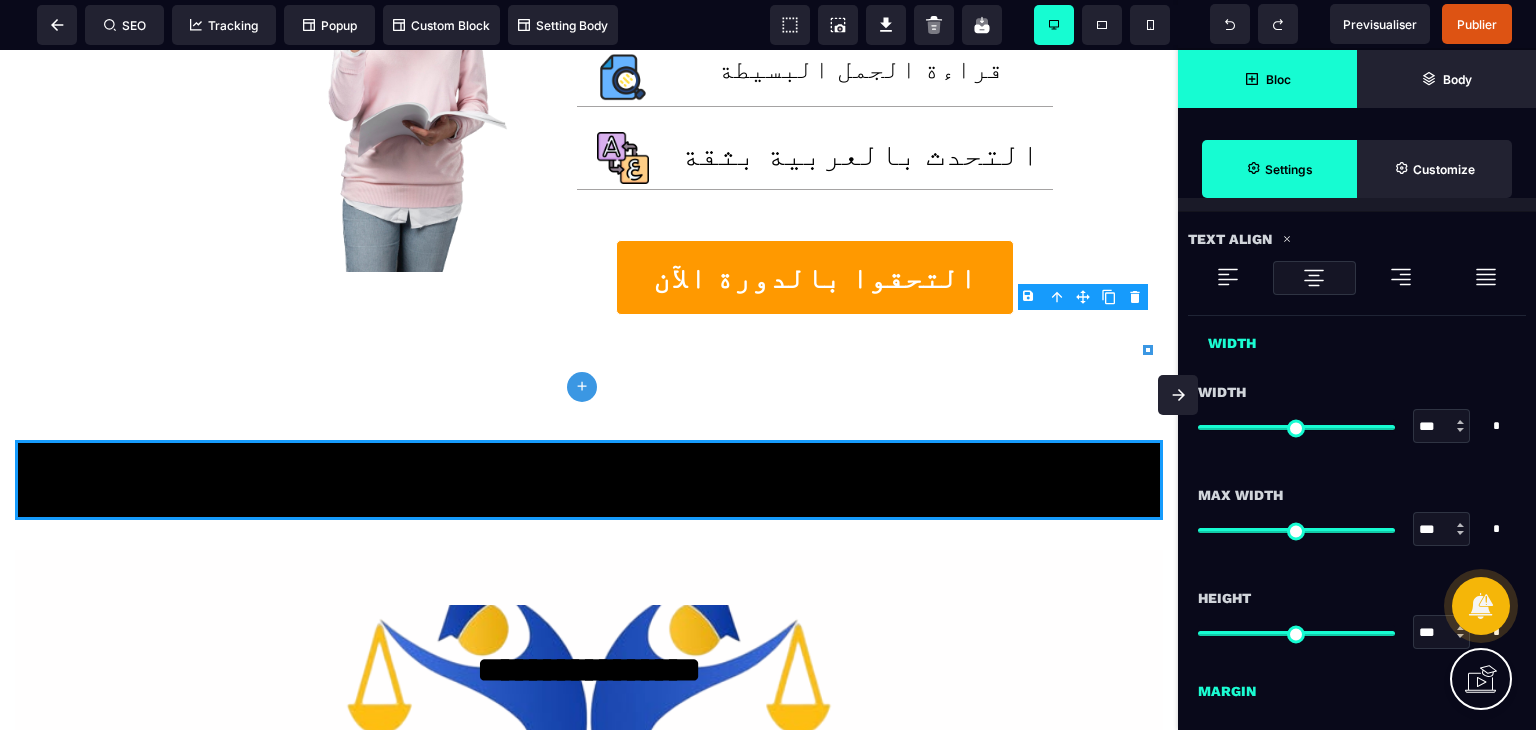 scroll, scrollTop: 1000, scrollLeft: 0, axis: vertical 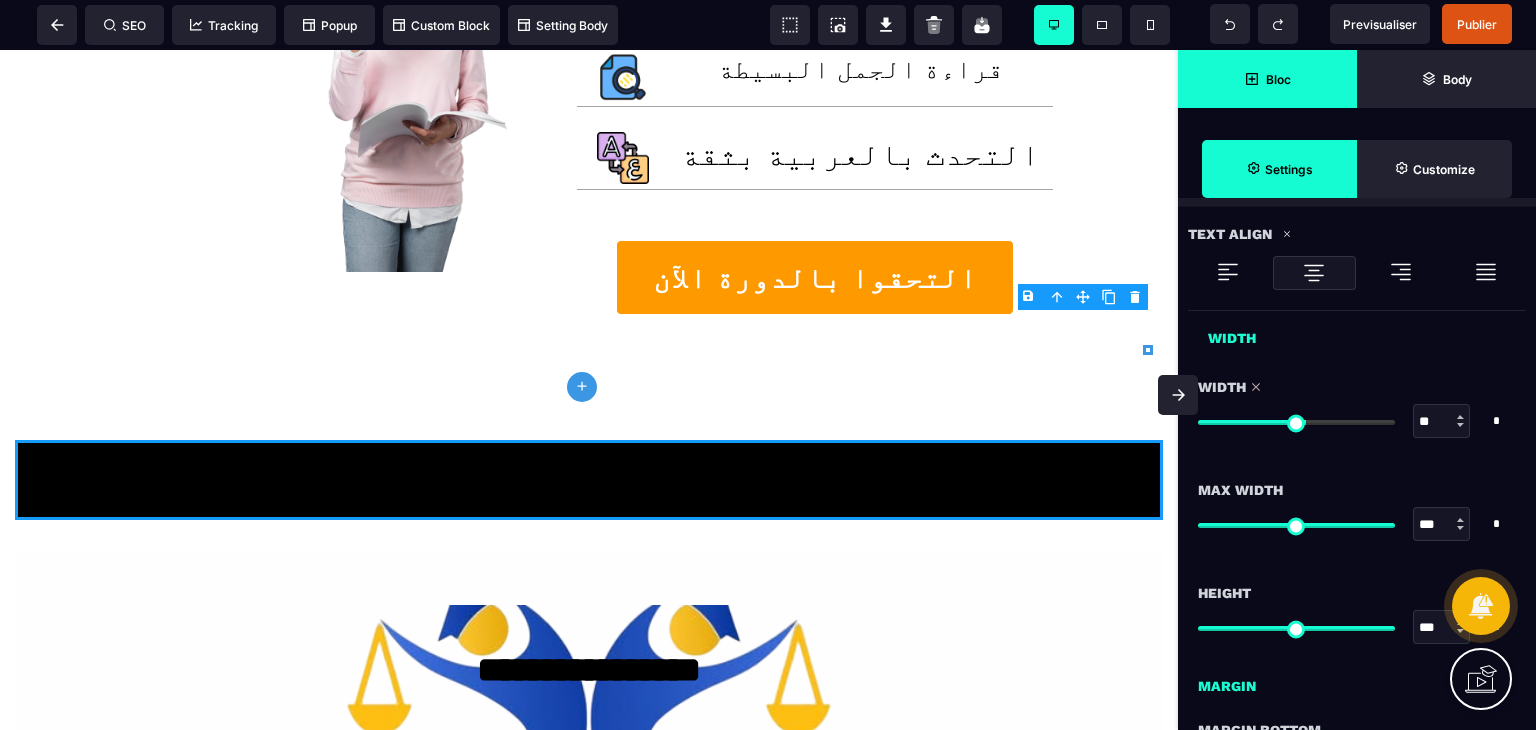 drag, startPoint x: 1383, startPoint y: 419, endPoint x: 1420, endPoint y: 410, distance: 38.078865 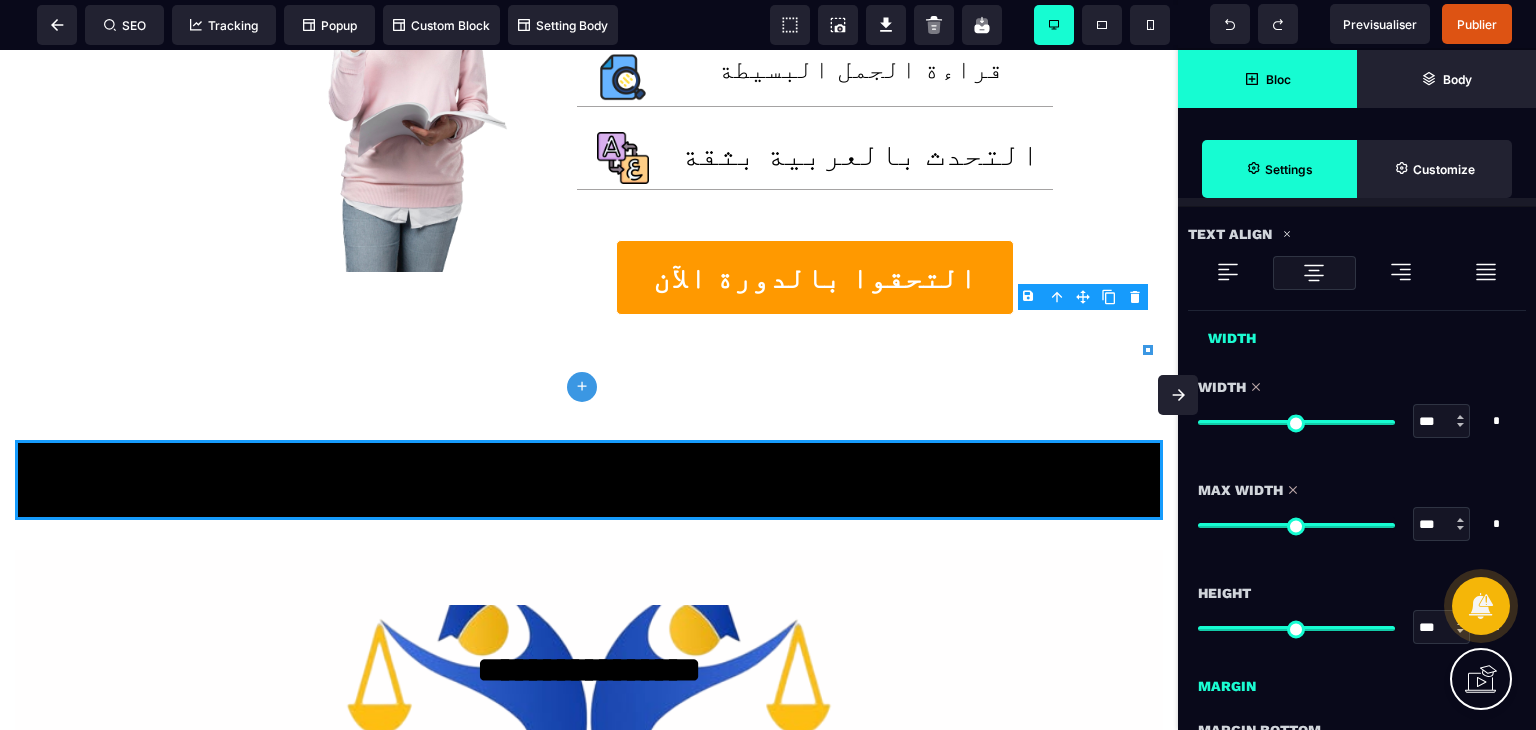 drag, startPoint x: 1375, startPoint y: 520, endPoint x: 1412, endPoint y: 512, distance: 37.85499 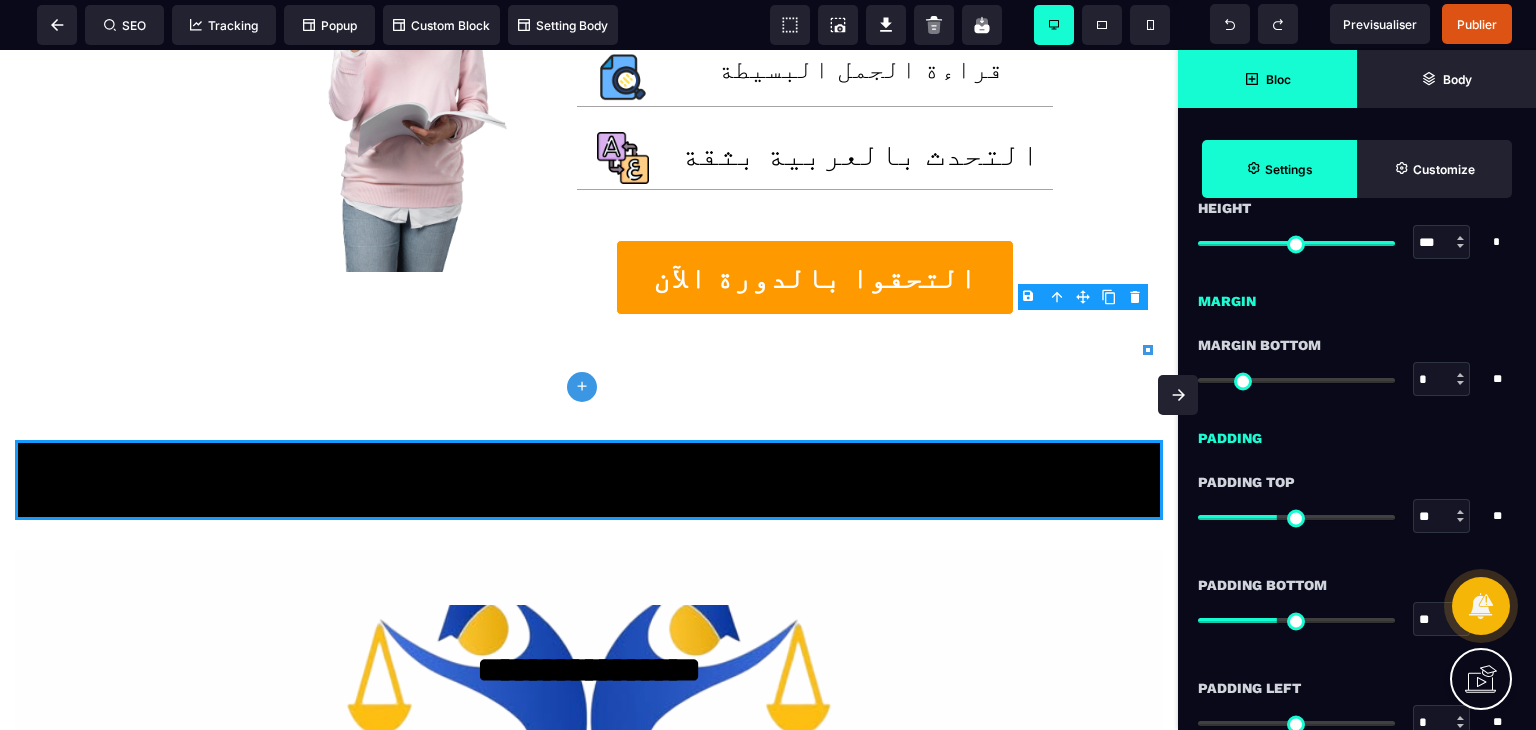 scroll, scrollTop: 1400, scrollLeft: 0, axis: vertical 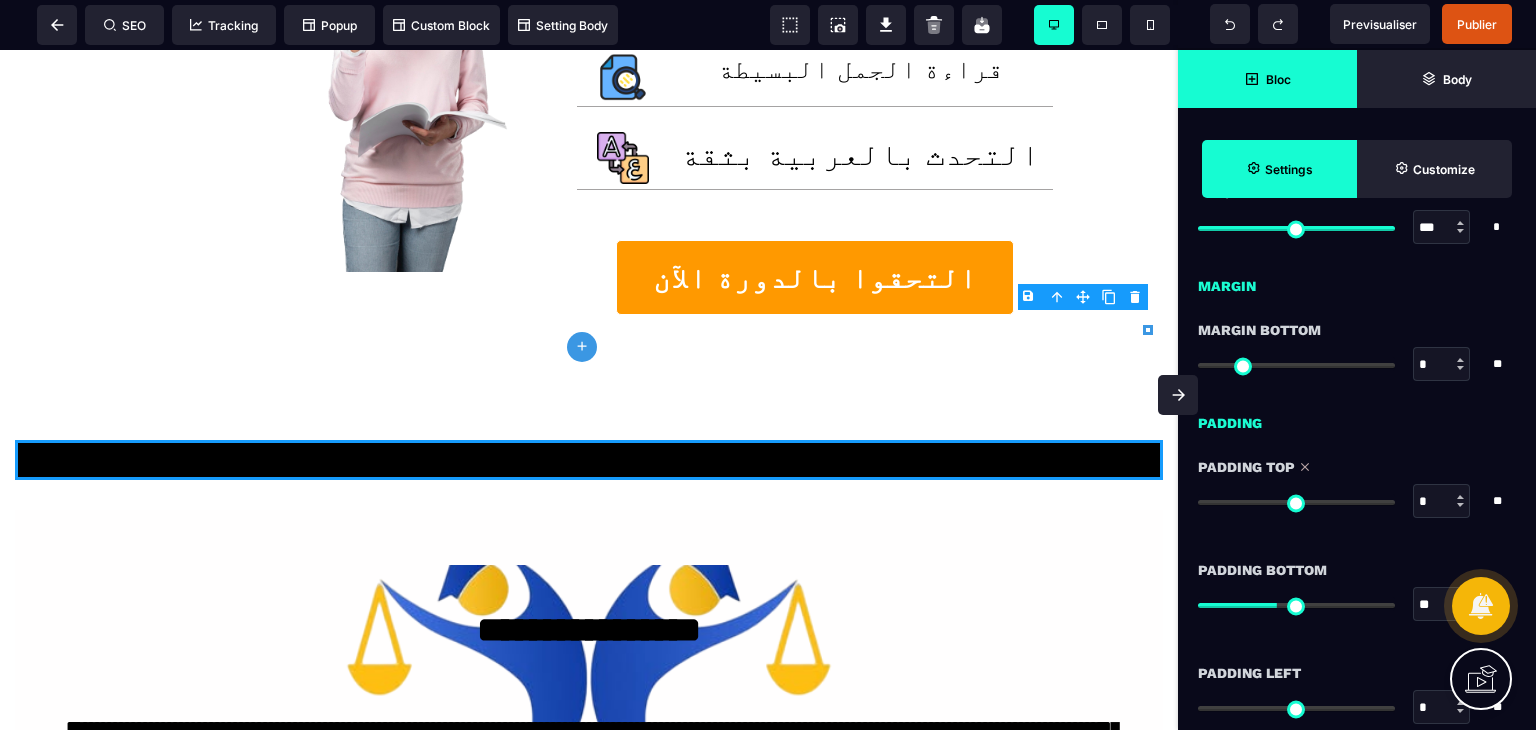drag, startPoint x: 1252, startPoint y: 505, endPoint x: 1194, endPoint y: 512, distance: 58.420887 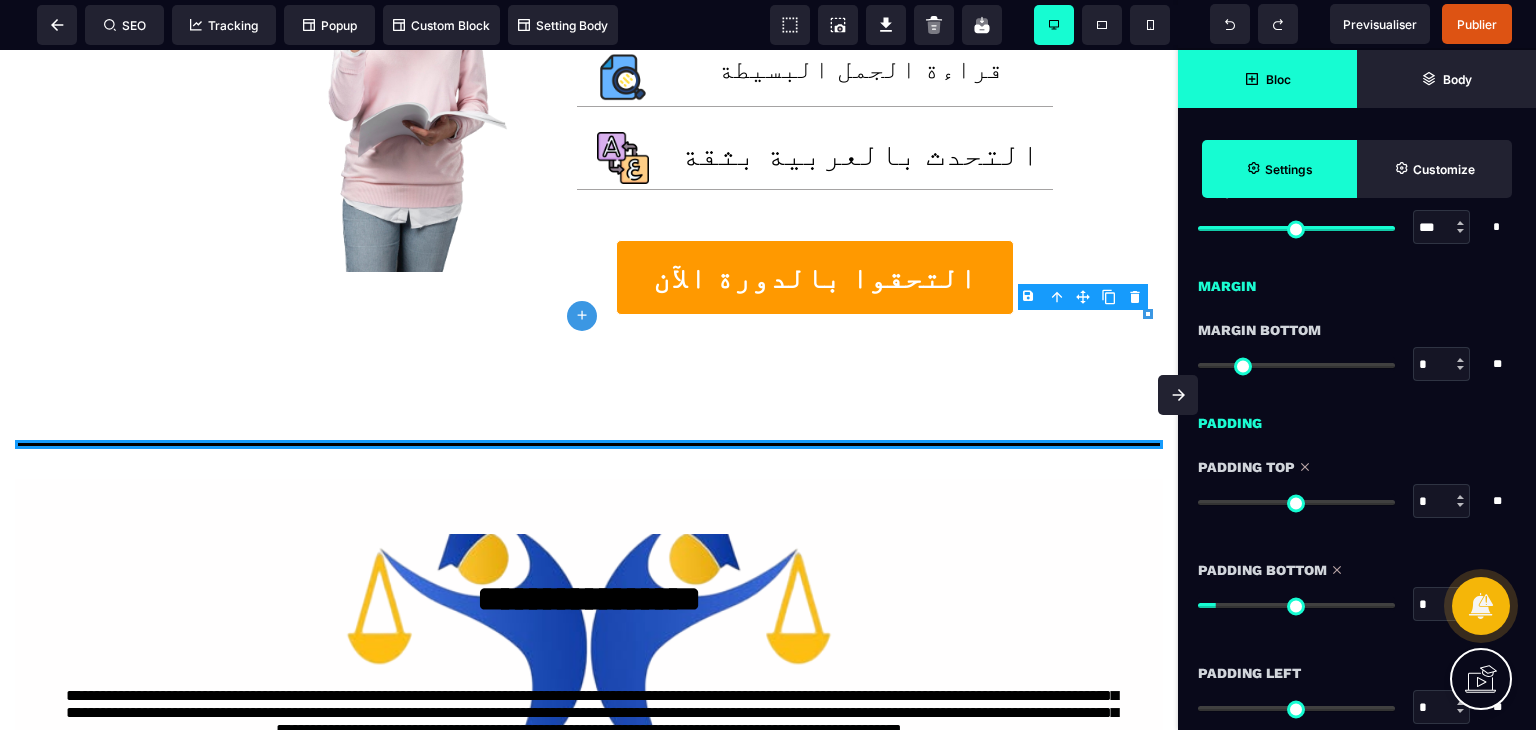 drag, startPoint x: 1272, startPoint y: 602, endPoint x: 1228, endPoint y: 580, distance: 49.193497 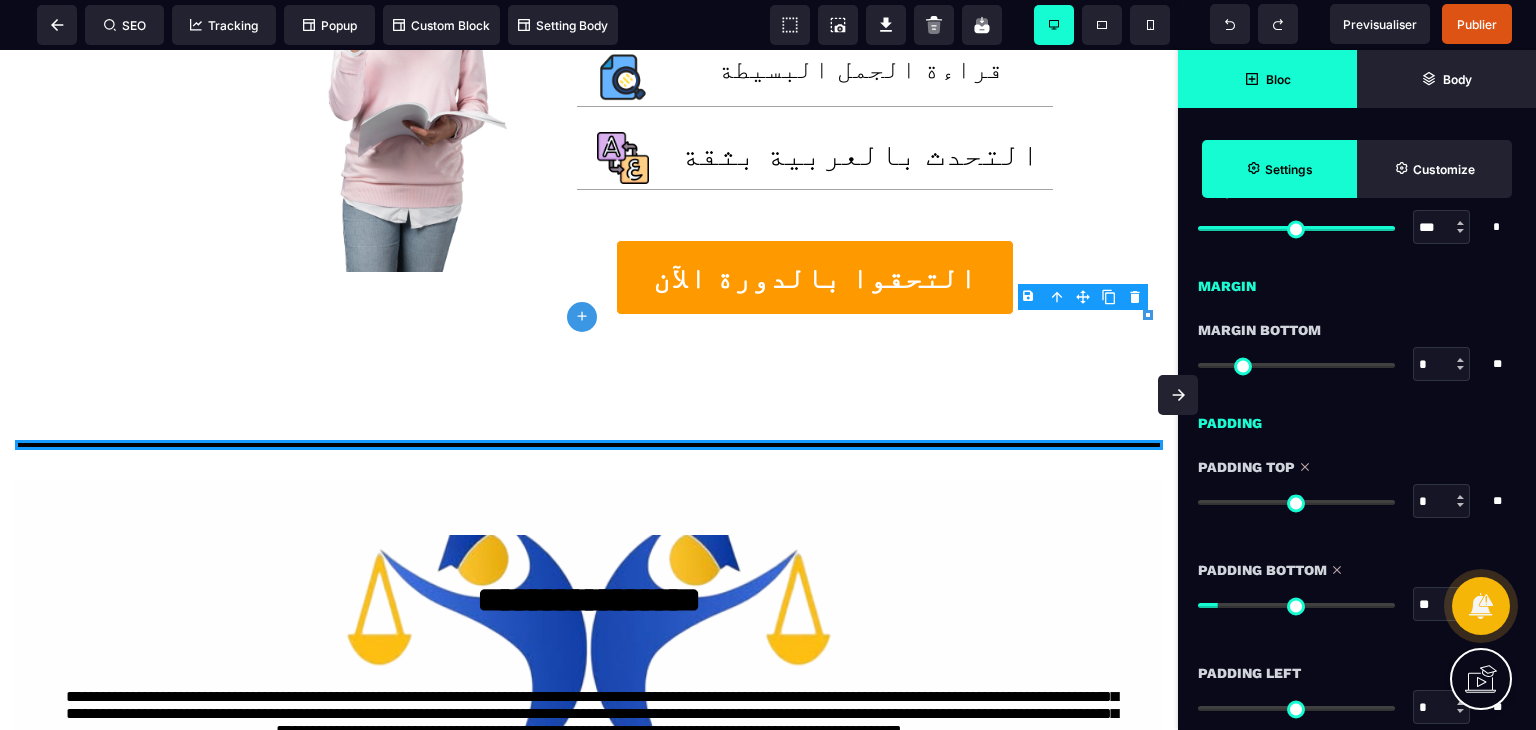 click 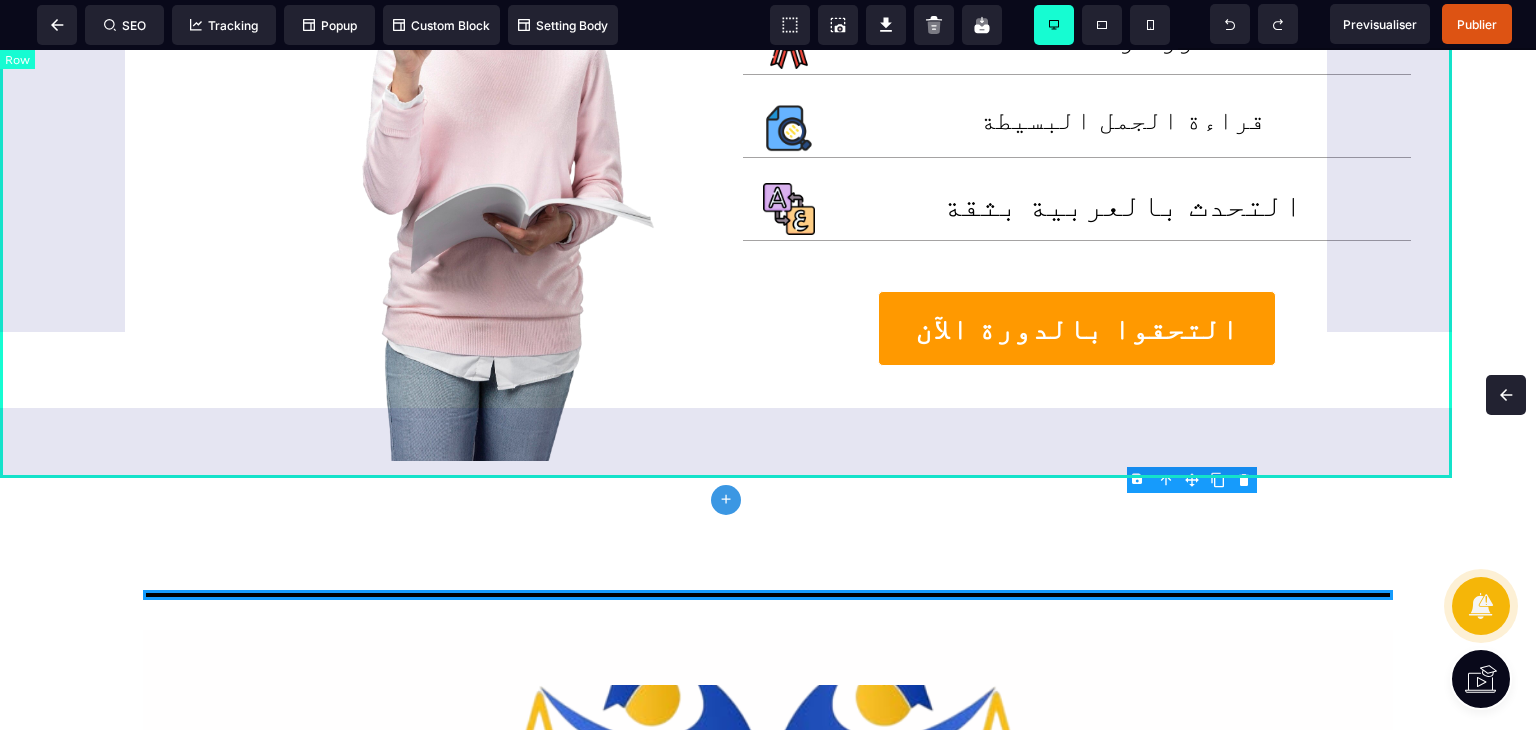 scroll, scrollTop: 0, scrollLeft: 0, axis: both 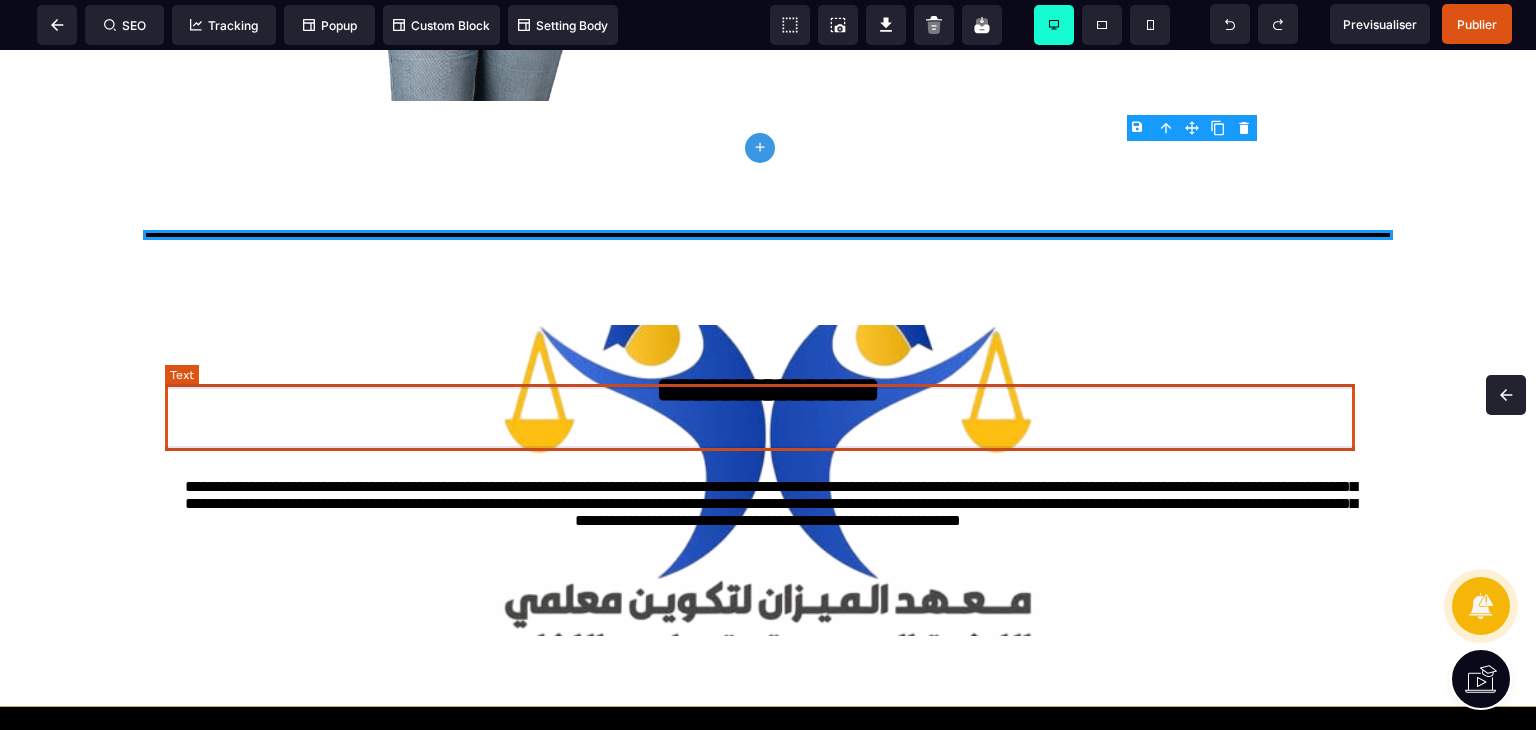 click on "**********" at bounding box center (768, 507) 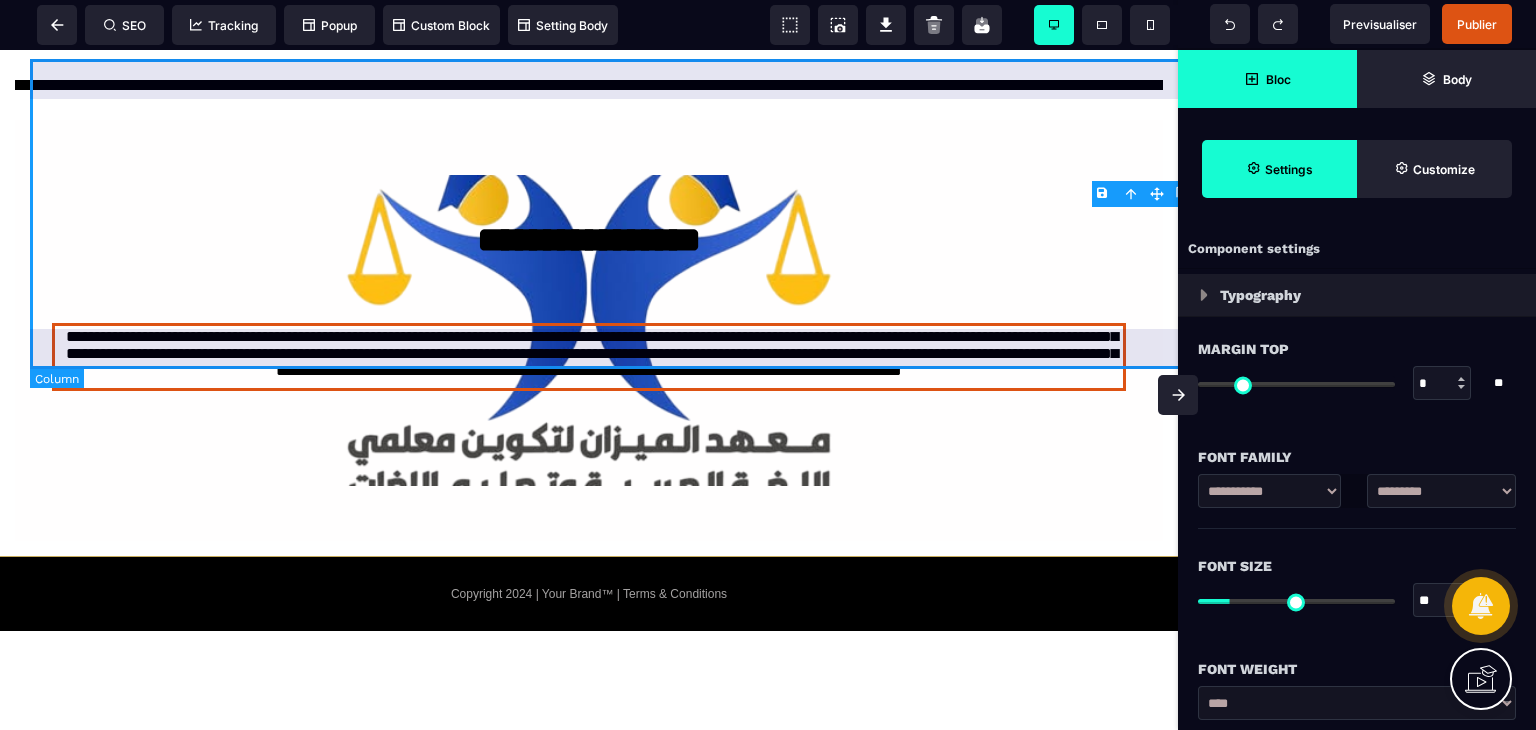 click on "Copyright 2024 | Your Brand™ | Terms & Conditions" at bounding box center (589, 593) 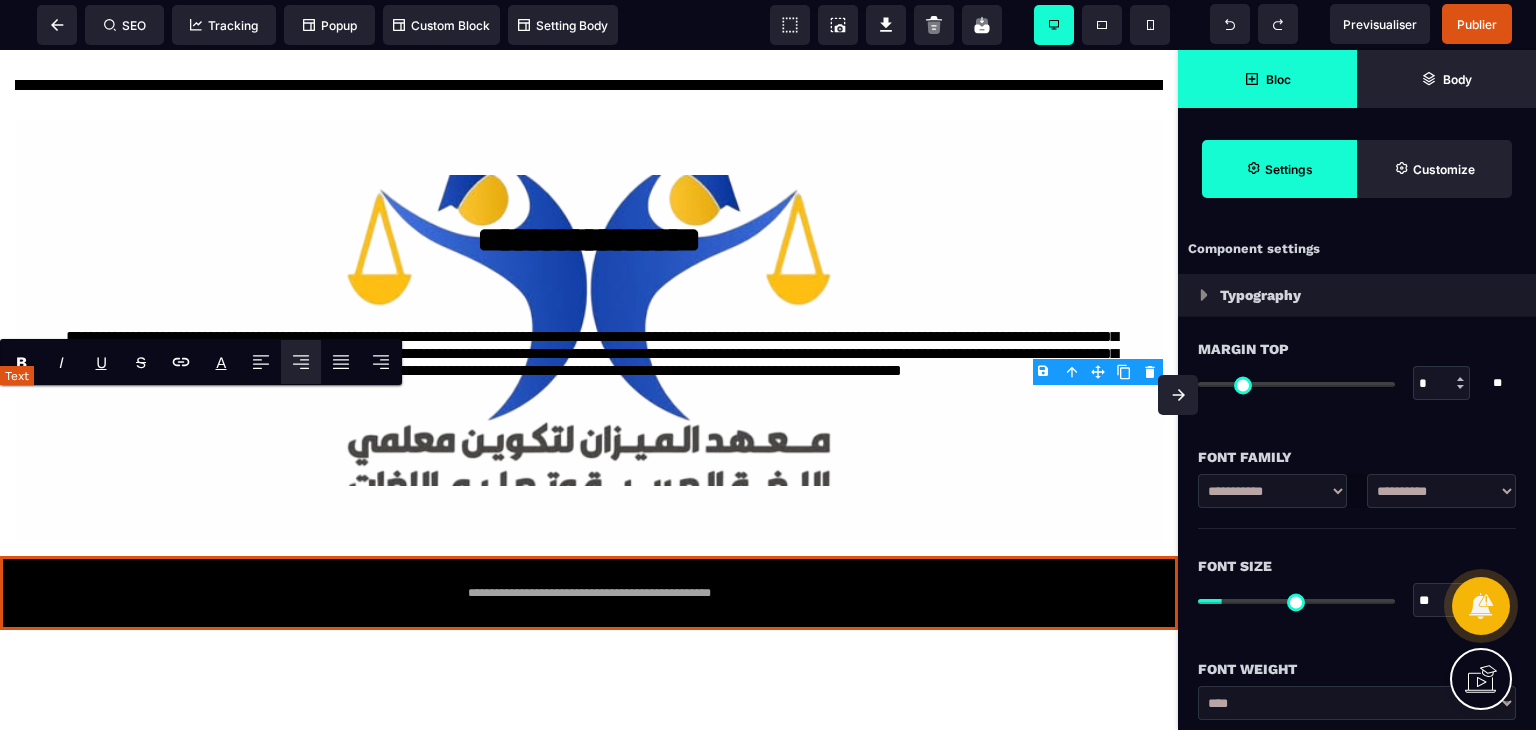 scroll, scrollTop: 1597, scrollLeft: 0, axis: vertical 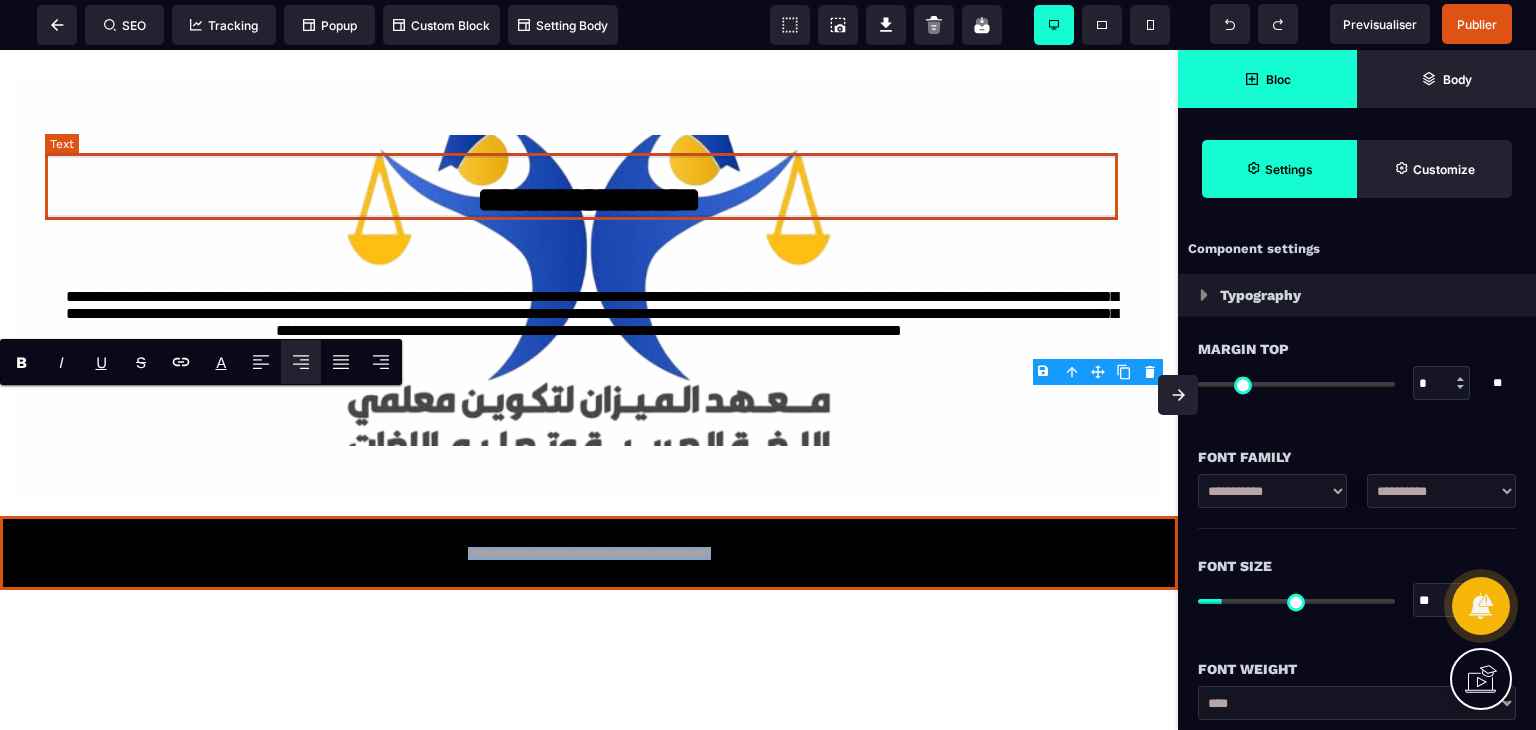 click on "**********" at bounding box center [588, 317] 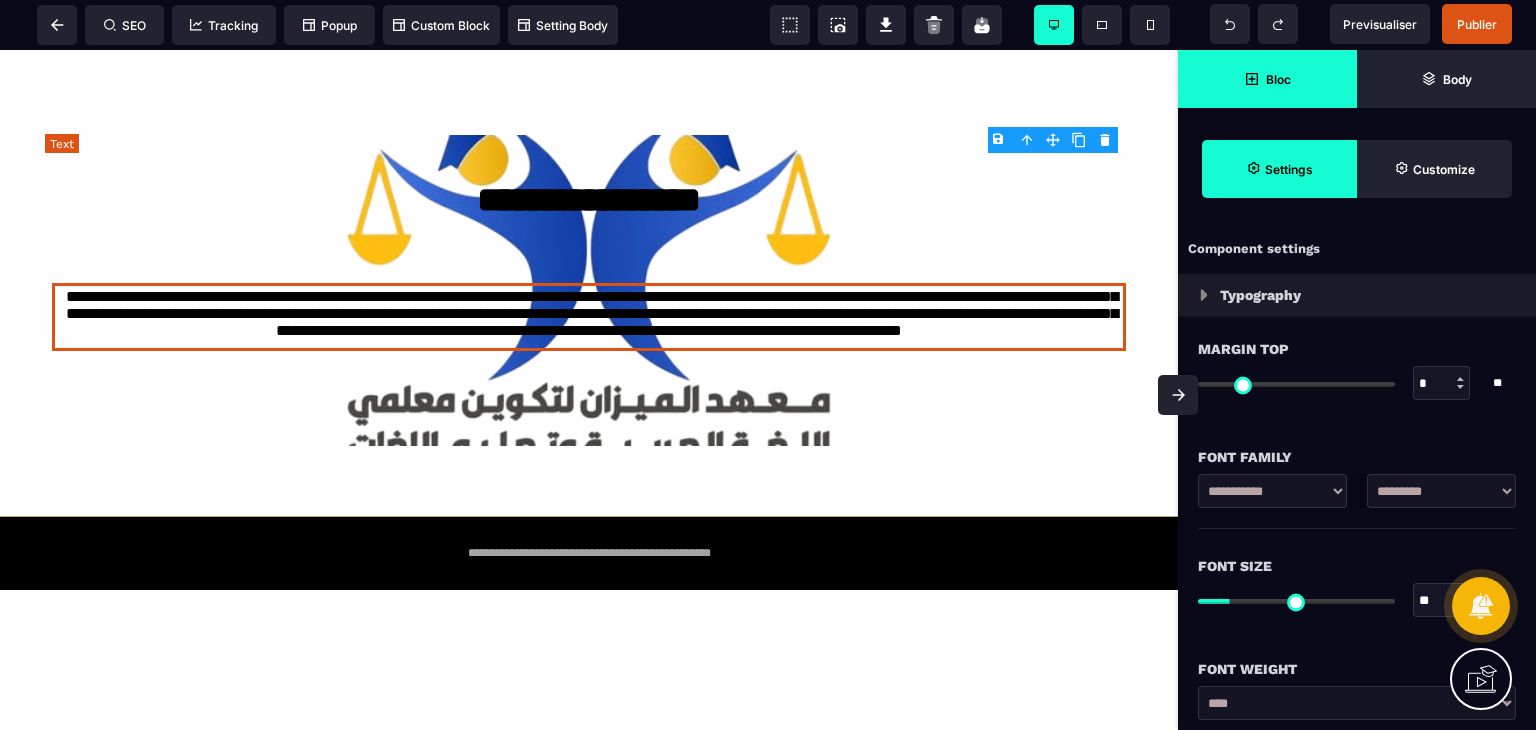 click on "**********" at bounding box center (588, 317) 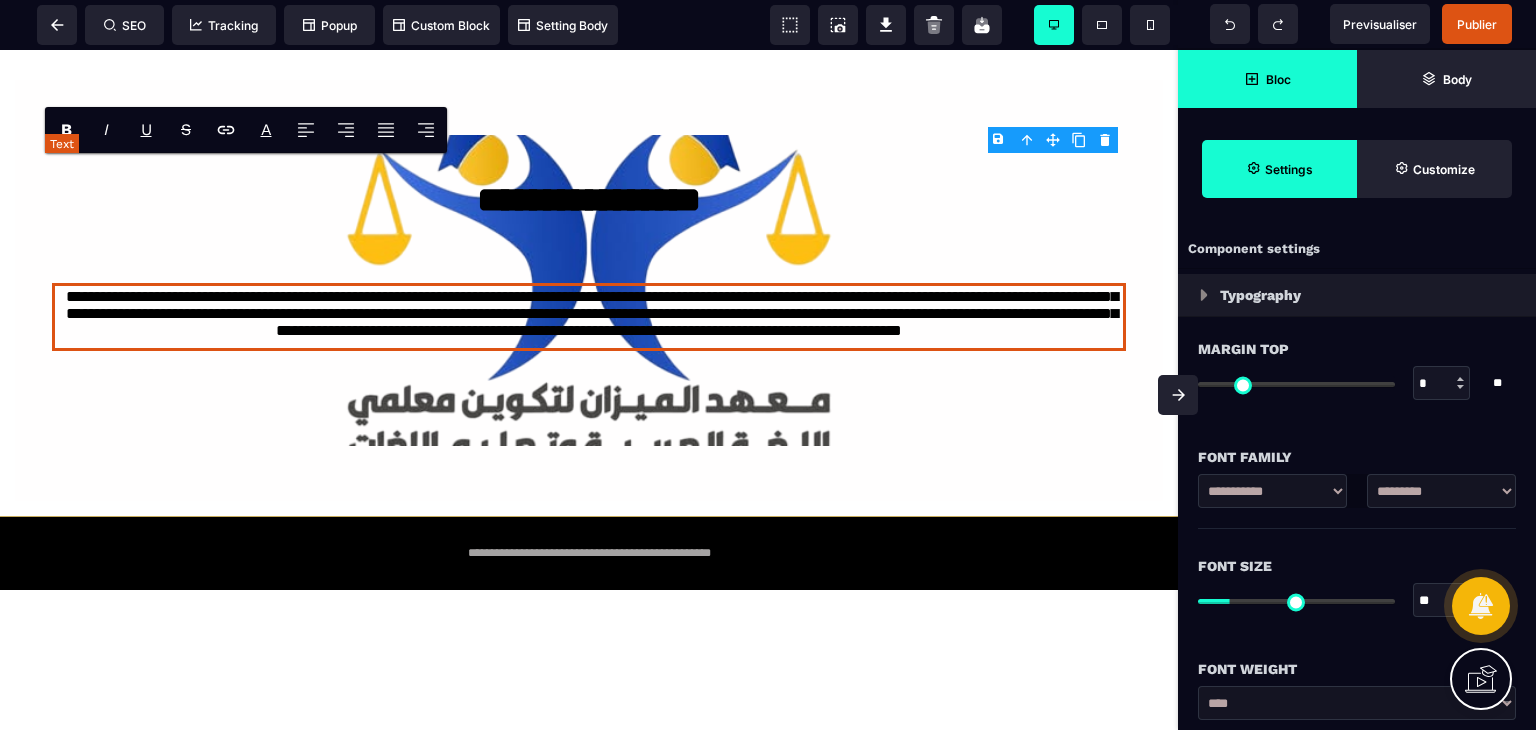 click on "**********" at bounding box center [588, 317] 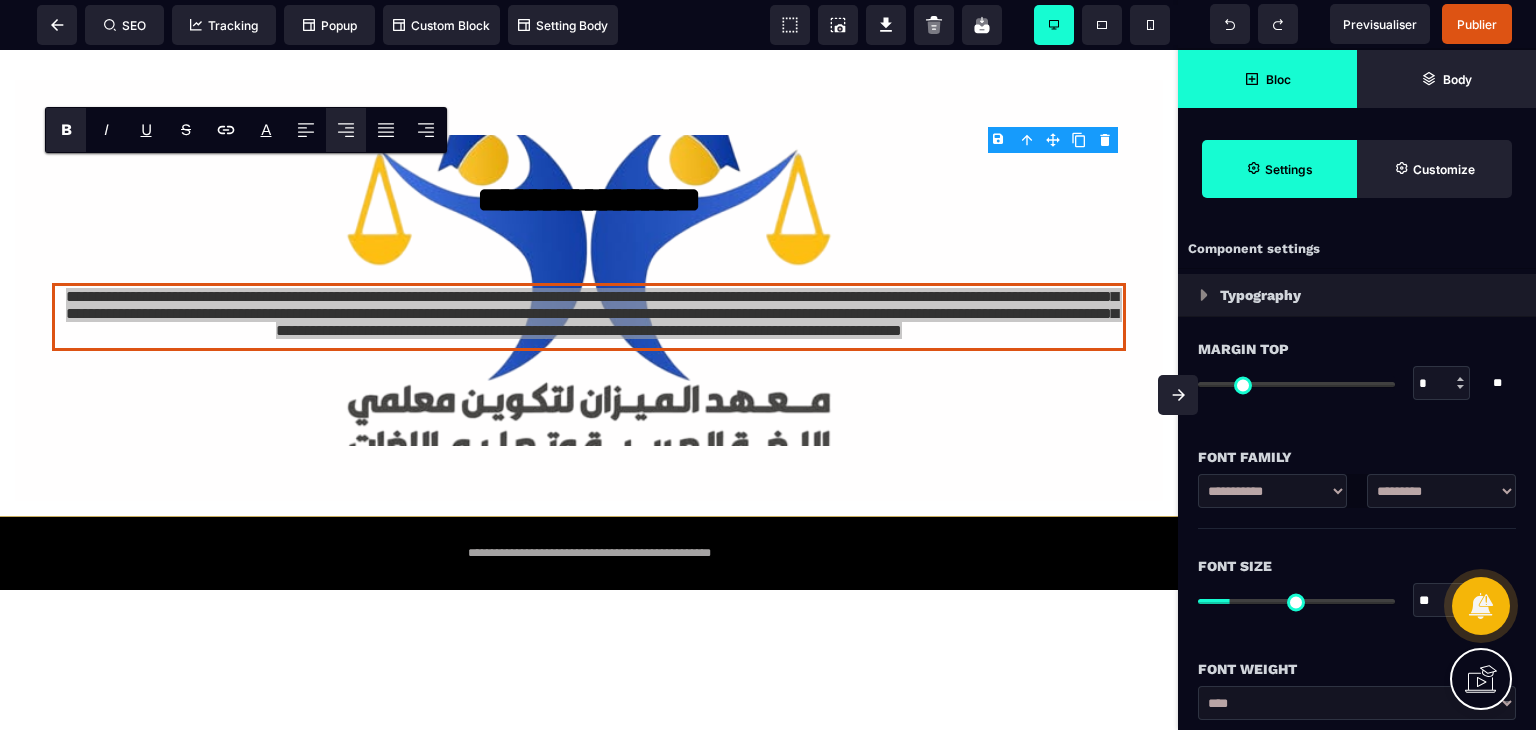 click on "B" at bounding box center (66, 130) 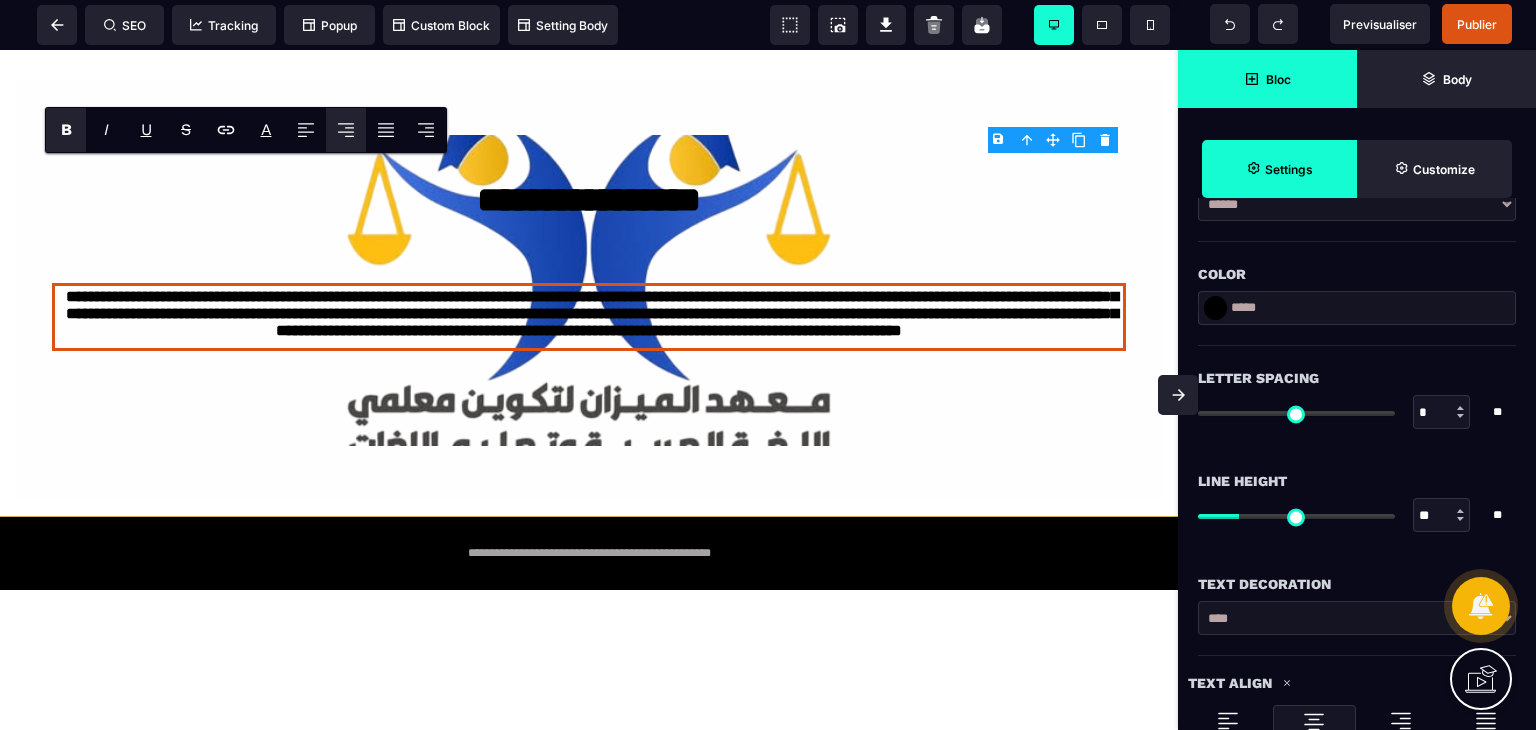 scroll, scrollTop: 600, scrollLeft: 0, axis: vertical 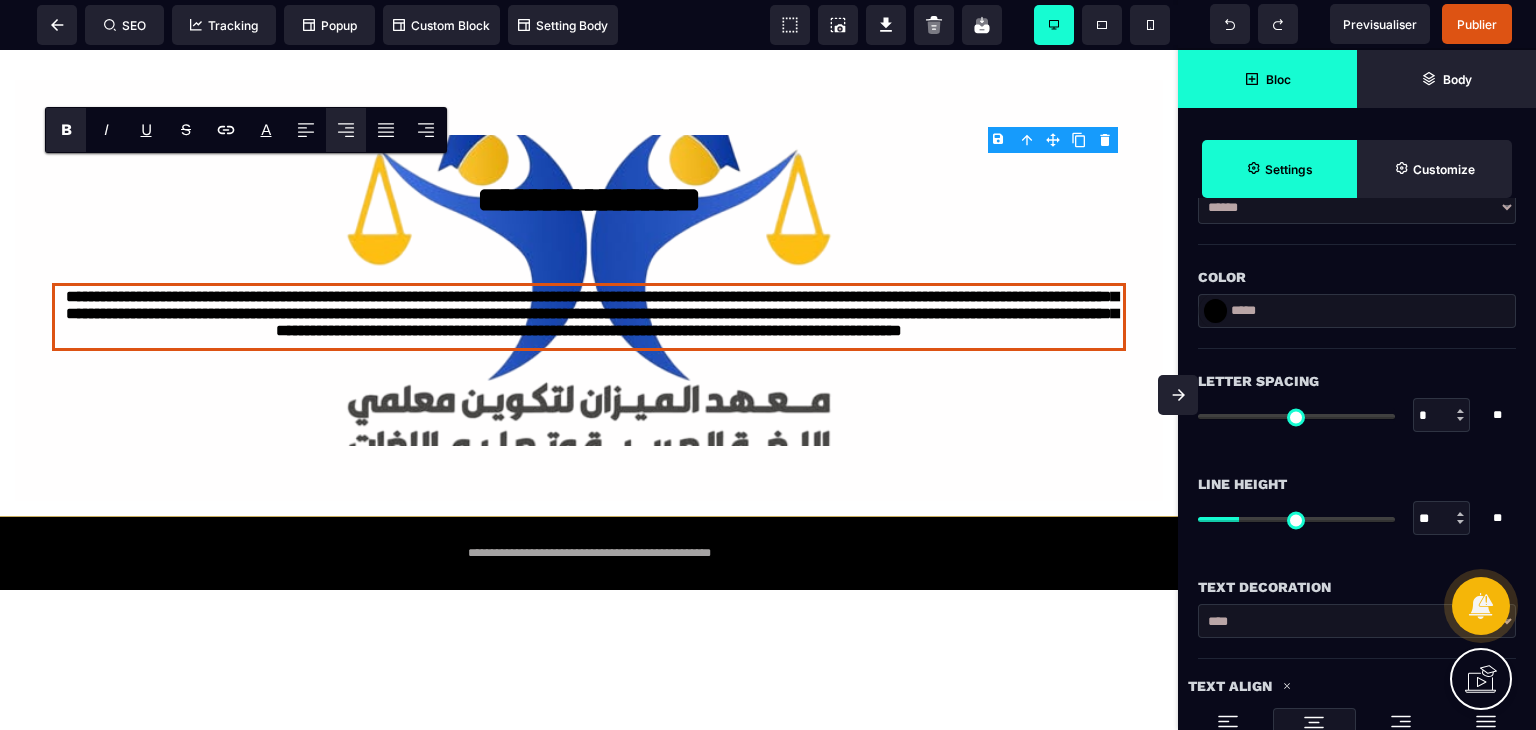 click at bounding box center (1215, 311) 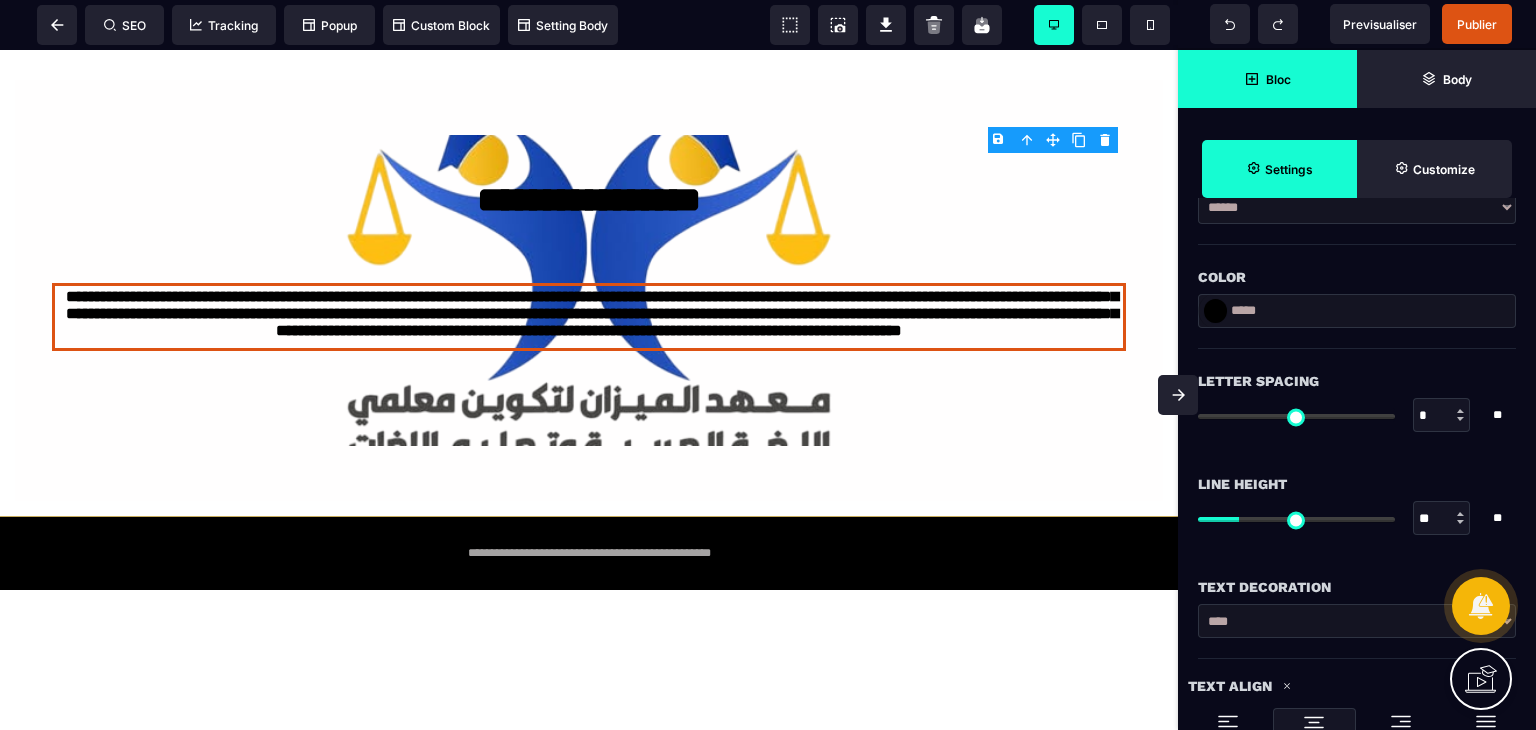click at bounding box center (1215, 311) 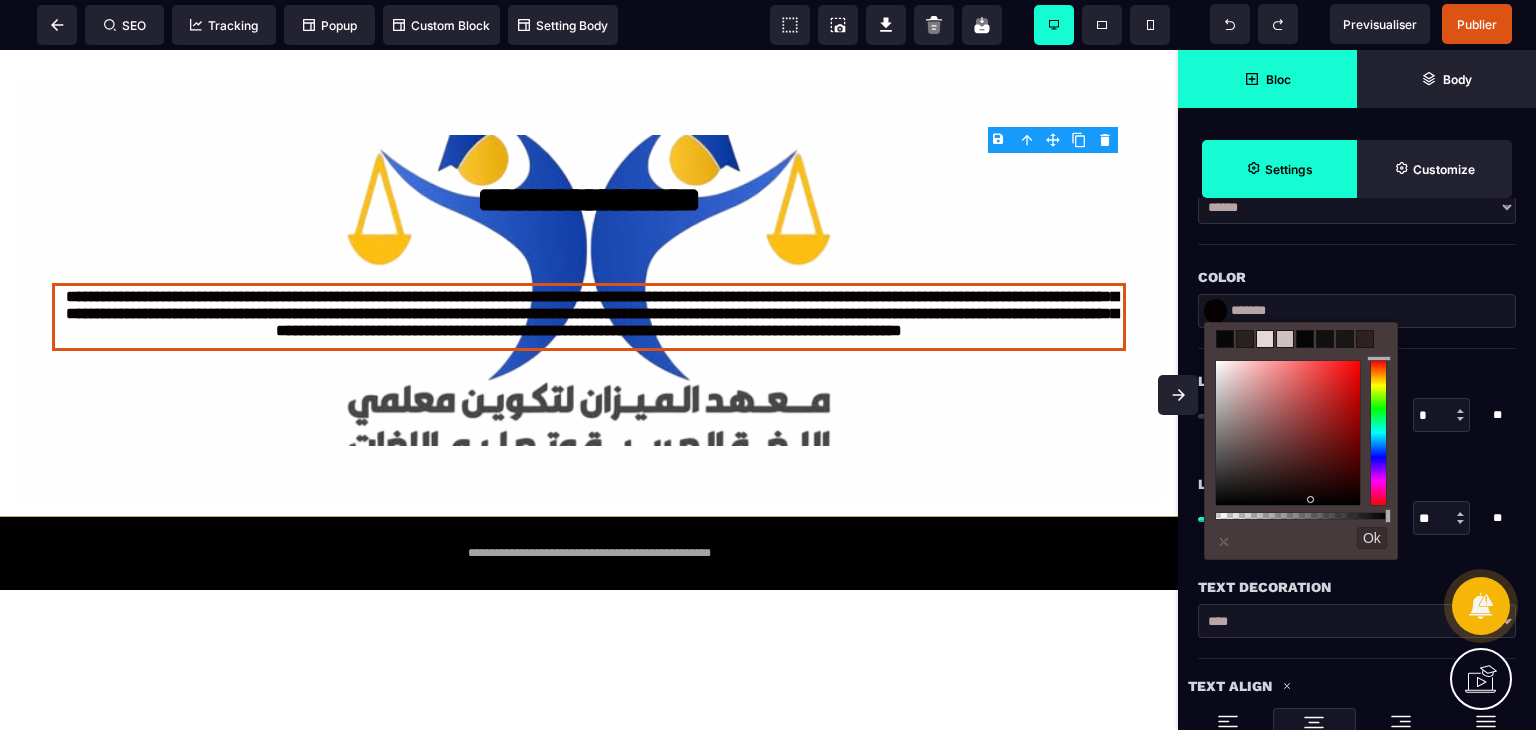 drag, startPoint x: 1294, startPoint y: 429, endPoint x: 1358, endPoint y: 487, distance: 86.37129 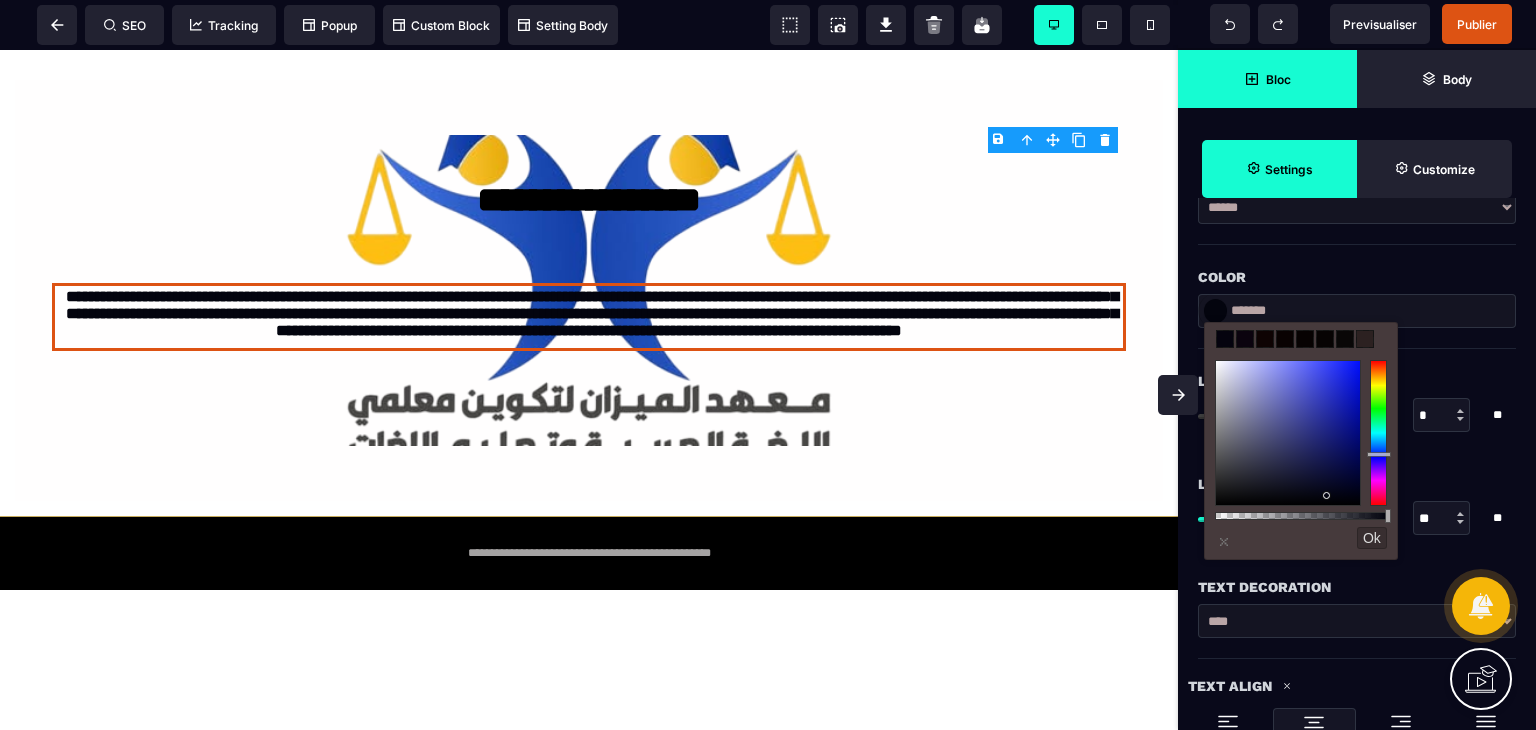 drag, startPoint x: 1376, startPoint y: 475, endPoint x: 1372, endPoint y: 452, distance: 23.345236 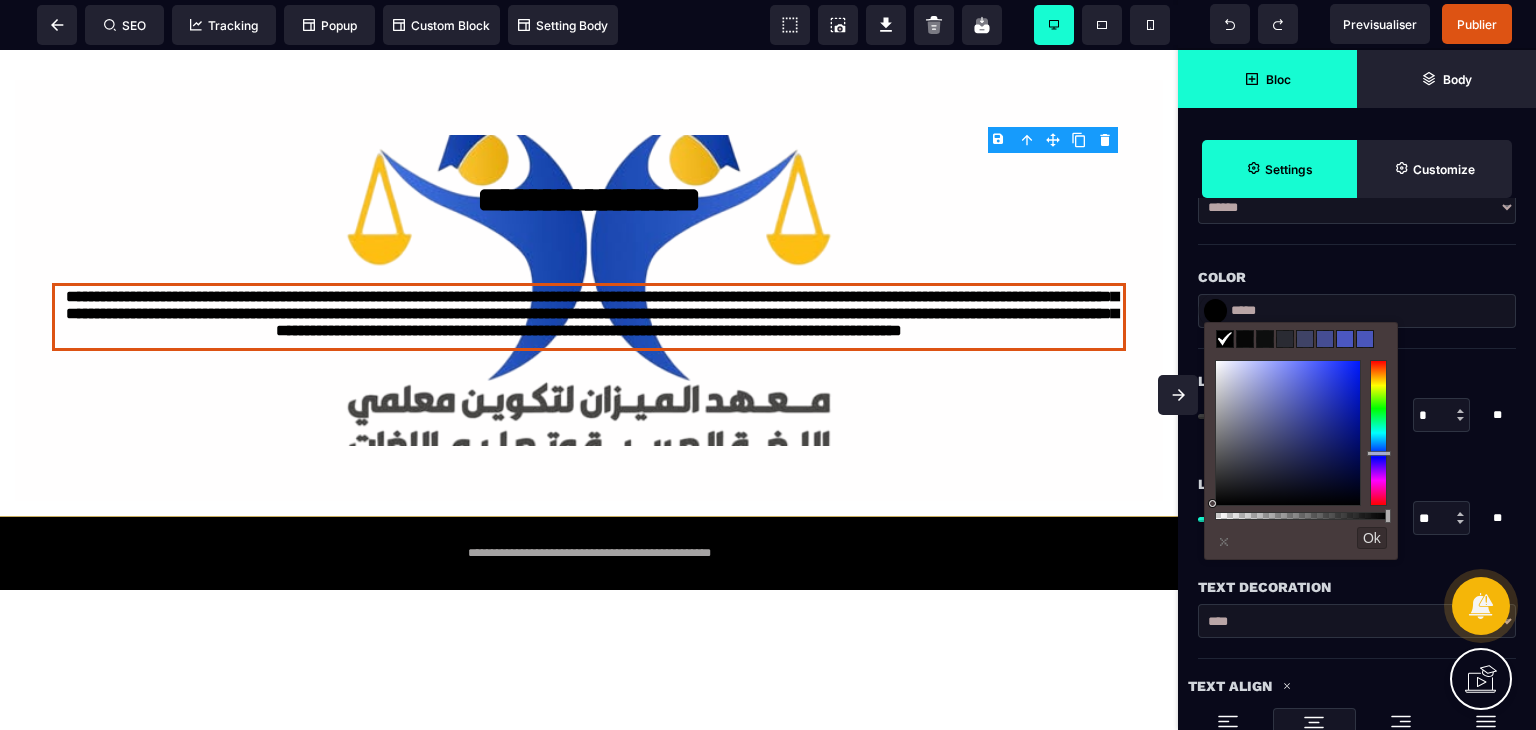 drag, startPoint x: 1299, startPoint y: 445, endPoint x: 1212, endPoint y: 511, distance: 109.201645 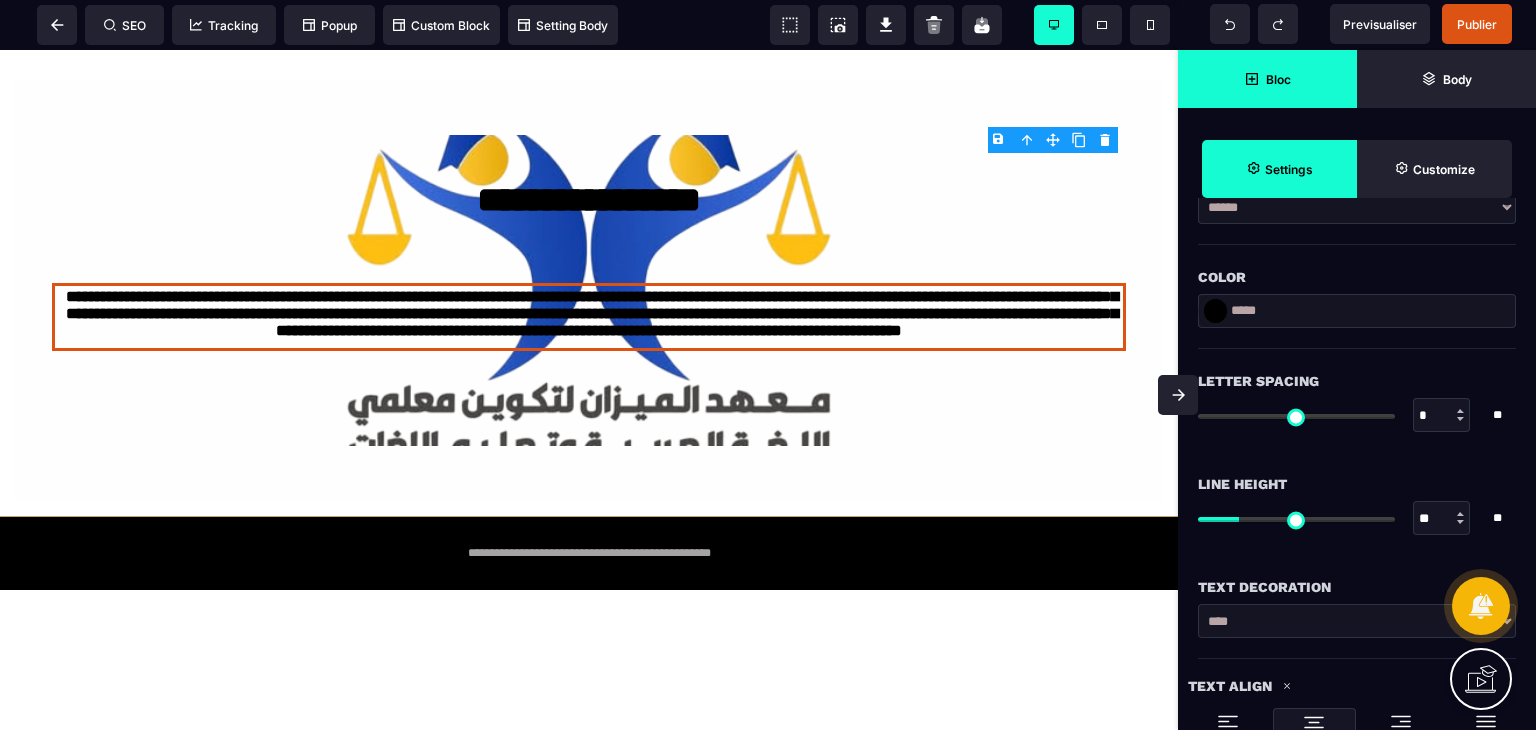 drag, startPoint x: 1168, startPoint y: 393, endPoint x: 1167, endPoint y: 343, distance: 50.01 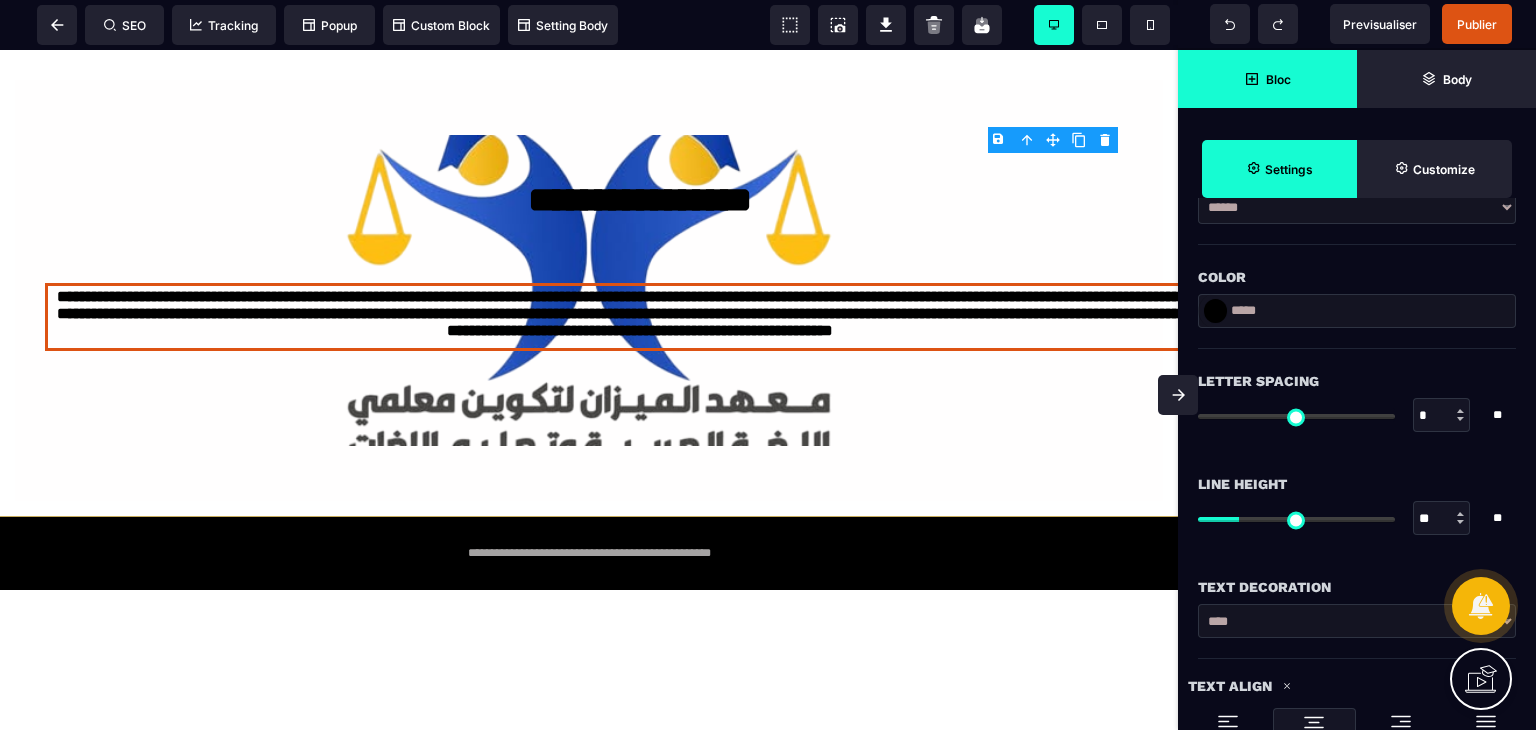 scroll, scrollTop: 0, scrollLeft: 0, axis: both 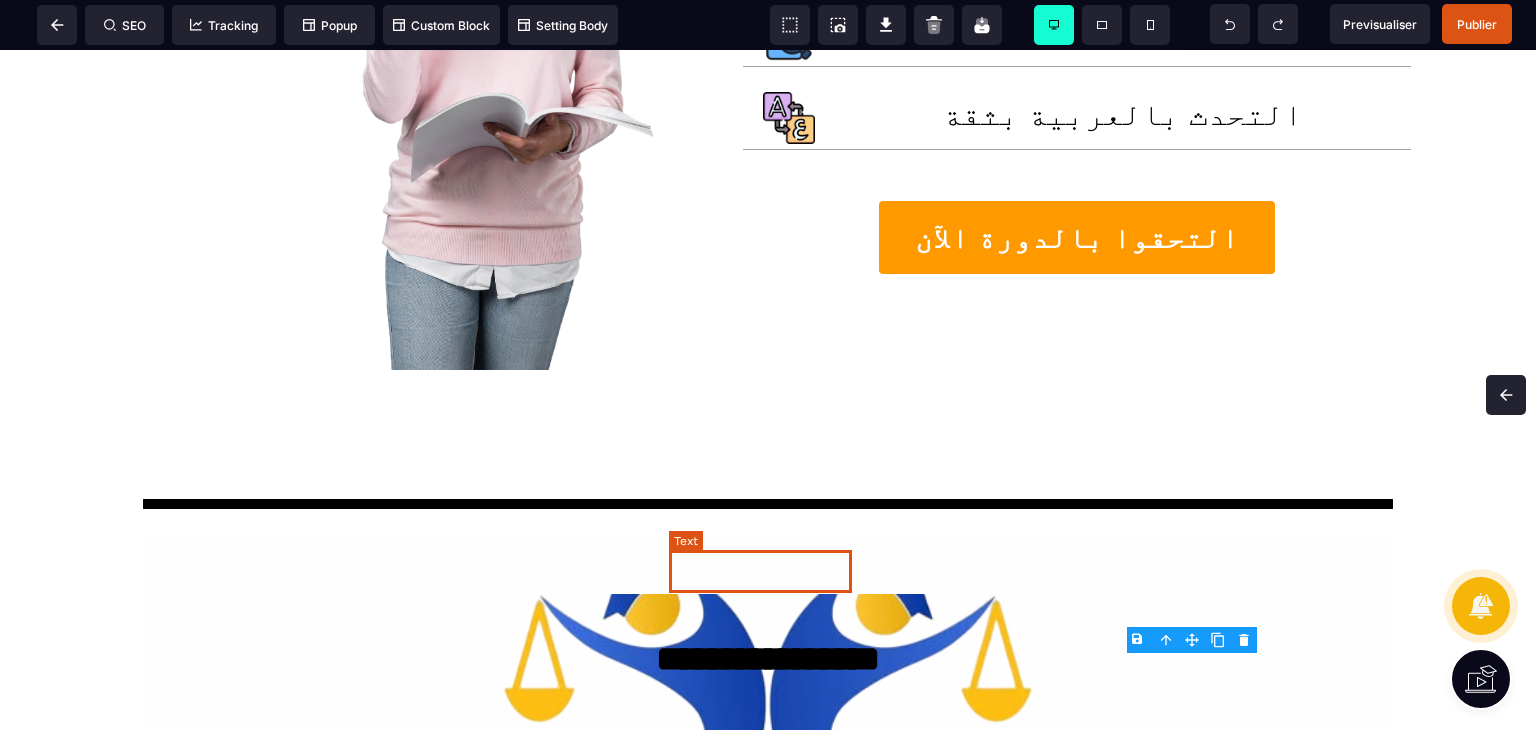click on "**********" at bounding box center (768, 659) 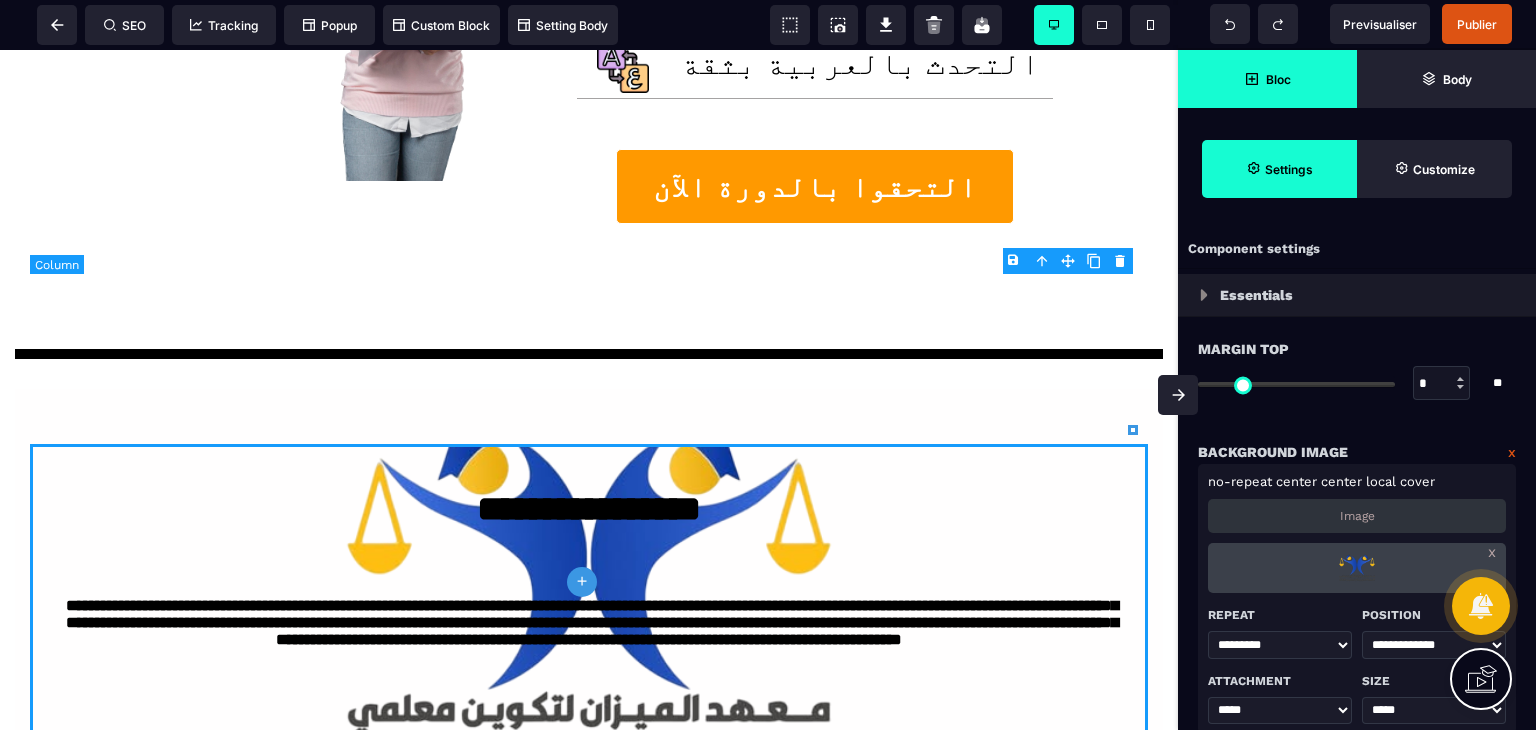 scroll, scrollTop: 1328, scrollLeft: 0, axis: vertical 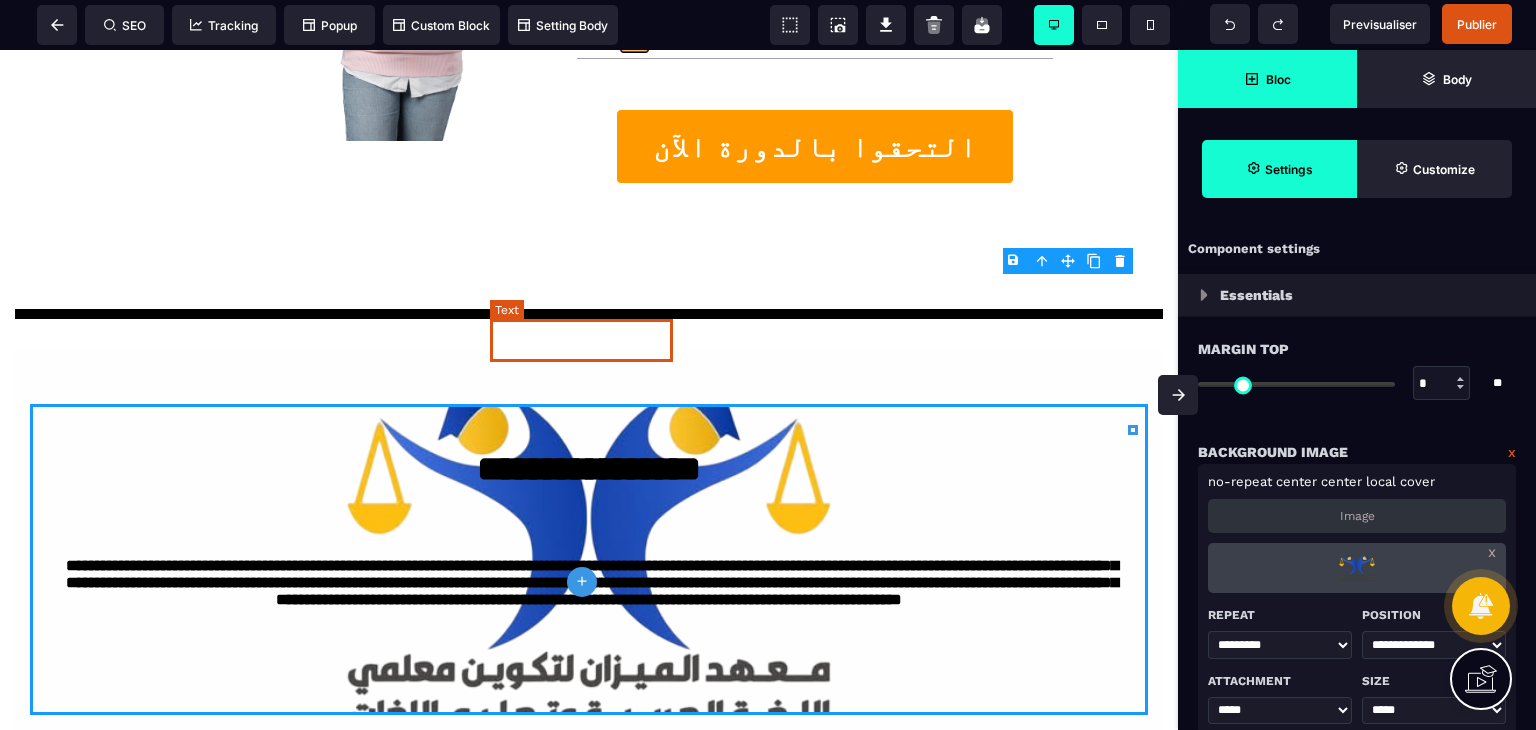 click on "**********" at bounding box center [589, 469] 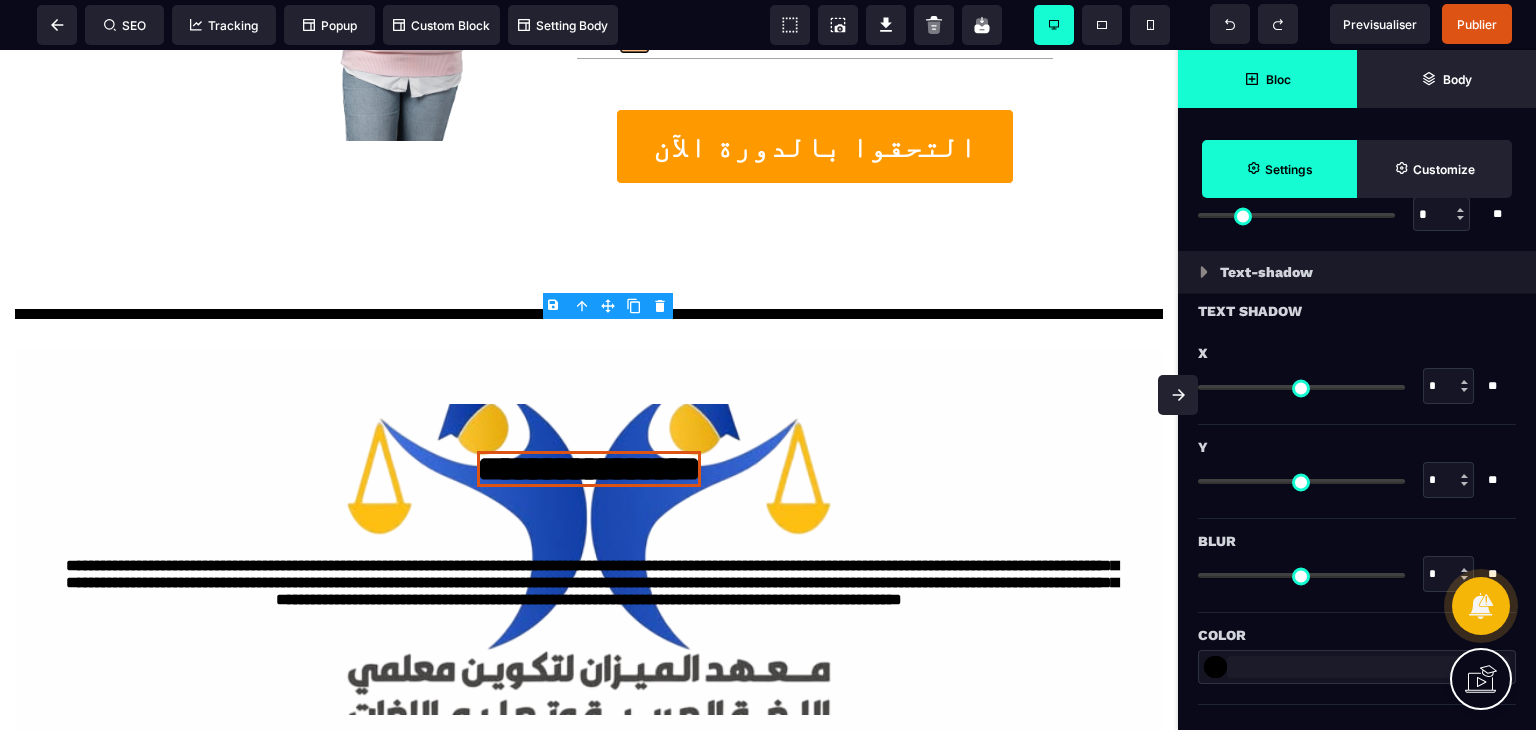 scroll, scrollTop: 1994, scrollLeft: 0, axis: vertical 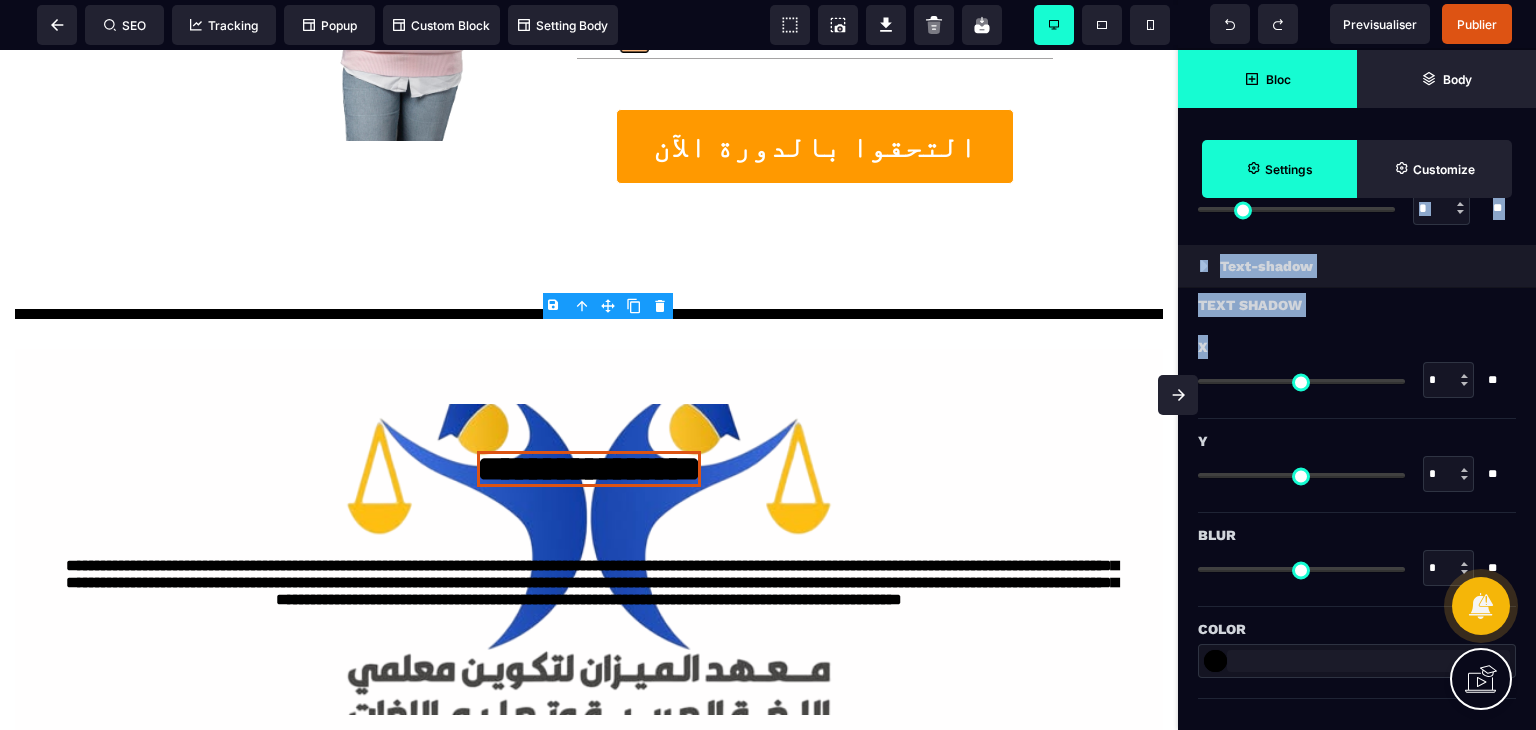 drag, startPoint x: 1207, startPoint y: 374, endPoint x: 1280, endPoint y: 374, distance: 73 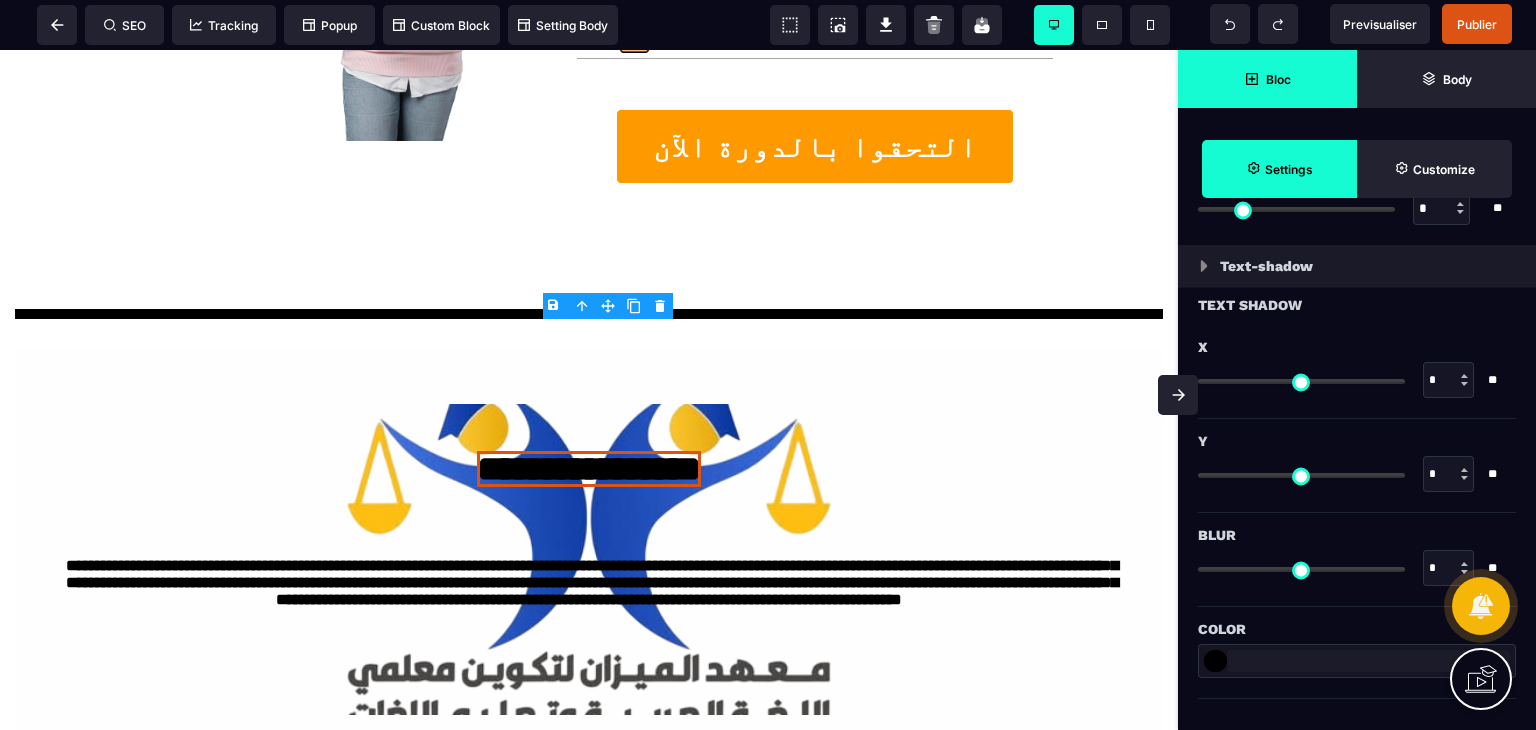 click on "Y" at bounding box center (1354, 441) 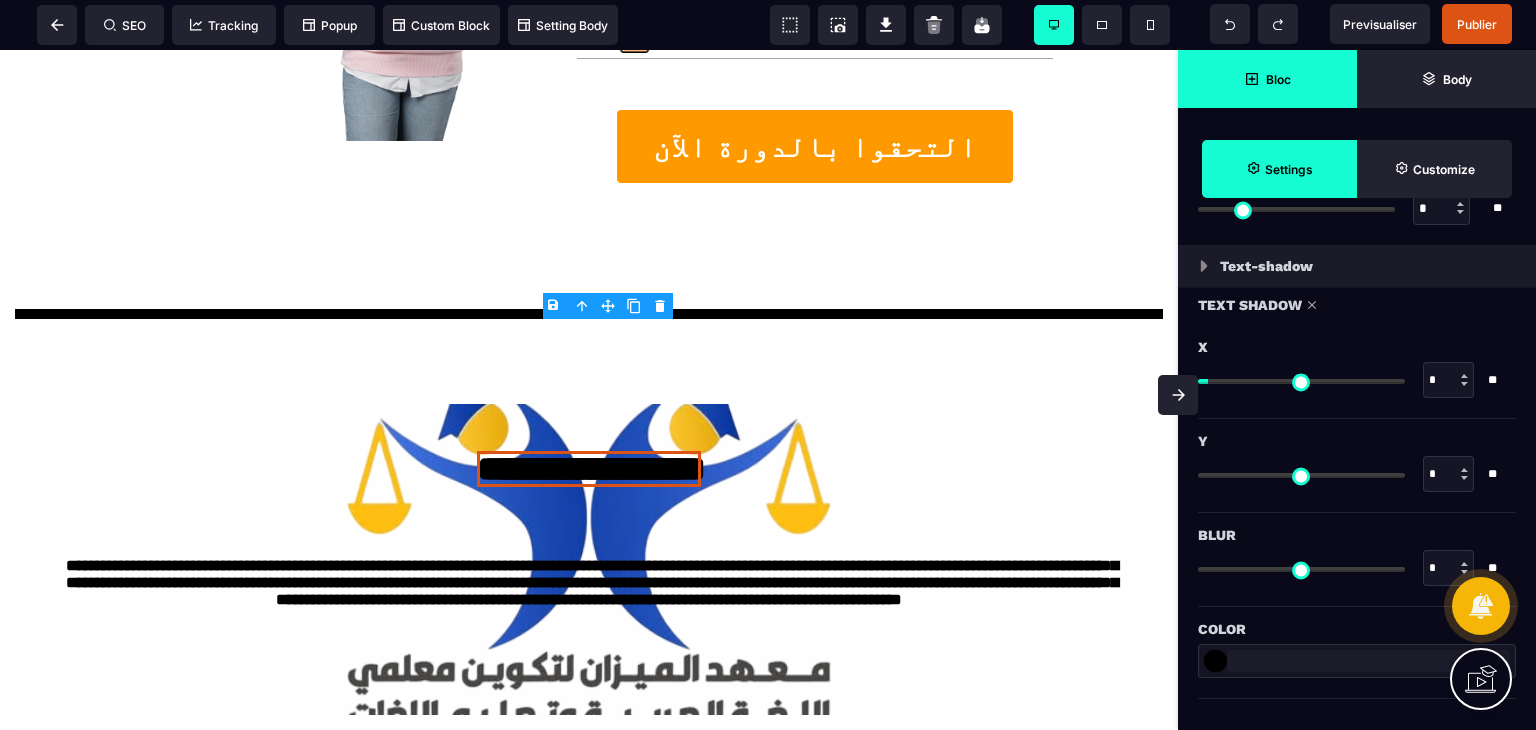 click at bounding box center (1301, 381) 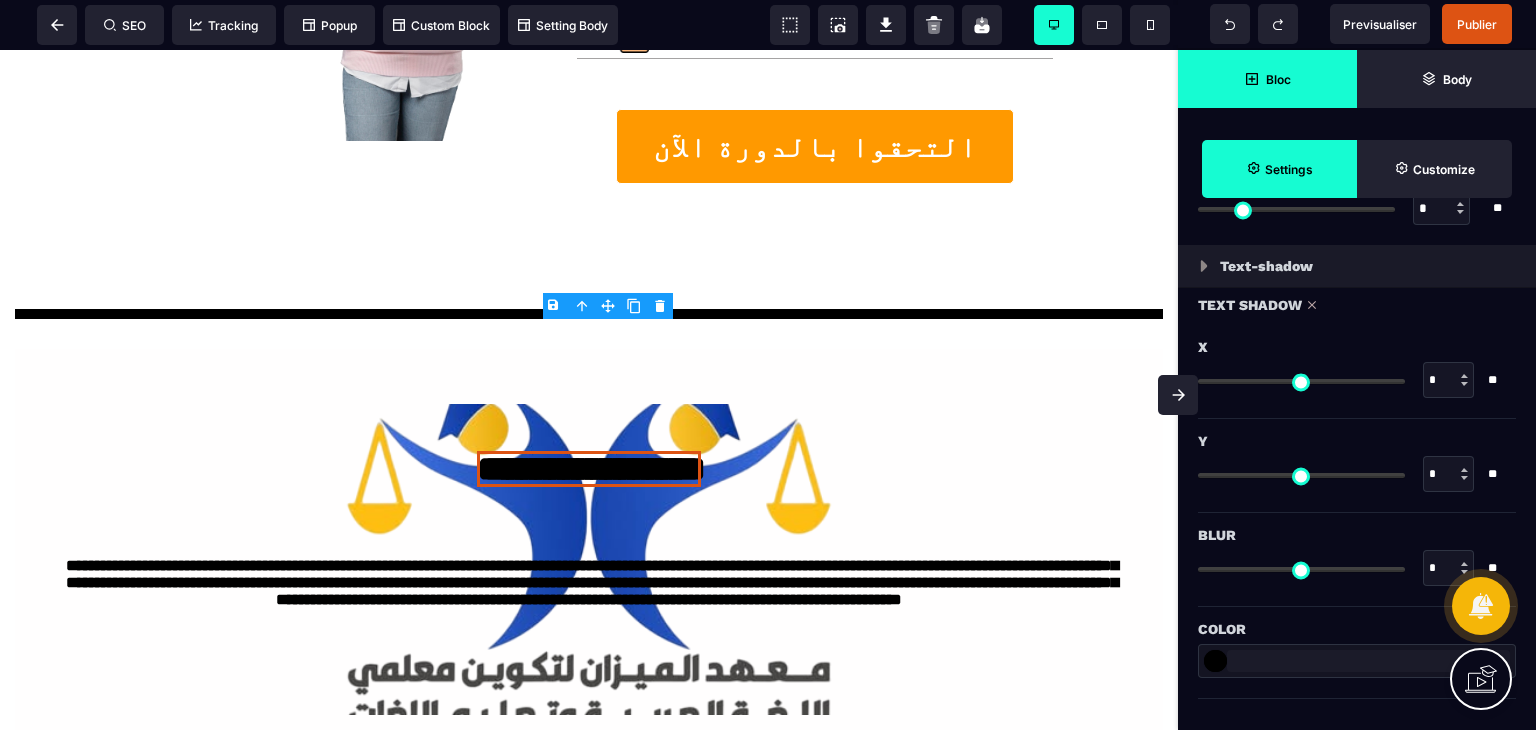 drag, startPoint x: 1216, startPoint y: 383, endPoint x: 1195, endPoint y: 384, distance: 21.023796 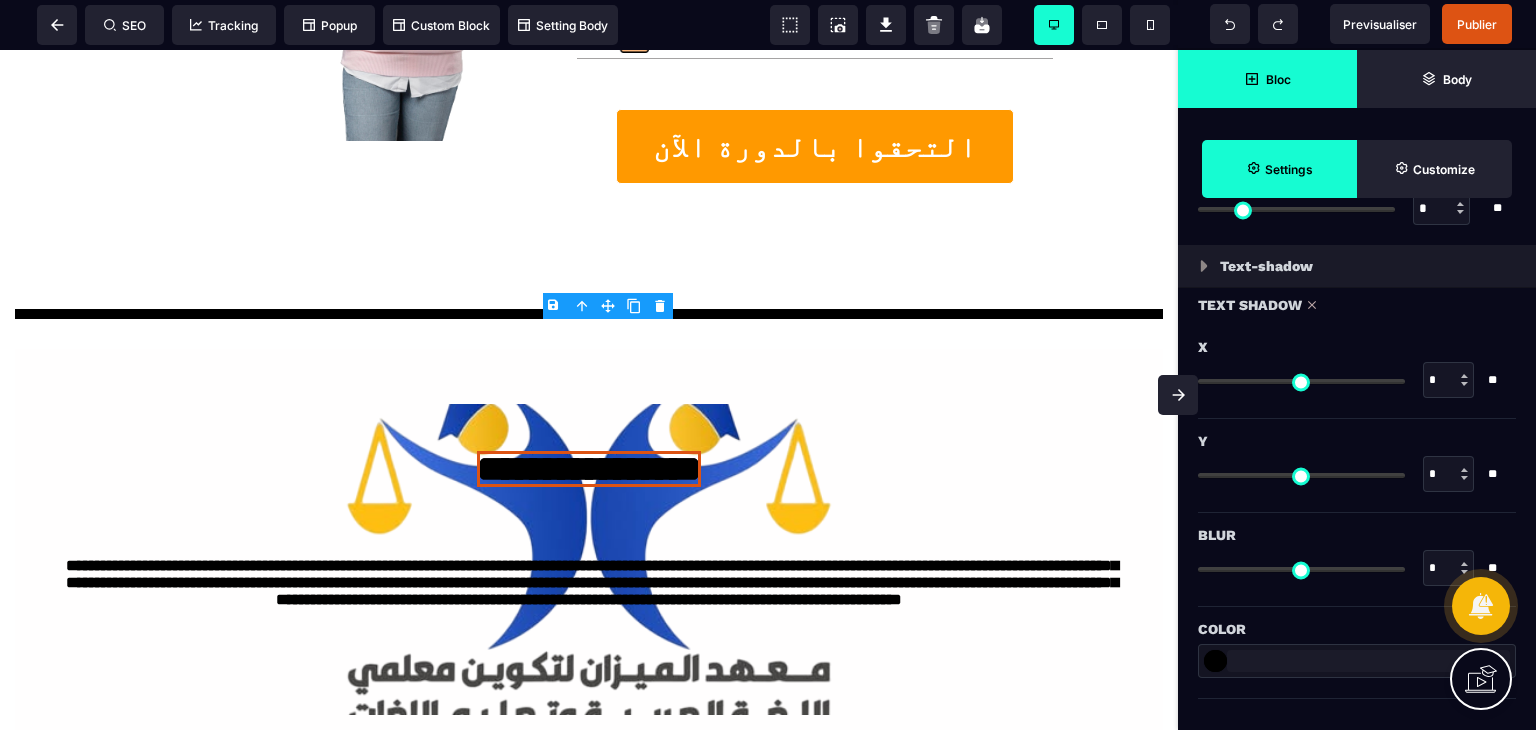 click on "*******" at bounding box center [1215, 661] 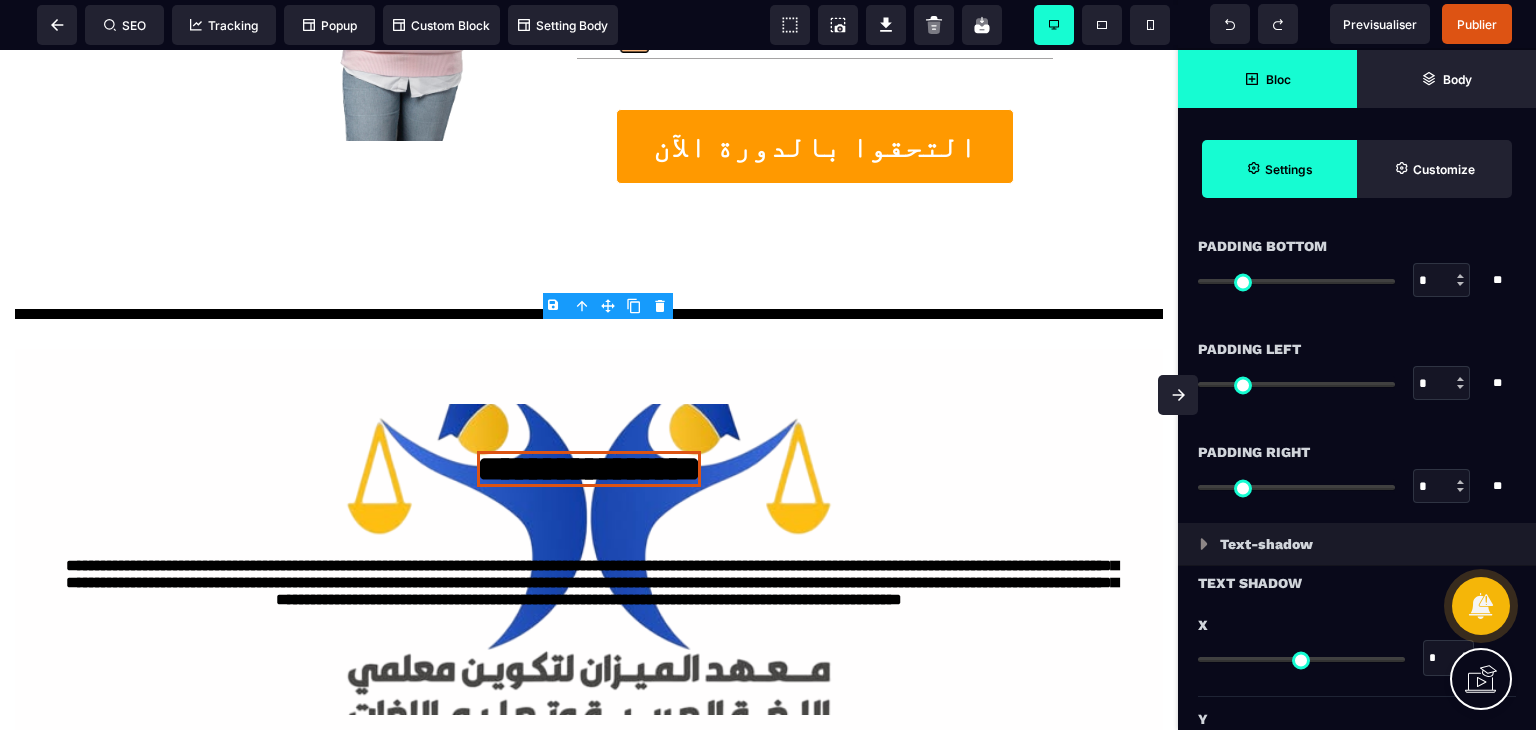 scroll, scrollTop: 1694, scrollLeft: 0, axis: vertical 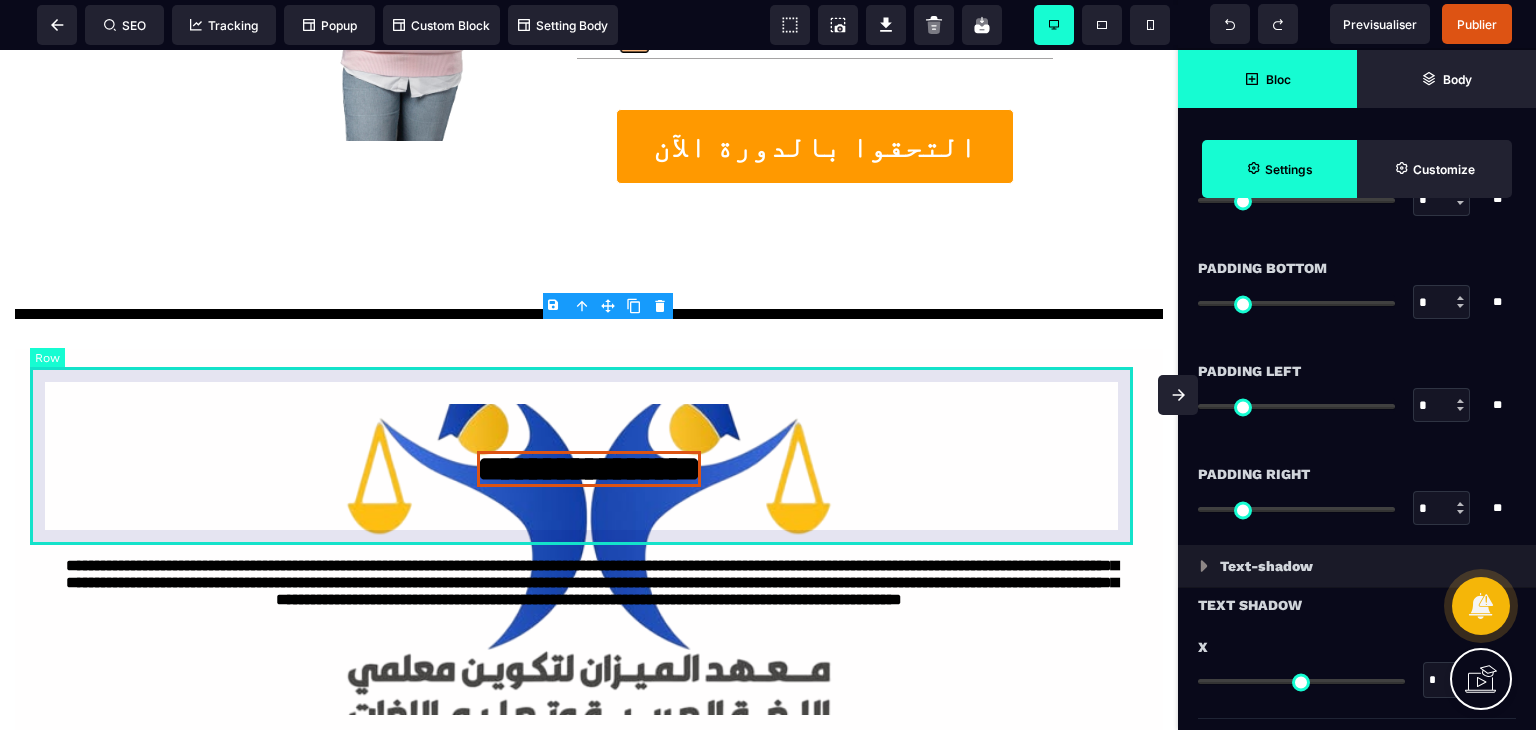 click on "**********" at bounding box center (589, 586) 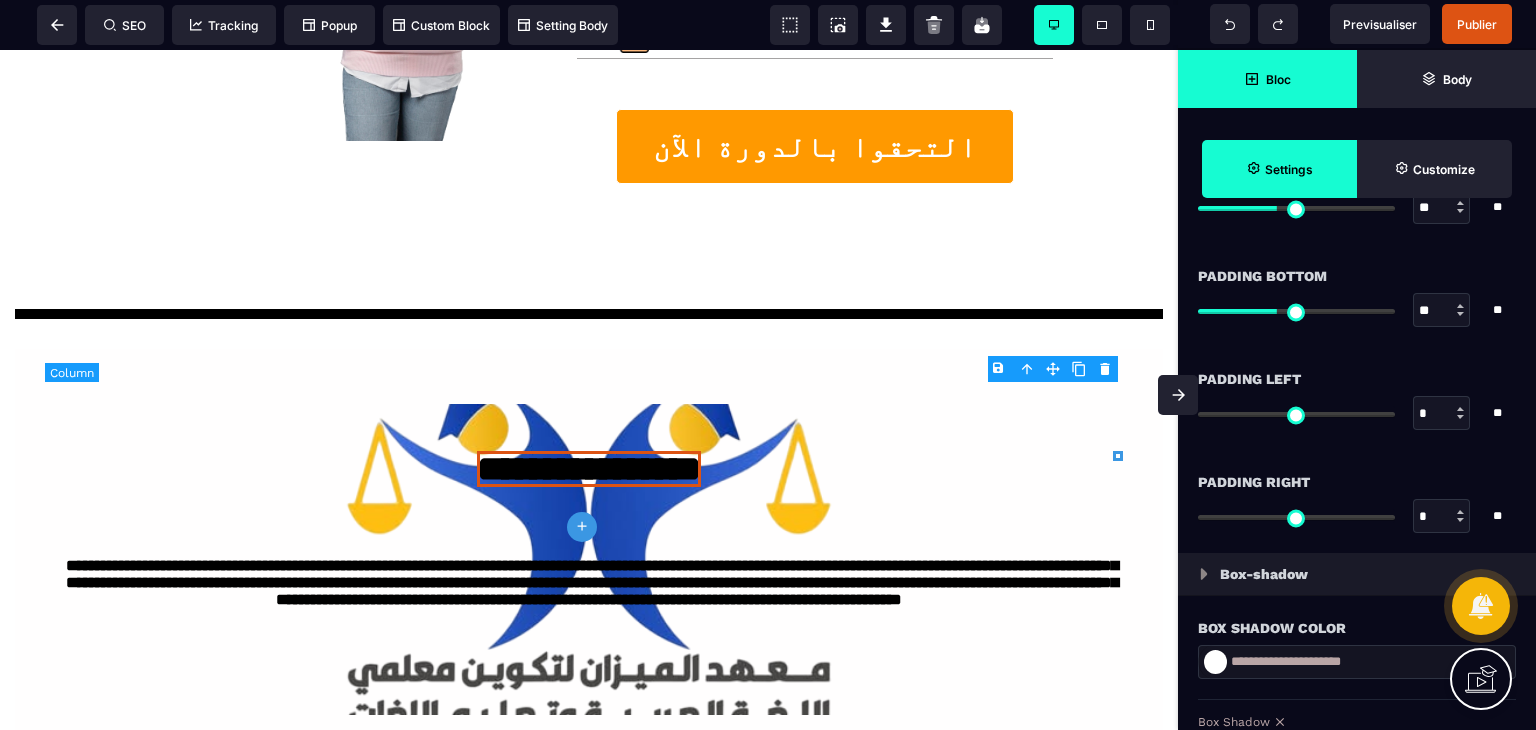 scroll, scrollTop: 0, scrollLeft: 0, axis: both 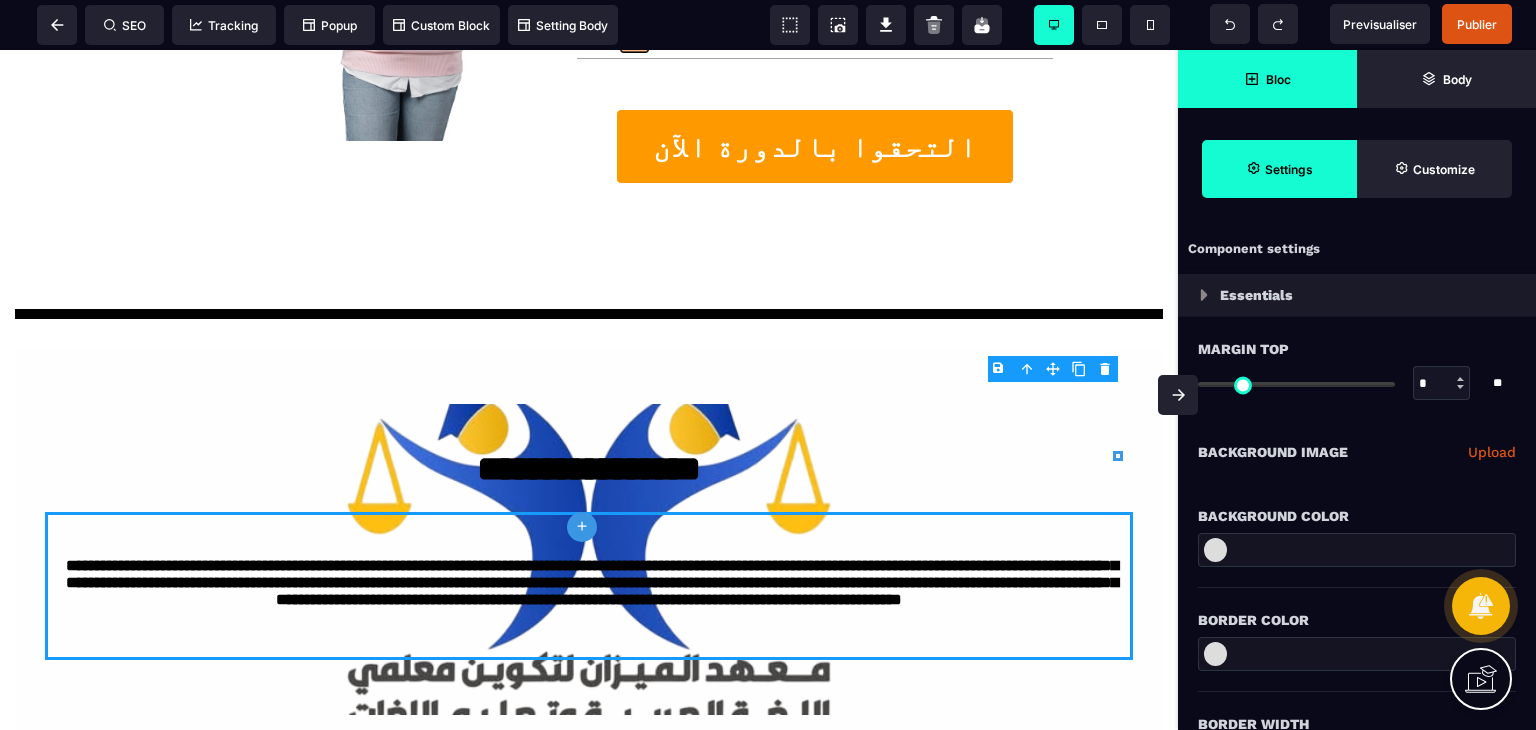 click on "Bloc" at bounding box center (1267, 79) 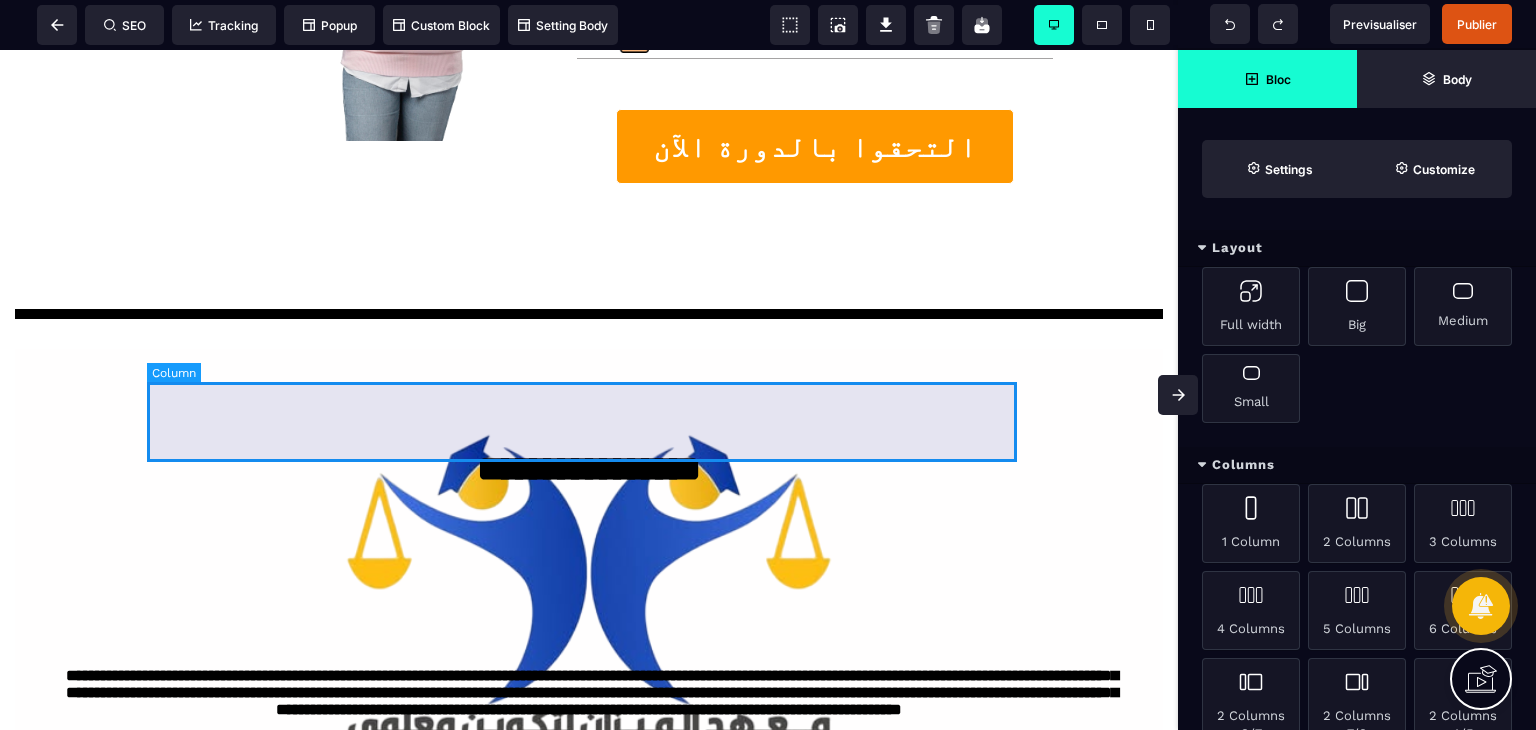 click at bounding box center (589, 552) 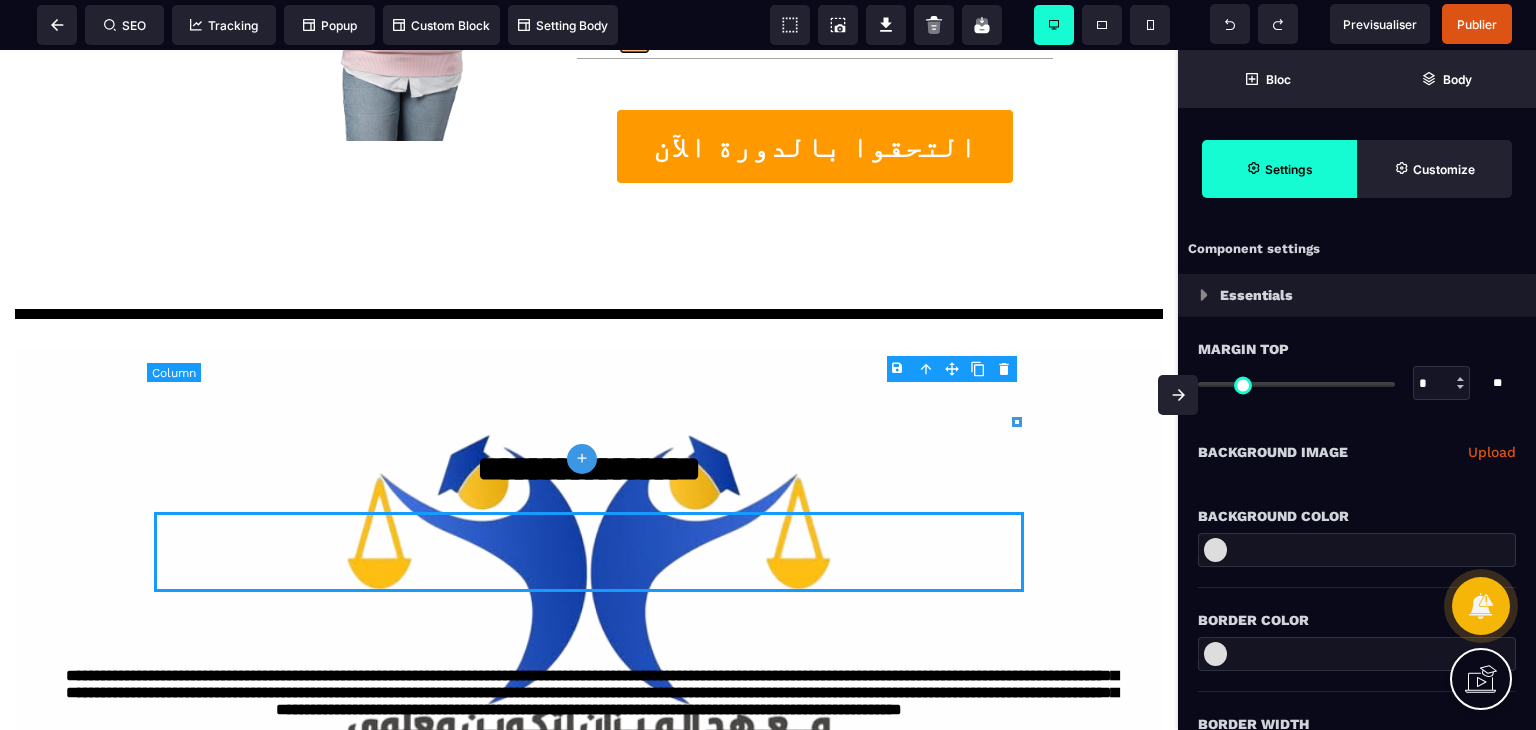 click at bounding box center (589, 552) 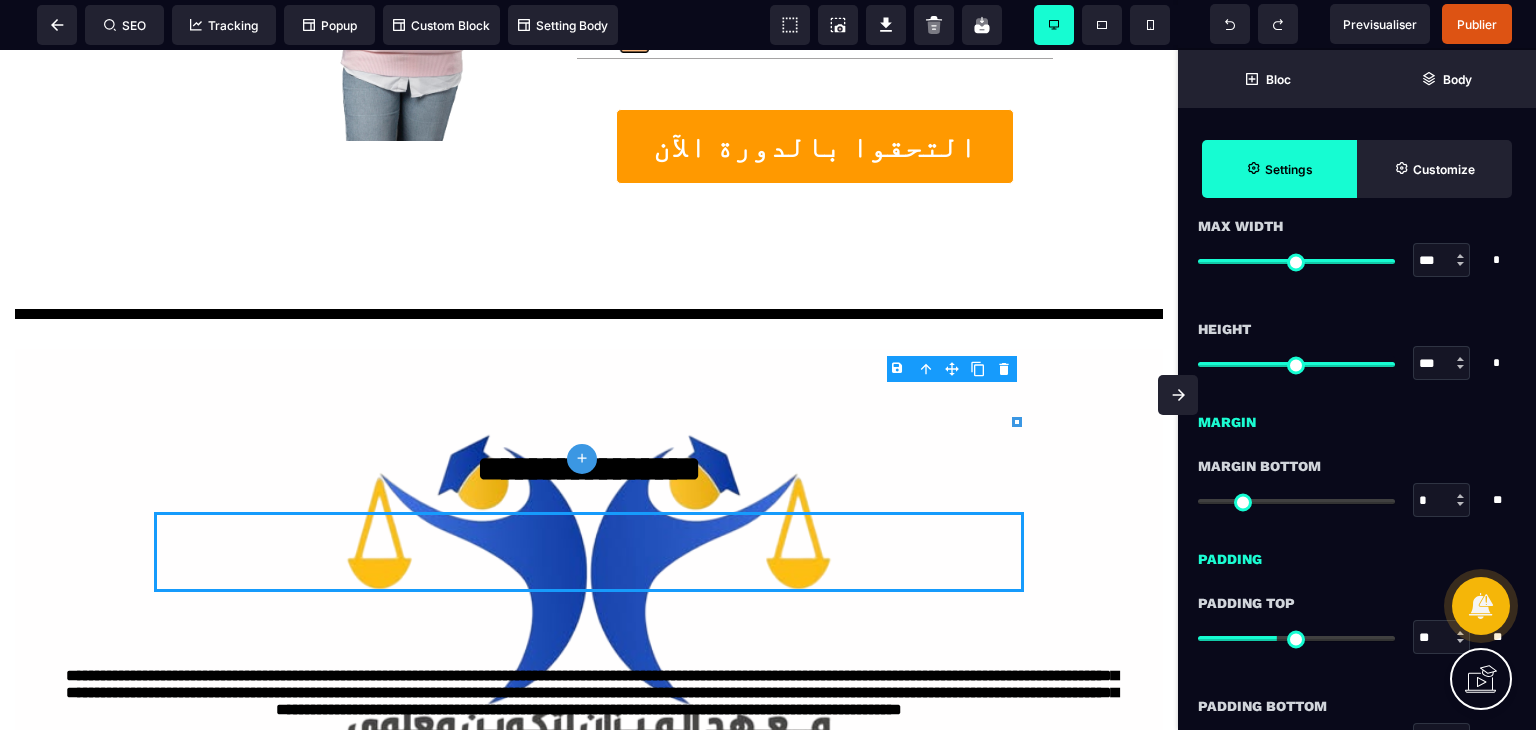 scroll, scrollTop: 1400, scrollLeft: 0, axis: vertical 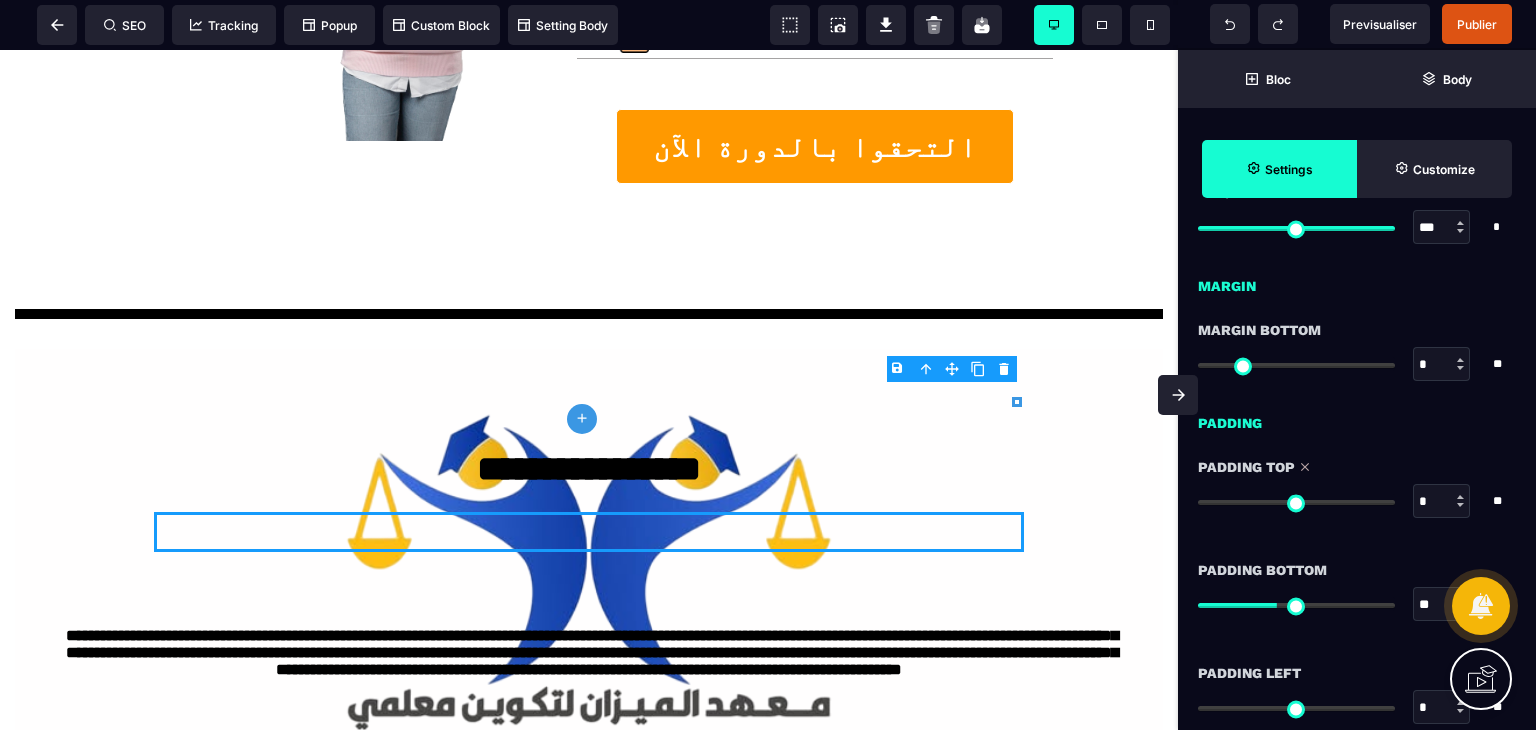 drag, startPoint x: 1271, startPoint y: 505, endPoint x: 1180, endPoint y: 505, distance: 91 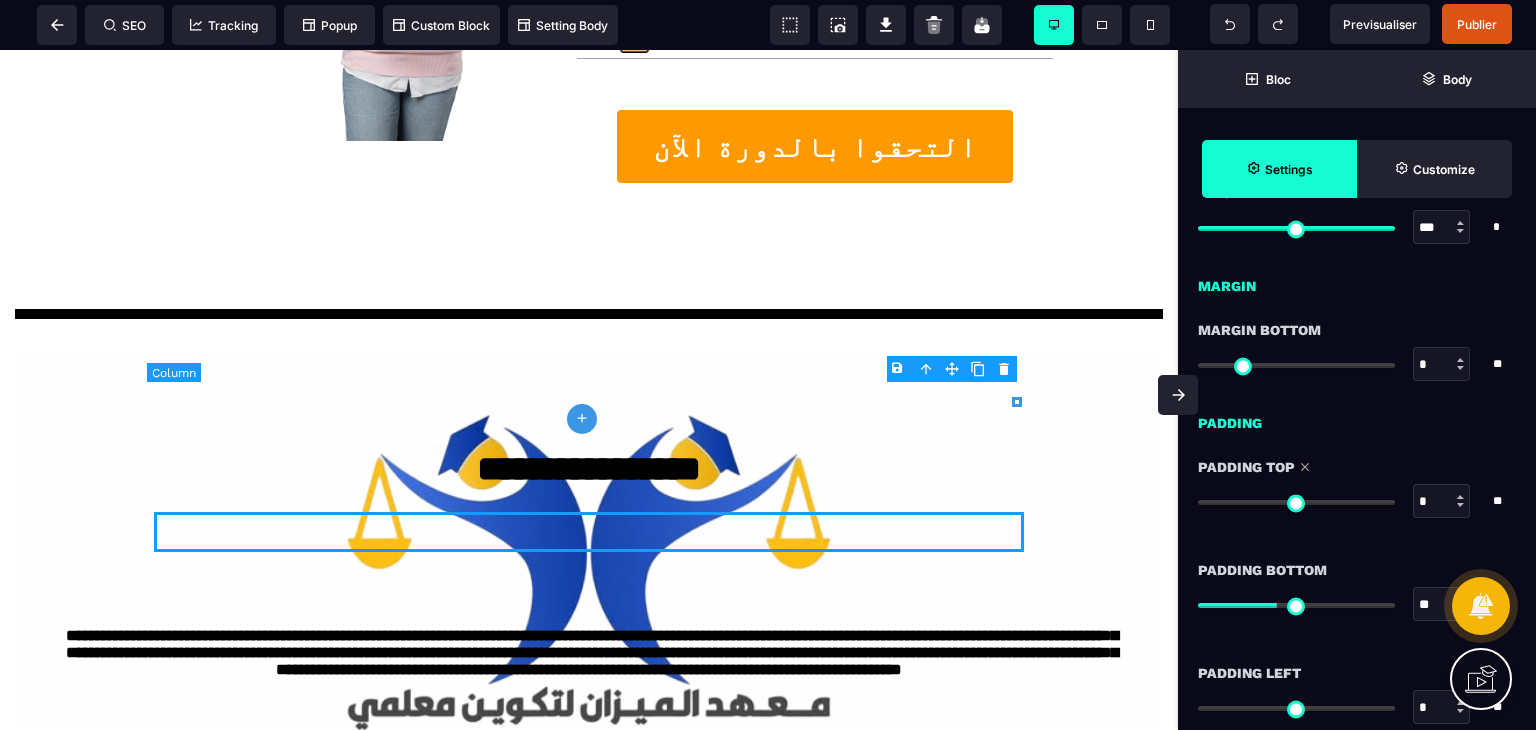click at bounding box center [589, 532] 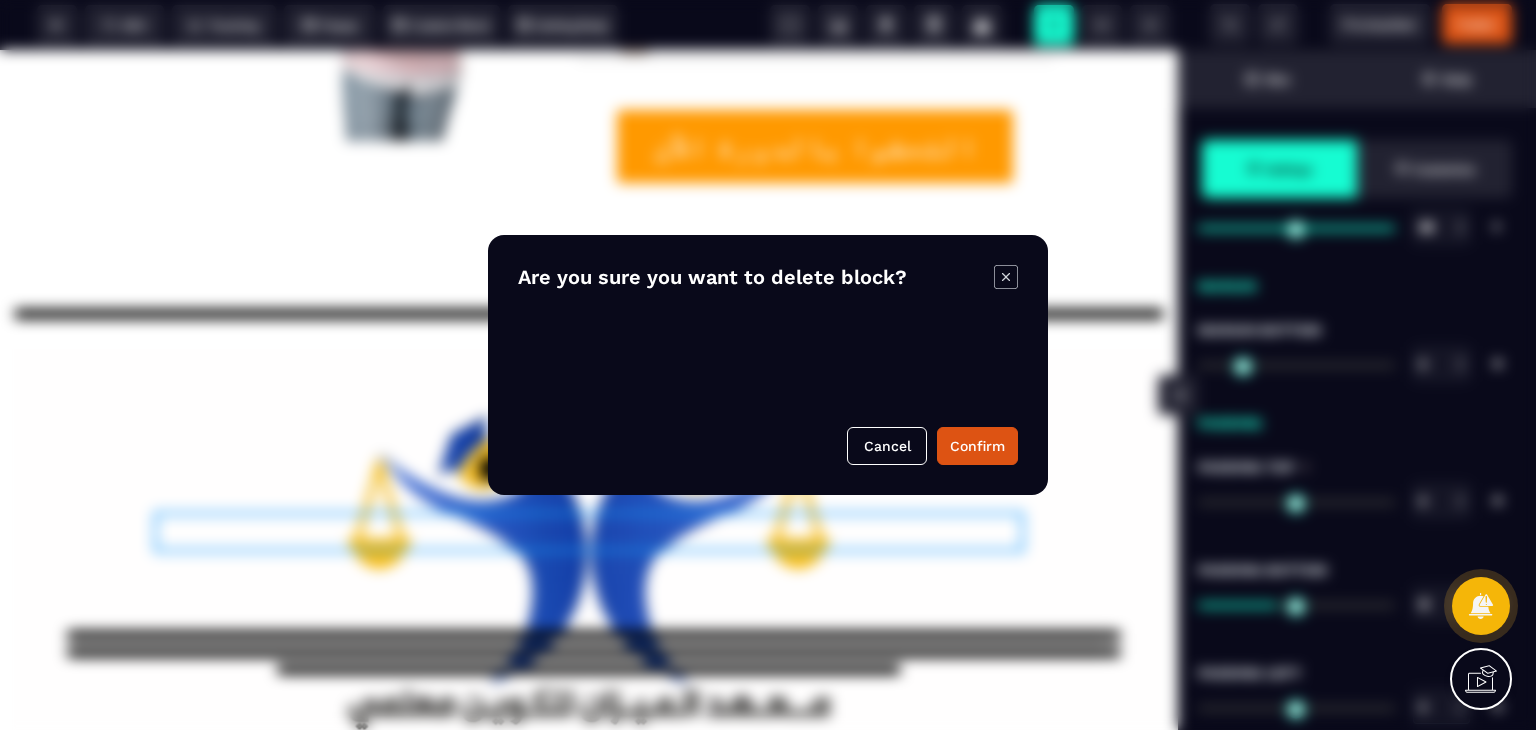 click on "B I U S
A *******
plus
Column
SEO" at bounding box center (768, 365) 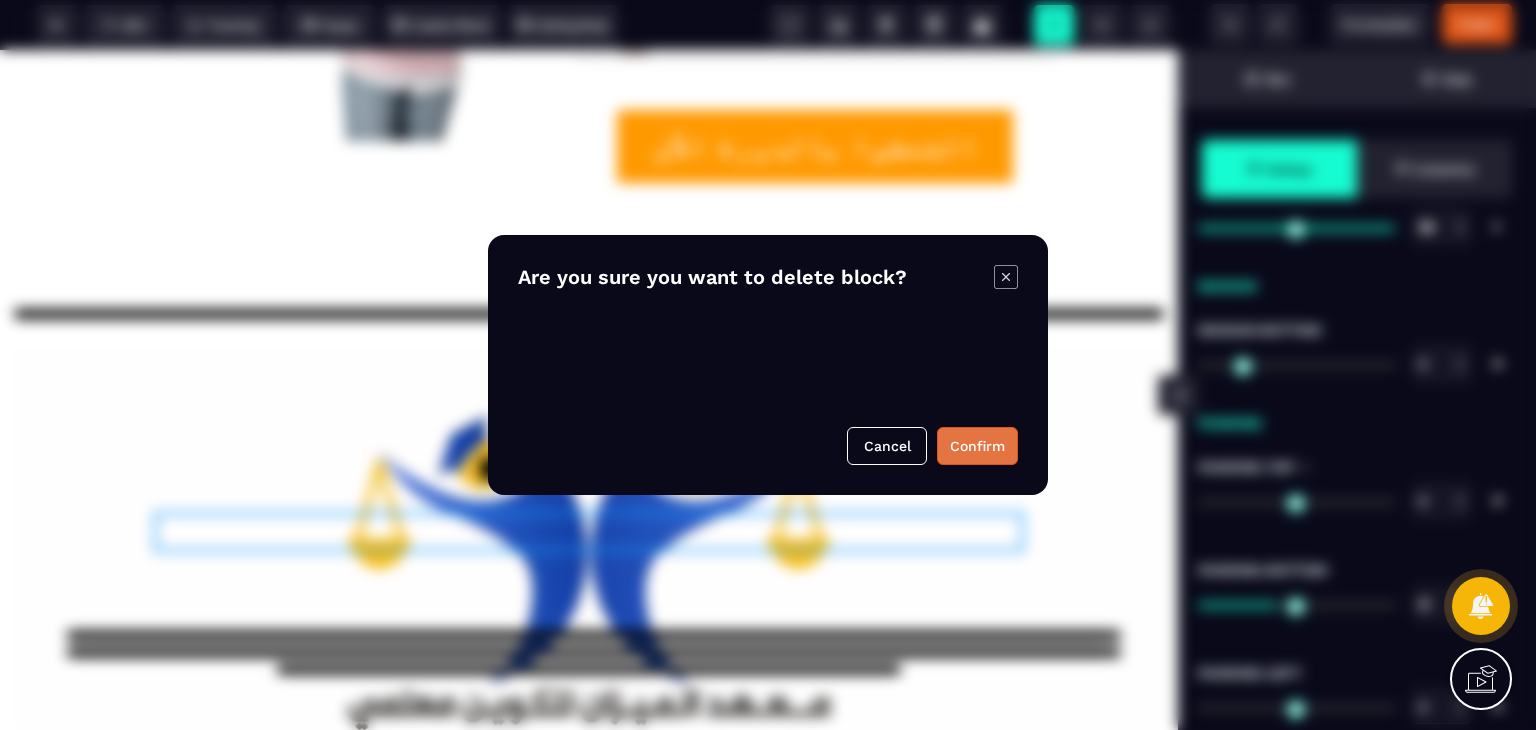 click on "Confirm" at bounding box center (977, 446) 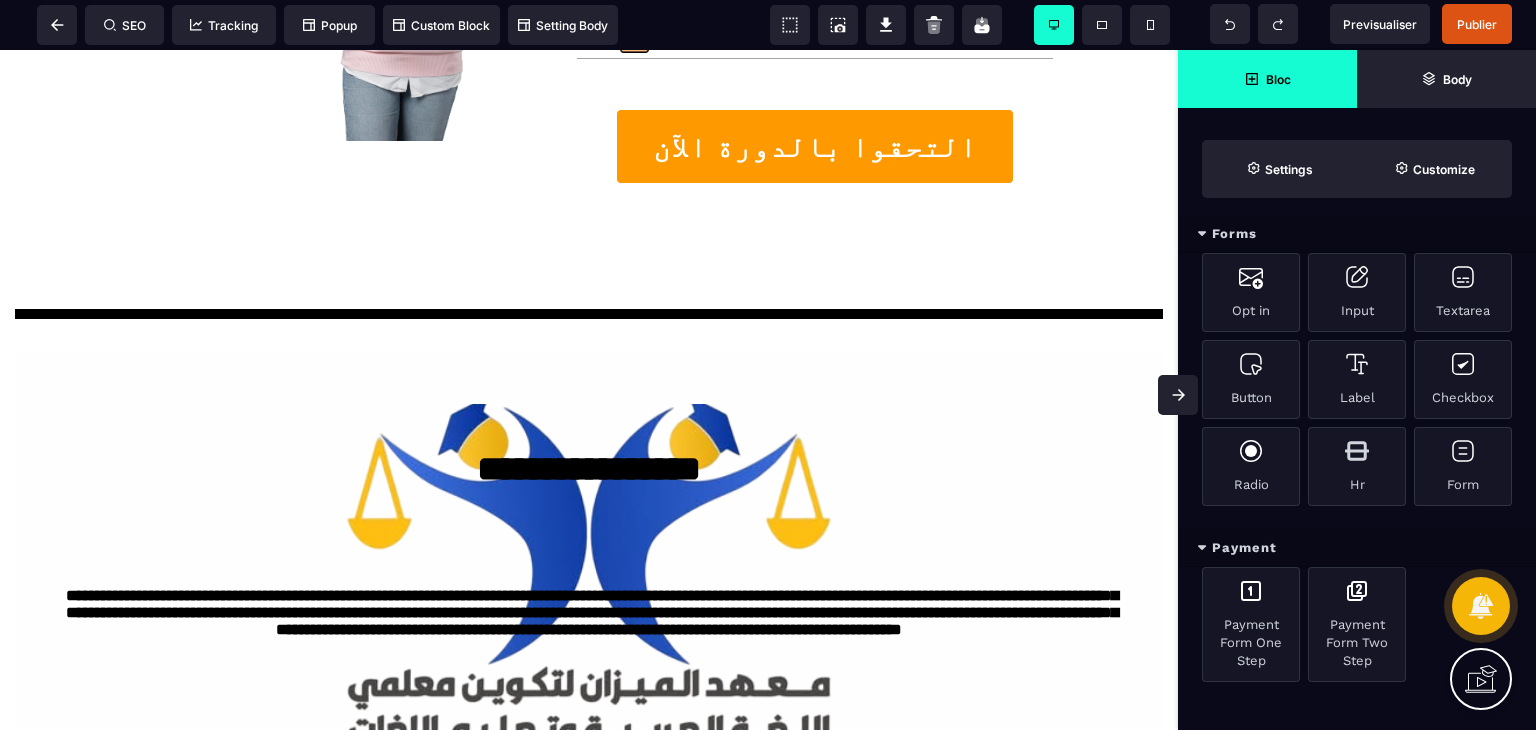 scroll, scrollTop: 1212, scrollLeft: 0, axis: vertical 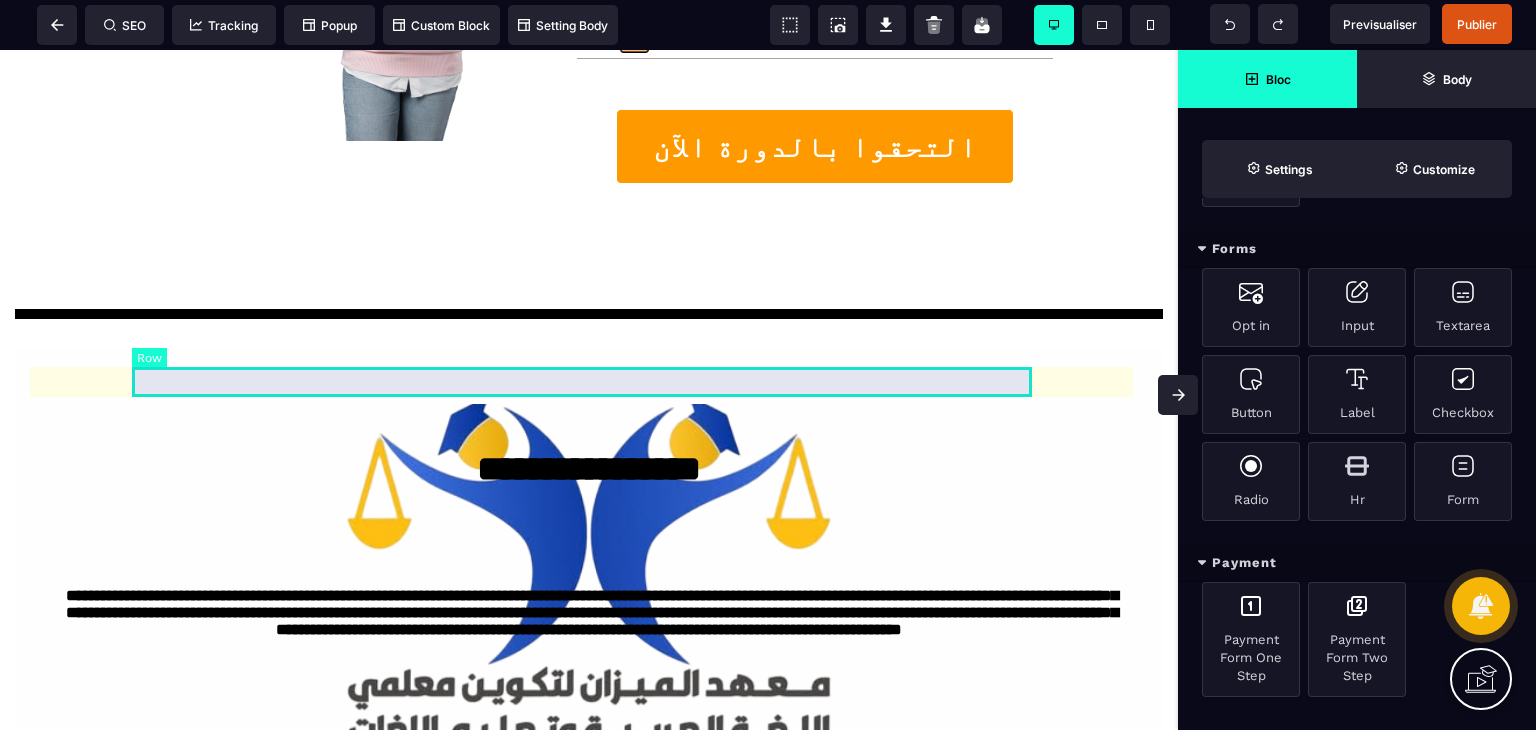 click at bounding box center (589, 512) 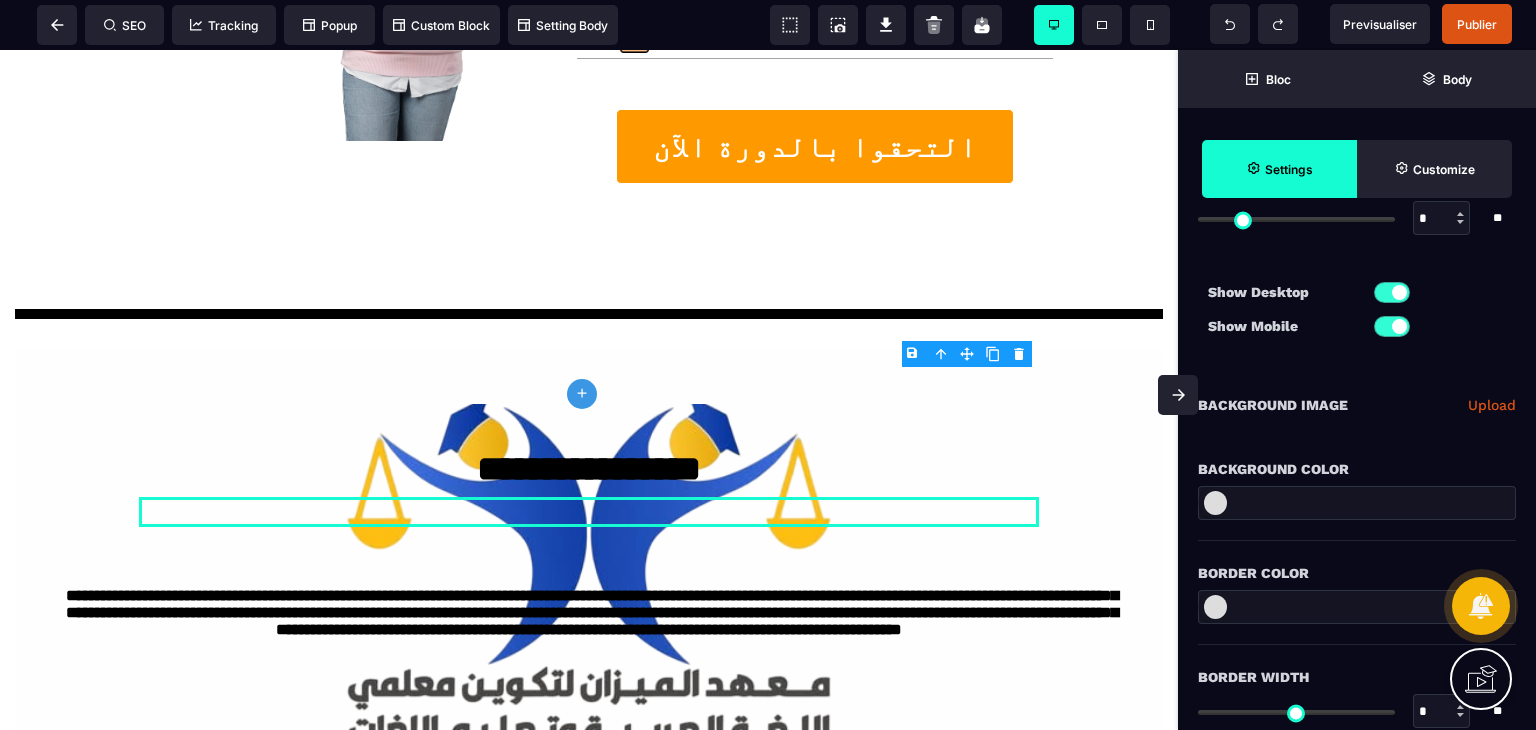 scroll, scrollTop: 300, scrollLeft: 0, axis: vertical 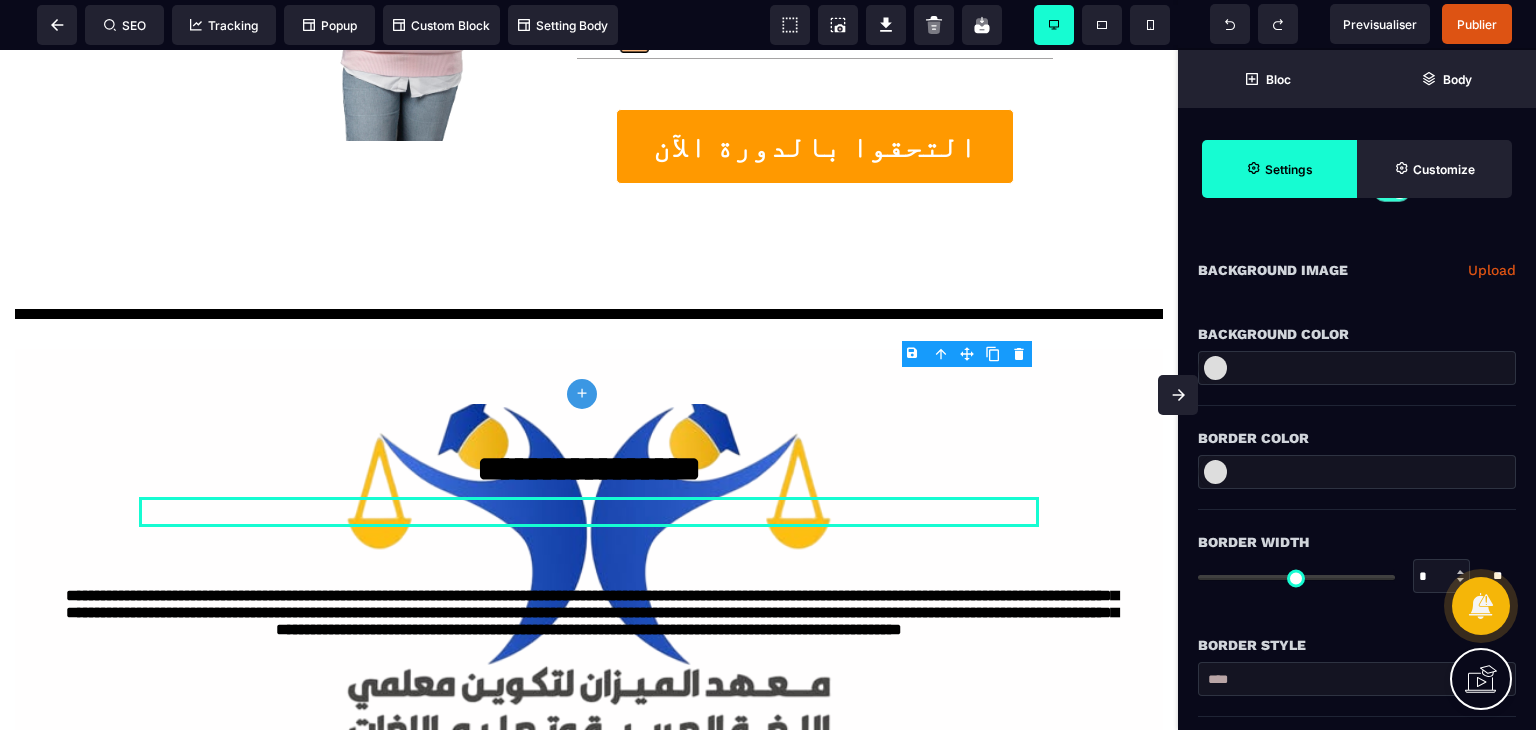 click at bounding box center (1215, 368) 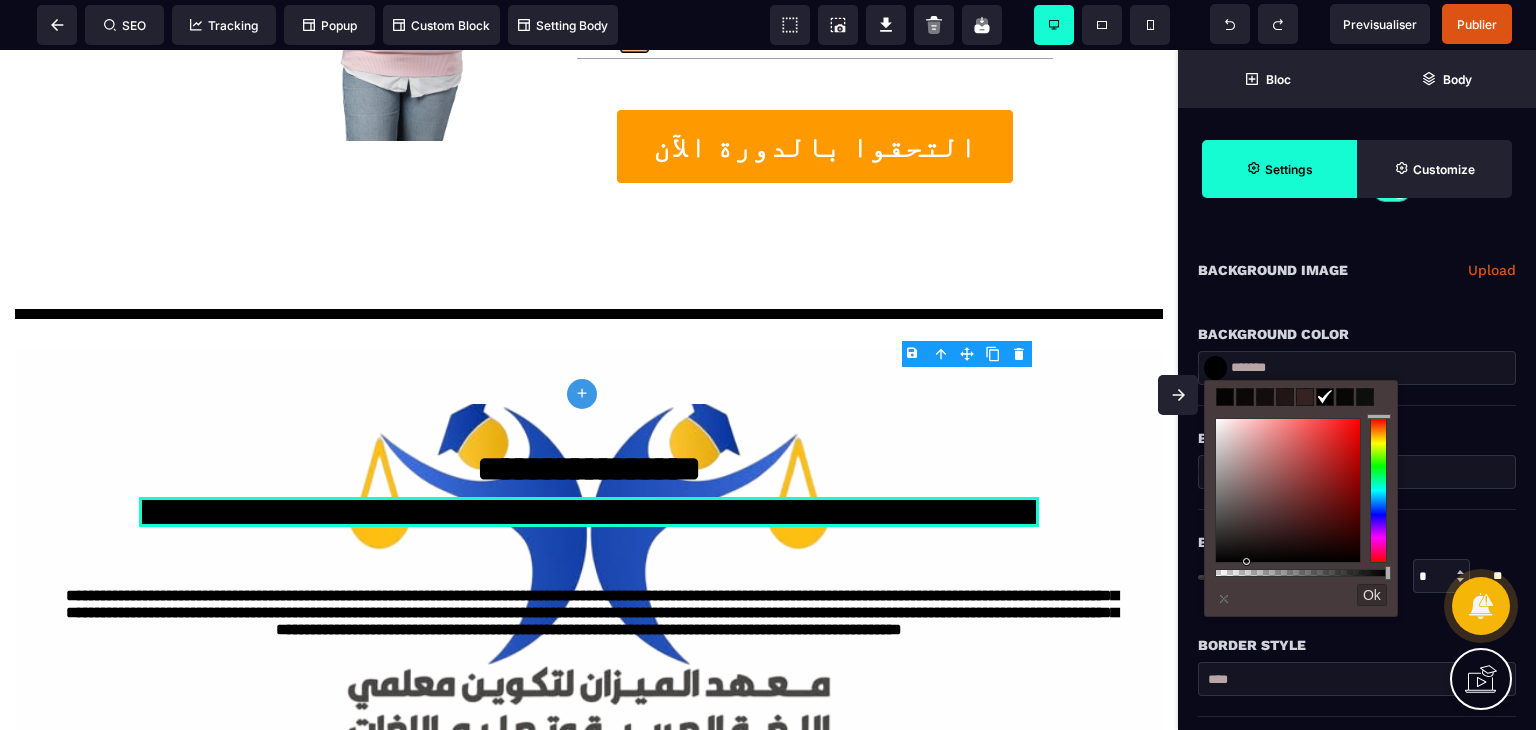 drag, startPoint x: 1268, startPoint y: 524, endPoint x: 1248, endPoint y: 568, distance: 48.332184 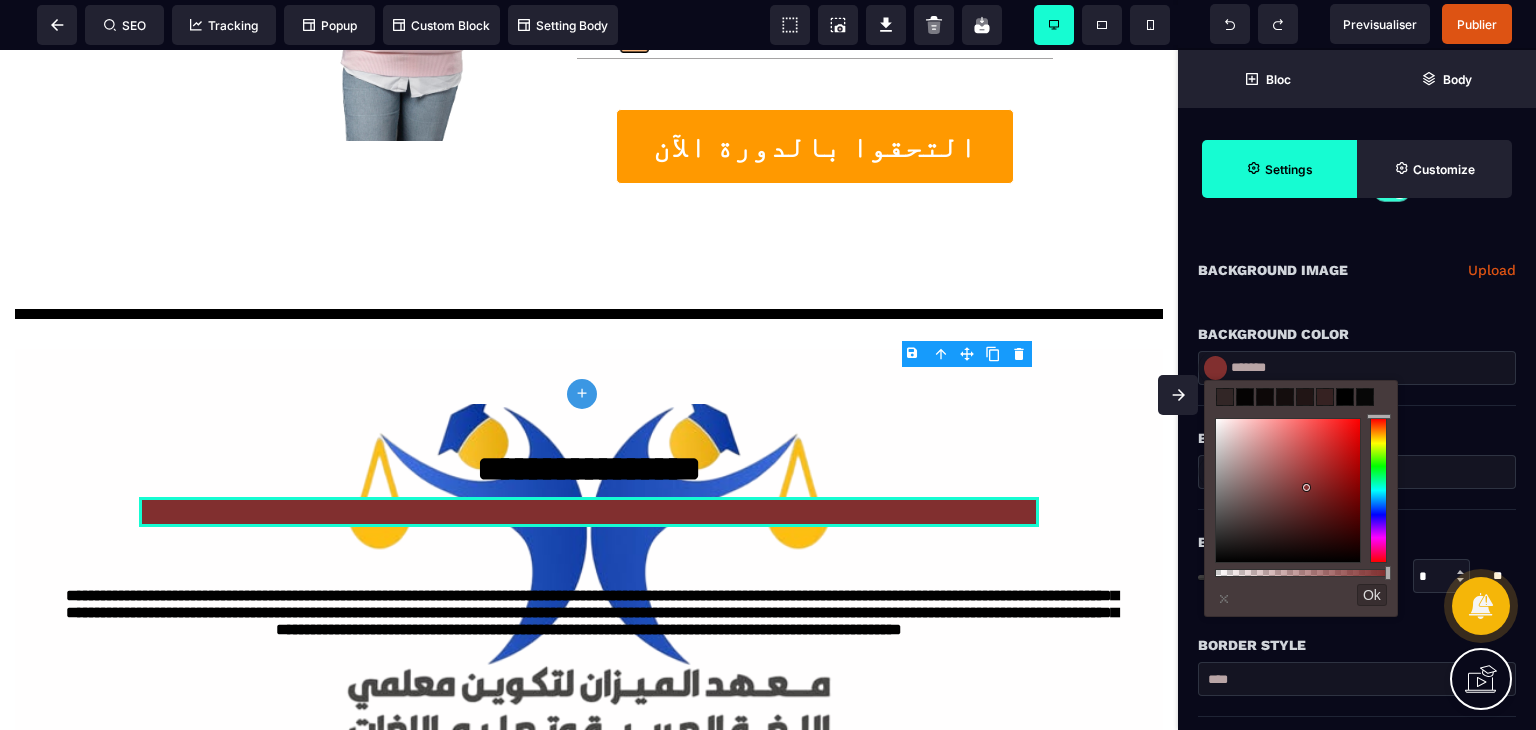 drag, startPoint x: 1251, startPoint y: 534, endPoint x: 1356, endPoint y: 506, distance: 108.66922 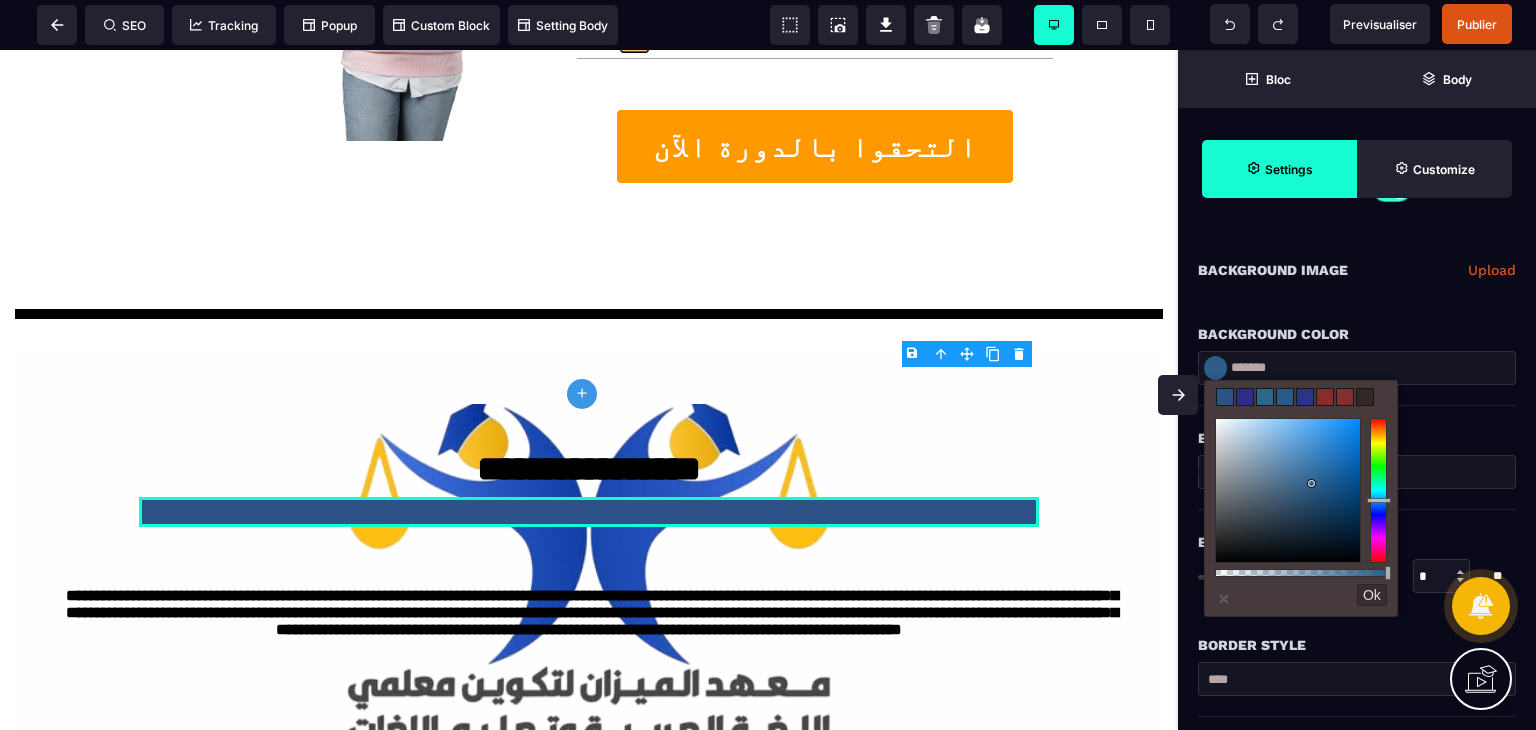 drag, startPoint x: 1376, startPoint y: 512, endPoint x: 1383, endPoint y: 501, distance: 13.038404 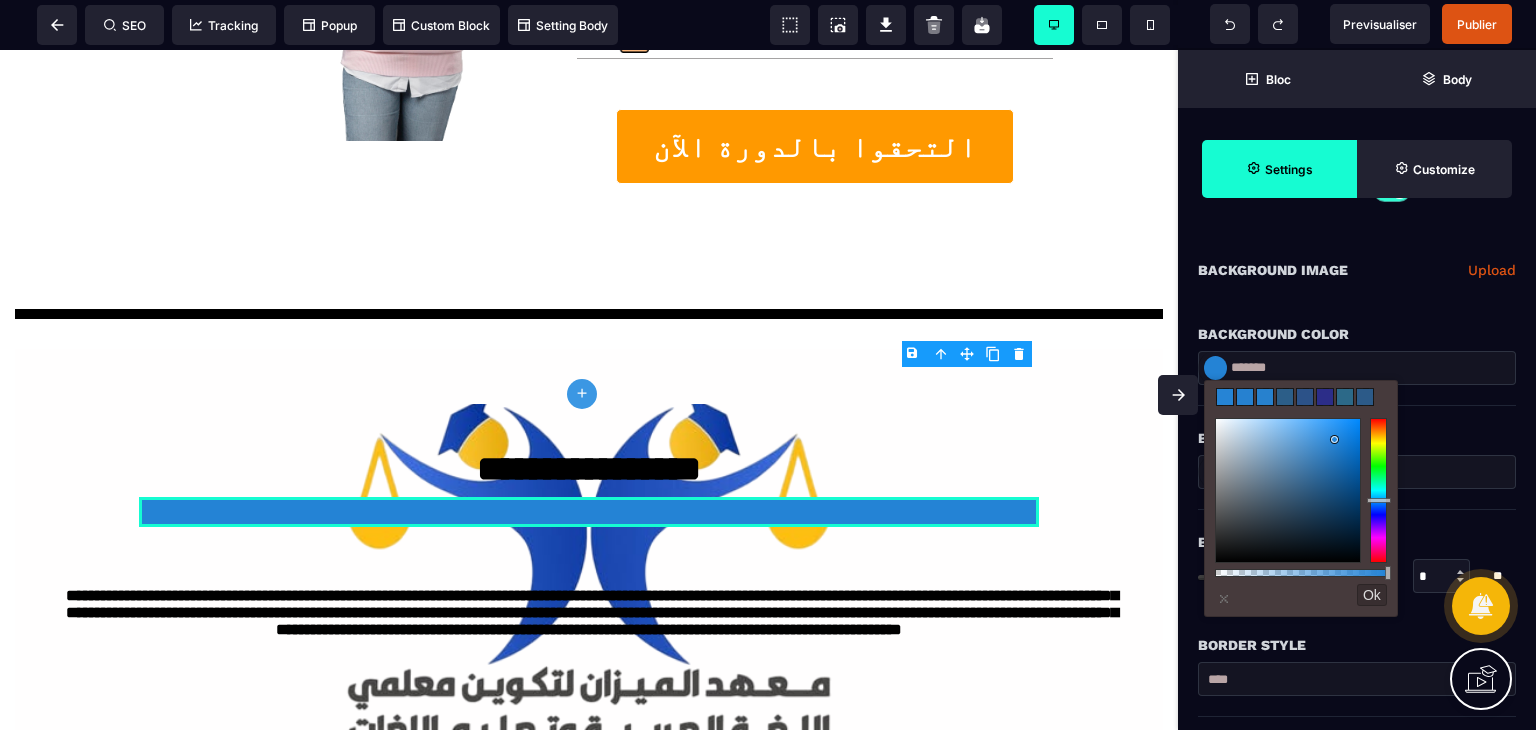 click at bounding box center (1288, 491) 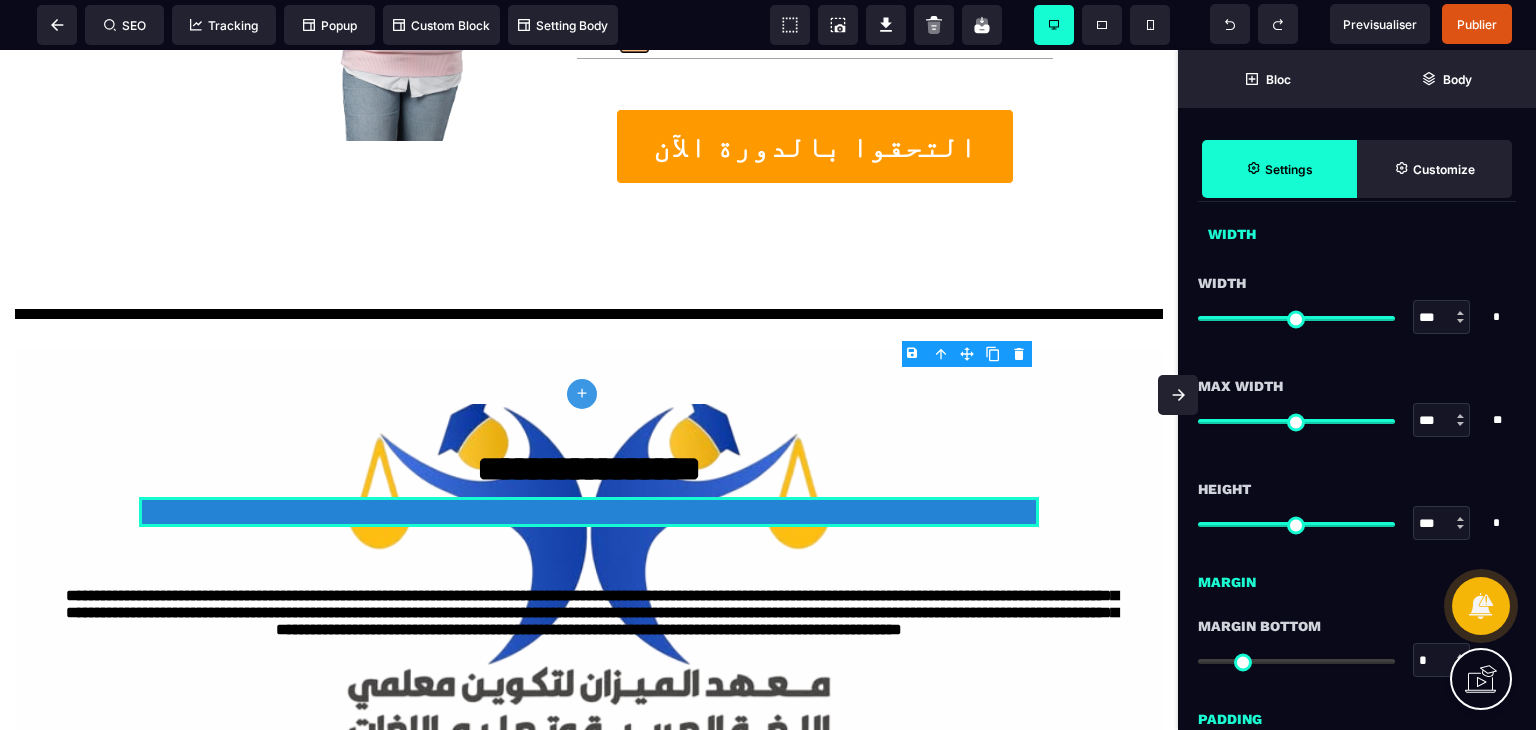 scroll, scrollTop: 1200, scrollLeft: 0, axis: vertical 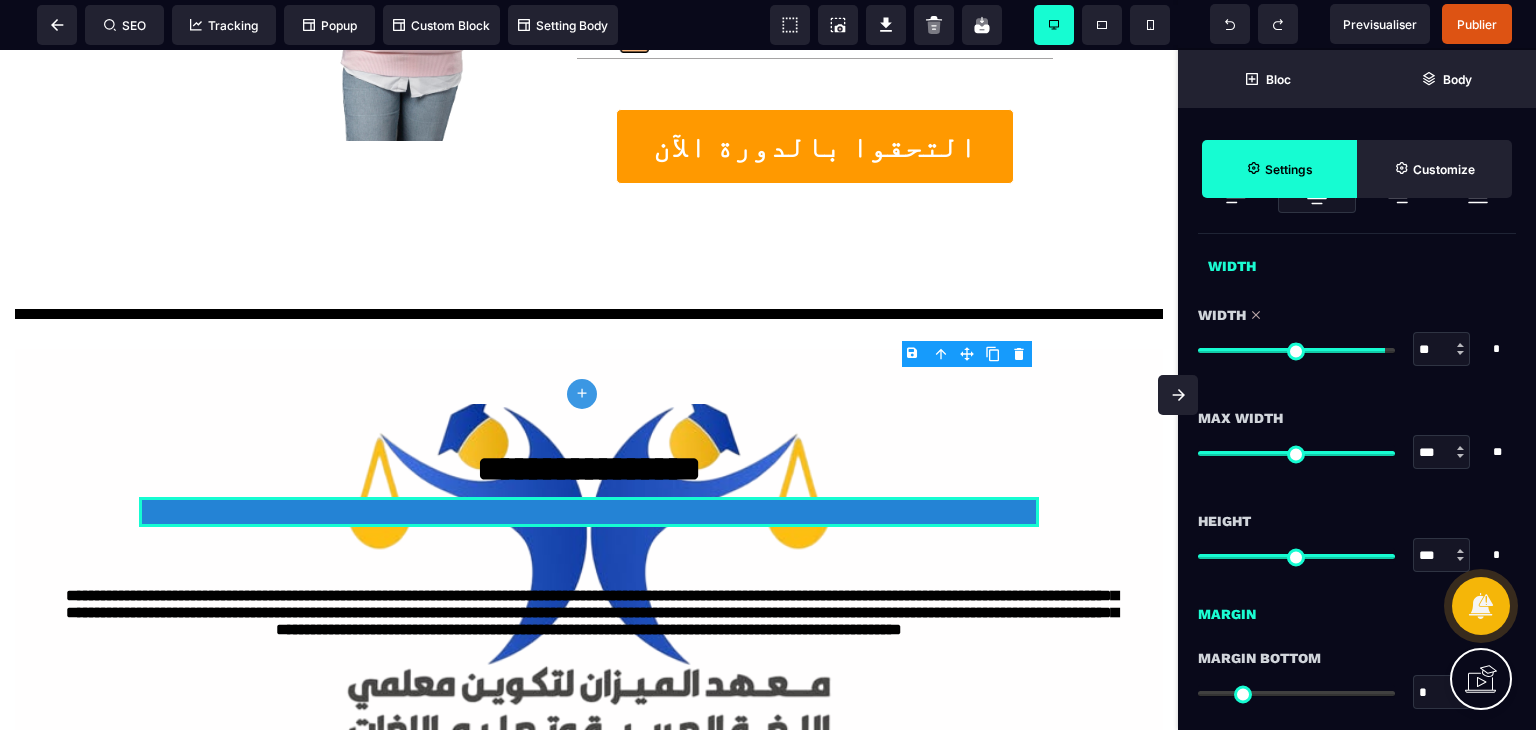 click at bounding box center (1296, 350) 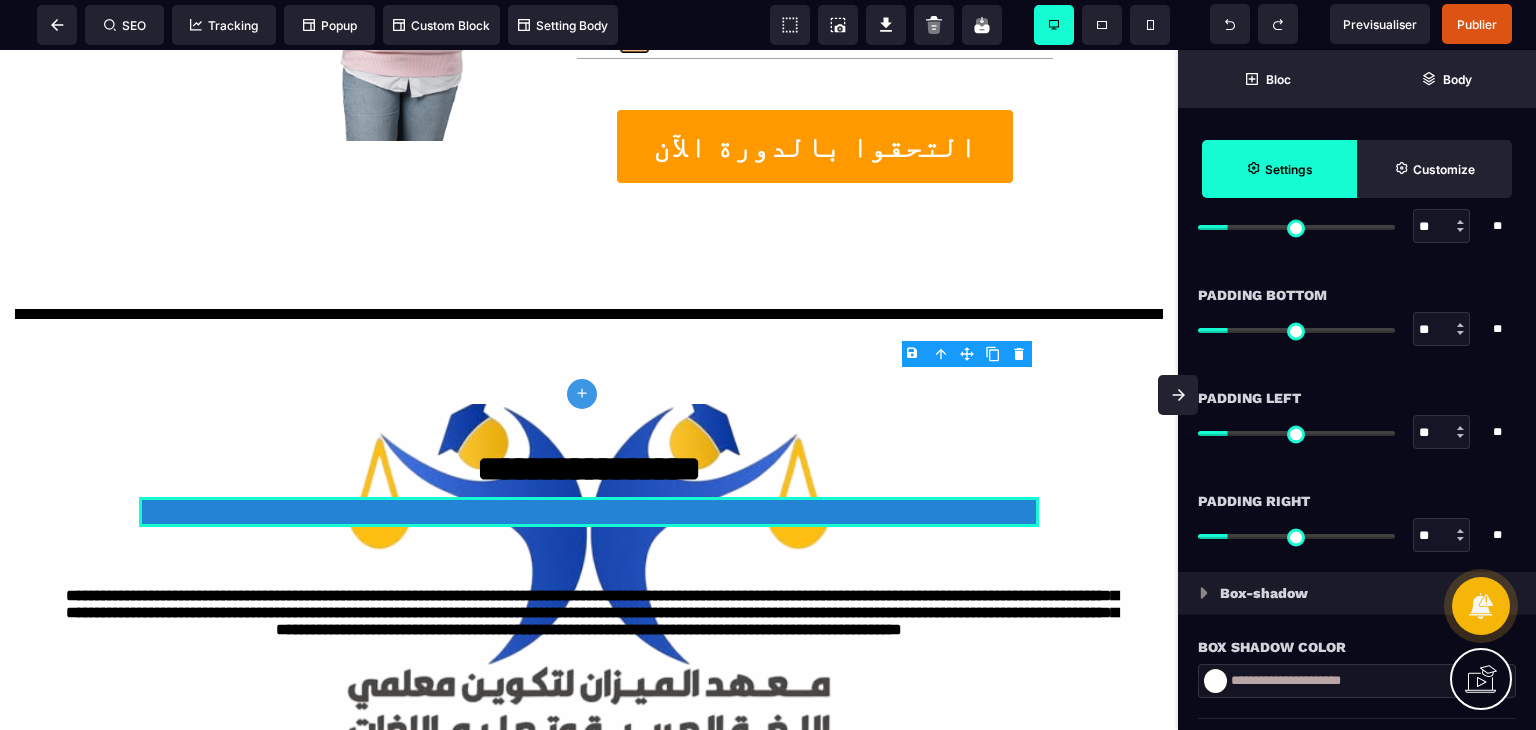 scroll, scrollTop: 1800, scrollLeft: 0, axis: vertical 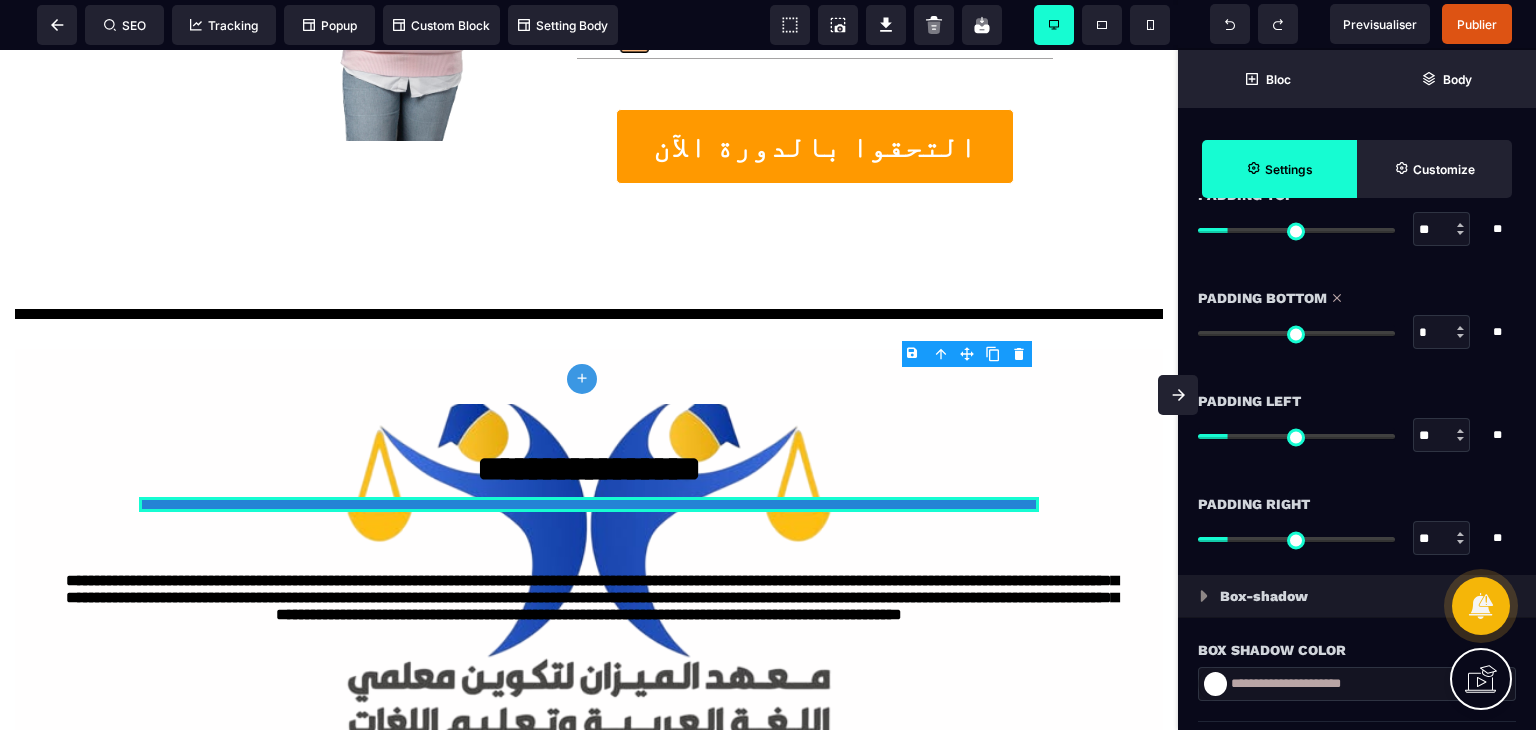 drag, startPoint x: 1228, startPoint y: 329, endPoint x: 1205, endPoint y: 331, distance: 23.086792 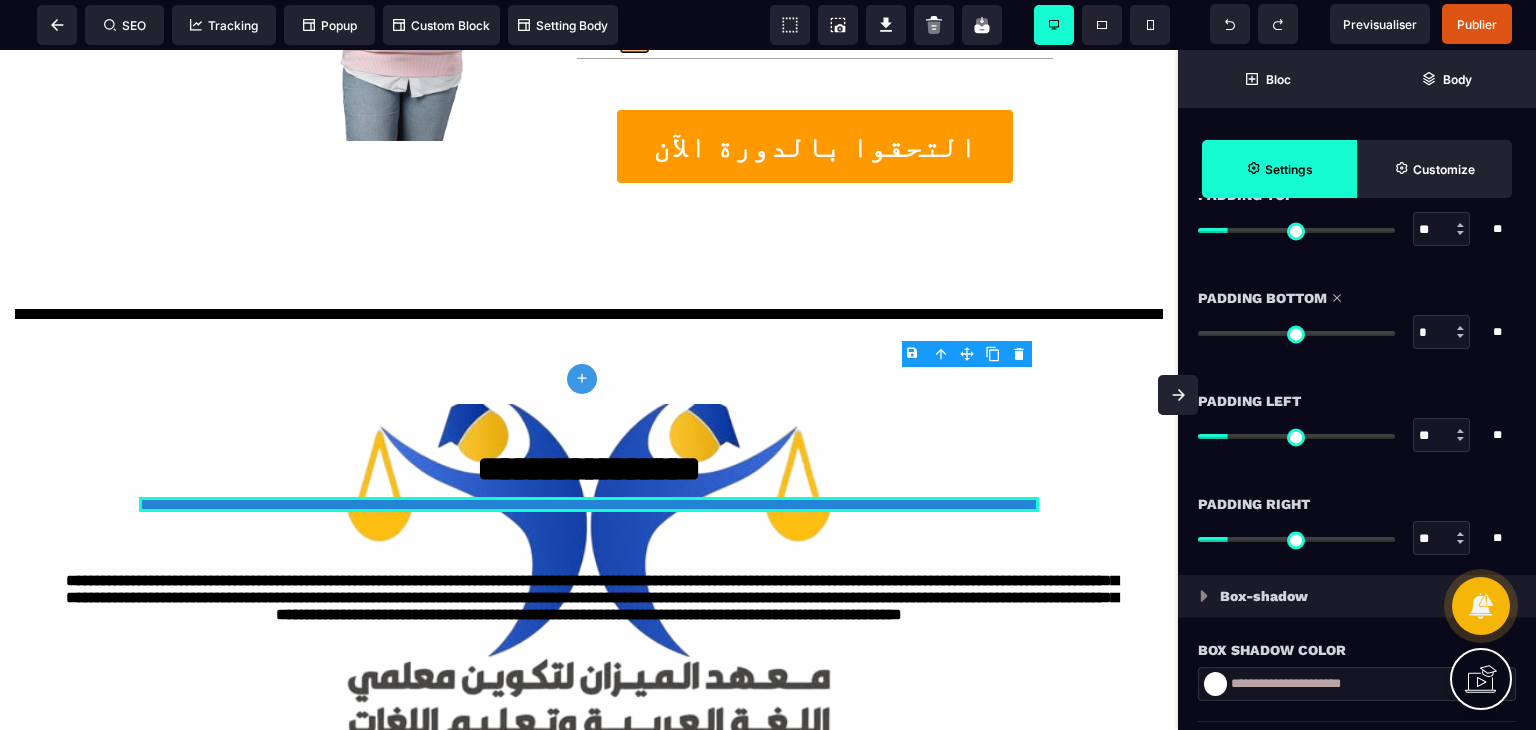 click at bounding box center [1296, 333] 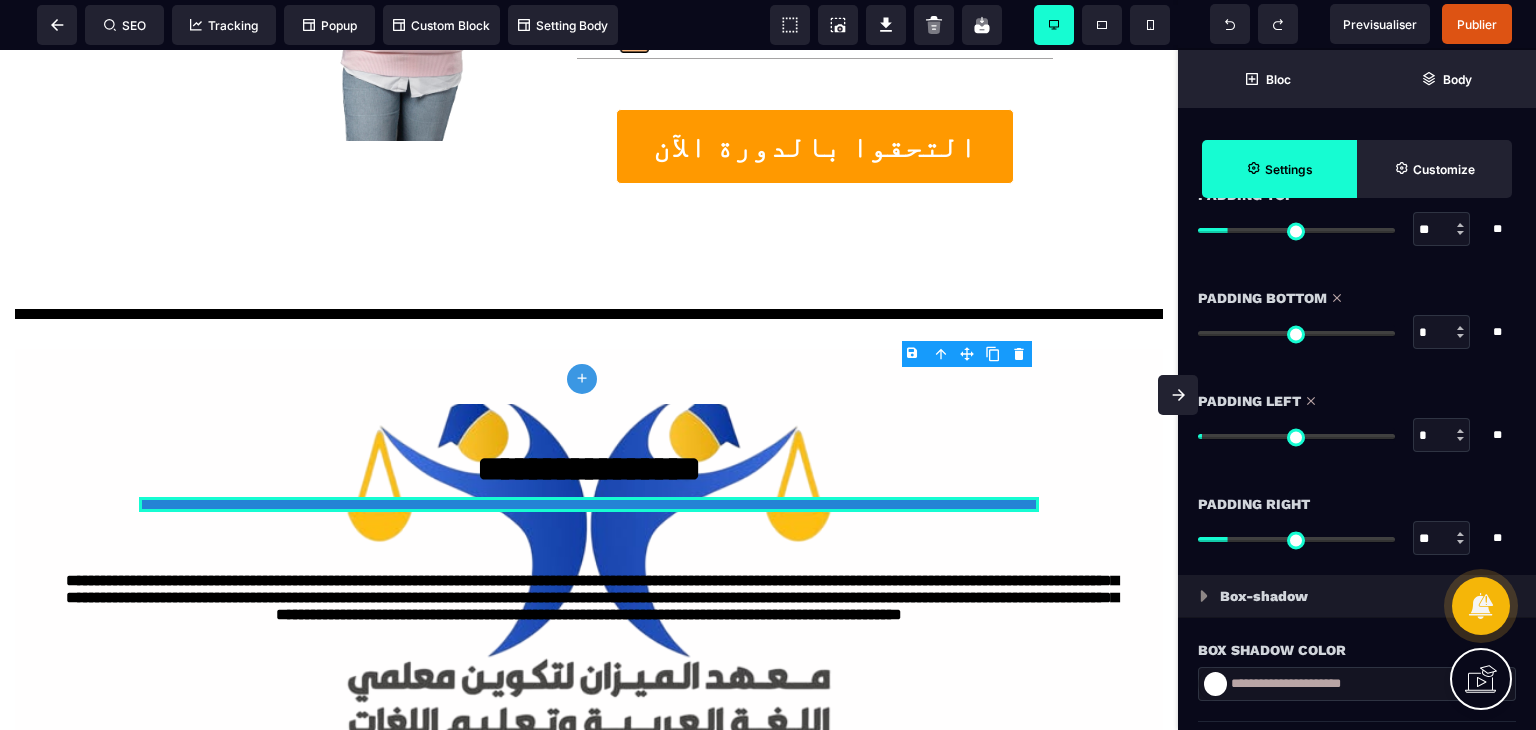 drag, startPoint x: 1234, startPoint y: 429, endPoint x: 1242, endPoint y: 354, distance: 75.42546 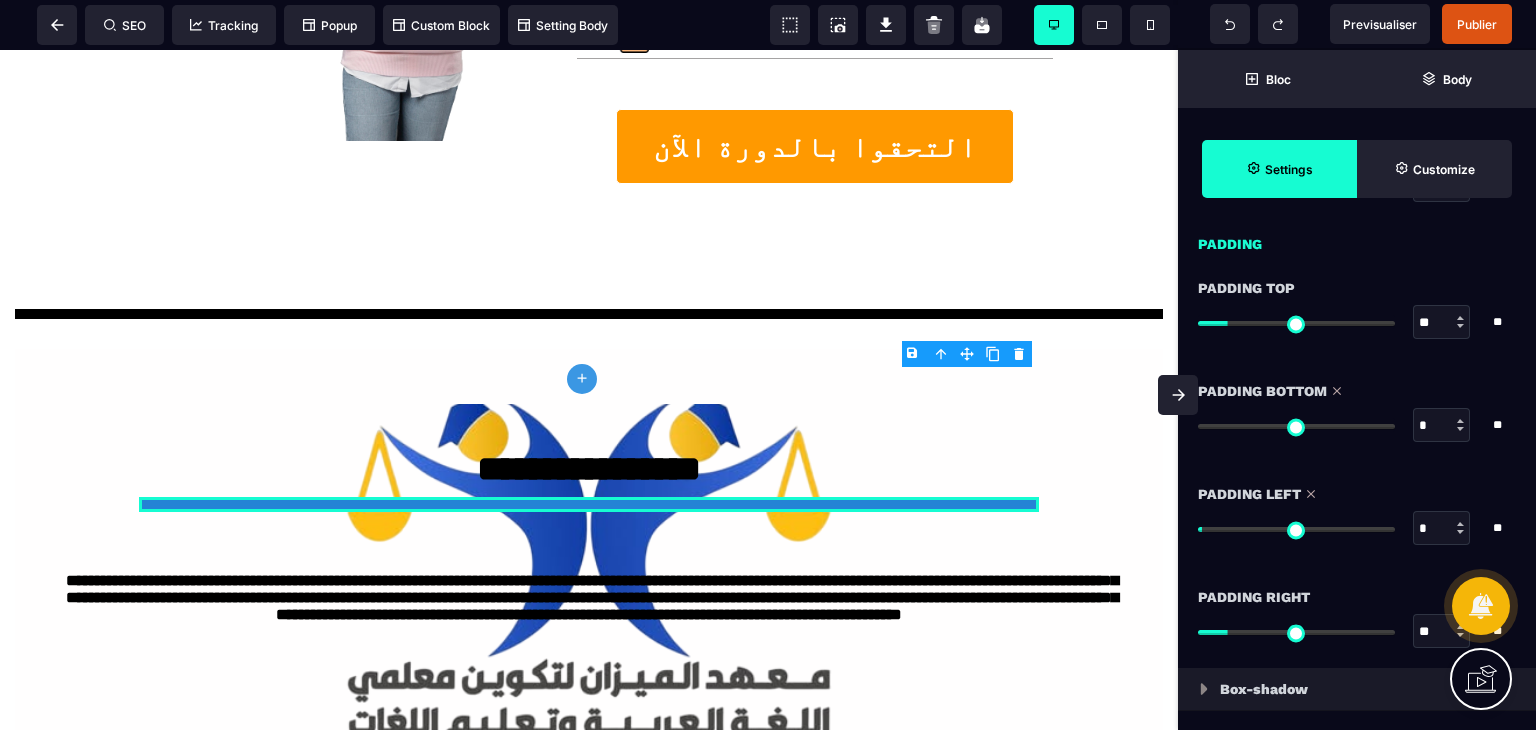 scroll, scrollTop: 1700, scrollLeft: 0, axis: vertical 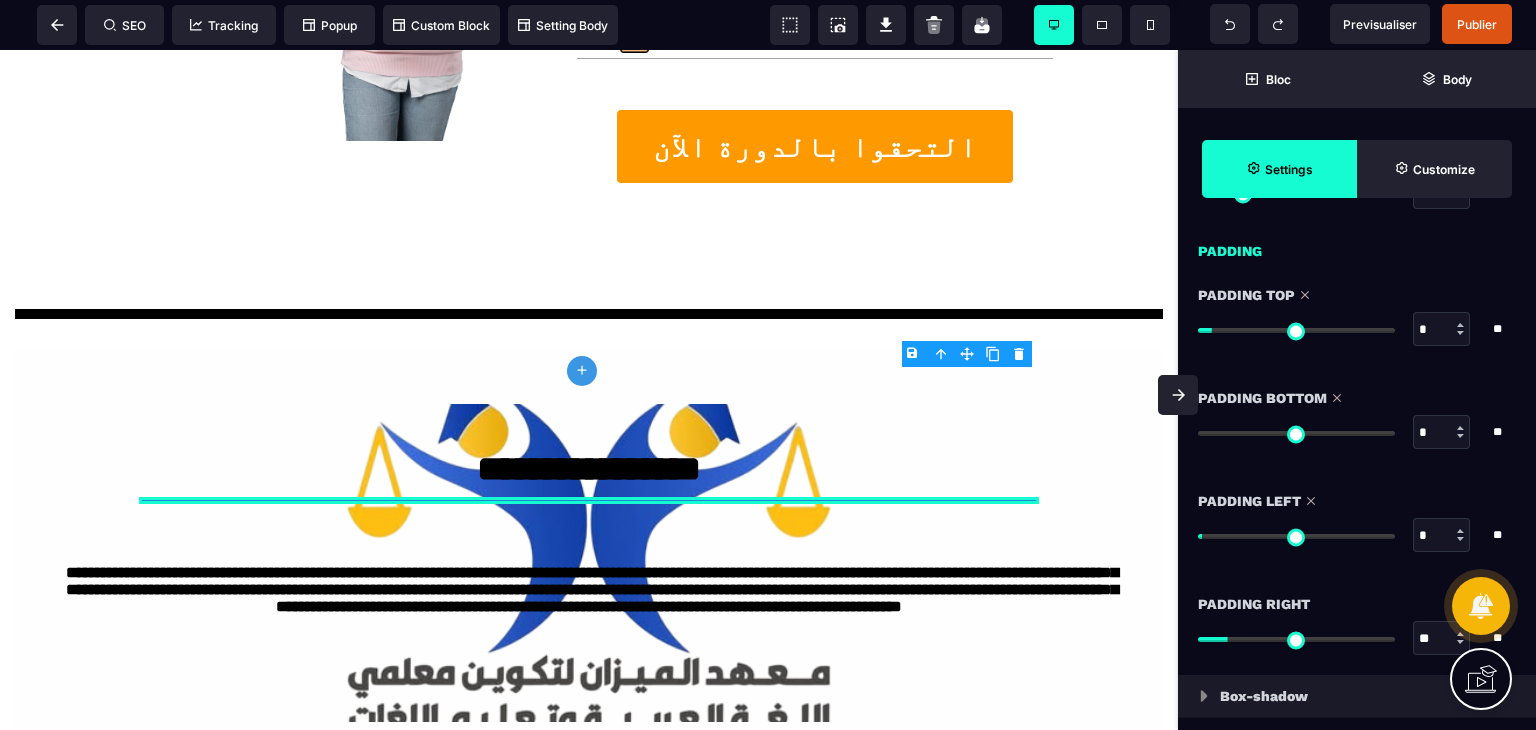 drag, startPoint x: 1230, startPoint y: 330, endPoint x: 1220, endPoint y: 332, distance: 10.198039 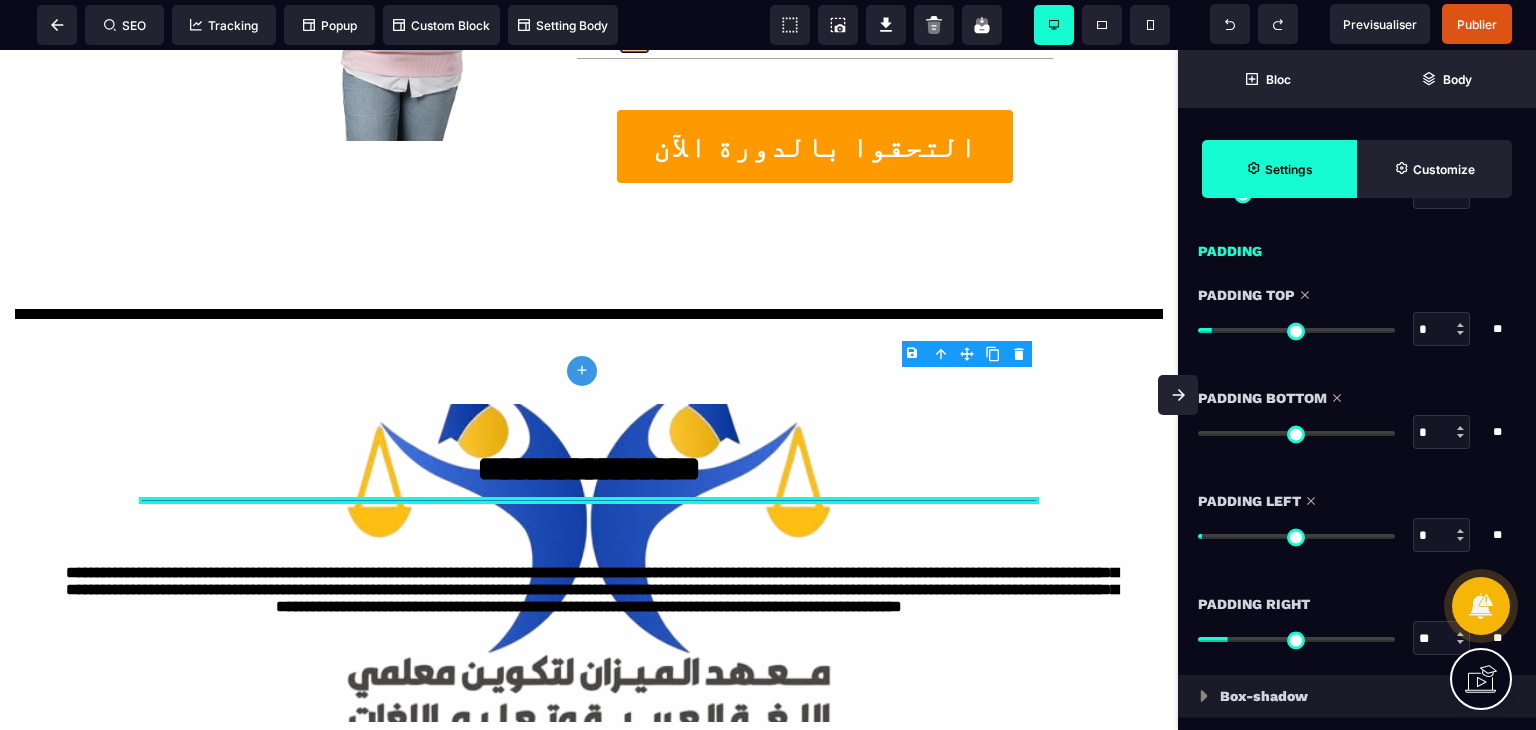 click at bounding box center (1296, 330) 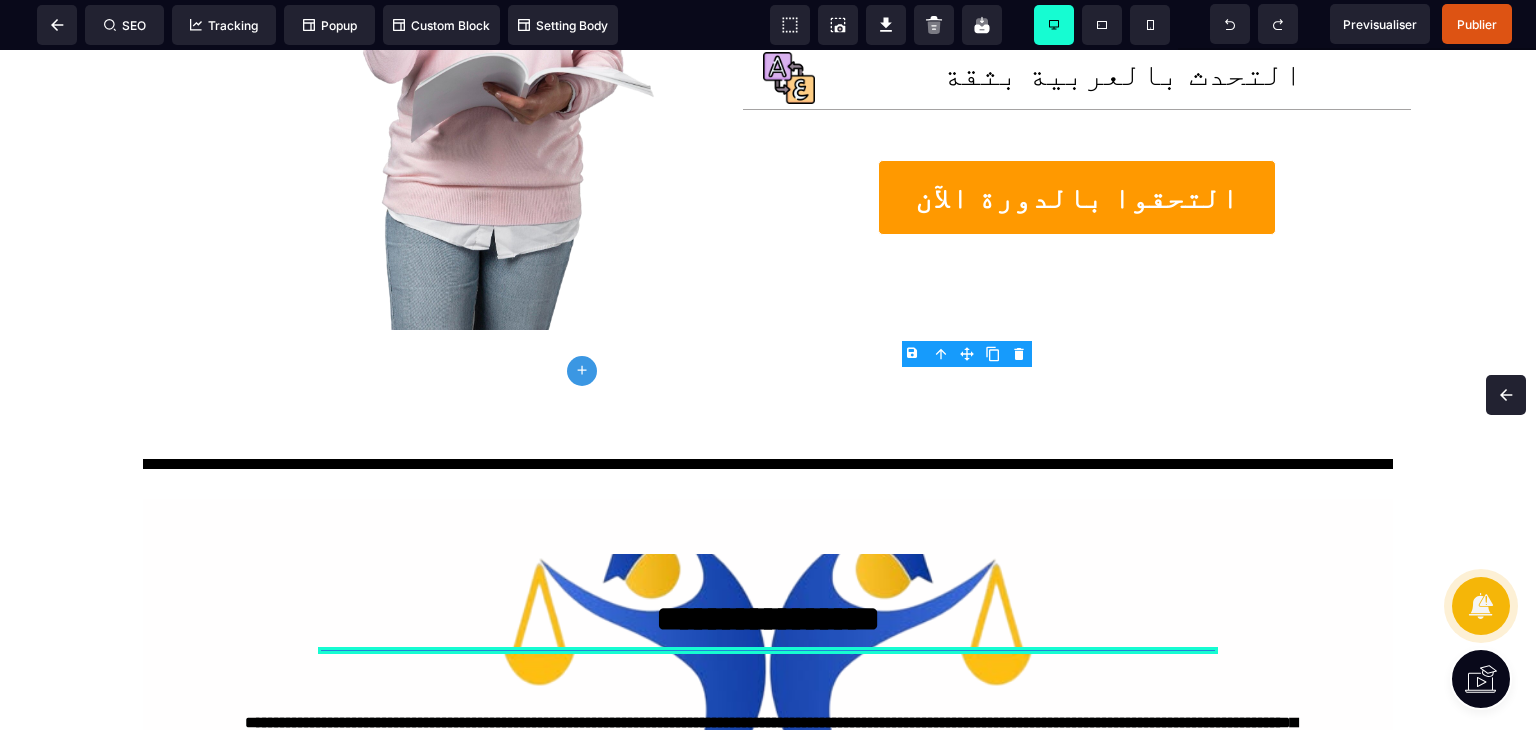 scroll, scrollTop: 0, scrollLeft: 0, axis: both 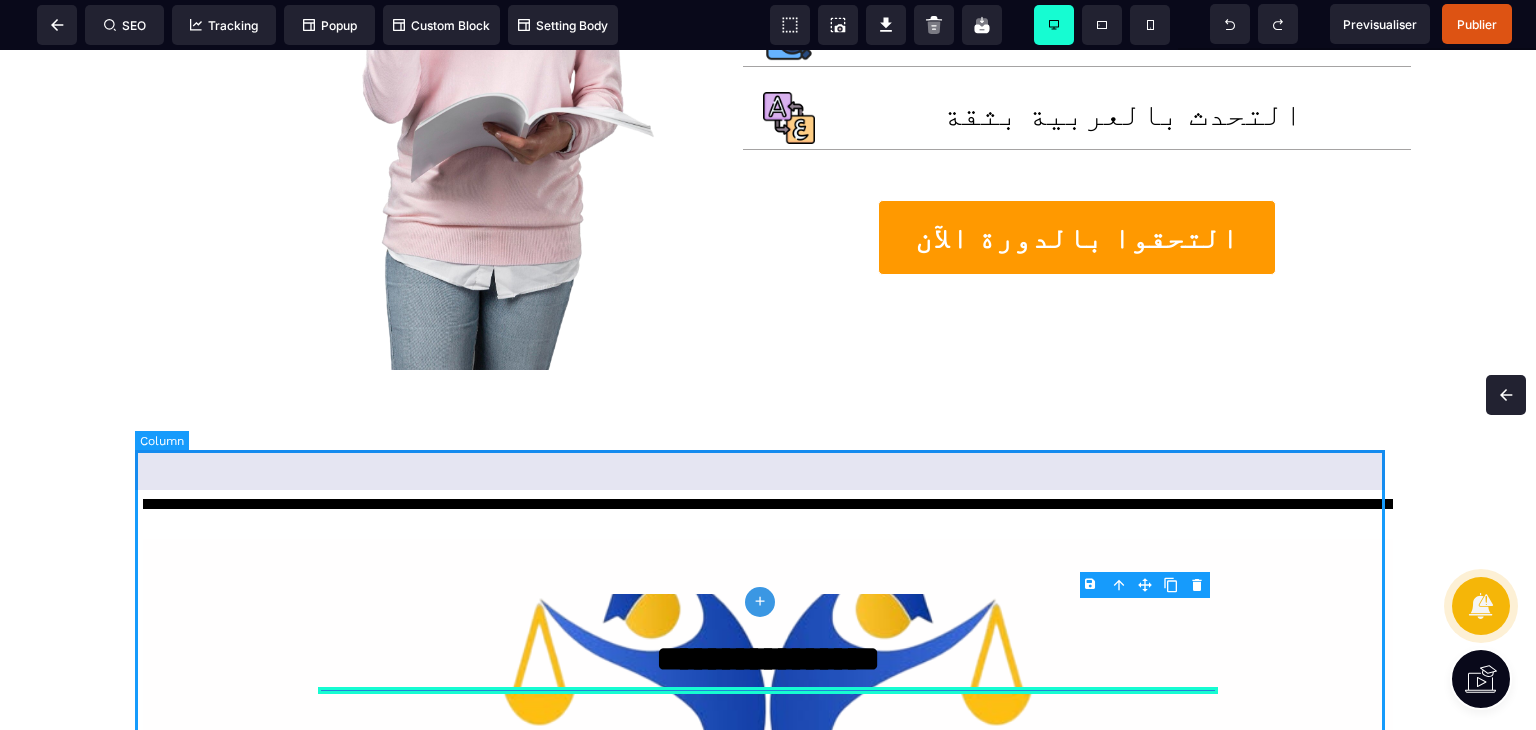click on "**********" at bounding box center [768, 753] 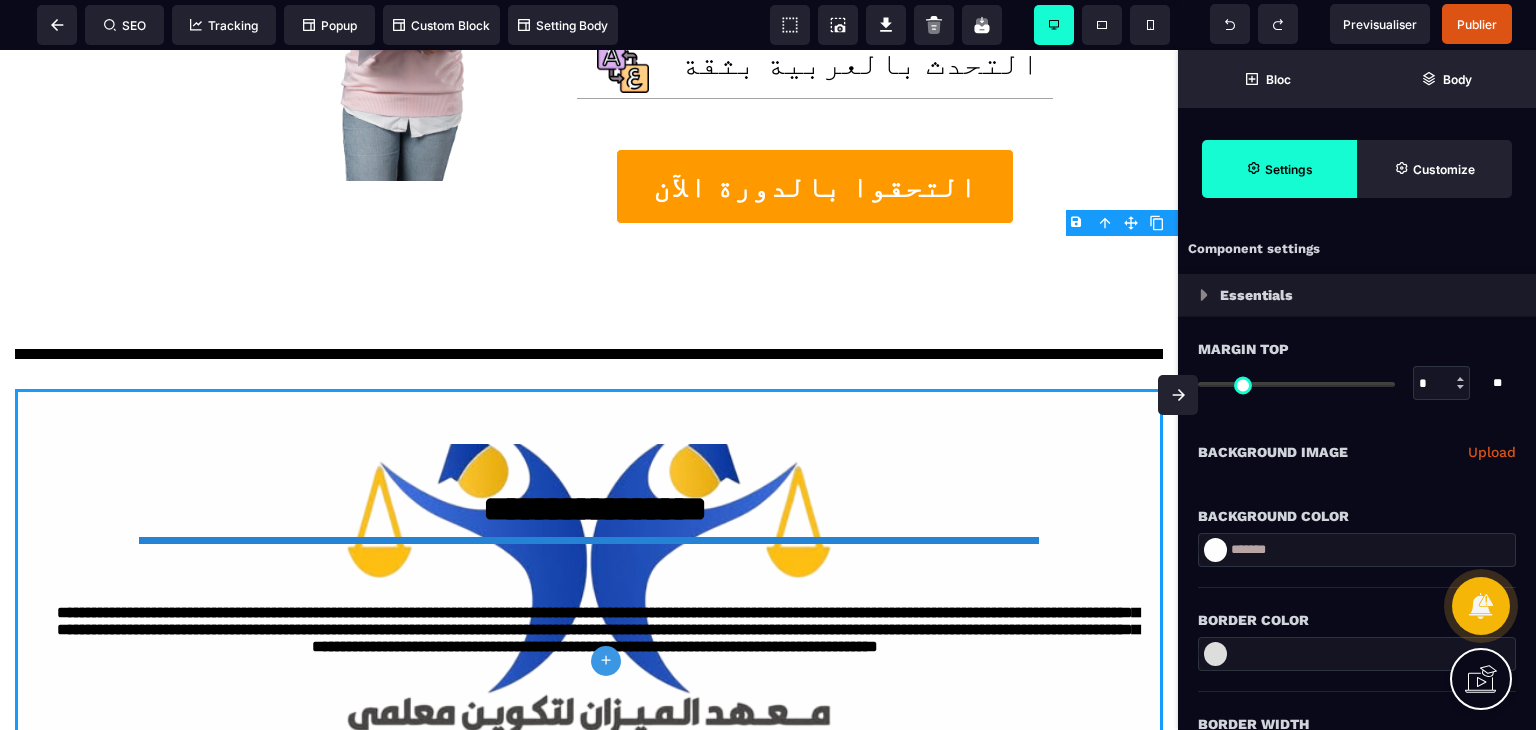 scroll, scrollTop: 1328, scrollLeft: 0, axis: vertical 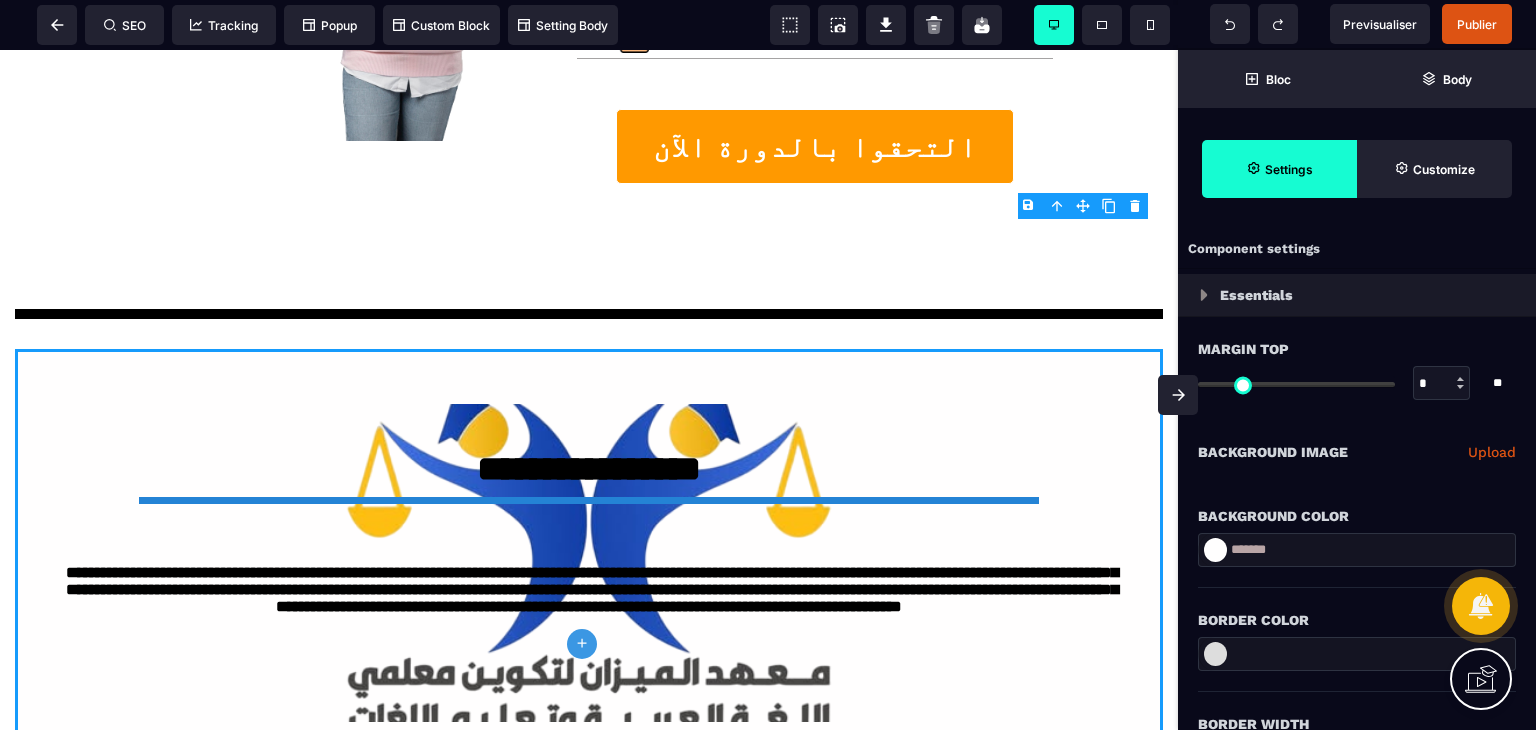 click 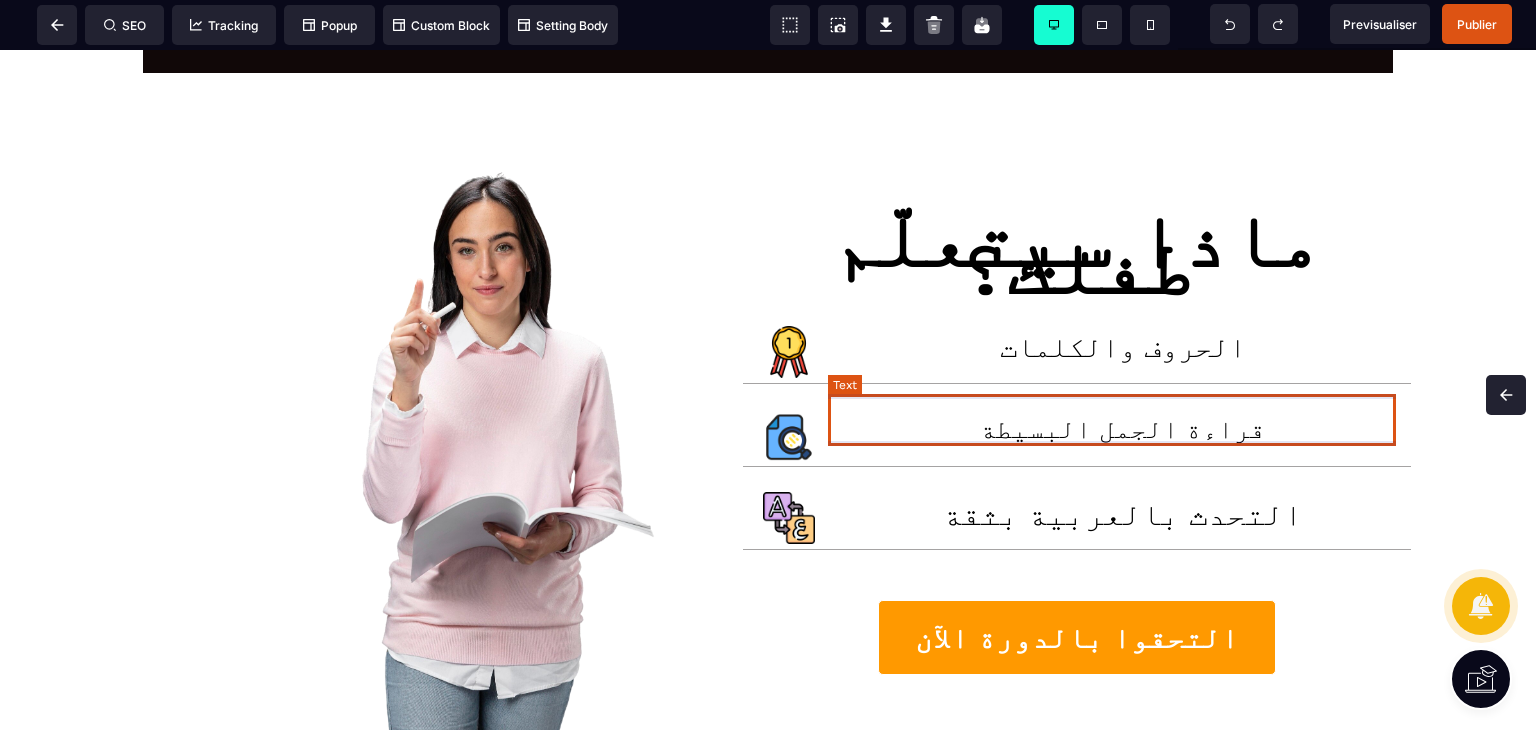 scroll, scrollTop: 1288, scrollLeft: 0, axis: vertical 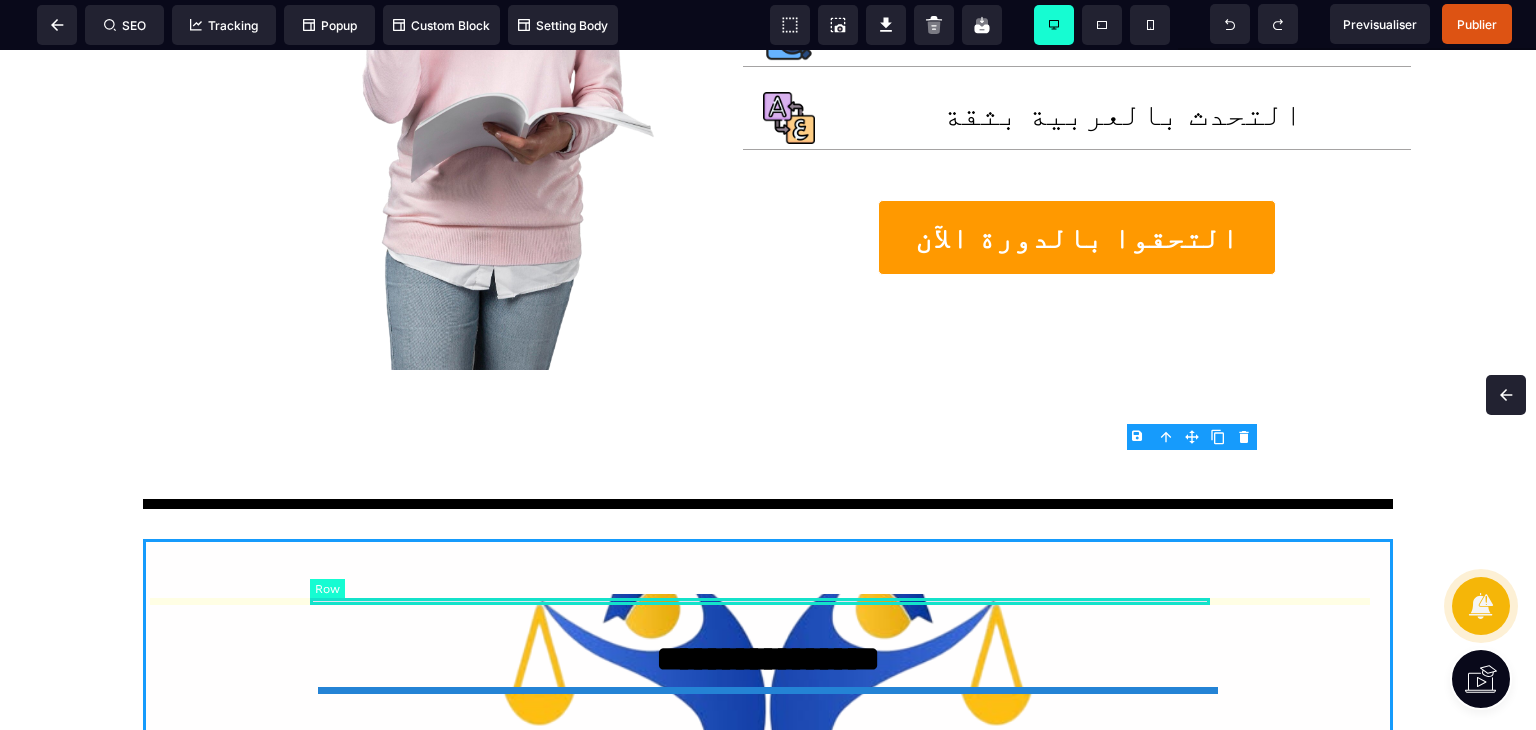 click at bounding box center (768, 690) 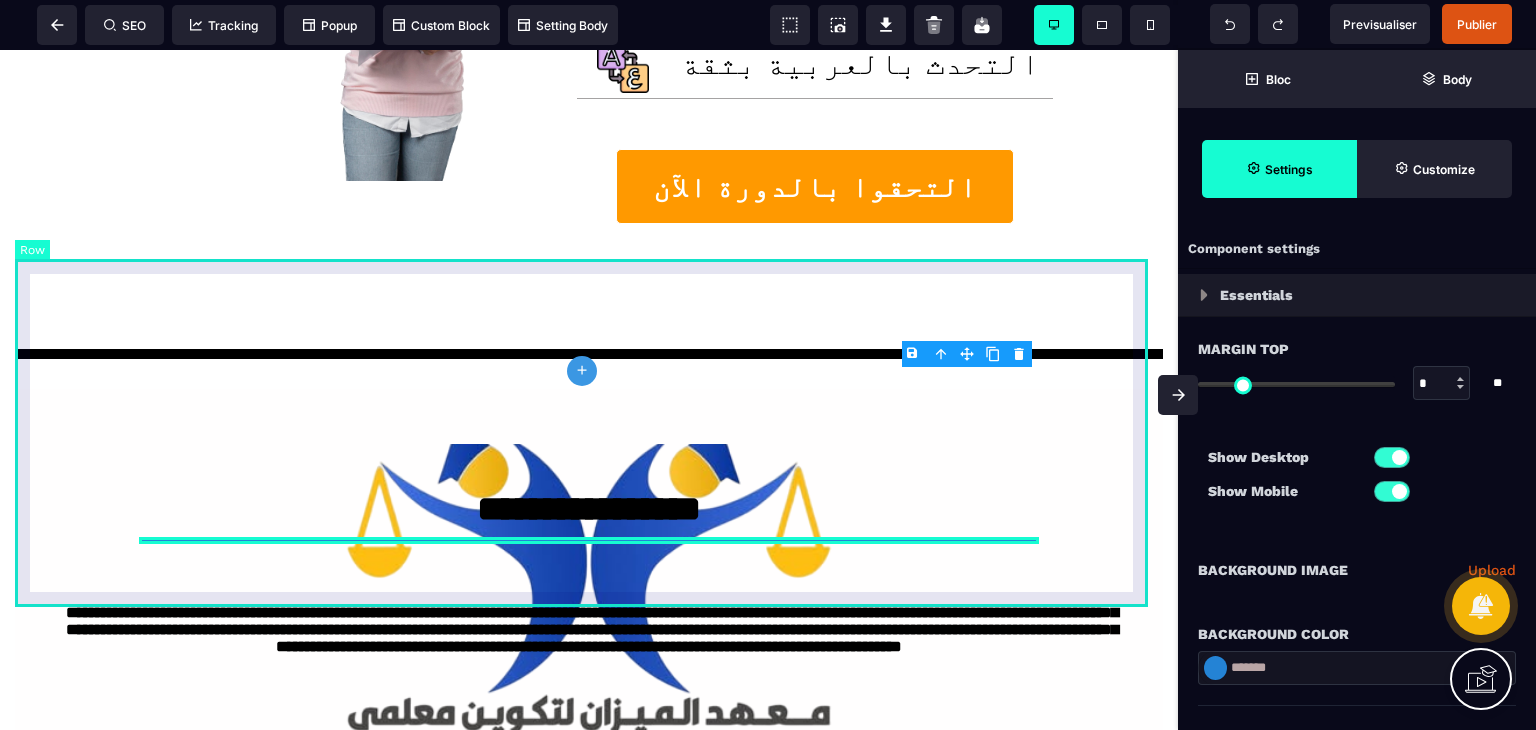 scroll, scrollTop: 1328, scrollLeft: 0, axis: vertical 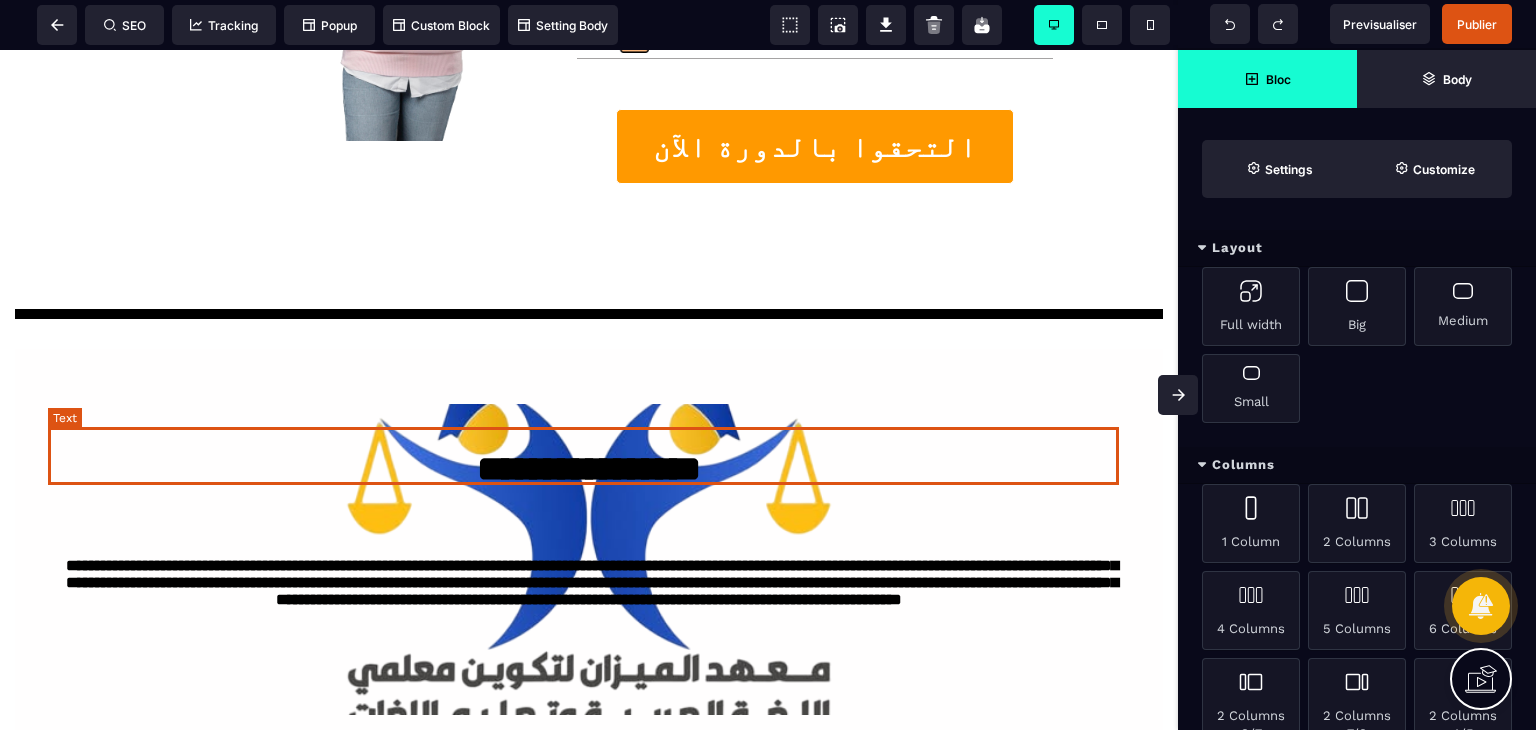click on "**********" at bounding box center (592, 582) 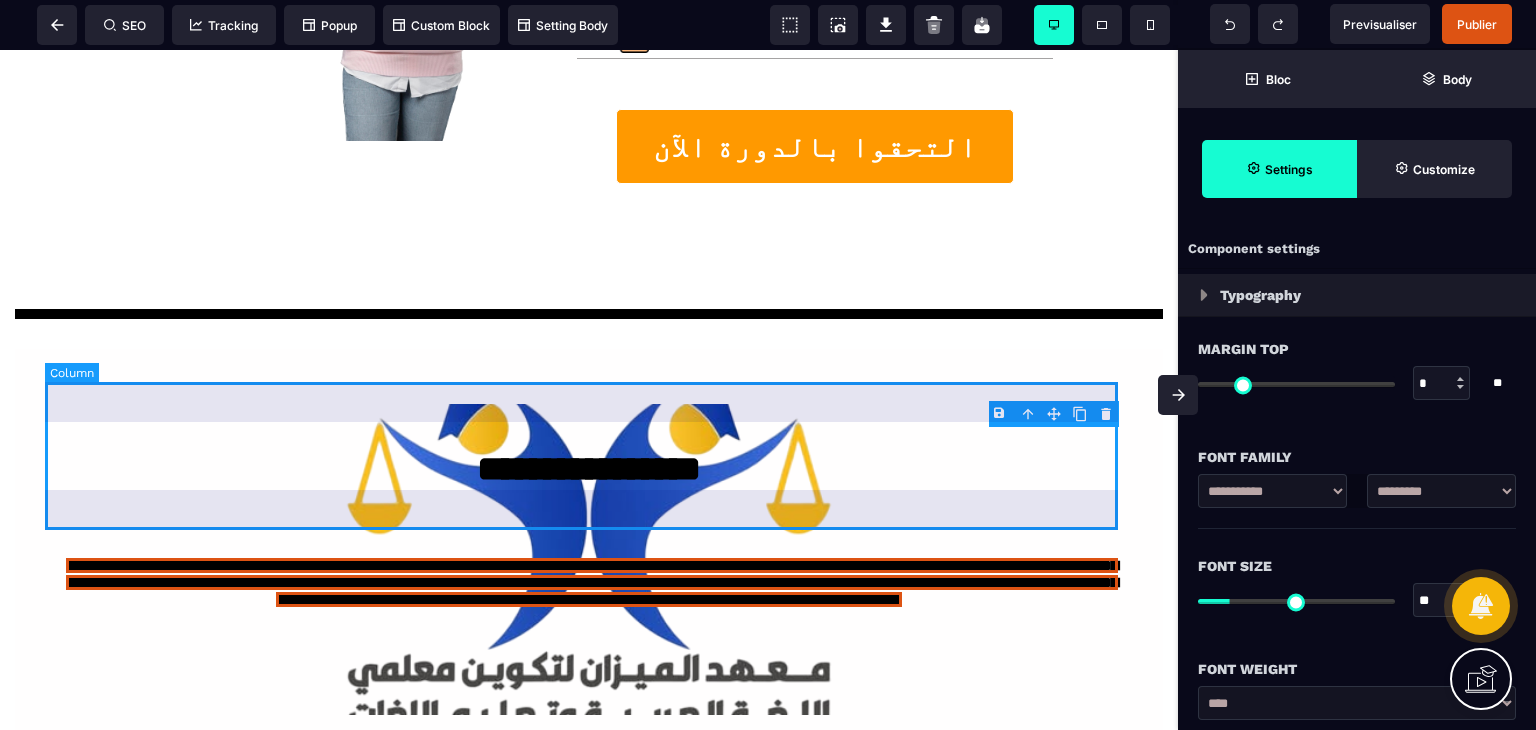 click on "**********" at bounding box center (589, 586) 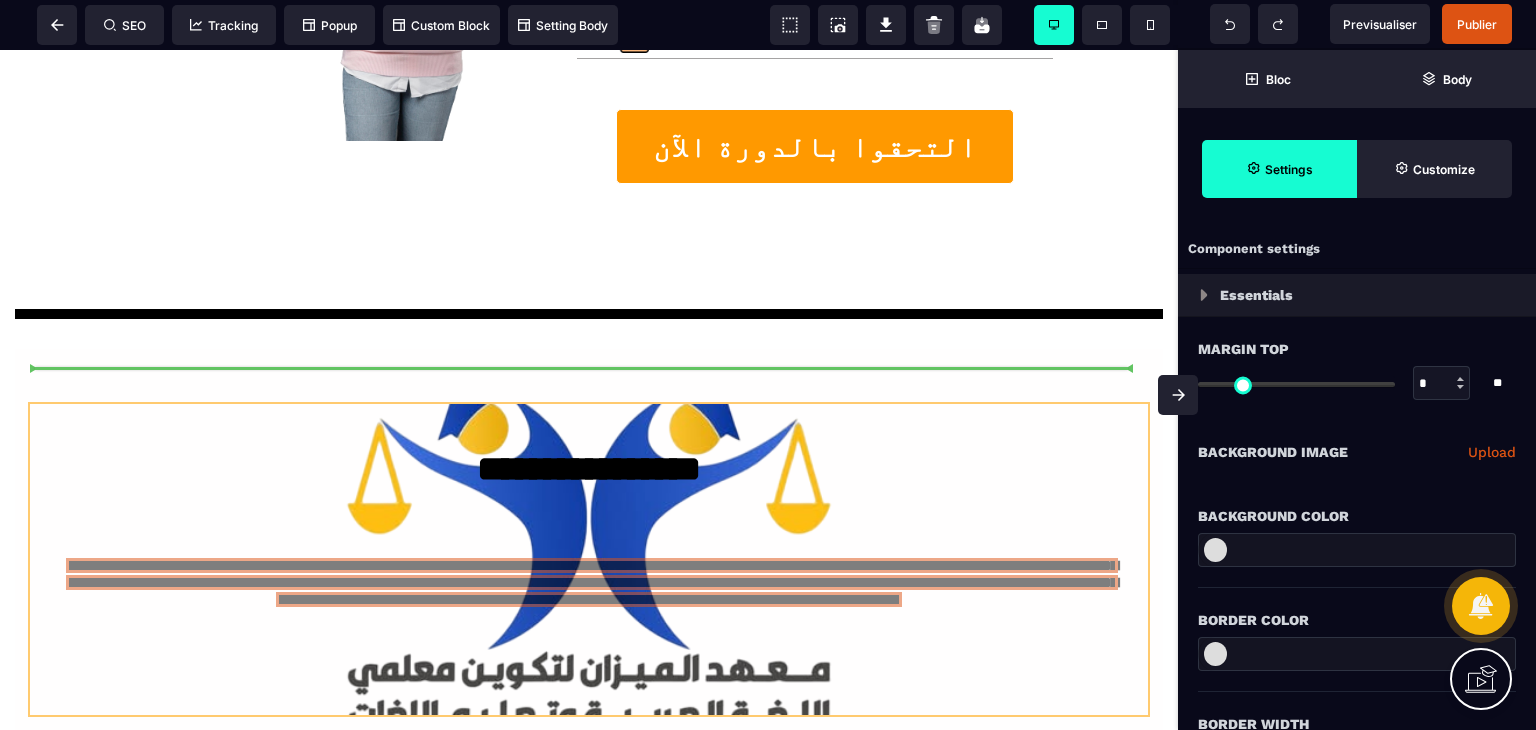 drag, startPoint x: 599, startPoint y: 454, endPoint x: 601, endPoint y: 374, distance: 80.024994 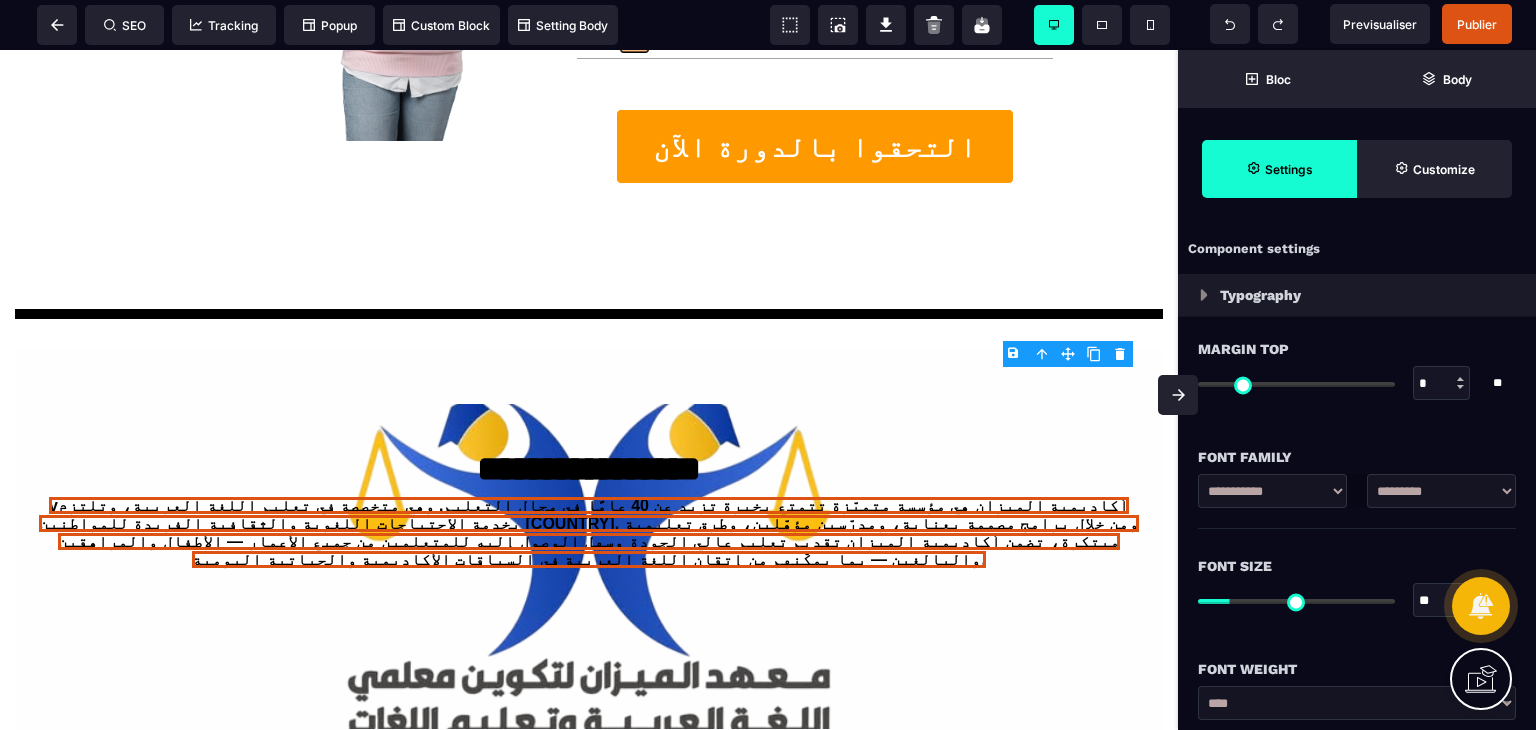 click at bounding box center (1178, 395) 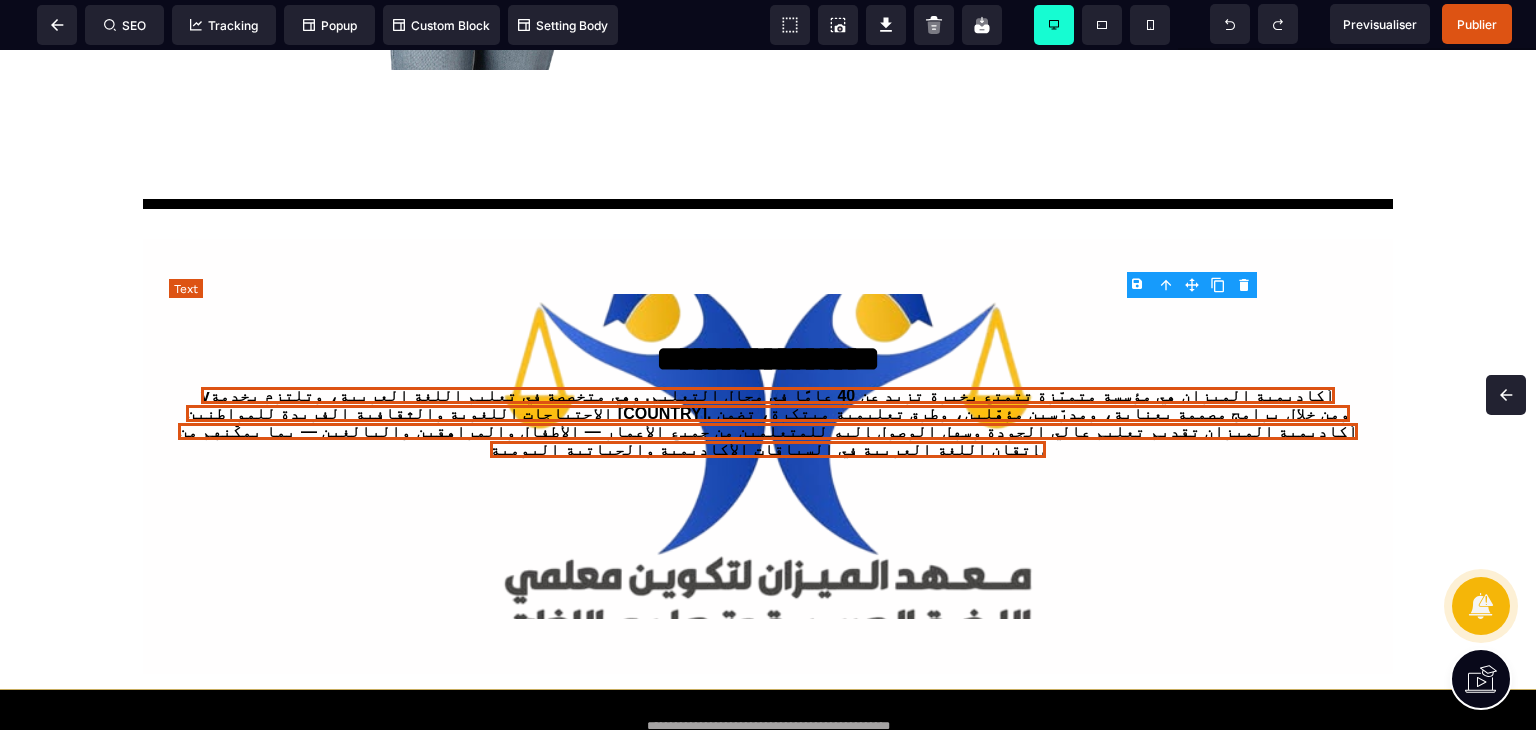click on "vأكاديمية الميزان هي مؤسسة متميّزة تتمتع بخبرة تزيد عن 40 عامًا في مجال التعليم. وهي متخصصة في تعليم اللغة العربية، وتلتزم بخدمة الاحتياجات اللغوية والثقافية الفريدة للمواطنين [COUNTRY]. ومن خلال برامج مصممة بعناية، ومدرّسين مؤهّلين، وطرق تعليمية مبتكرة، تضمن أكاديمية الميزان تقديم تعليم عالي الجودة وسهل الوصول إليه للمتعلمين من جميع الأعمار — الأطفال والمراهقين والبالغين — بما يمكّنهم من إتقان اللغة العربية في السياقات الأكاديمية والحياتية اليومية." at bounding box center (768, 422) 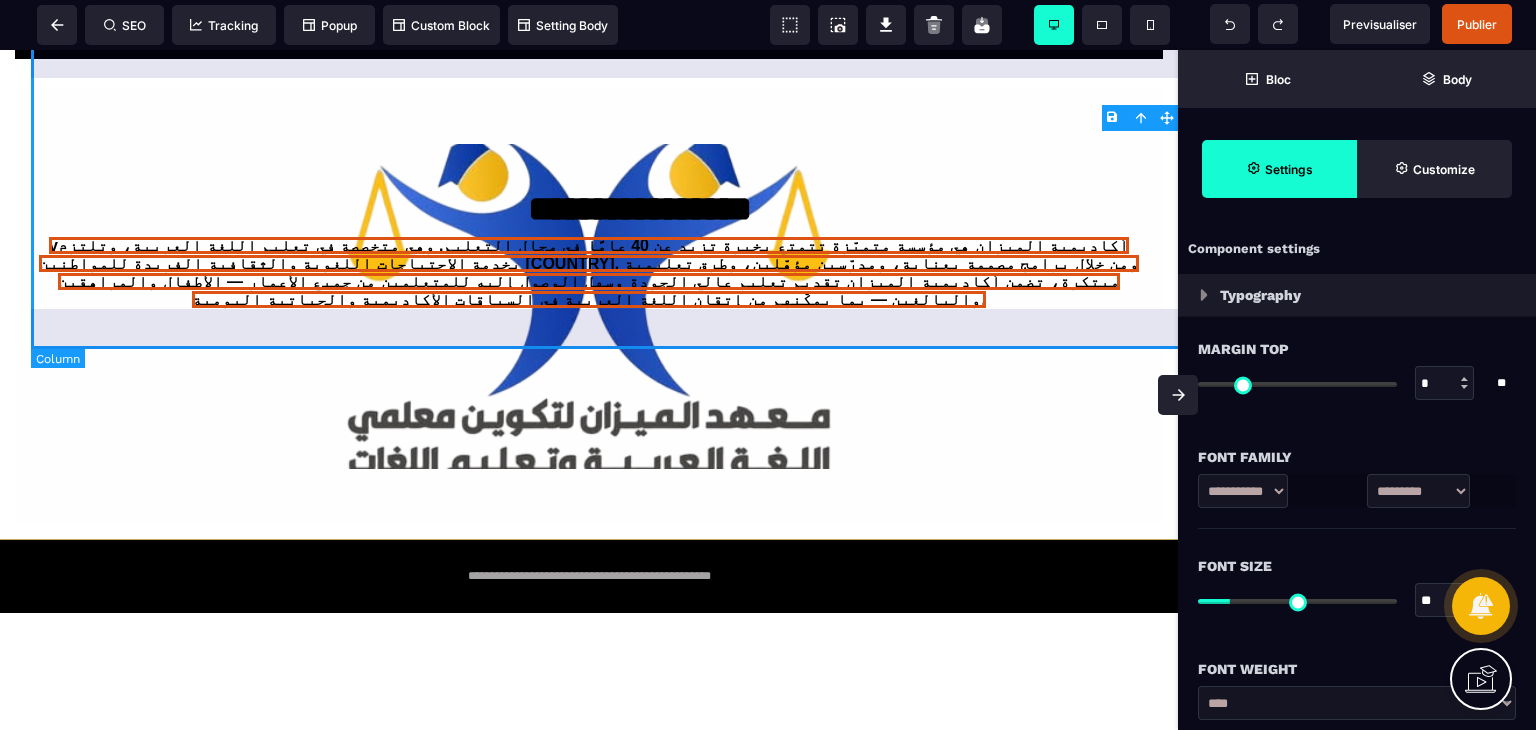 click on "**********" at bounding box center (589, 306) 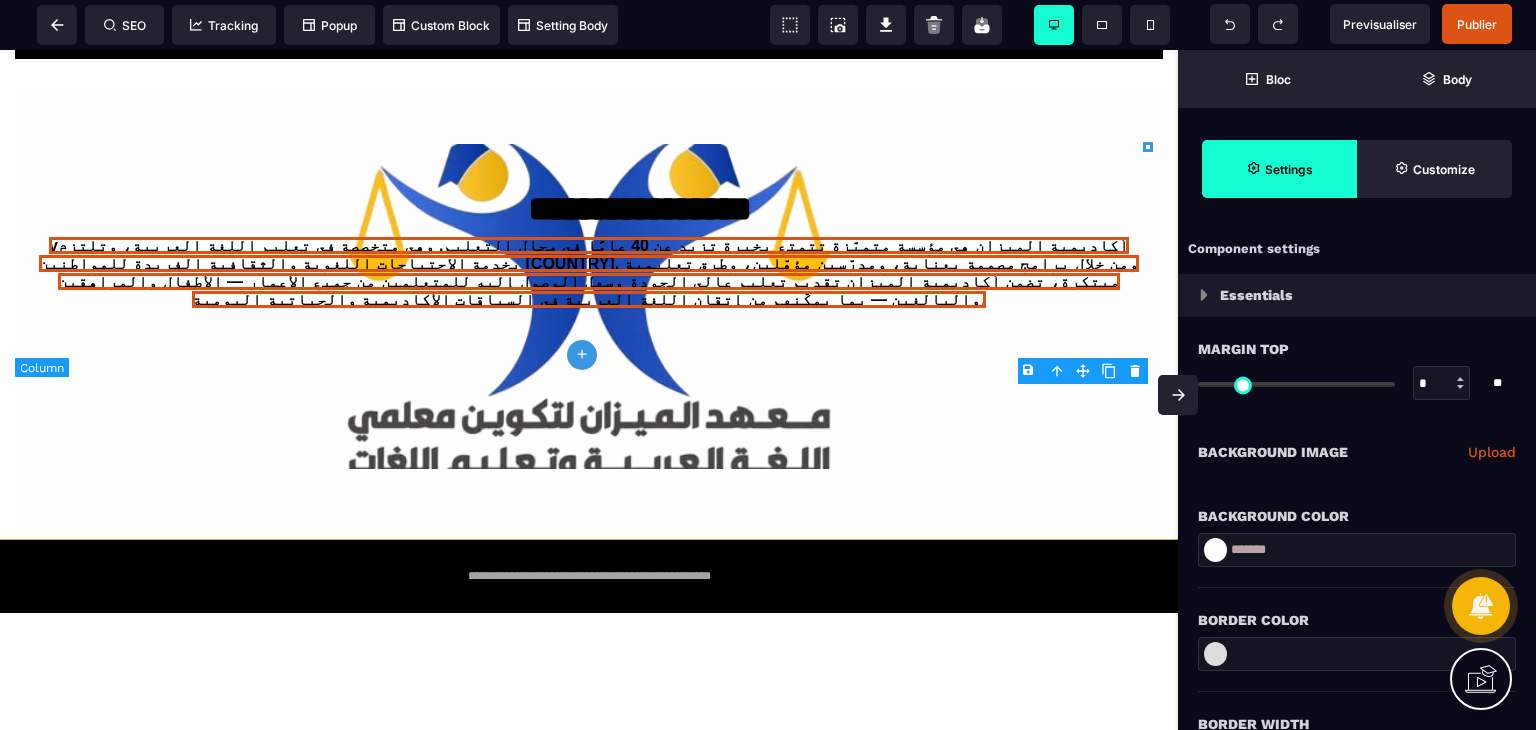 scroll, scrollTop: 1610, scrollLeft: 0, axis: vertical 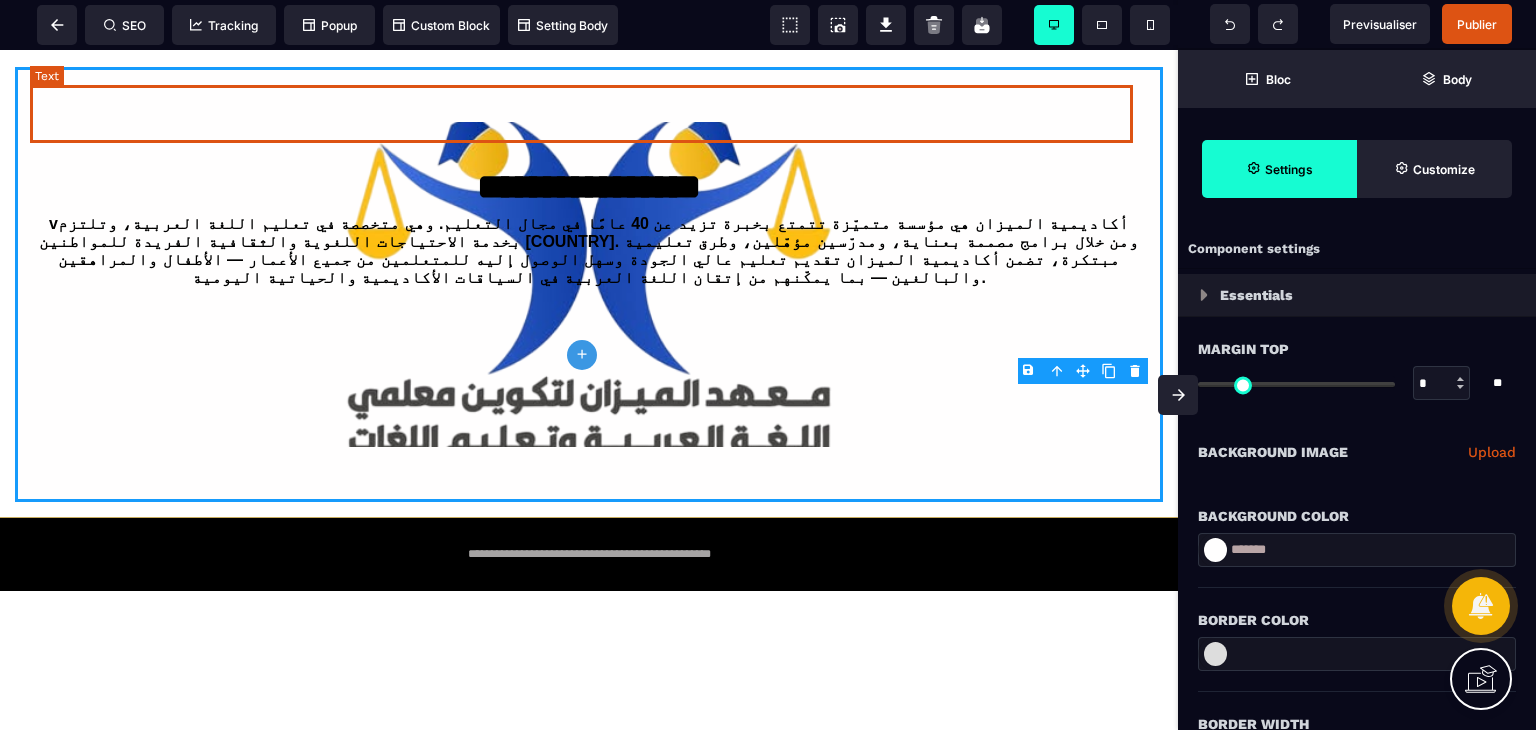click on "vأكاديمية الميزان هي مؤسسة متميّزة تتمتع بخبرة تزيد عن 40 عامًا في مجال التعليم. وهي متخصصة في تعليم اللغة العربية، وتلتزم بخدمة الاحتياجات اللغوية والثقافية الفريدة للمواطنين [COUNTRY]. ومن خلال برامج مصممة بعناية، ومدرّسين مؤهّلين، وطرق تعليمية مبتكرة، تضمن أكاديمية الميزان تقديم تعليم عالي الجودة وسهل الوصول إليه للمتعلمين من جميع الأعمار — الأطفال والمراهقين والبالغين — بما يمكّنهم من إتقان اللغة العربية في السياقات الأكاديمية والحياتية اليومية." at bounding box center (589, 250) 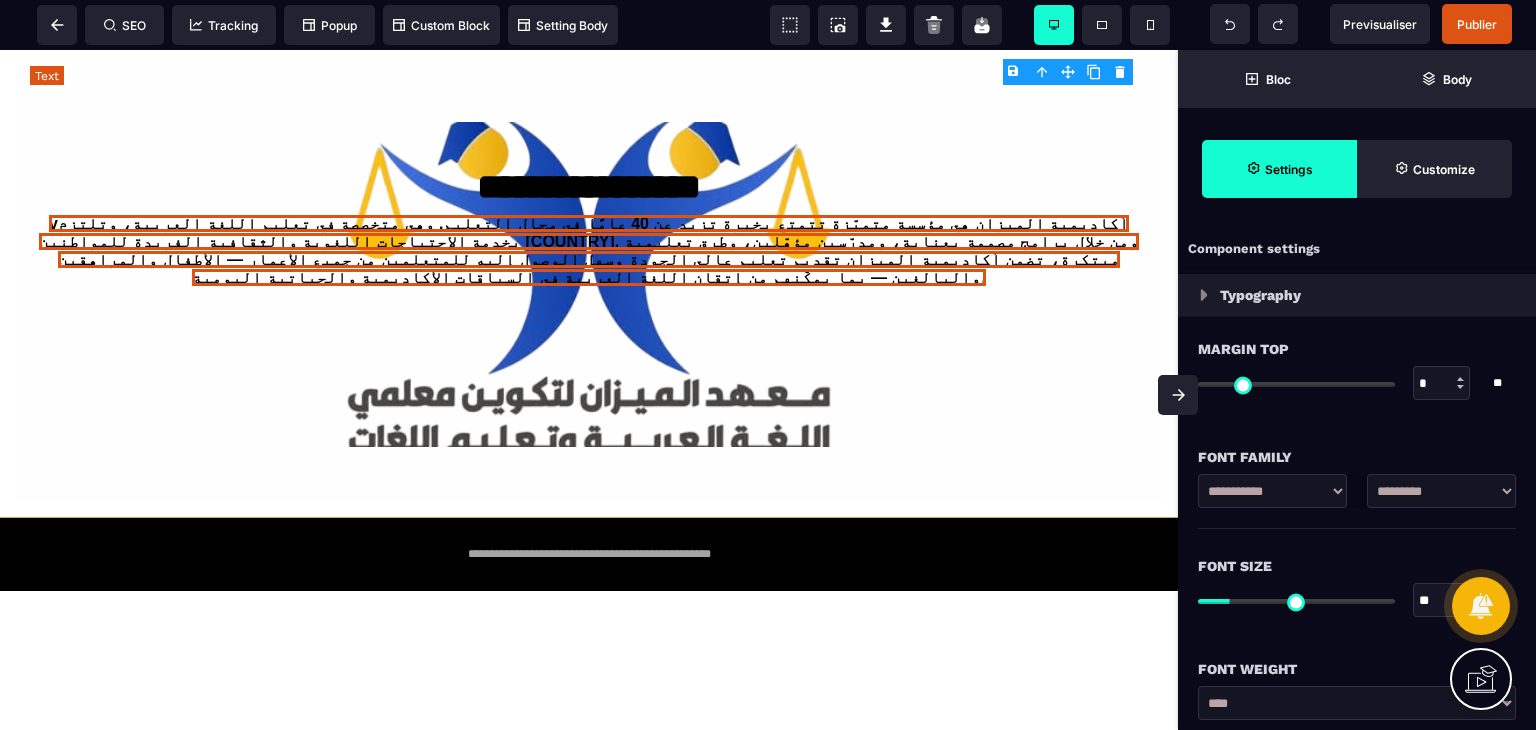 click on "vأكاديمية الميزان هي مؤسسة متميّزة تتمتع بخبرة تزيد عن 40 عامًا في مجال التعليم. وهي متخصصة في تعليم اللغة العربية، وتلتزم بخدمة الاحتياجات اللغوية والثقافية الفريدة للمواطنين [COUNTRY]. ومن خلال برامج مصممة بعناية، ومدرّسين مؤهّلين، وطرق تعليمية مبتكرة، تضمن أكاديمية الميزان تقديم تعليم عالي الجودة وسهل الوصول إليه للمتعلمين من جميع الأعمار — الأطفال والمراهقين والبالغين — بما يمكّنهم من إتقان اللغة العربية في السياقات الأكاديمية والحياتية اليومية." at bounding box center (589, 250) 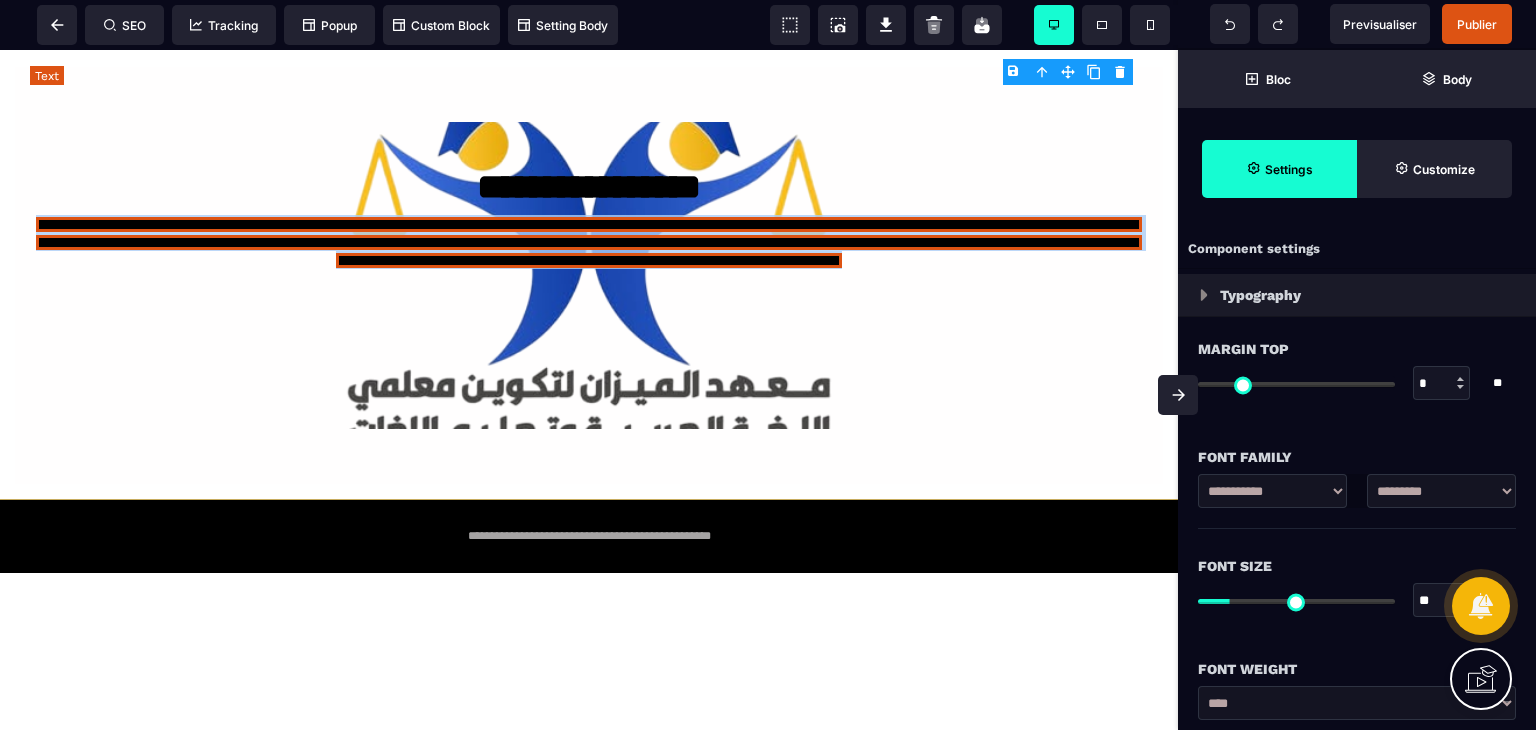 click on "**********" at bounding box center (589, 242) 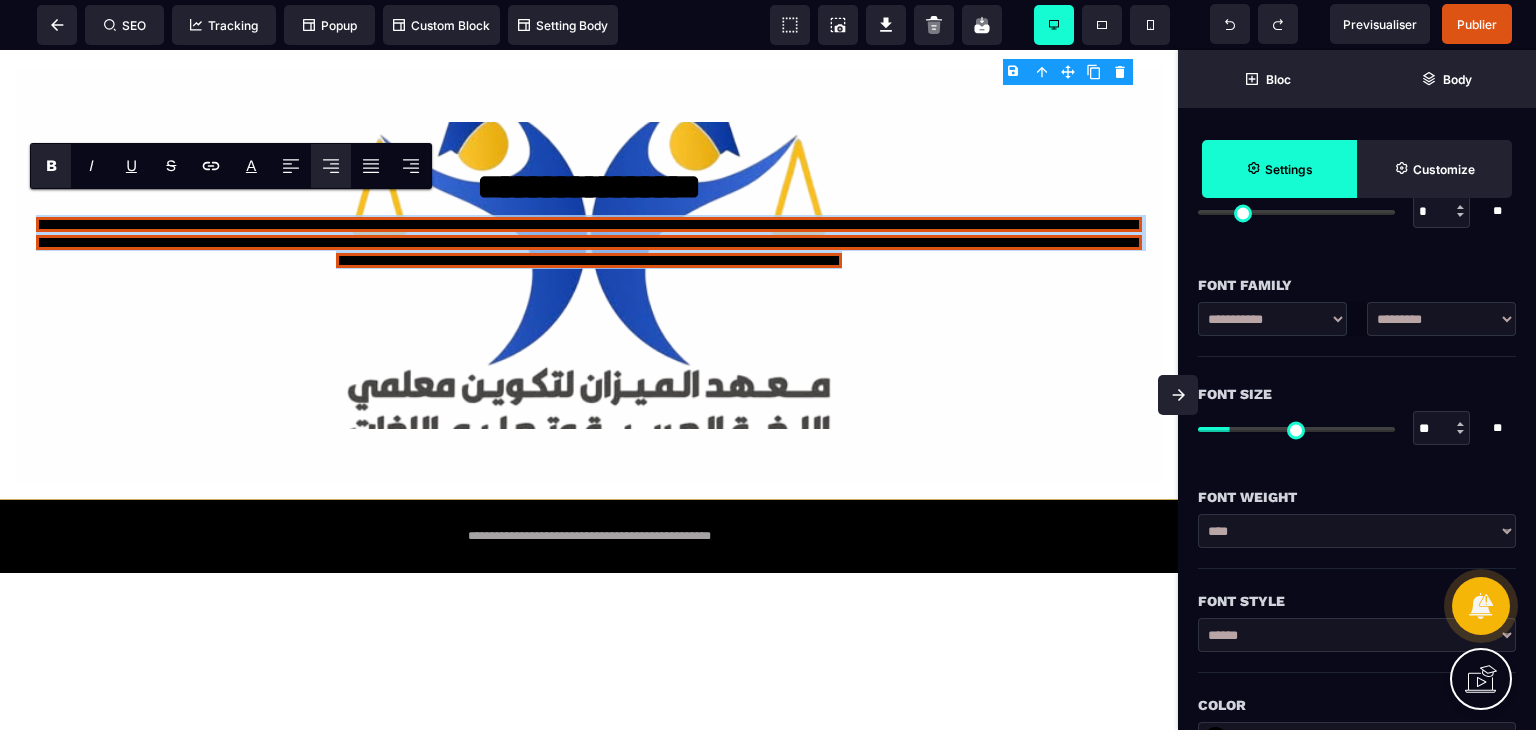 scroll, scrollTop: 200, scrollLeft: 0, axis: vertical 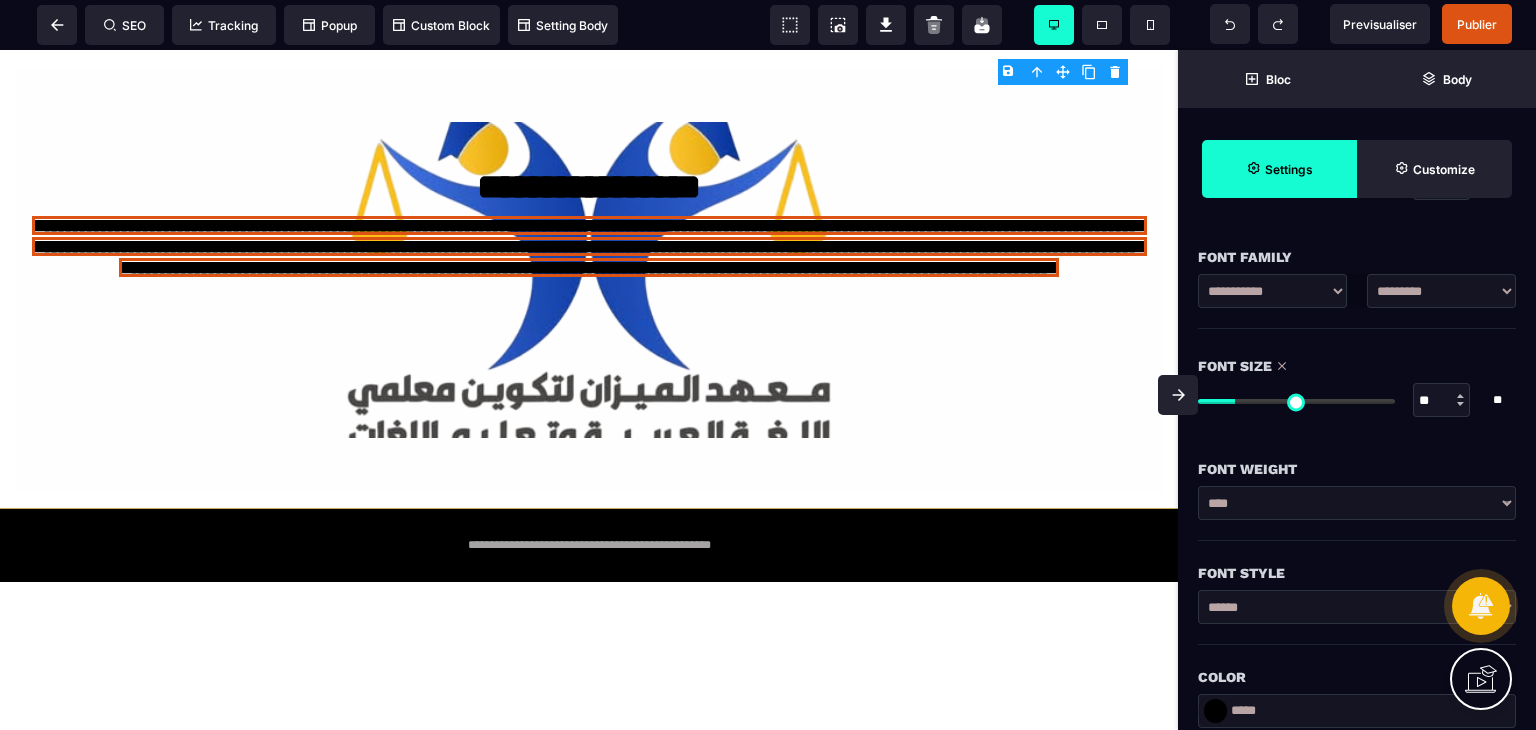 click at bounding box center (1296, 401) 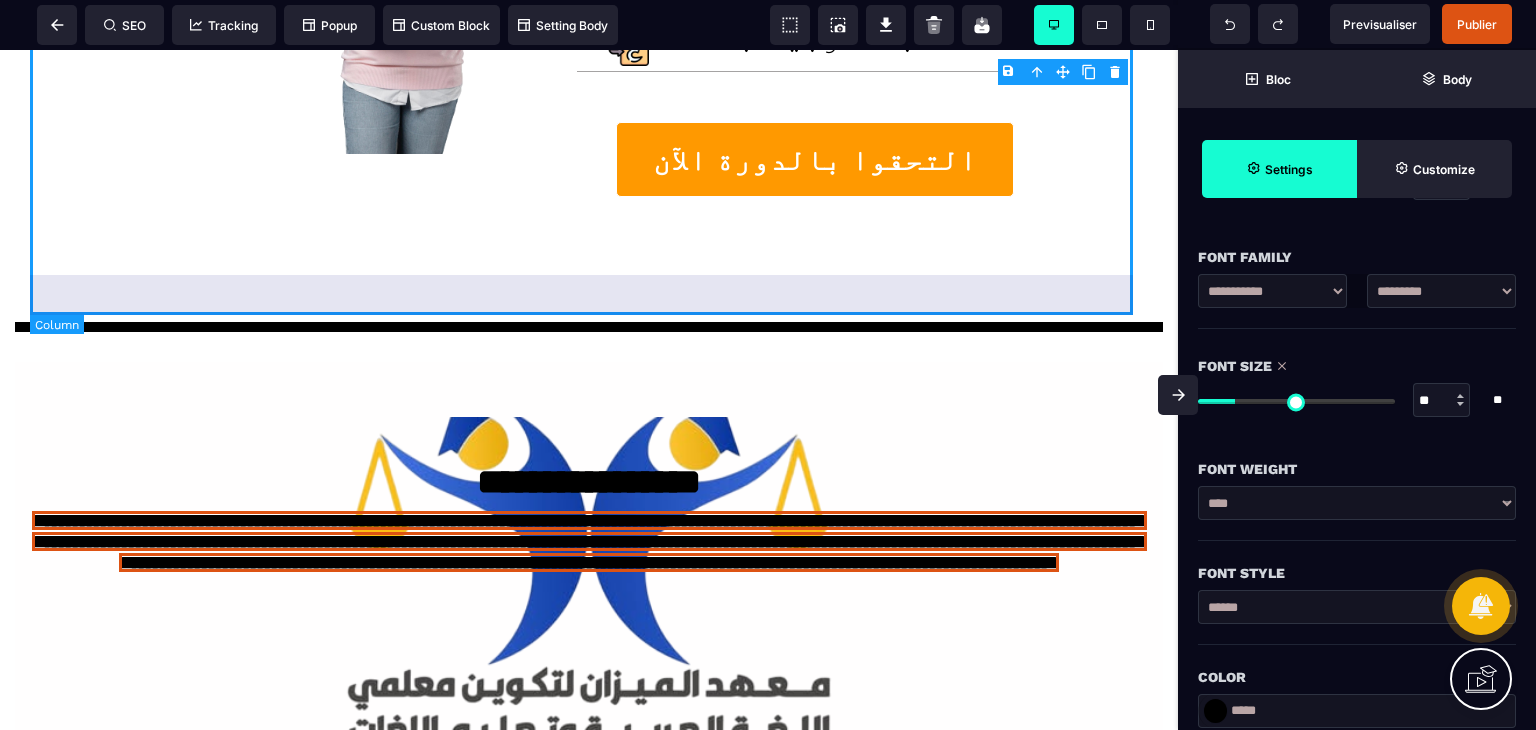 scroll, scrollTop: 1310, scrollLeft: 0, axis: vertical 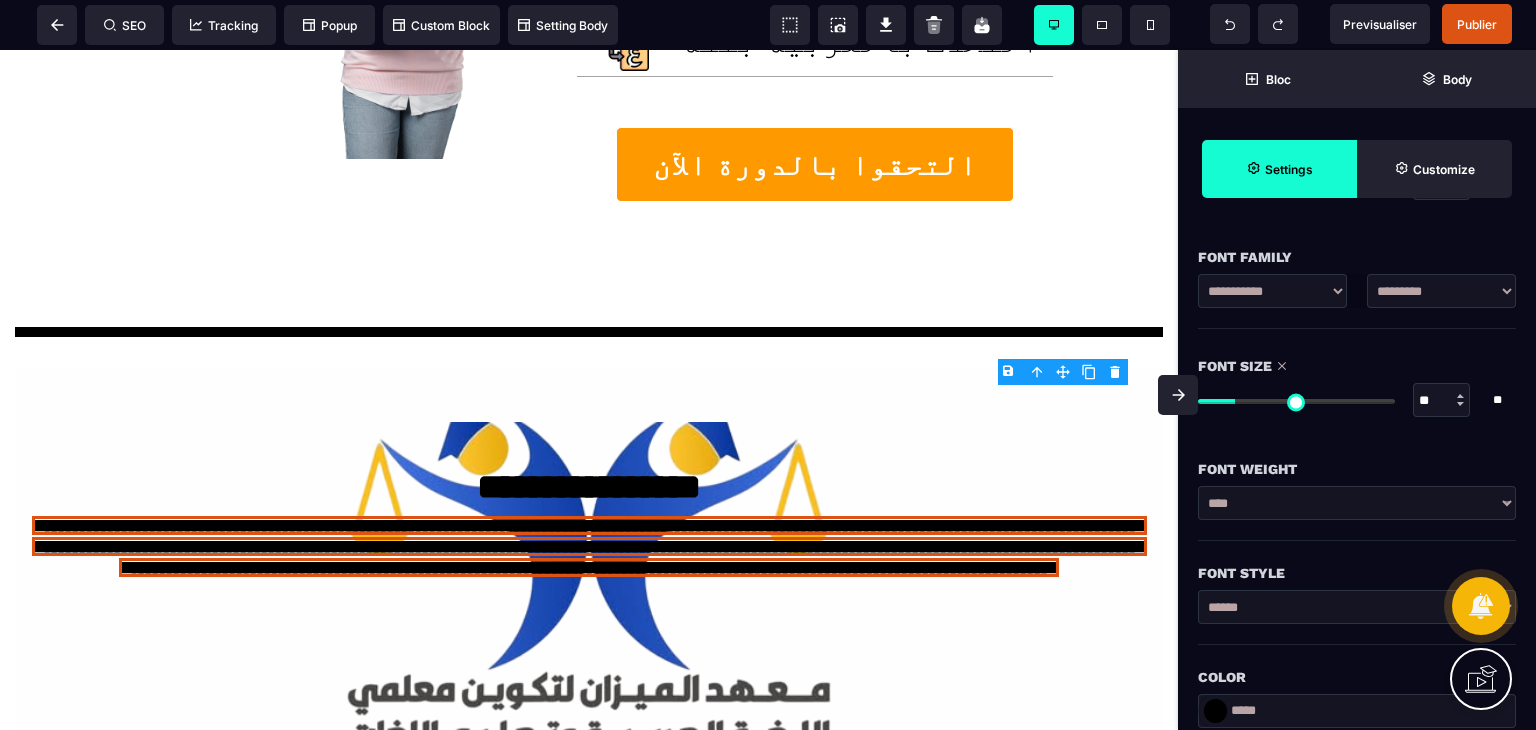 click at bounding box center (1296, 401) 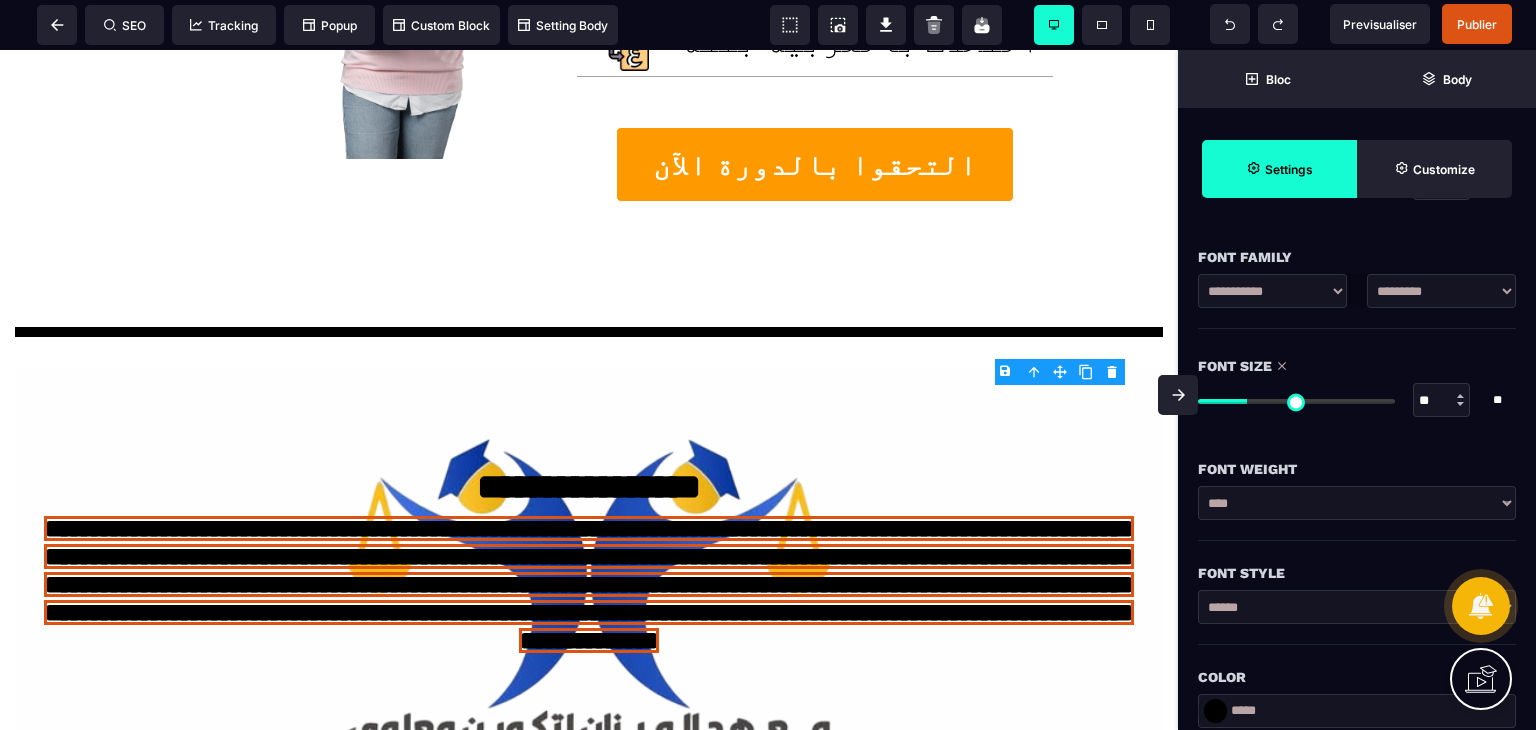 click at bounding box center (1296, 401) 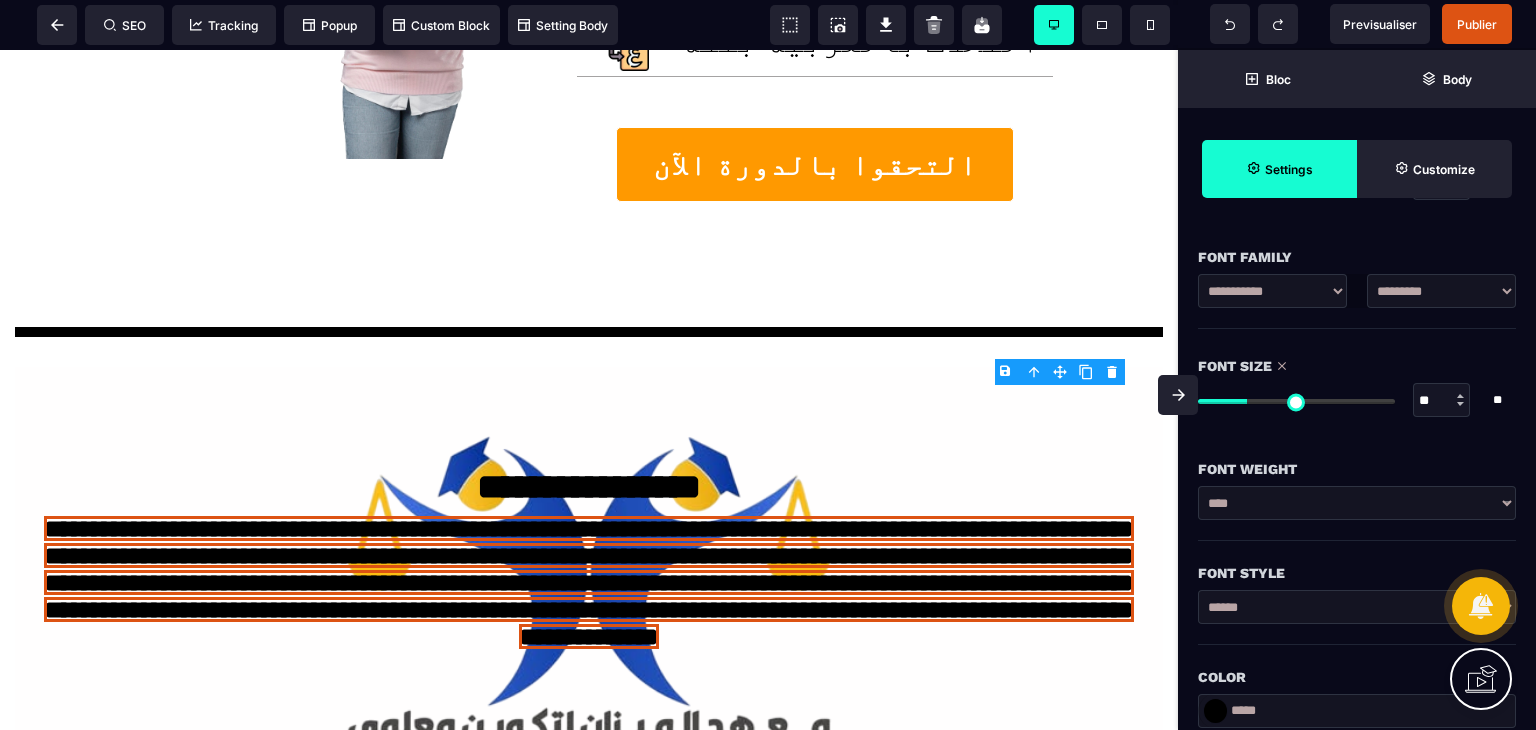 drag, startPoint x: 1184, startPoint y: 392, endPoint x: 1184, endPoint y: 341, distance: 51 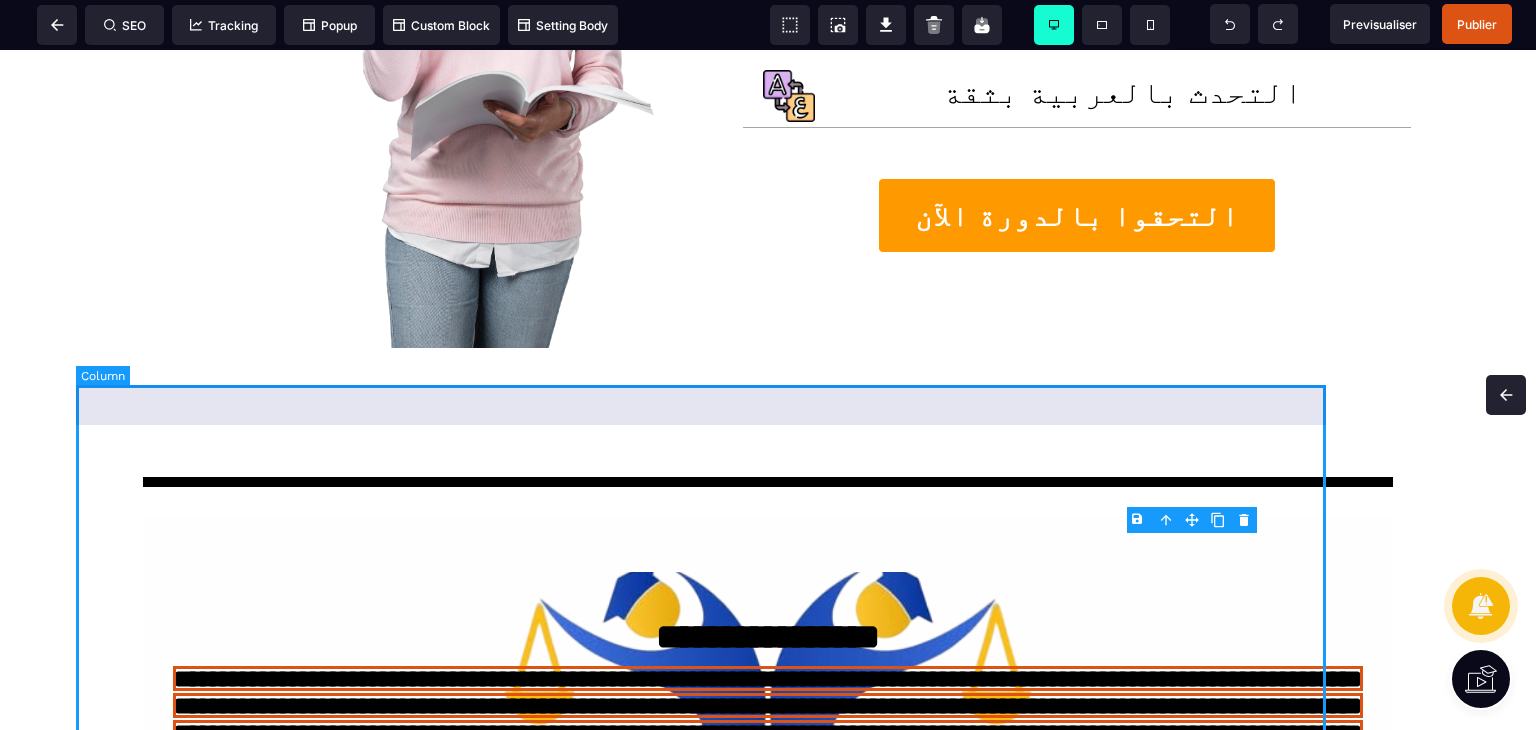 scroll, scrollTop: 1270, scrollLeft: 0, axis: vertical 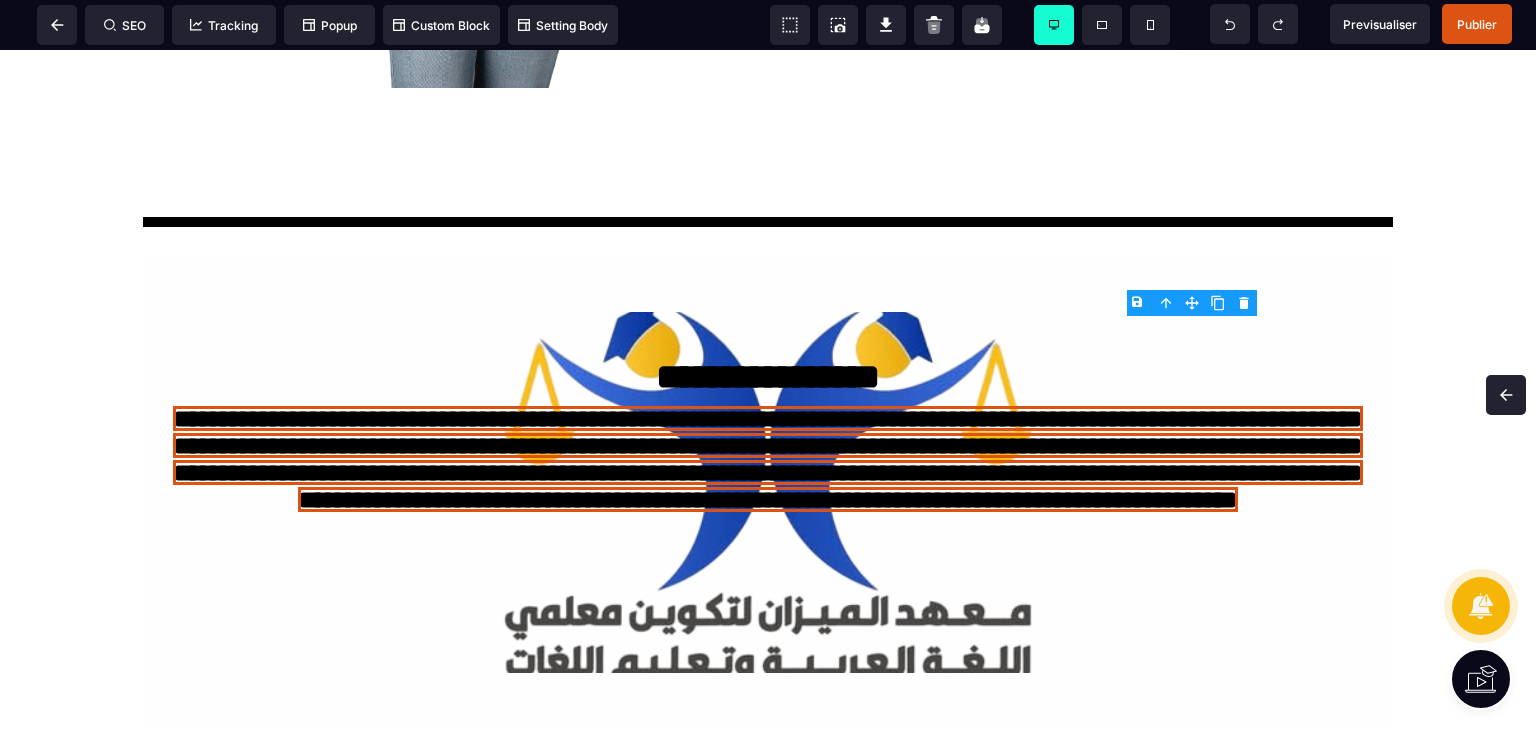 click on "فرصة لتعليم أطفالكم اللغة العربية من أمريكا نحن في أكاديمية الميزان نُقدّم برنامجًا مميزًا لتعليم اللغة العربية للأطفال بطريقة حديثة وتفاعلية، تجمع بين المتعة والتعلّم. نعتمد على أساليب تربوية فعّالة تساعد الطفل على فهم اللغة واستخدامها بطلاقة، سواء في القراءة أو الكتابة أو التحدث. هدفنا هو ربط الطفل بهويته وثقافته، وجعل تعلّم العربية تجربة ممتعة ومستمرة. سجّلوا أطفالكم الآن GET YOUR FREE COPY 10 Mindsets that will make you Successful Lorem ipsum dolor sit amet, consectetur adipisicing elit. Autem dolore, alias, numquam enim ab voluptate id quam harum ducimus cupiditate similique quisquam et deserunt. SEND ME A FREE COPY PRE-HEADLINE LOREM IPSUM Are you struggling with any of these? BREAD 1 BREAD 2" at bounding box center [768, 32] 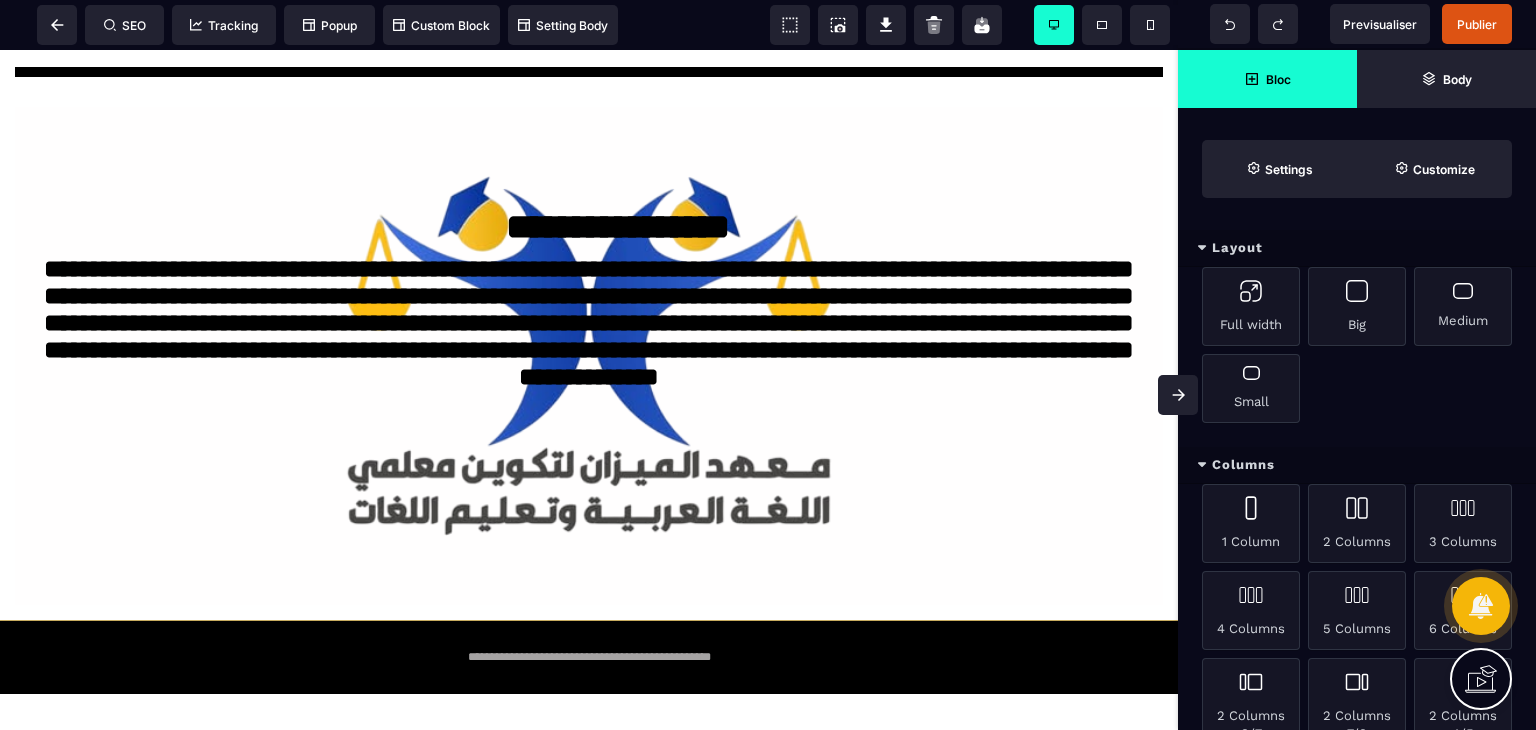 scroll, scrollTop: 1592, scrollLeft: 0, axis: vertical 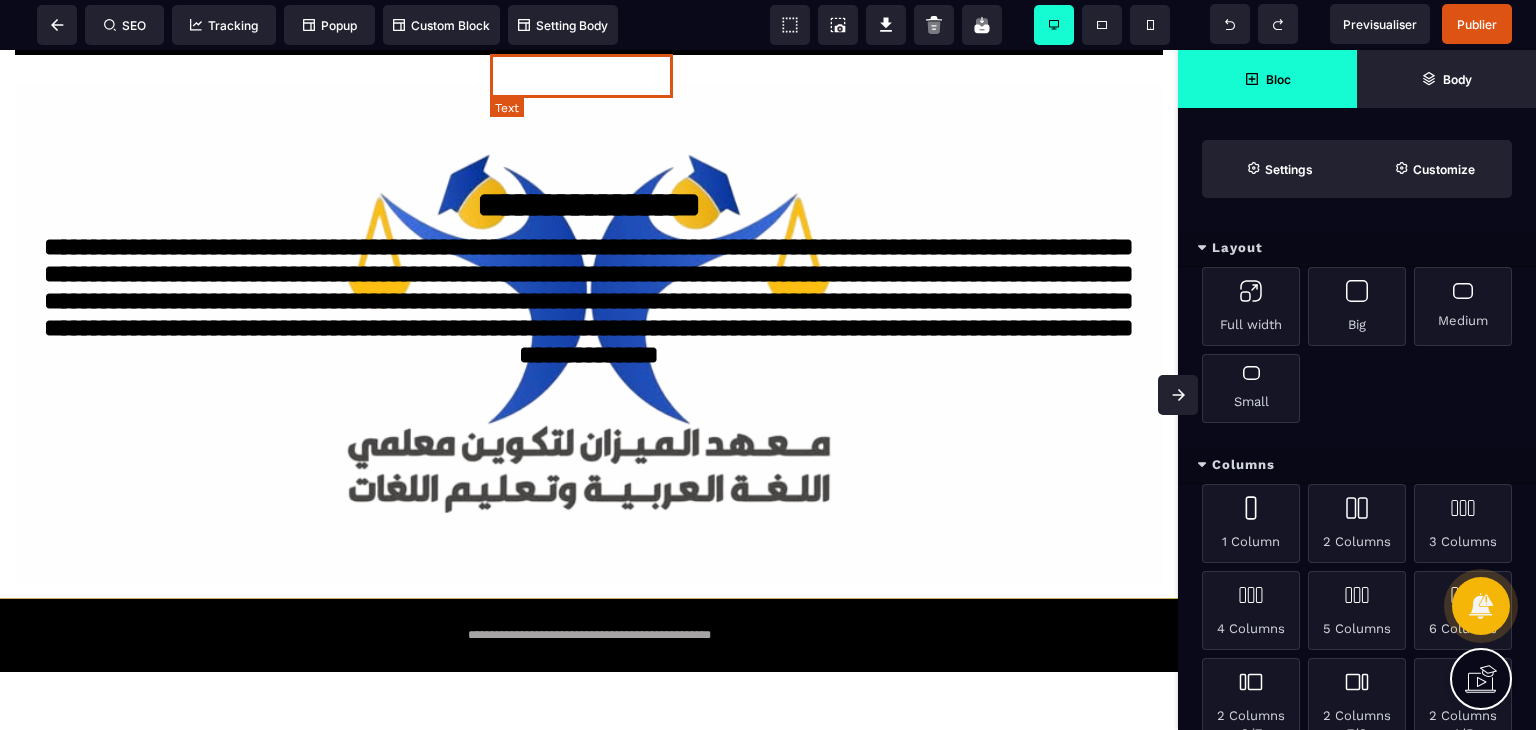 click on "**********" at bounding box center (589, 205) 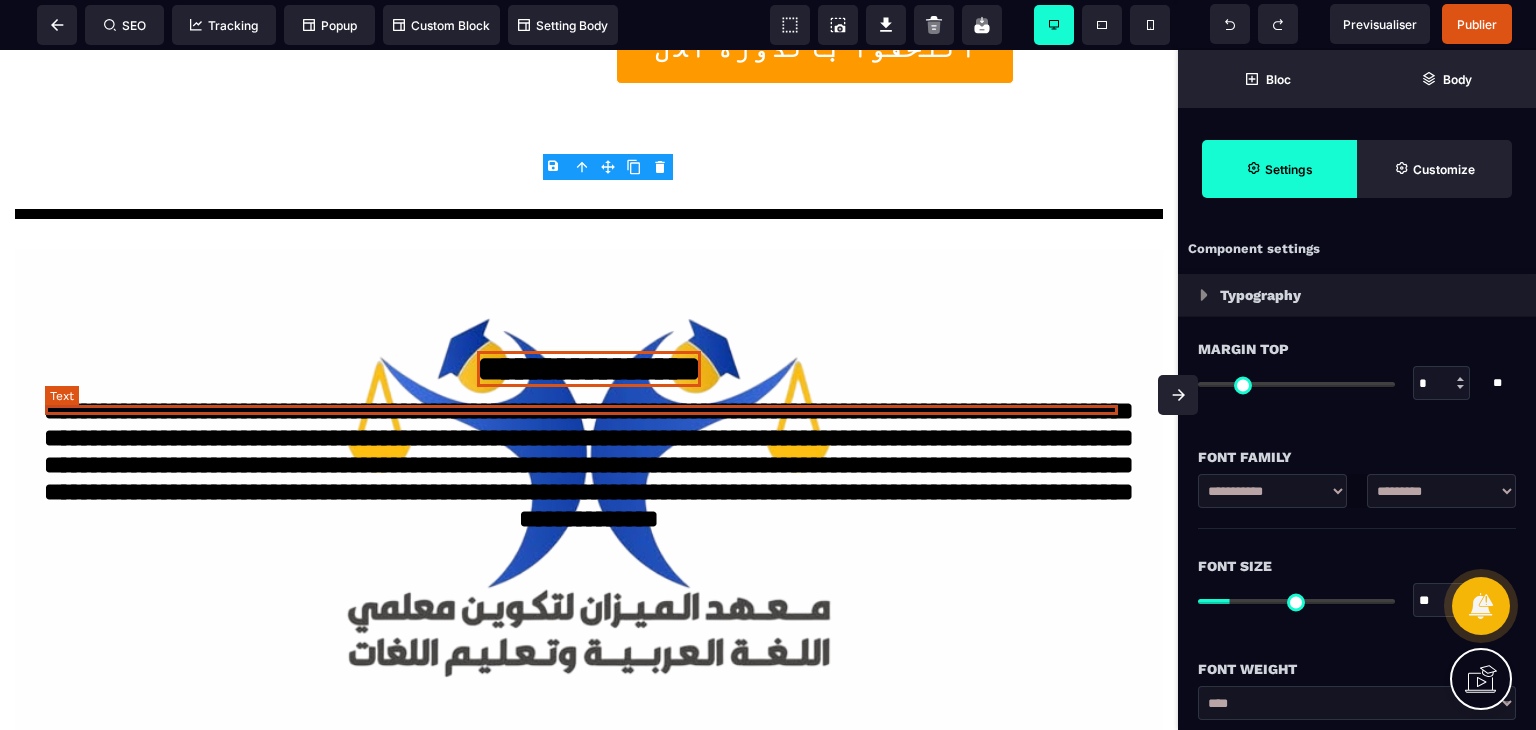 scroll, scrollTop: 1392, scrollLeft: 0, axis: vertical 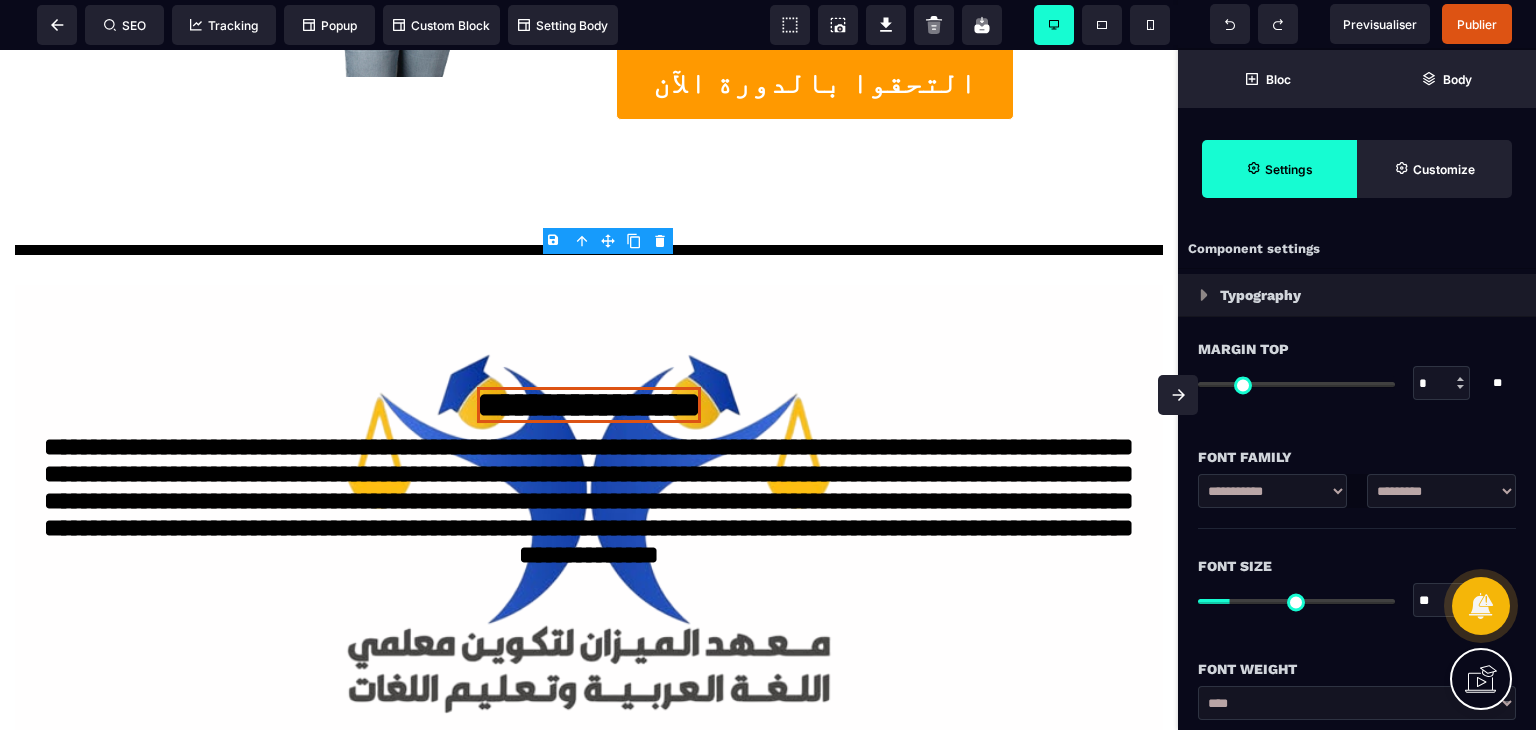 click at bounding box center [1178, 395] 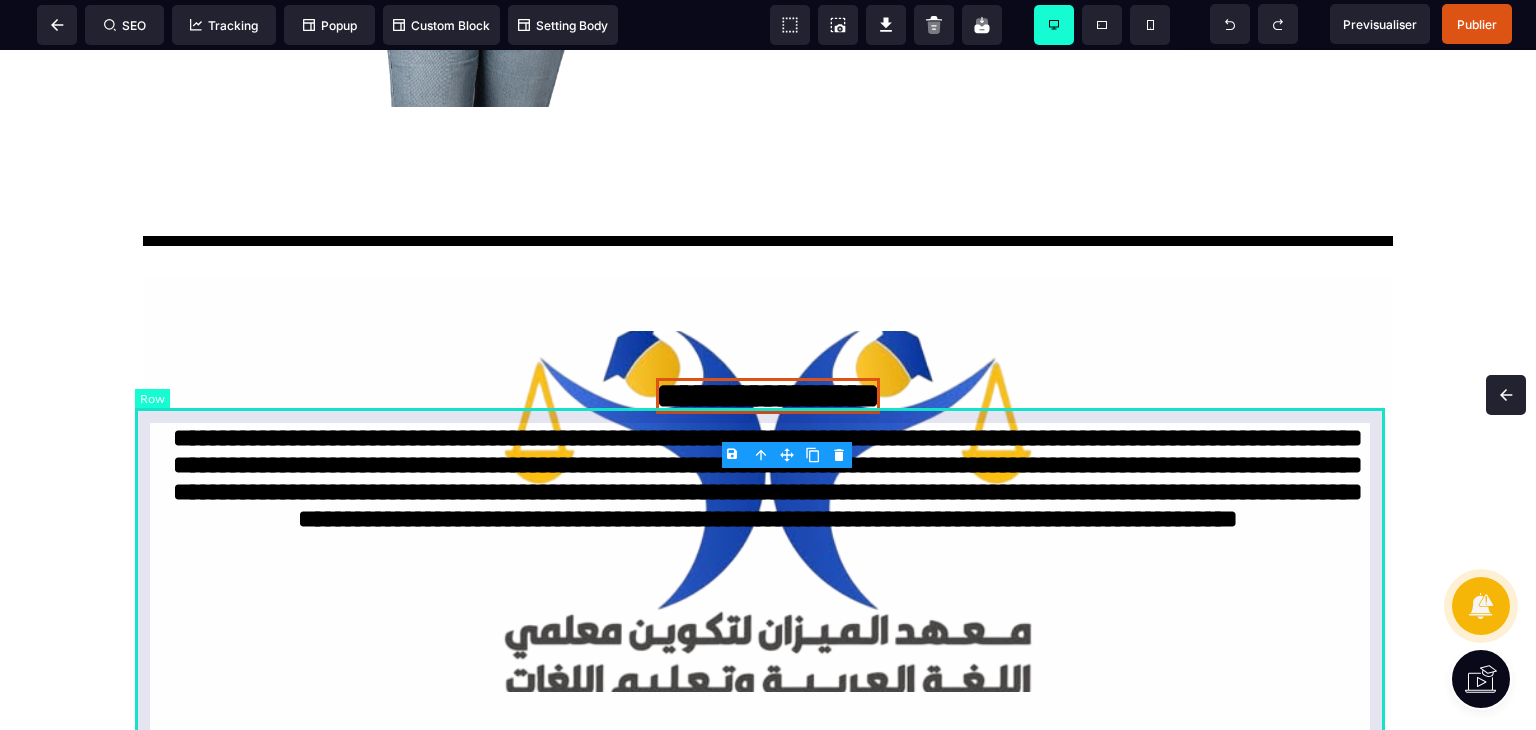 scroll, scrollTop: 1570, scrollLeft: 0, axis: vertical 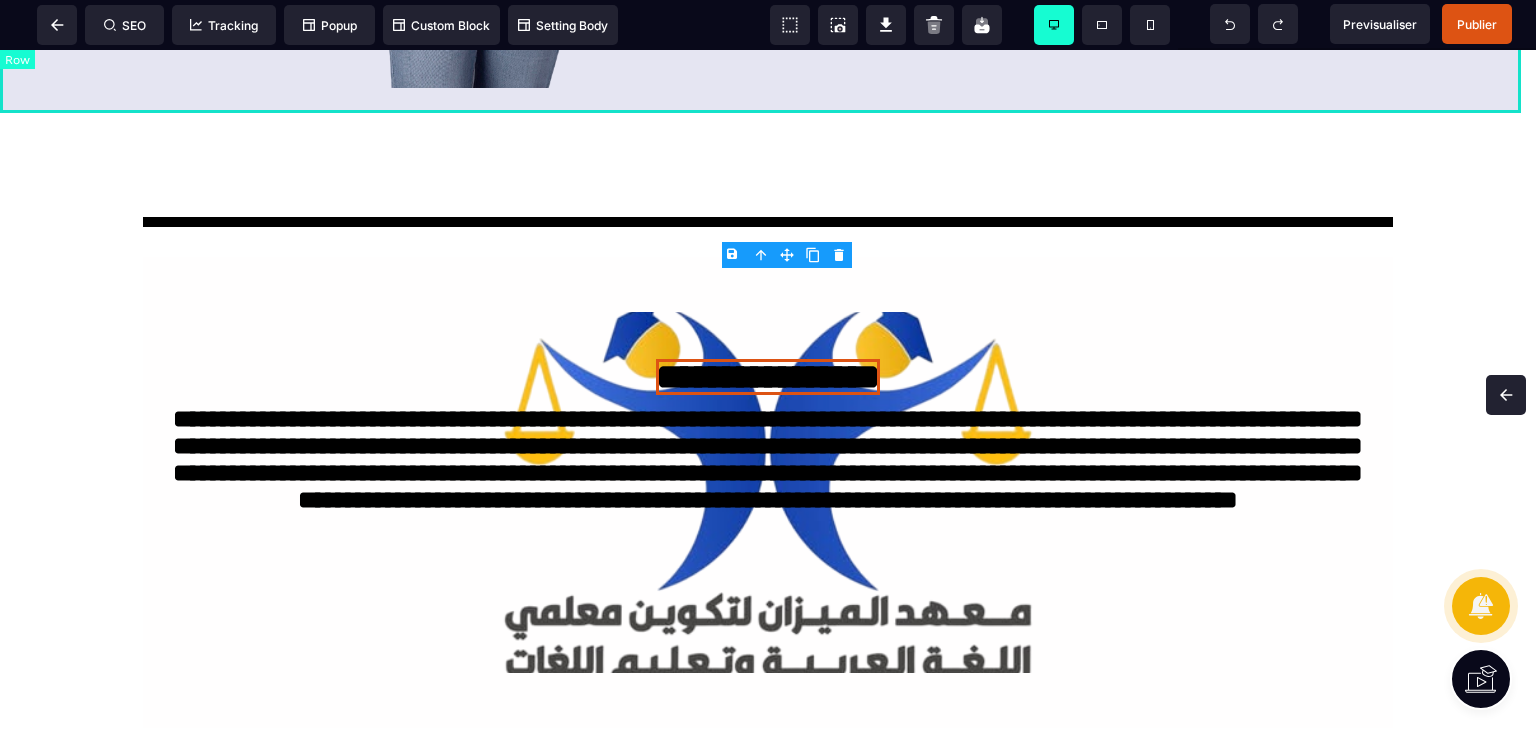 click on "**********" at bounding box center [768, 378] 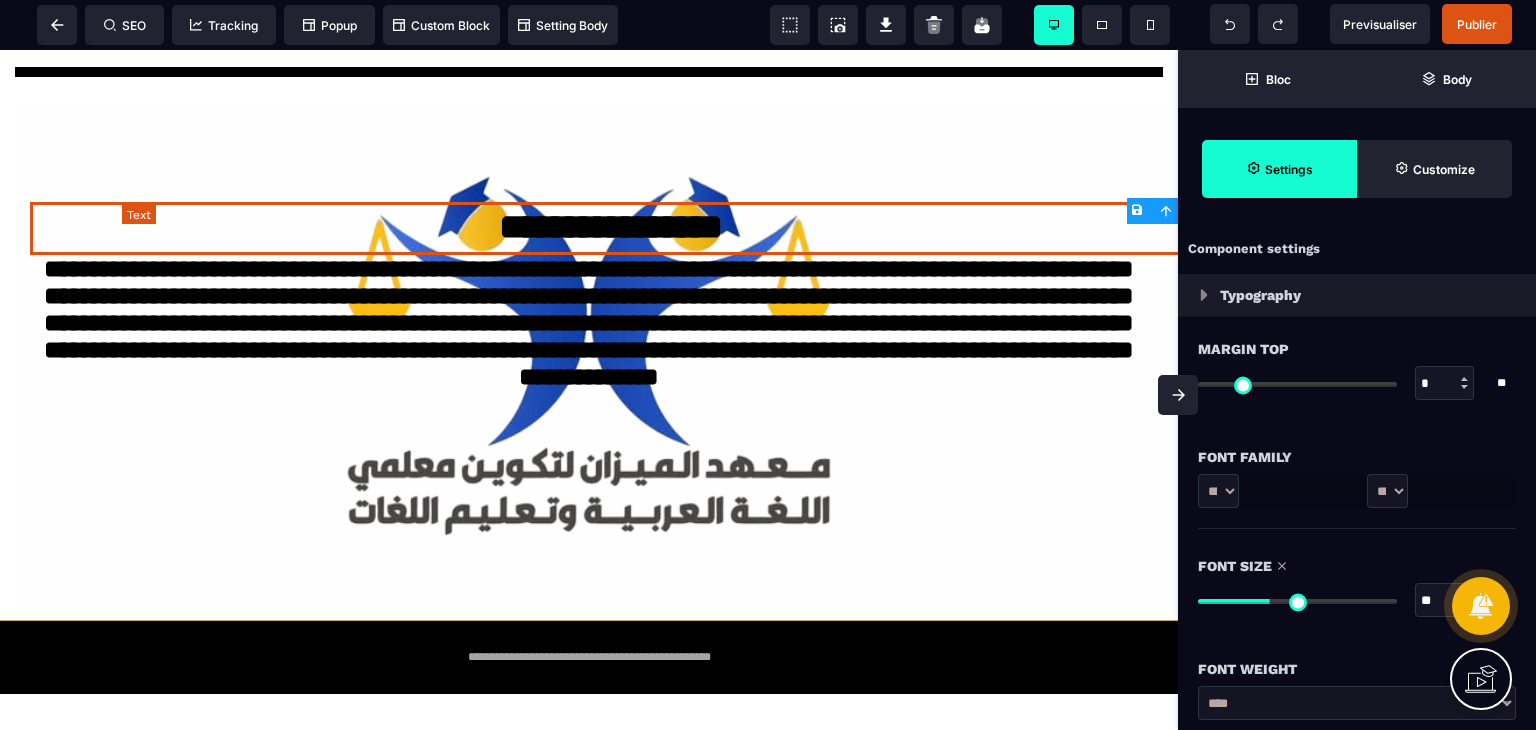 scroll, scrollTop: 1592, scrollLeft: 0, axis: vertical 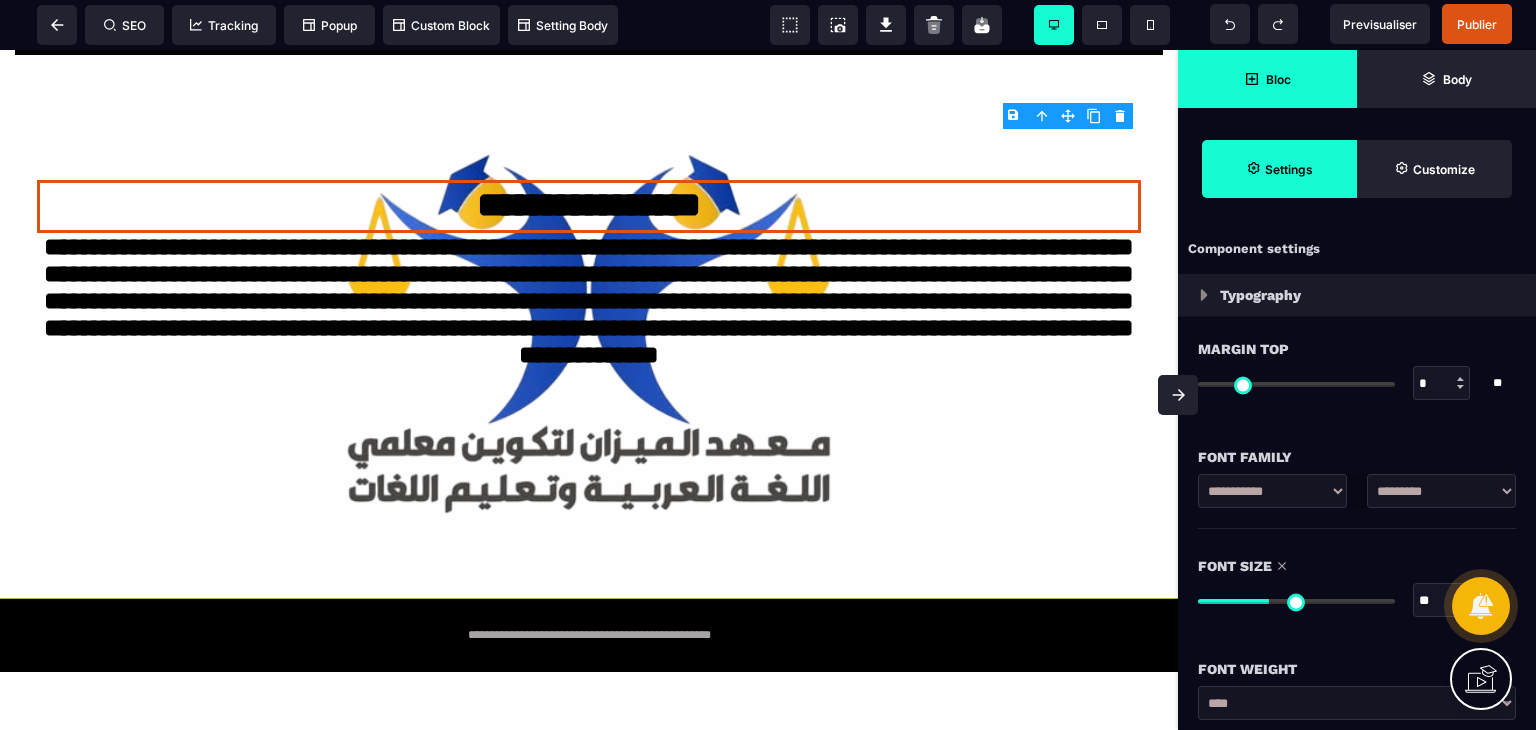 click on "Bloc" at bounding box center [1267, 79] 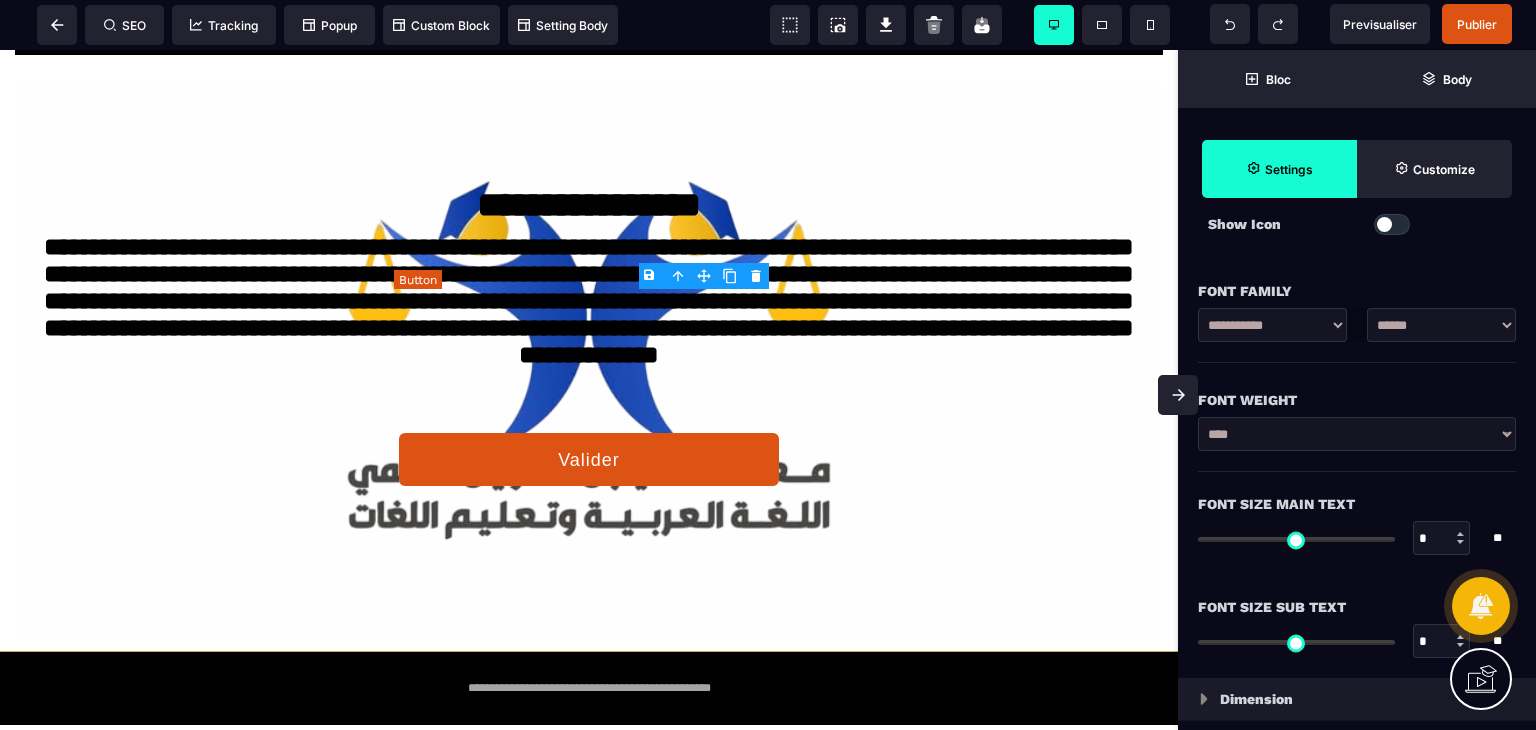 scroll, scrollTop: 0, scrollLeft: 0, axis: both 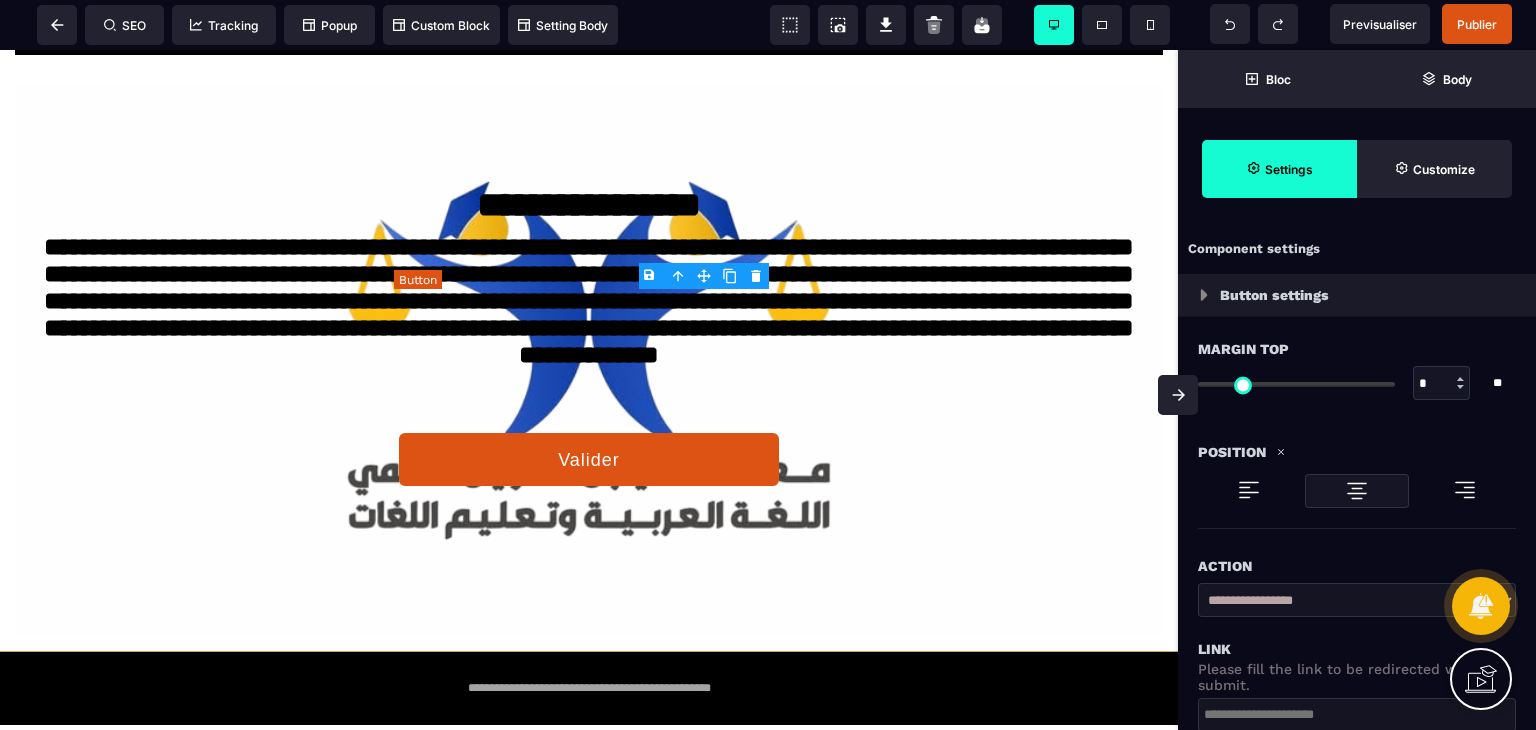 click on "Valider" at bounding box center [589, 461] 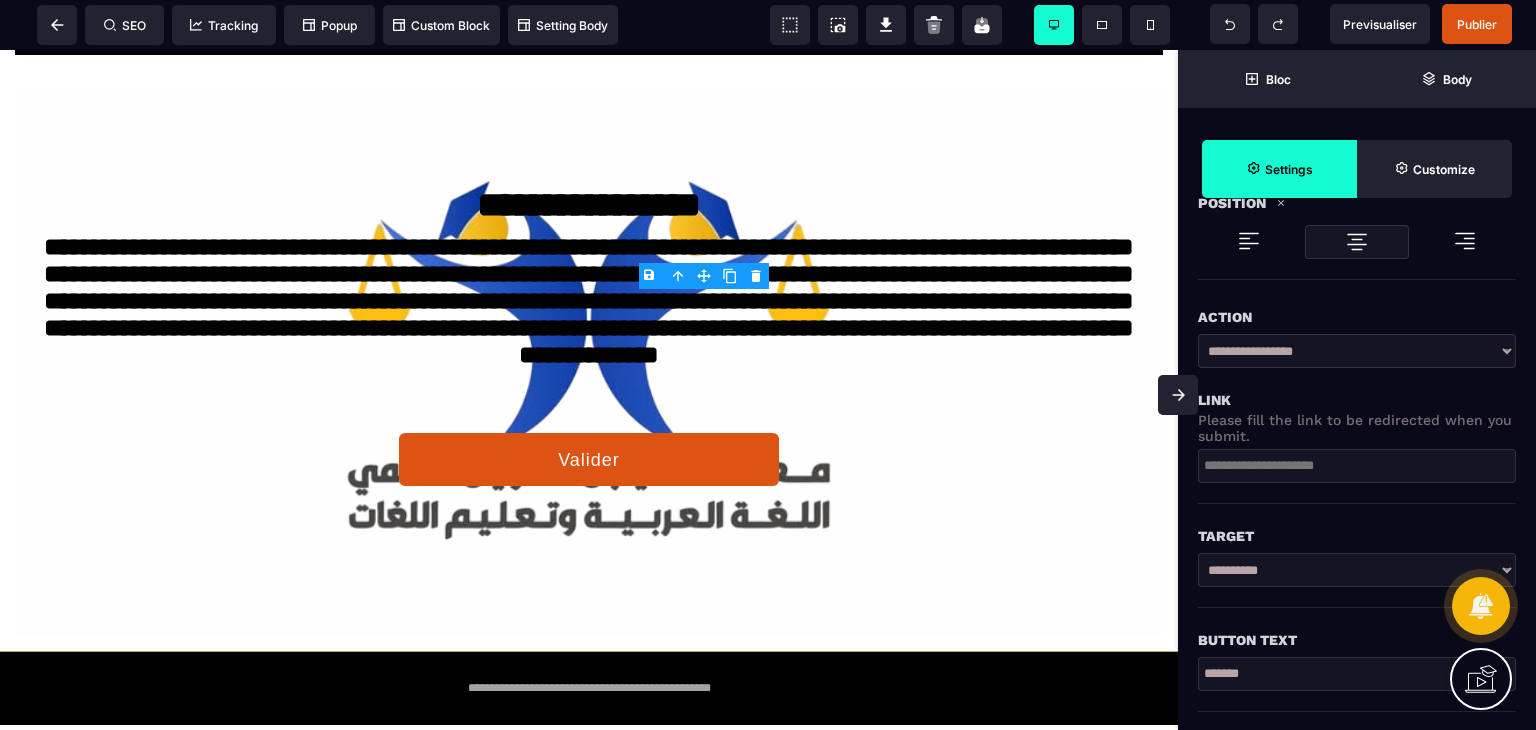 scroll, scrollTop: 200, scrollLeft: 0, axis: vertical 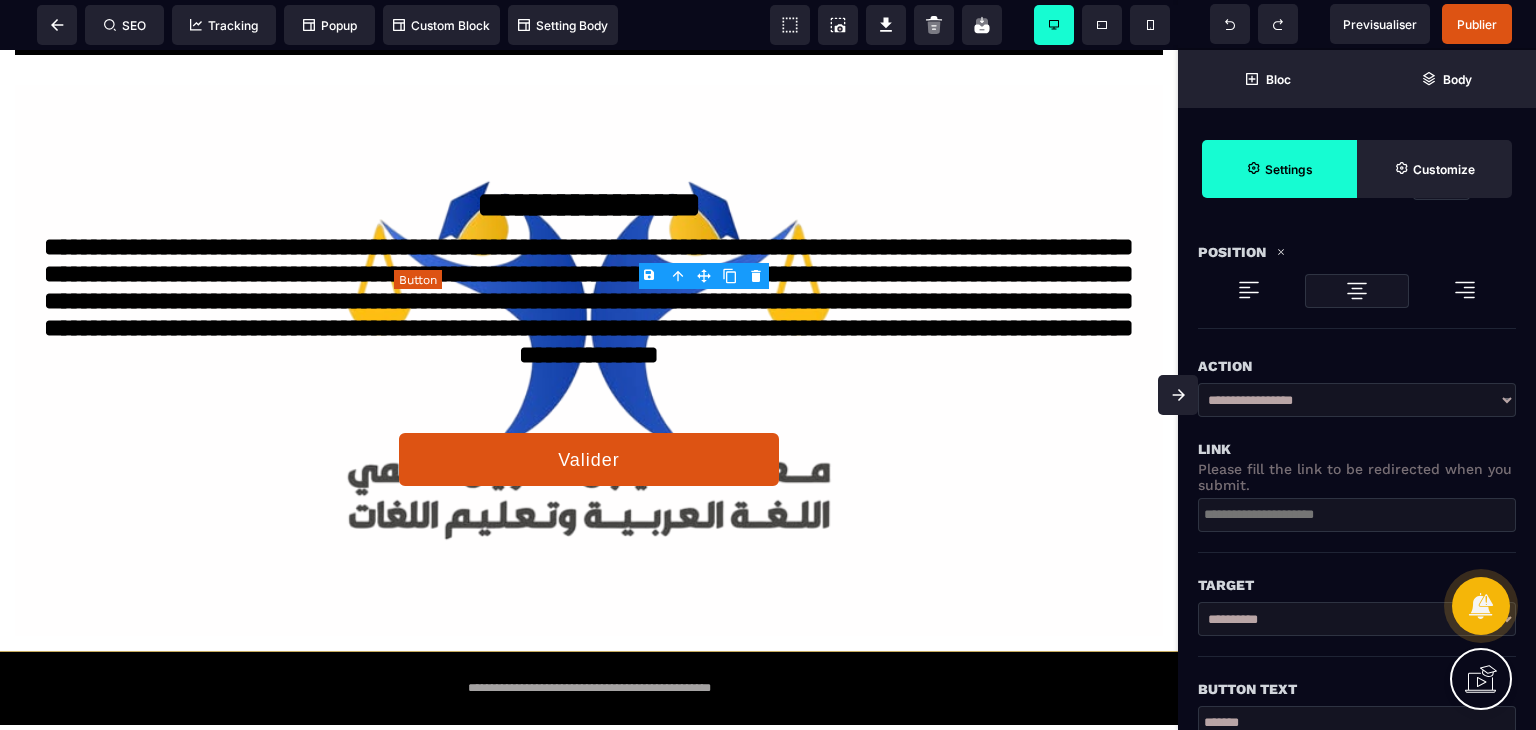 click on "Valider" at bounding box center [589, 459] 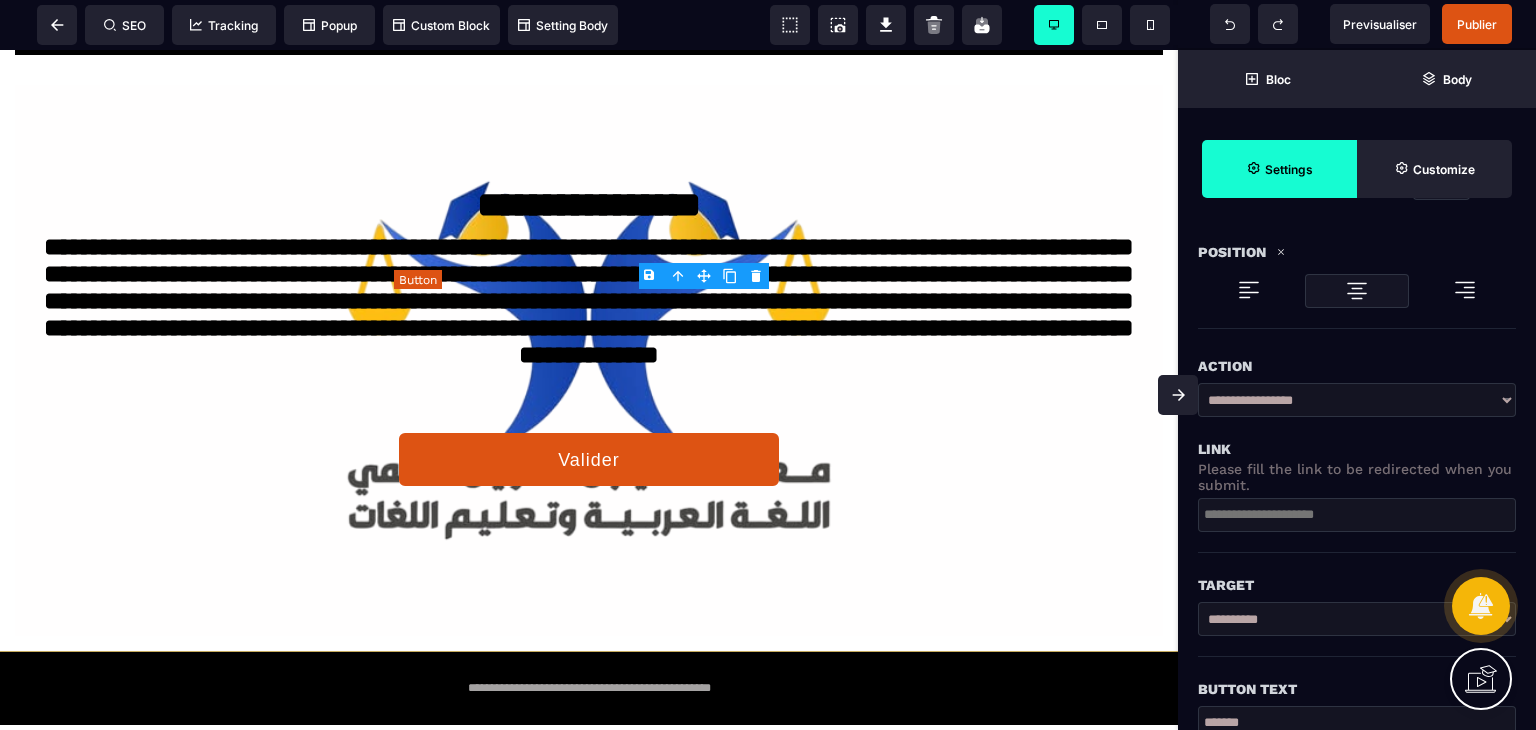 click on "Valider" at bounding box center [589, 461] 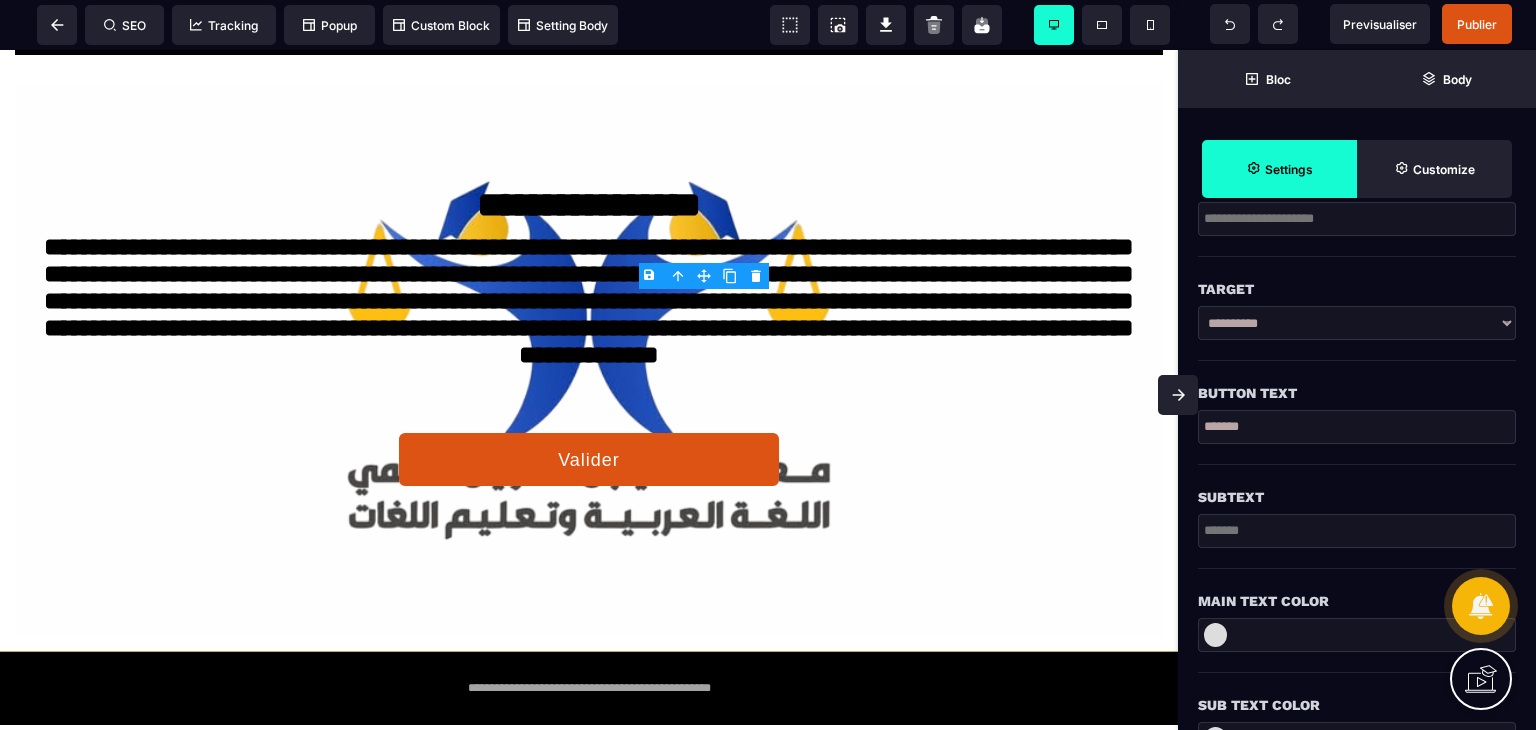 scroll, scrollTop: 500, scrollLeft: 0, axis: vertical 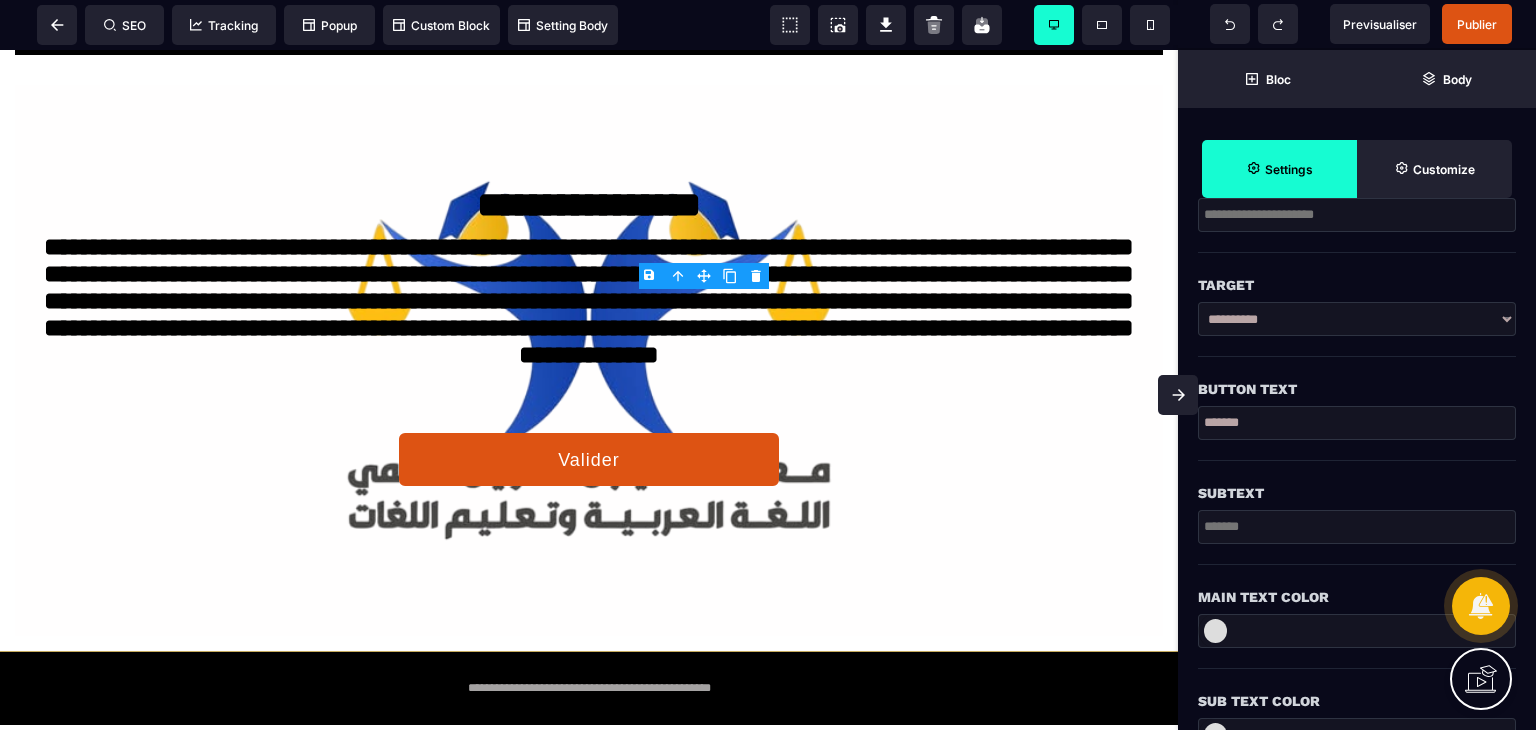click on "*******" at bounding box center (1357, 423) 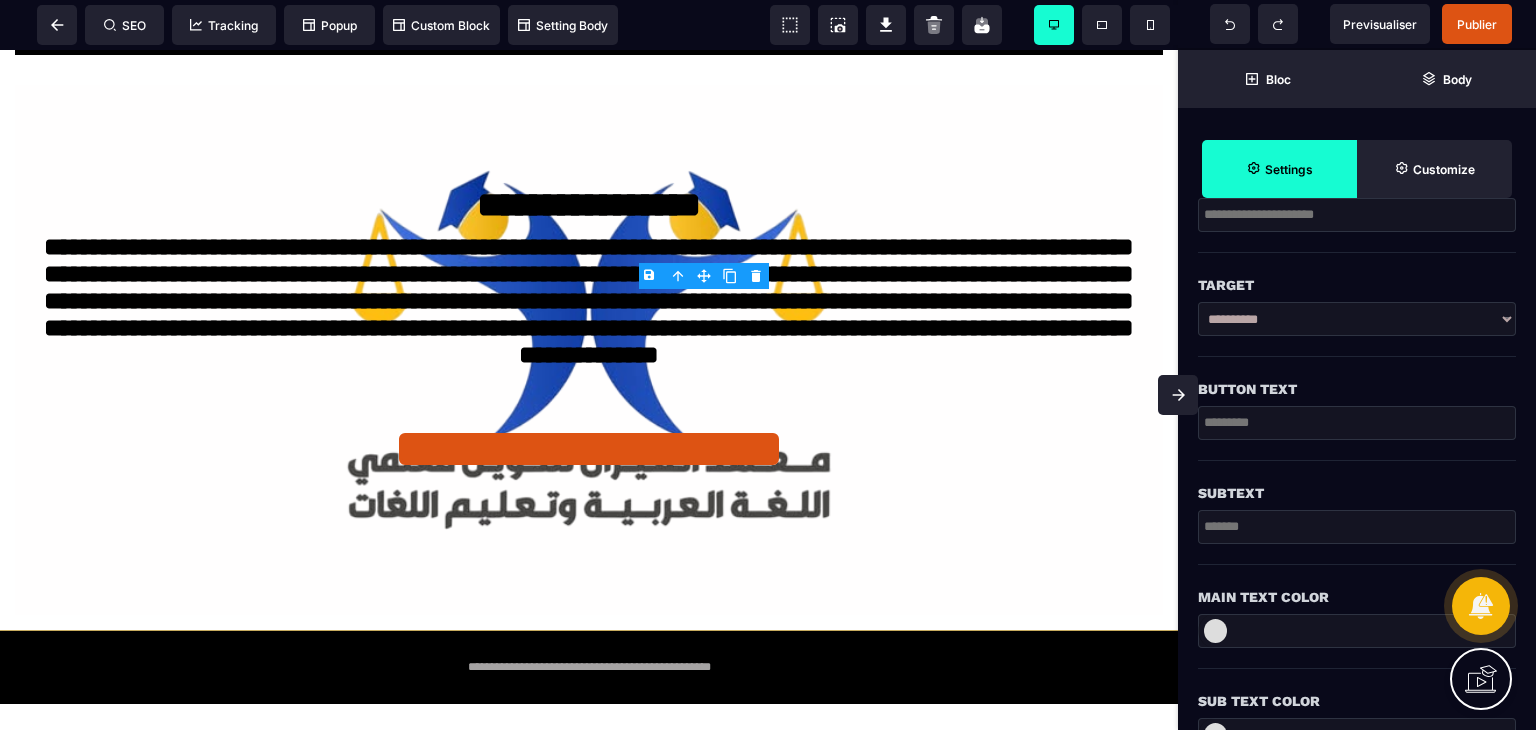 paste on "********" 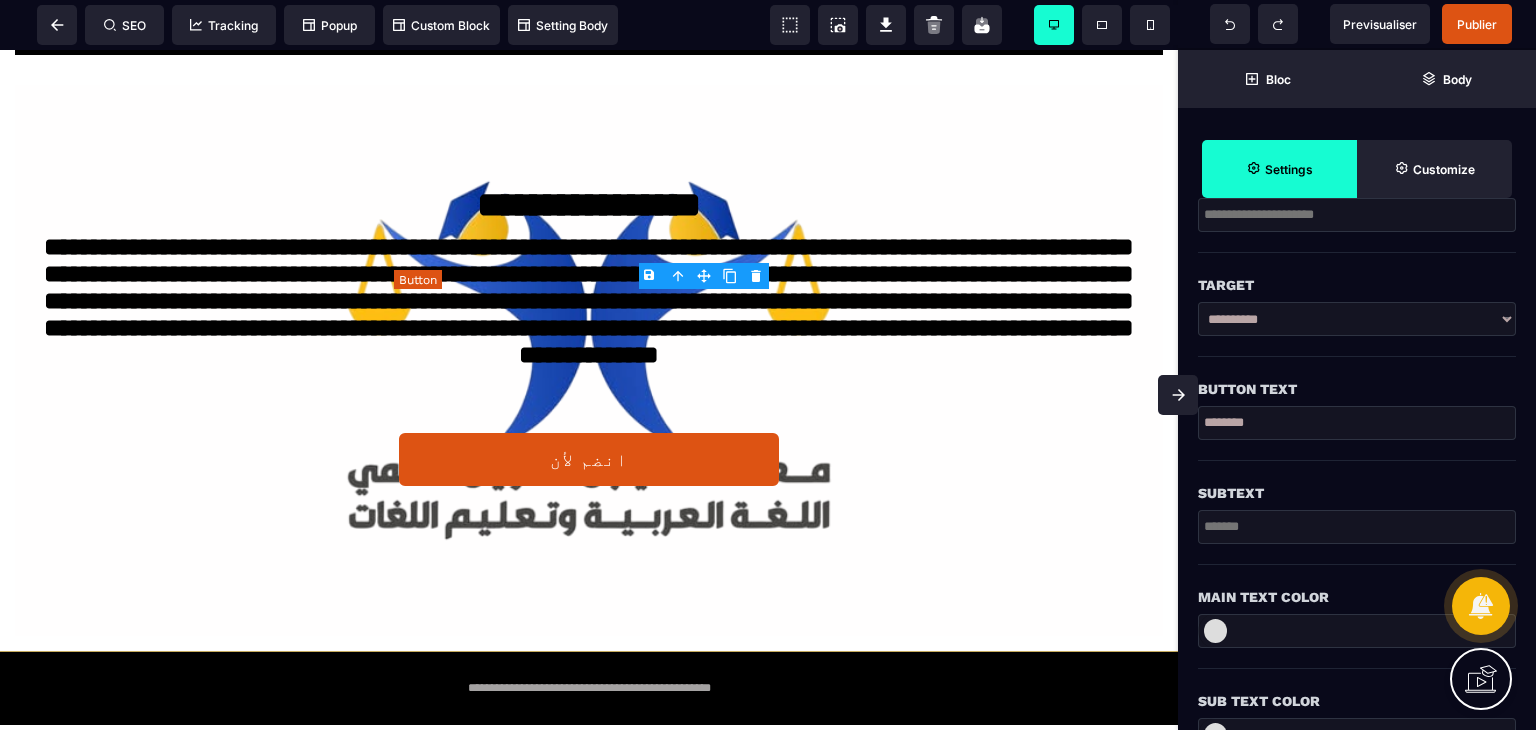 click on "انضم لأن" at bounding box center [589, 461] 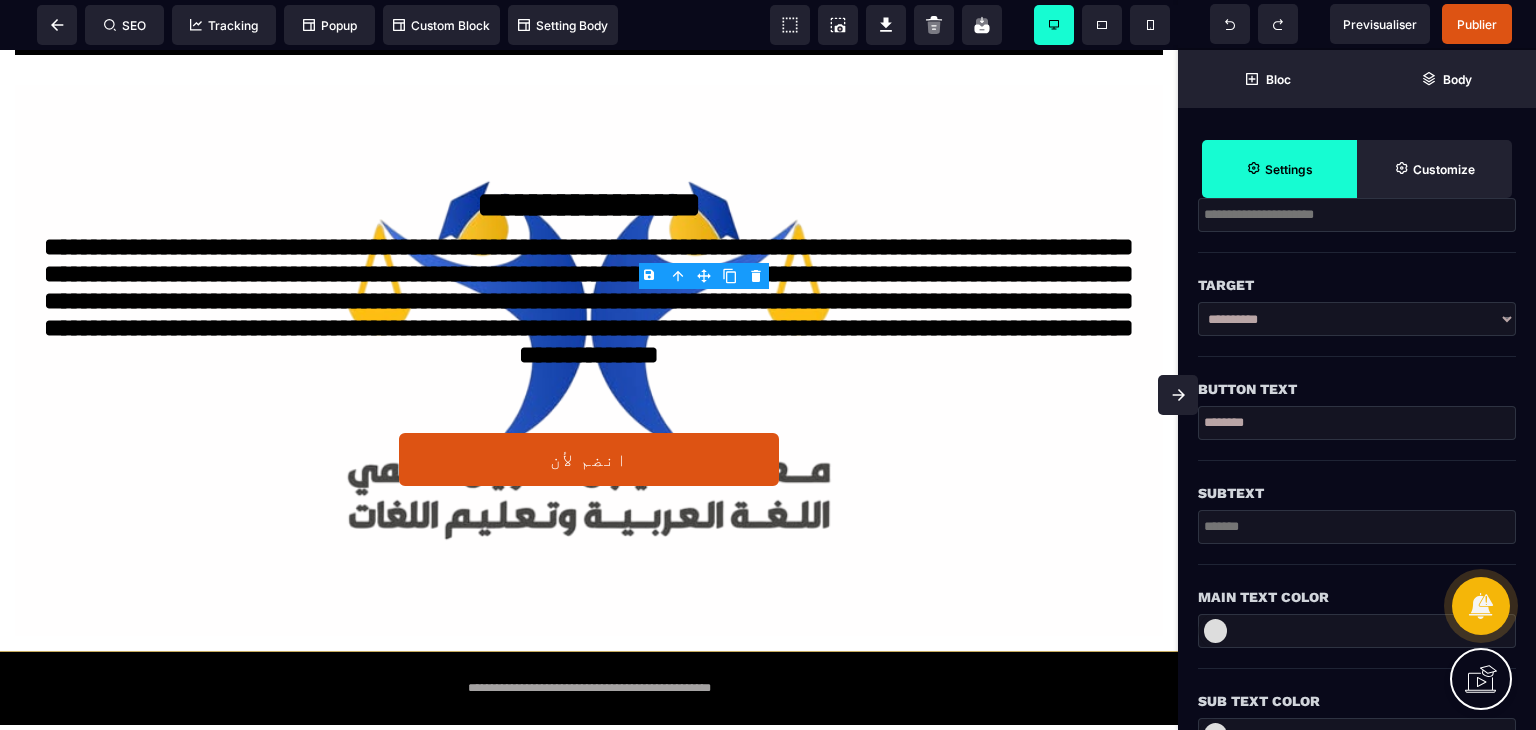 click on "********" at bounding box center [1357, 423] 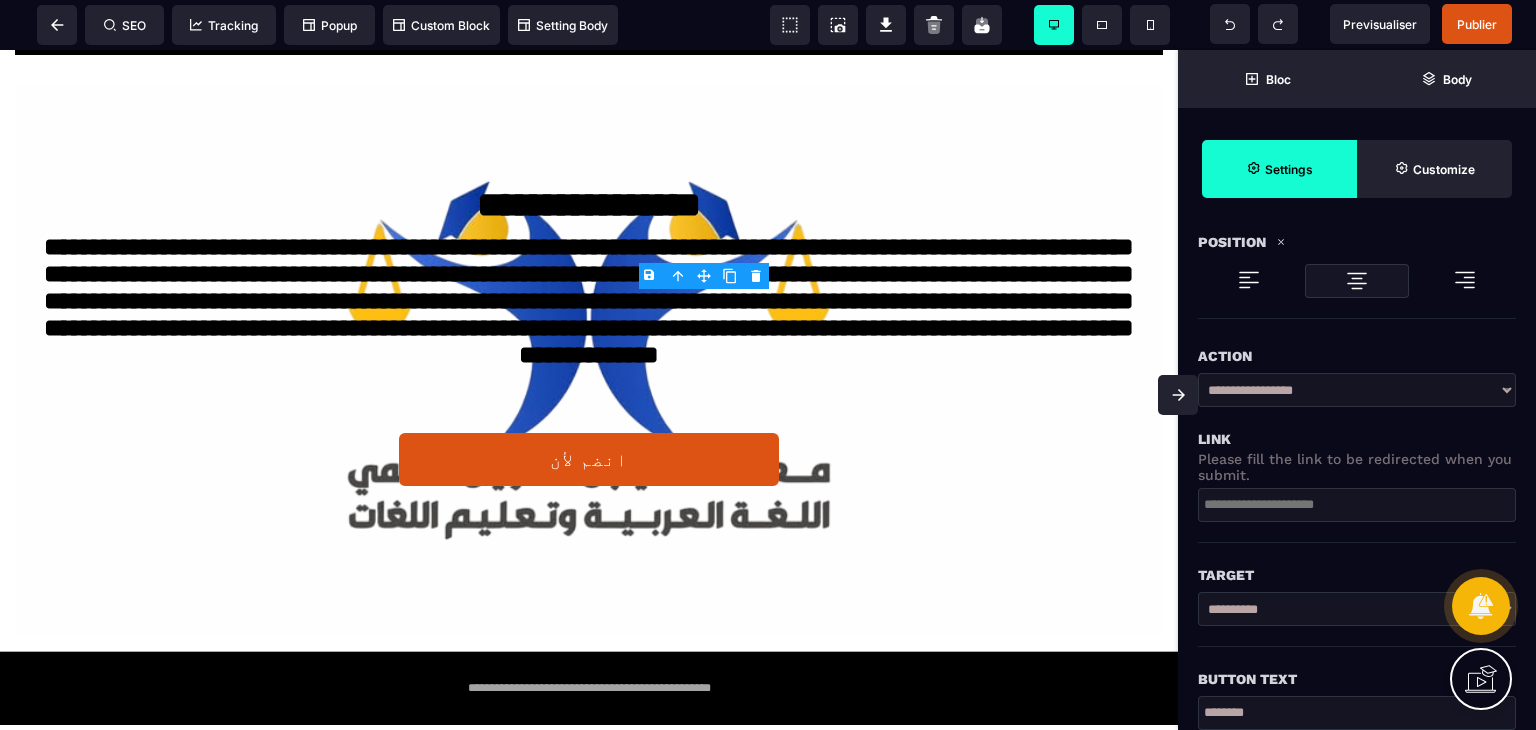 scroll, scrollTop: 200, scrollLeft: 0, axis: vertical 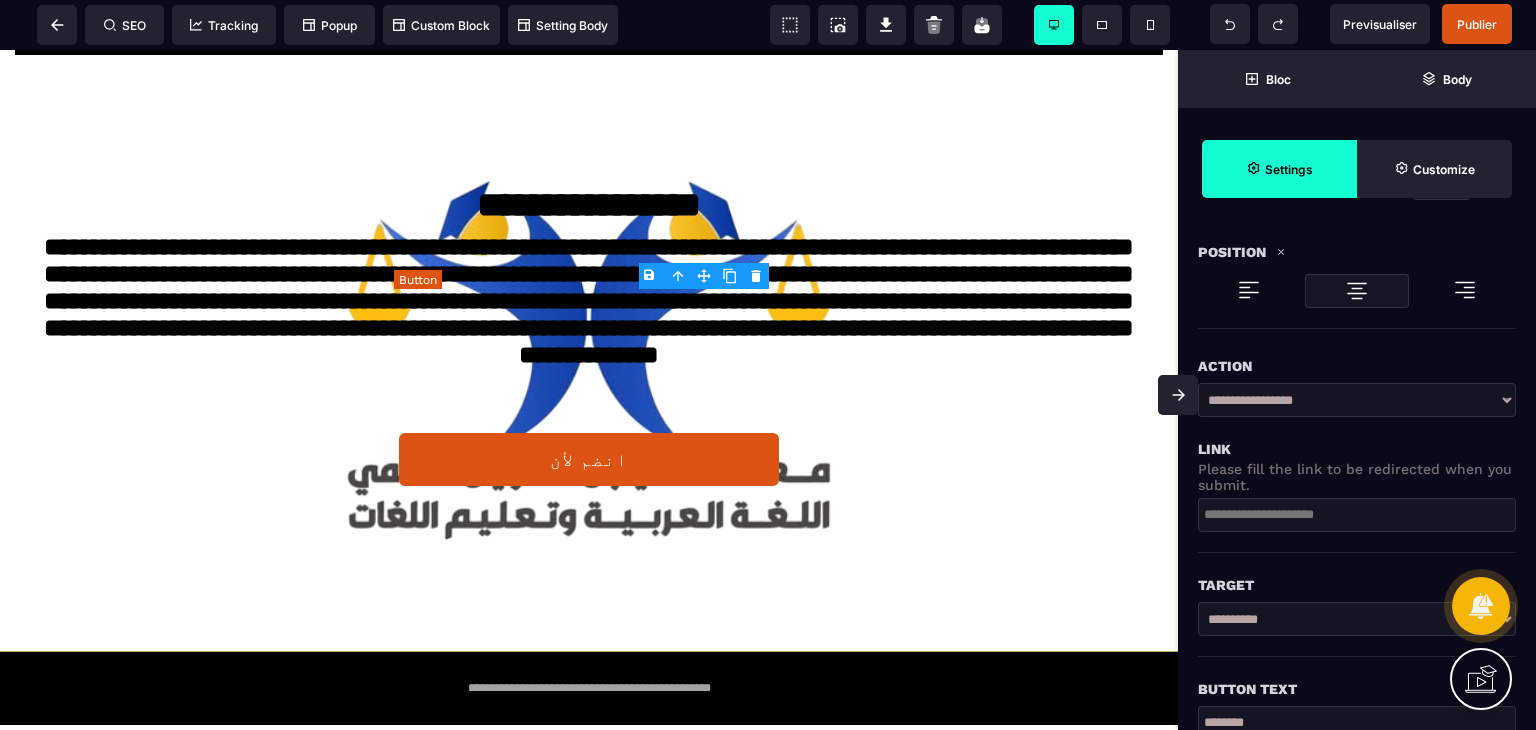 click on "انضم لأن" at bounding box center (589, 461) 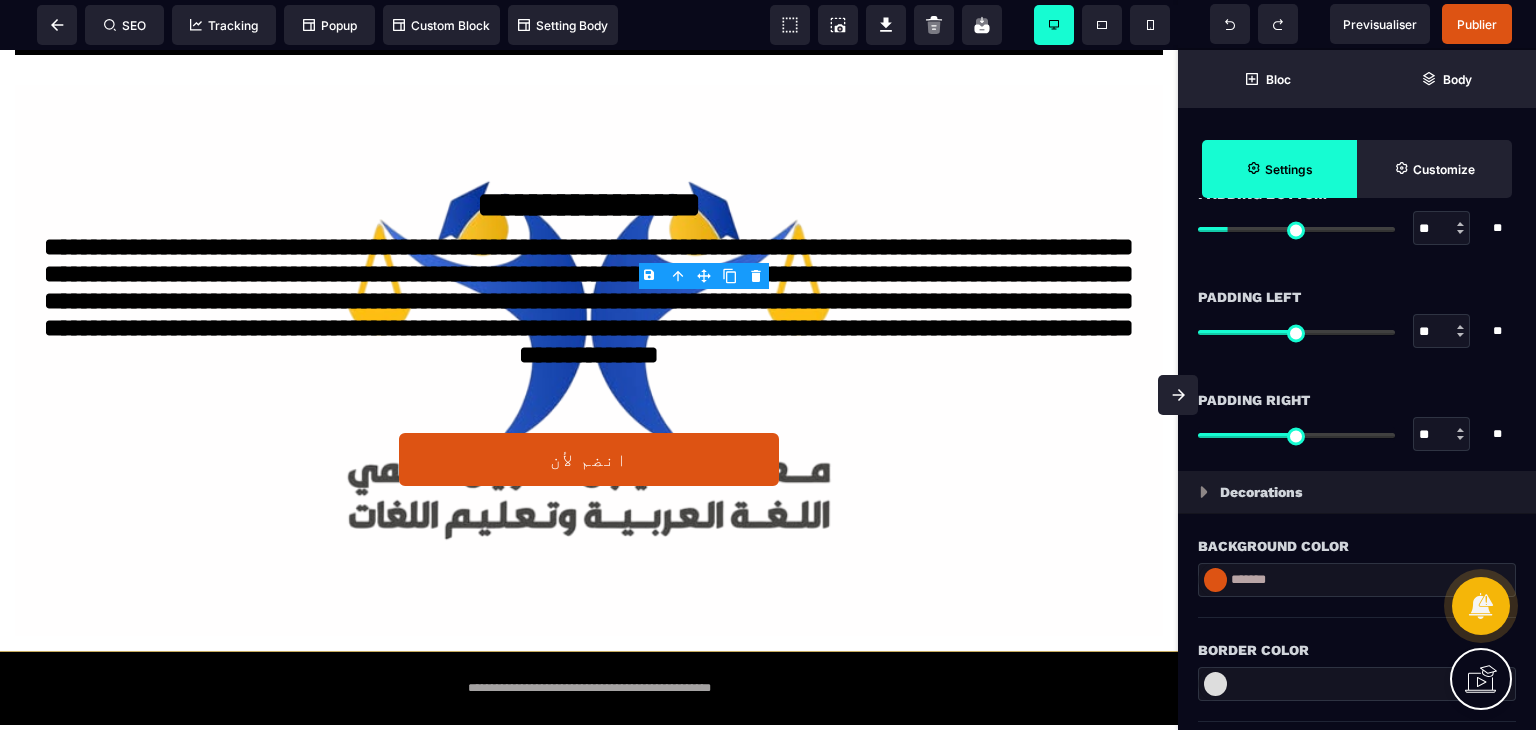 scroll, scrollTop: 2500, scrollLeft: 0, axis: vertical 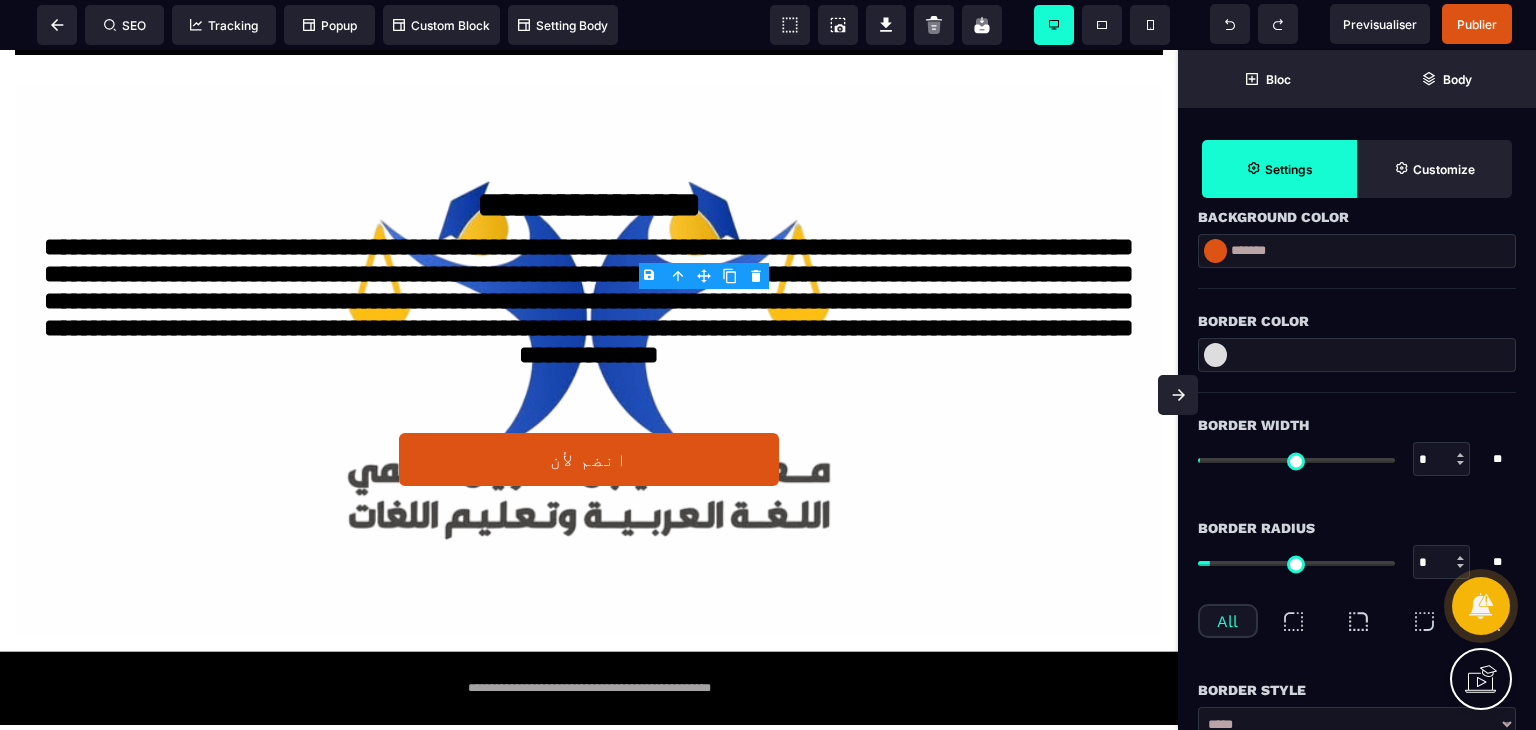 drag, startPoint x: 1220, startPoint y: 252, endPoint x: 1234, endPoint y: 264, distance: 18.439089 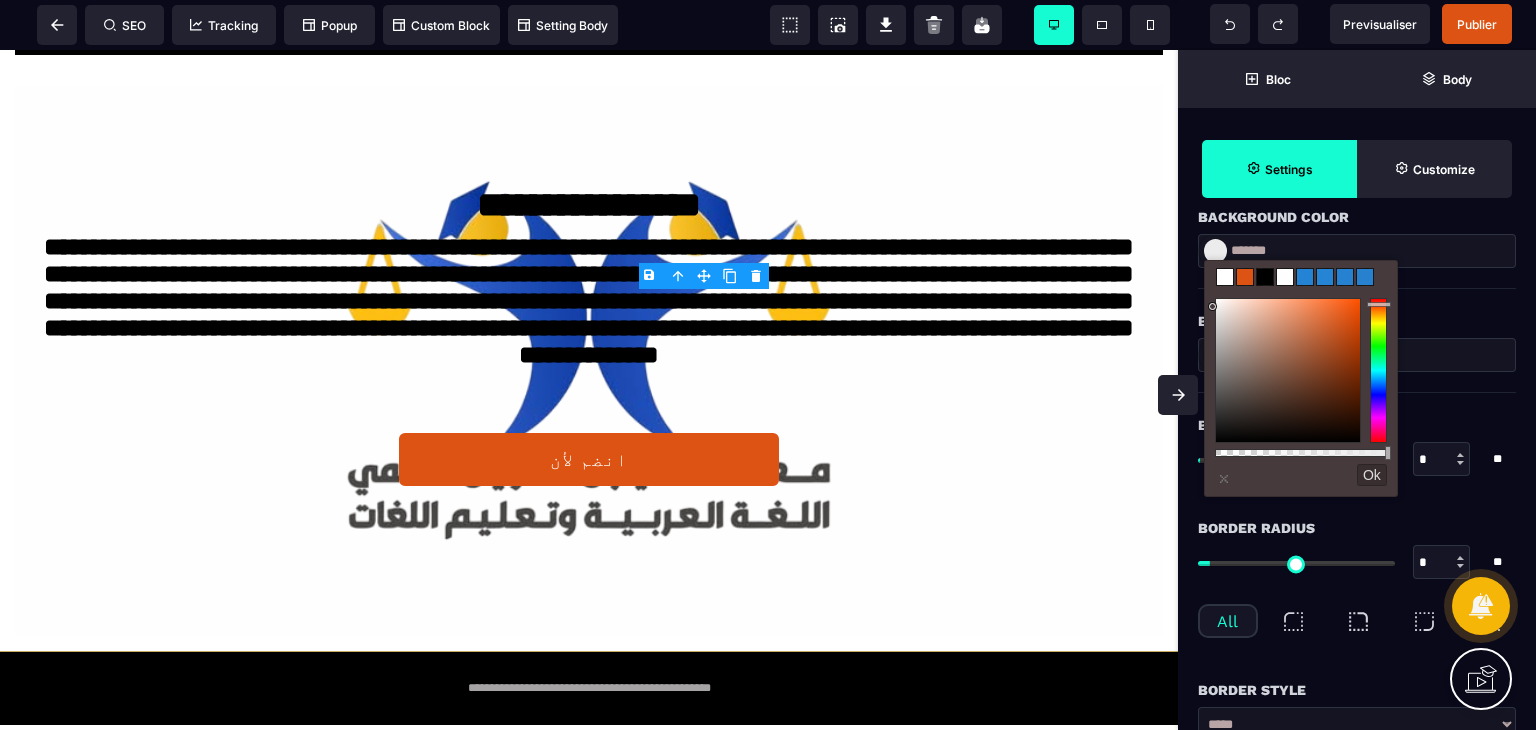 click on "B I U S
A *******
Column
SEO
Tracking
Popup" 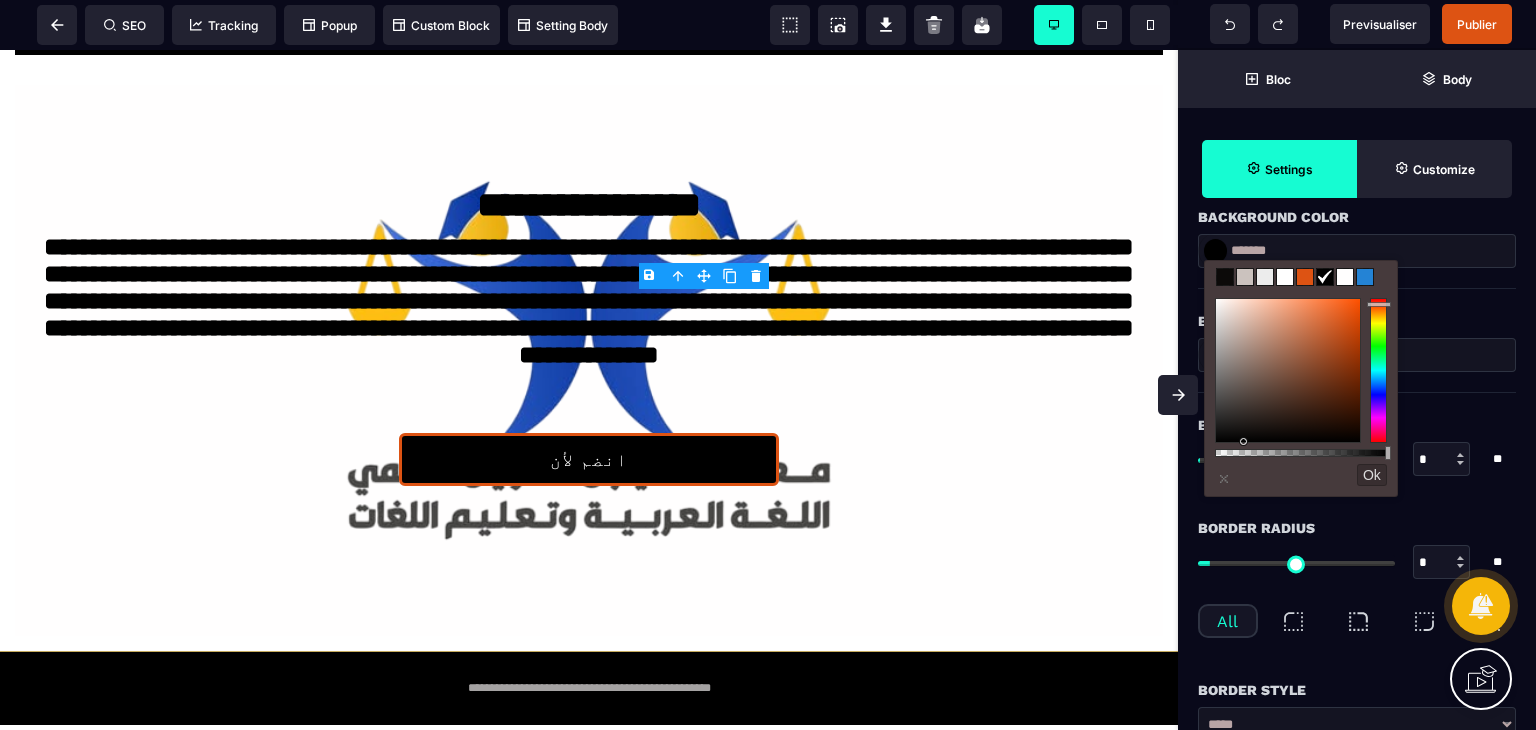 drag, startPoint x: 1224, startPoint y: 327, endPoint x: 1247, endPoint y: 485, distance: 159.66527 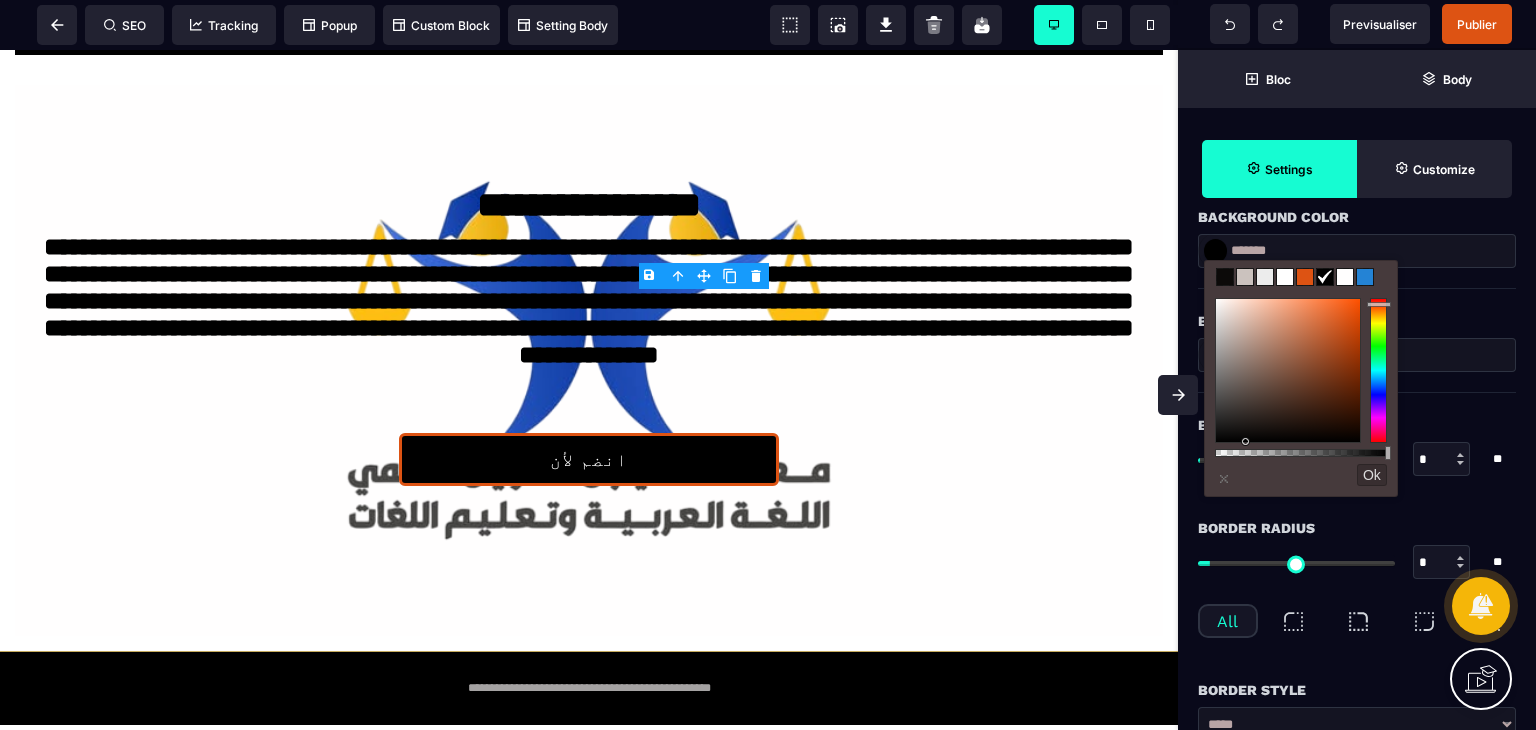click on "Ok" at bounding box center [1372, 475] 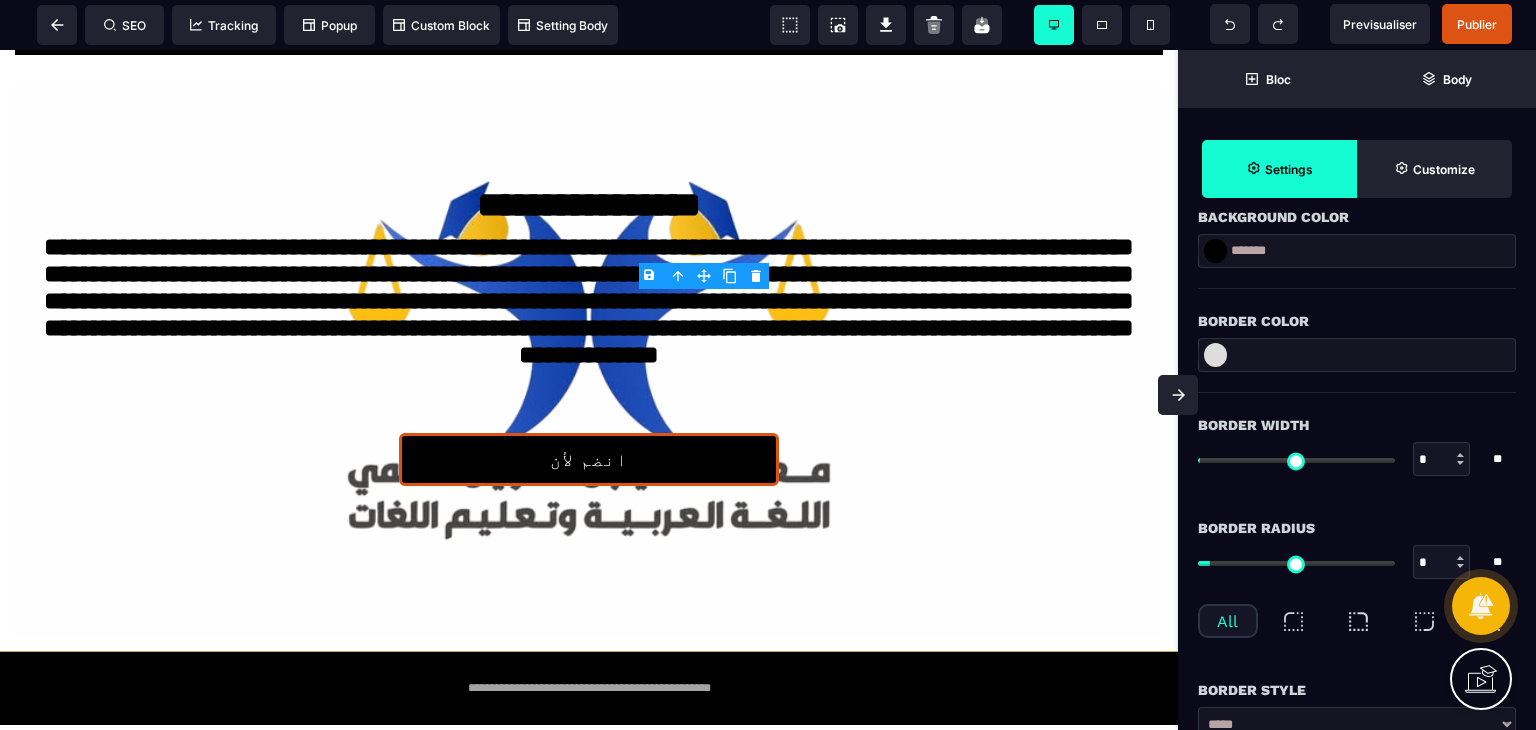 drag, startPoint x: 1167, startPoint y: 381, endPoint x: 1172, endPoint y: 347, distance: 34.36568 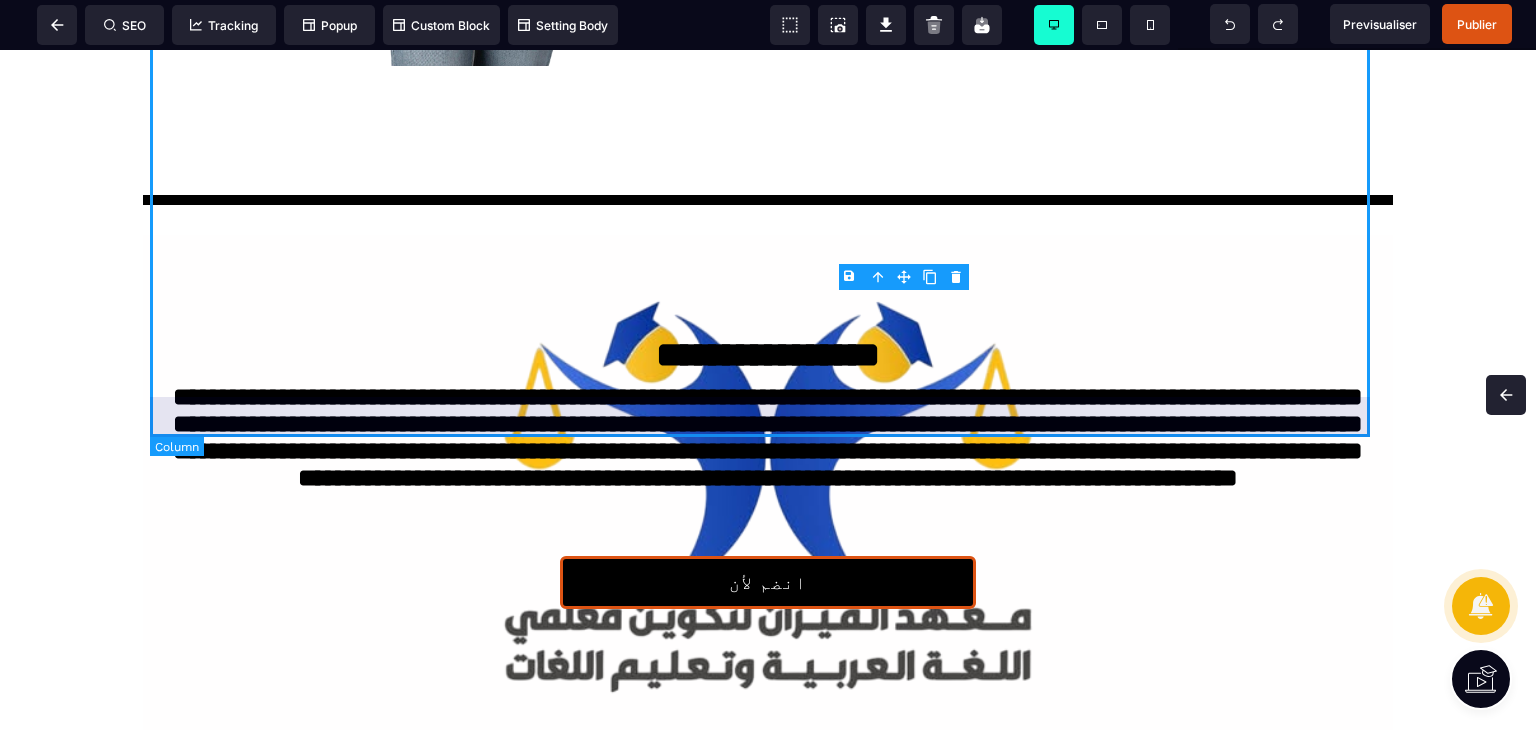 scroll, scrollTop: 0, scrollLeft: 0, axis: both 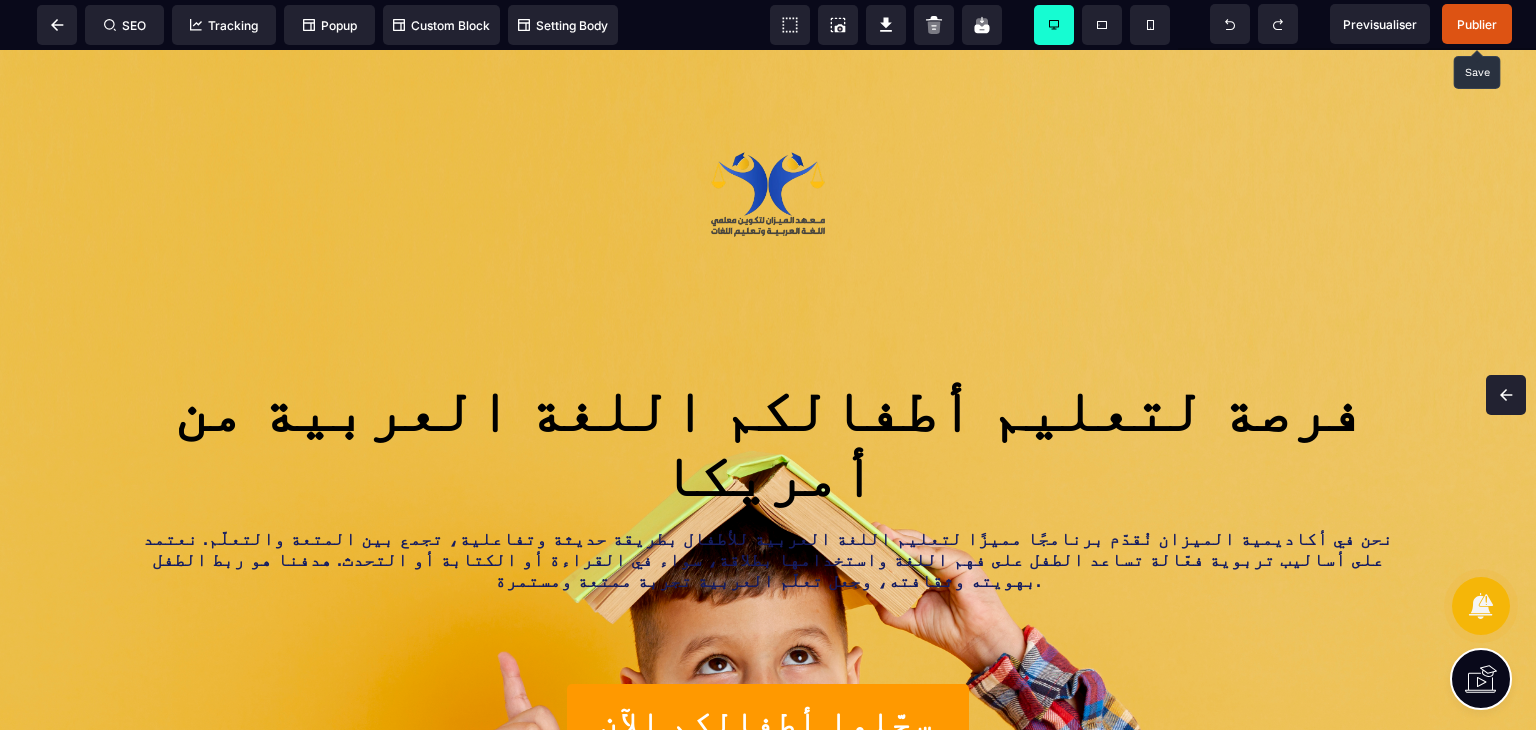 click on "Publier" at bounding box center [1477, 24] 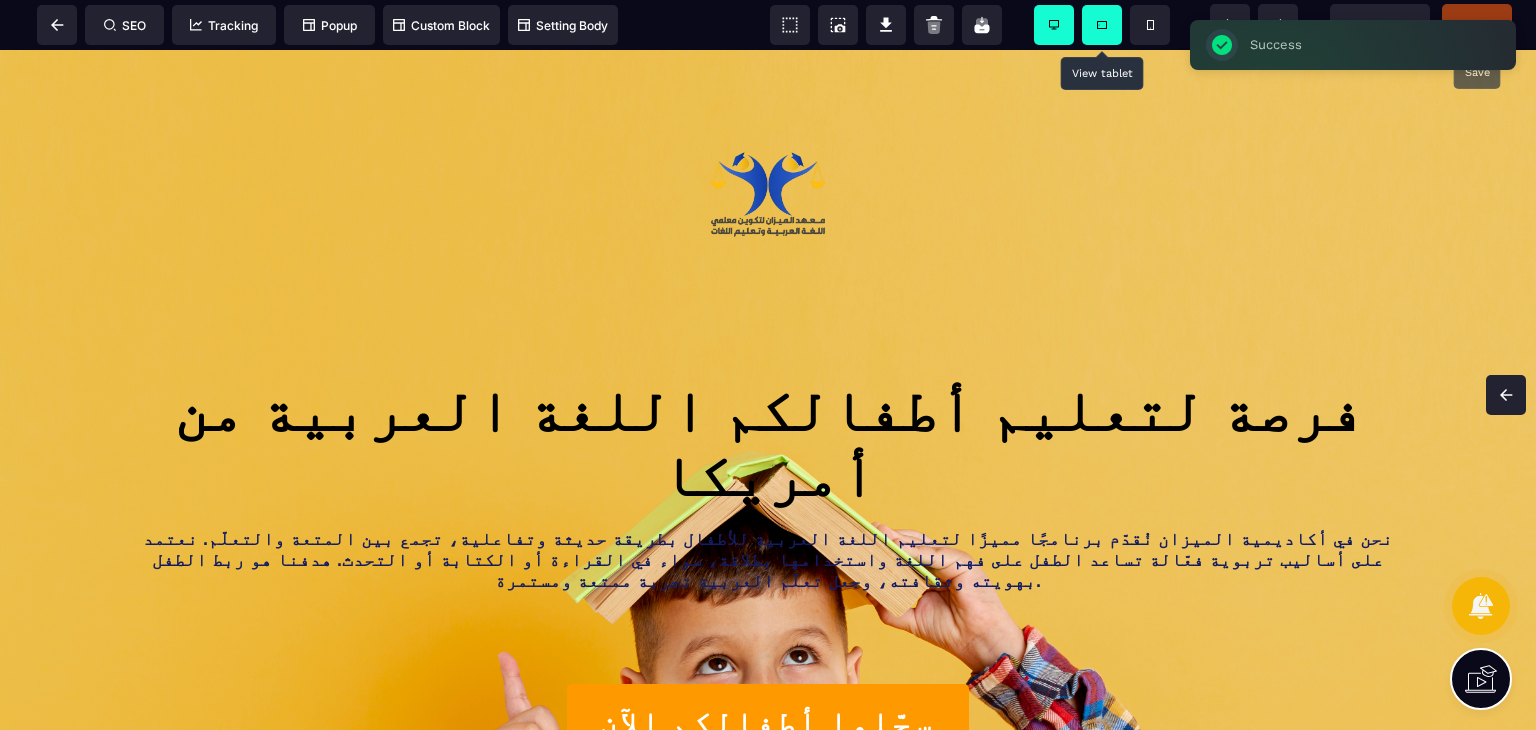 drag, startPoint x: 1114, startPoint y: 29, endPoint x: 1231, endPoint y: 337, distance: 329.47382 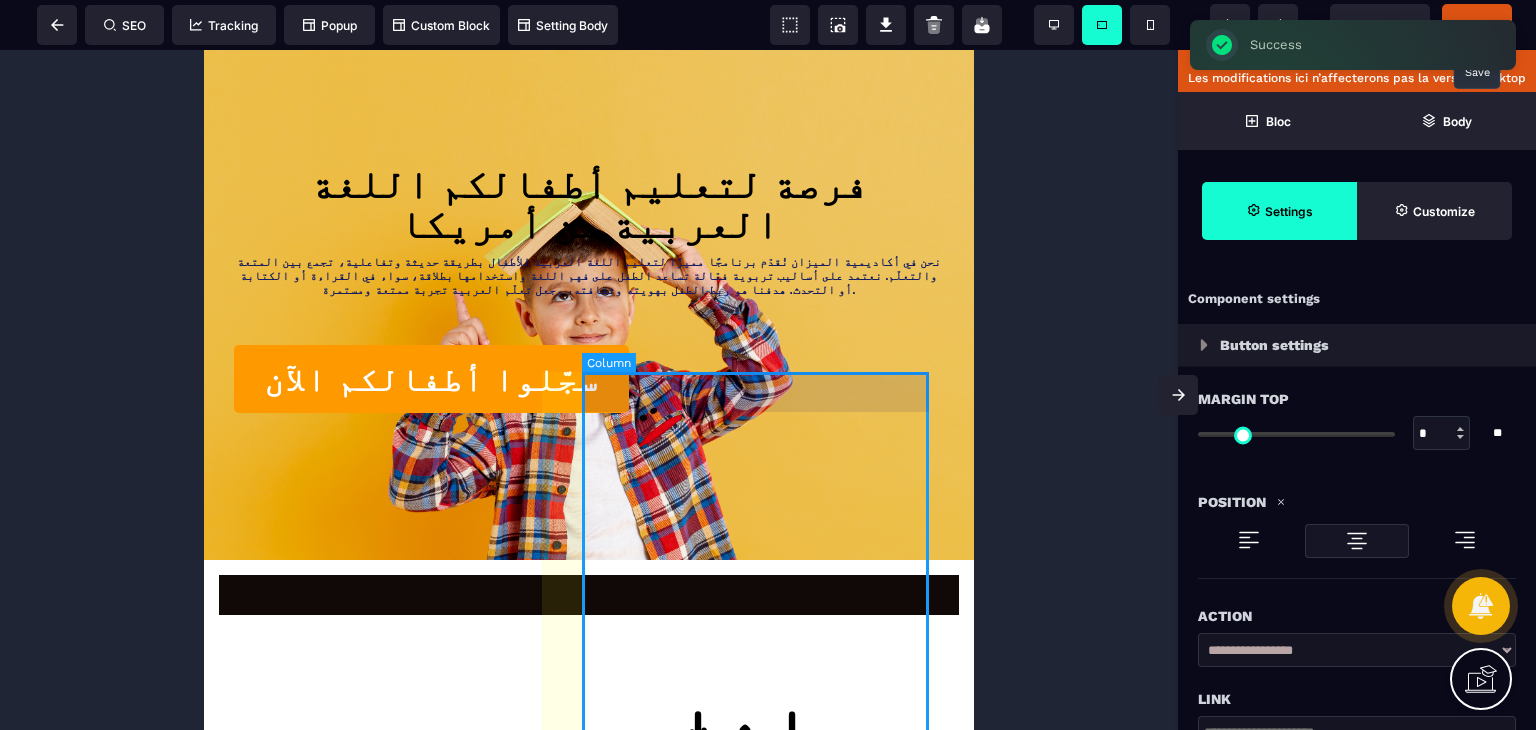 scroll, scrollTop: 0, scrollLeft: 0, axis: both 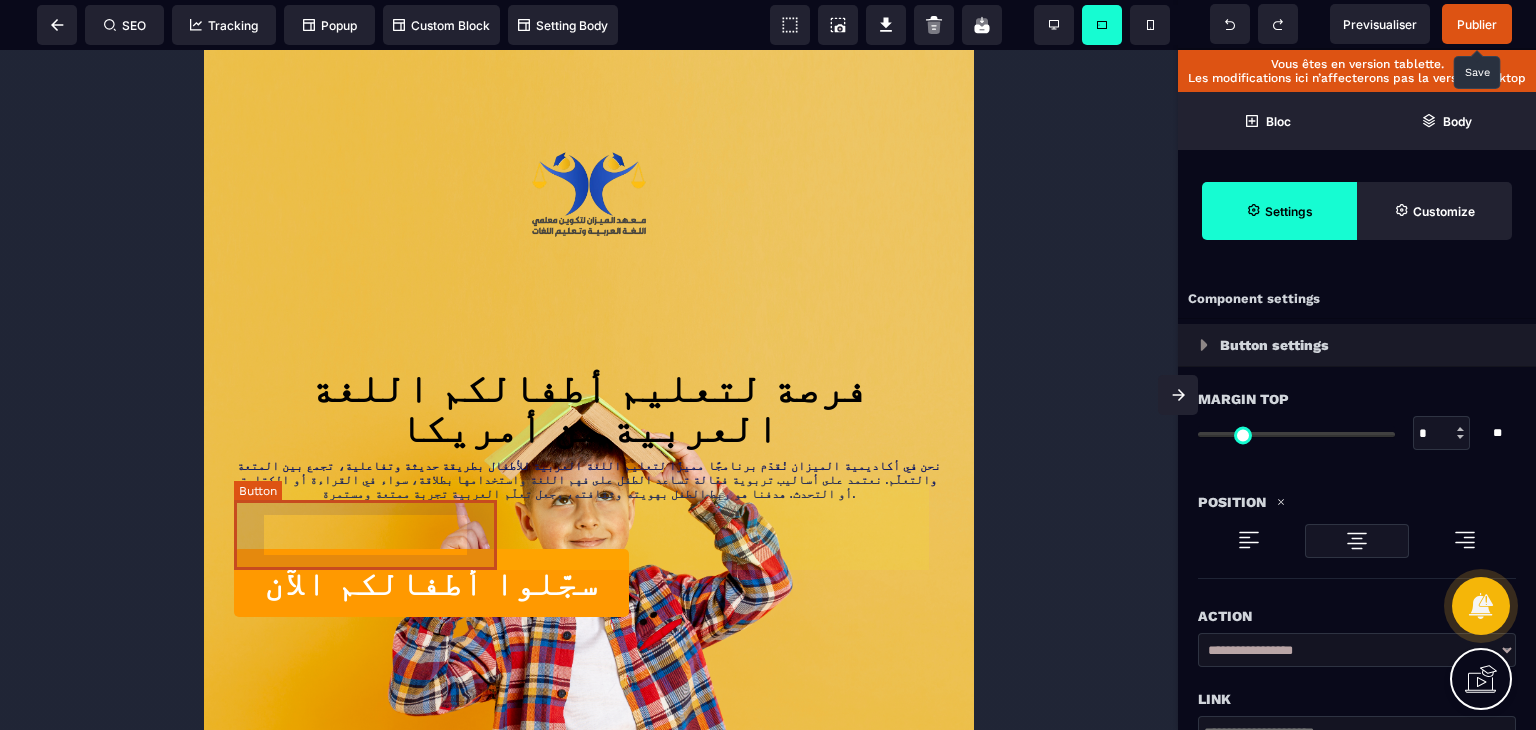 click on "سجّلوا أطفالكم الآن" at bounding box center (431, 583) 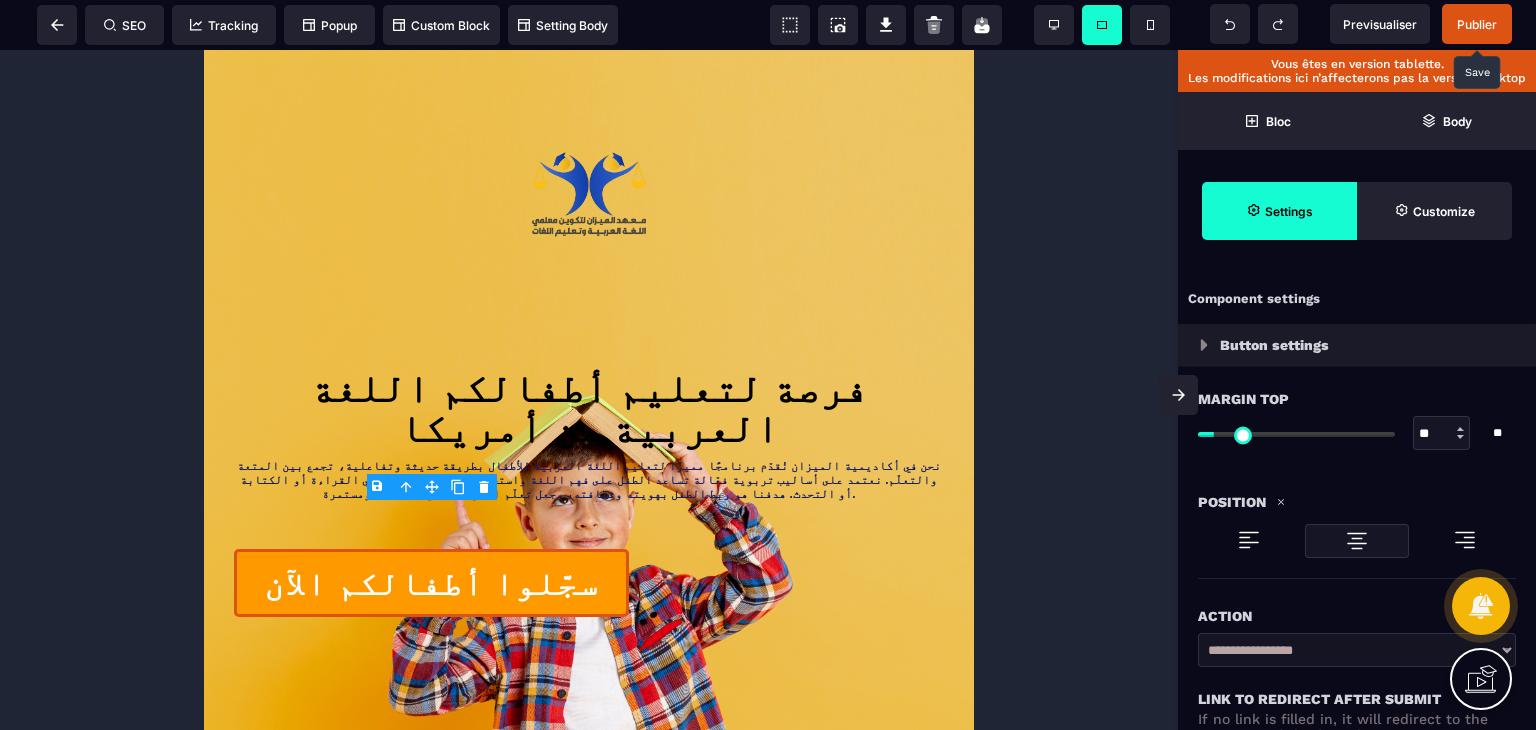 click at bounding box center (1357, 541) 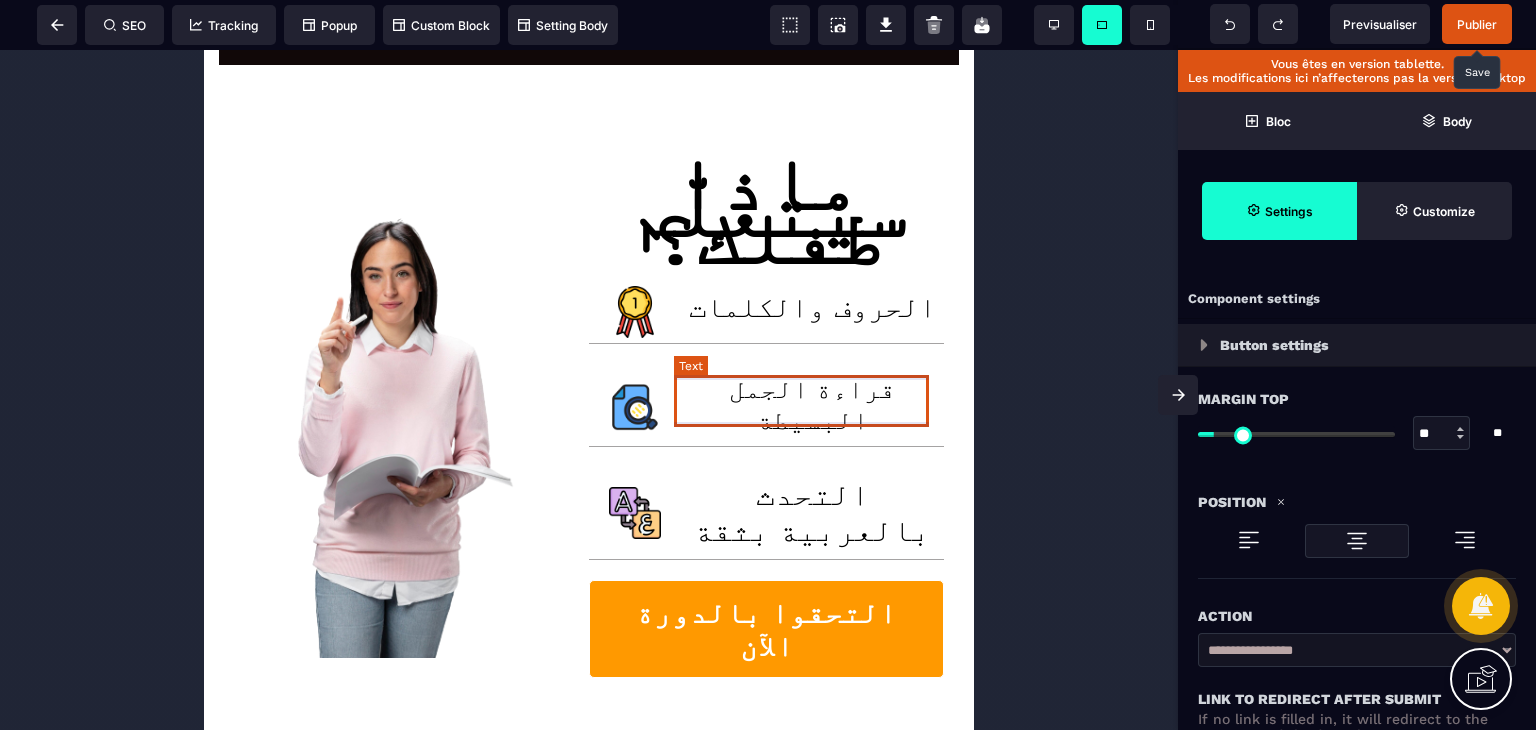 scroll, scrollTop: 700, scrollLeft: 0, axis: vertical 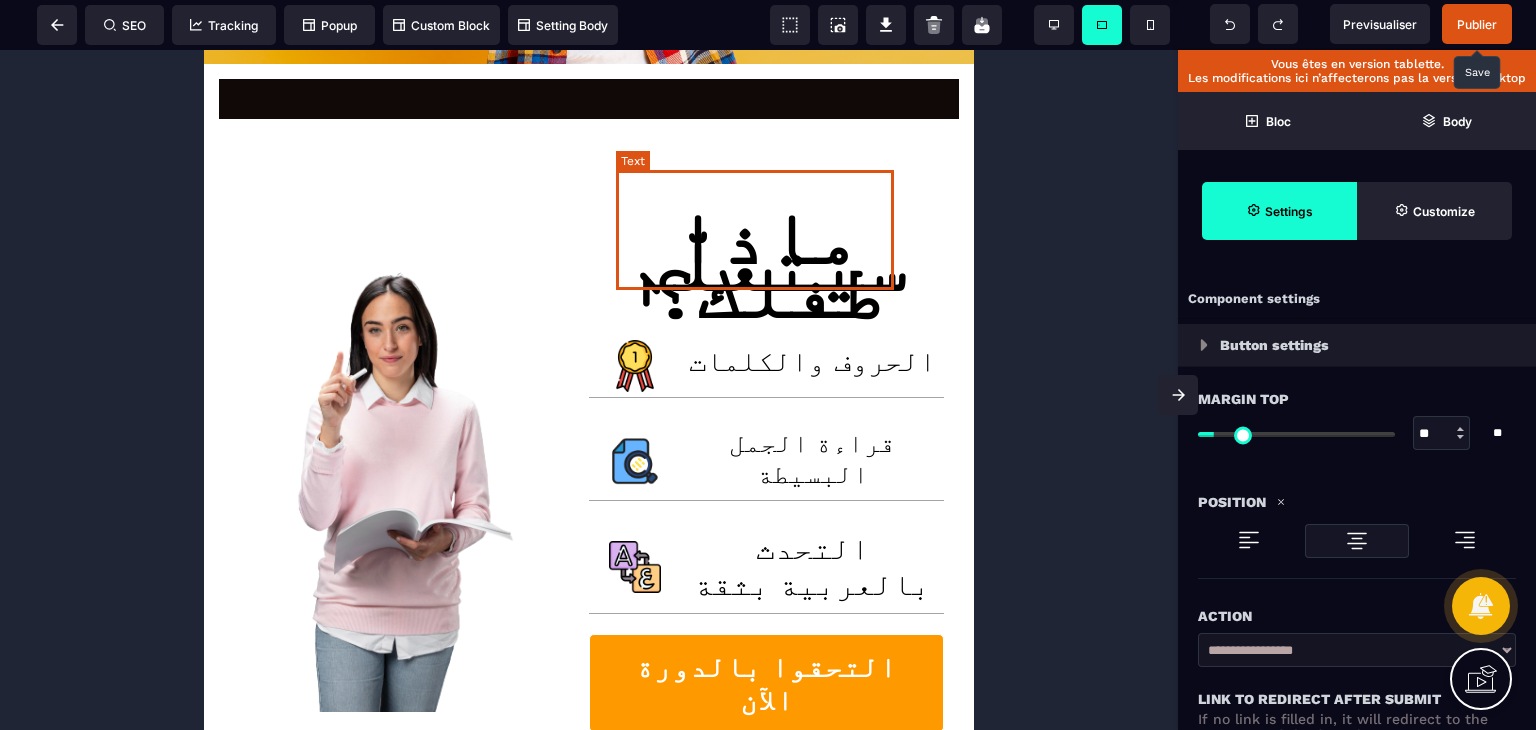 click on "ماذا سيتعلّم طفلك؟" at bounding box center [767, 264] 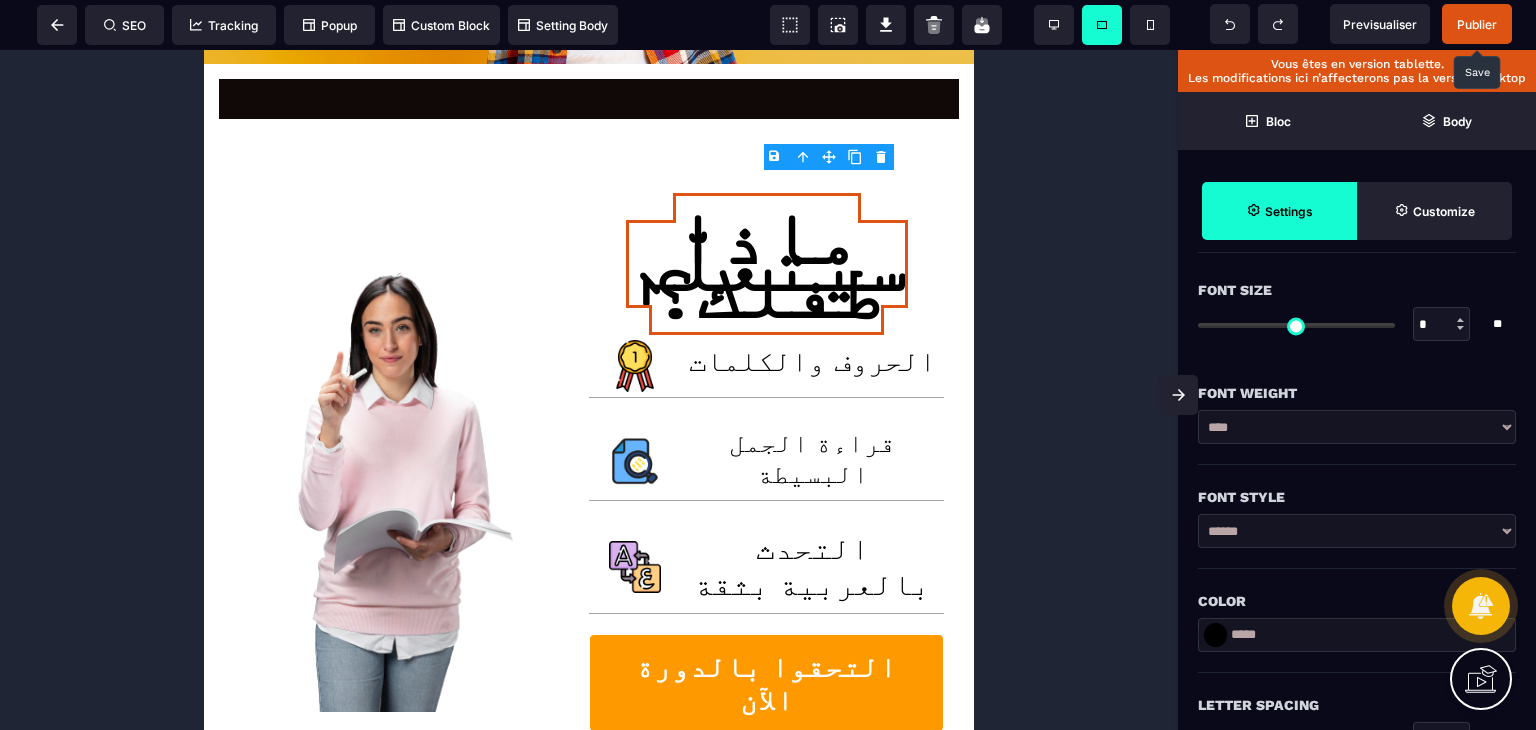 scroll, scrollTop: 300, scrollLeft: 0, axis: vertical 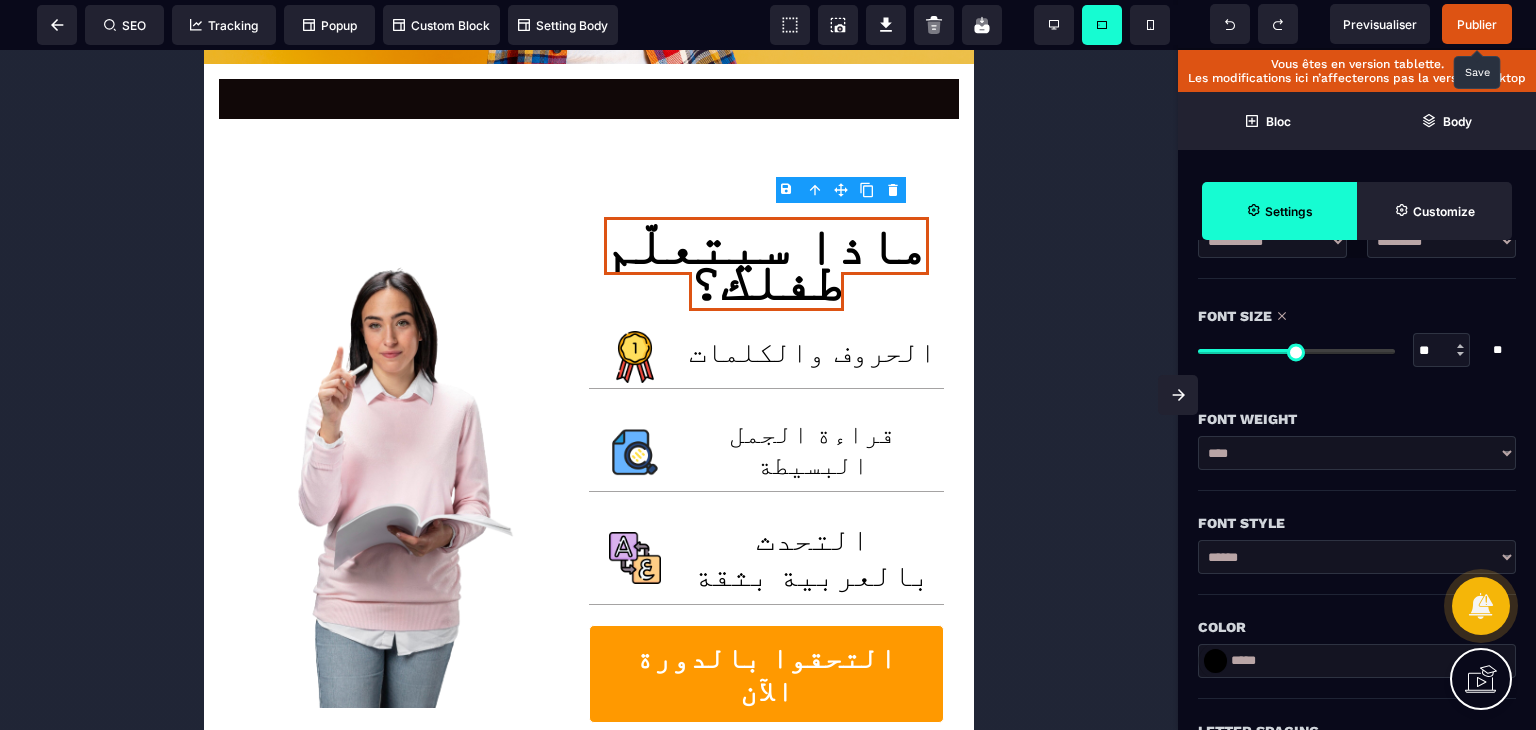 drag, startPoint x: 1216, startPoint y: 349, endPoint x: 1299, endPoint y: 365, distance: 84.5281 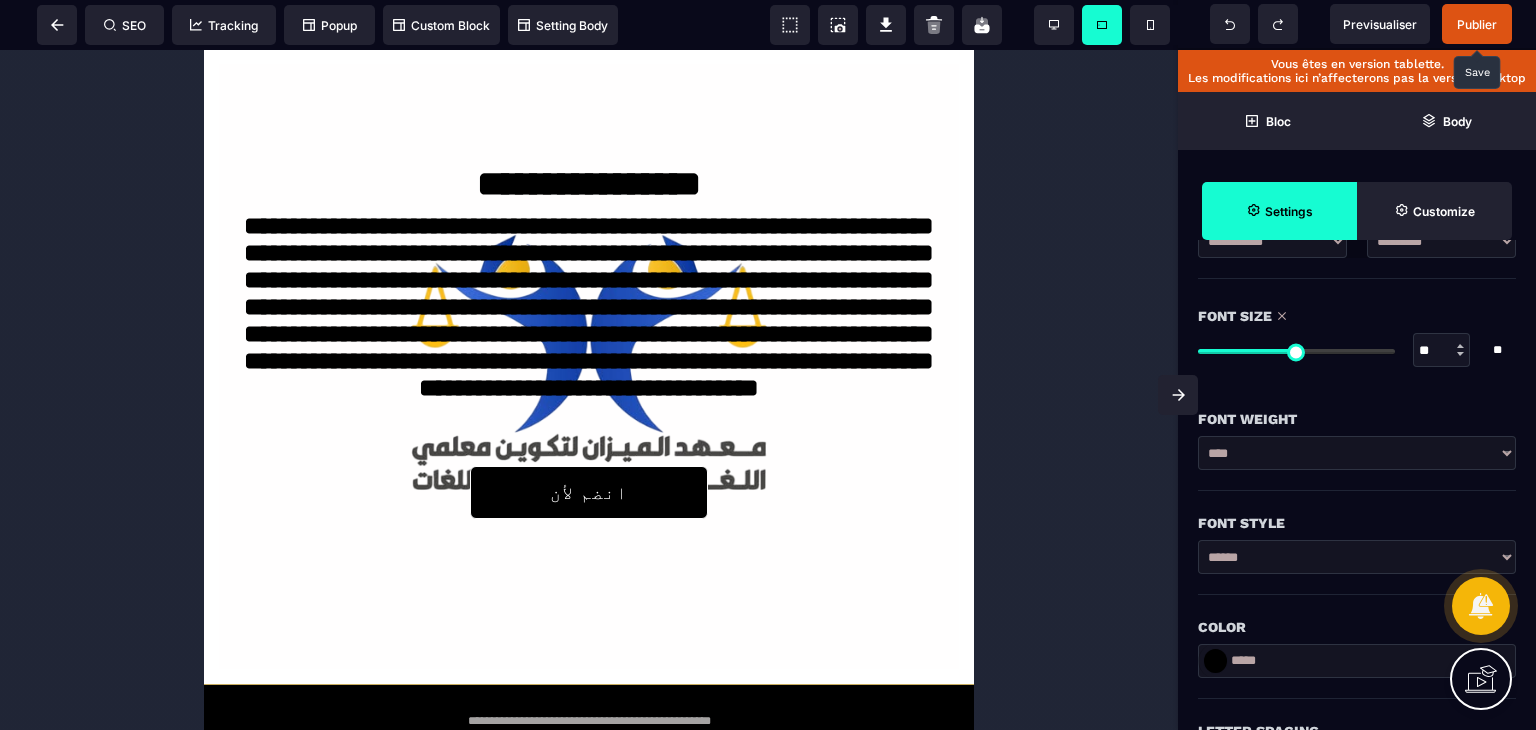 scroll, scrollTop: 1496, scrollLeft: 0, axis: vertical 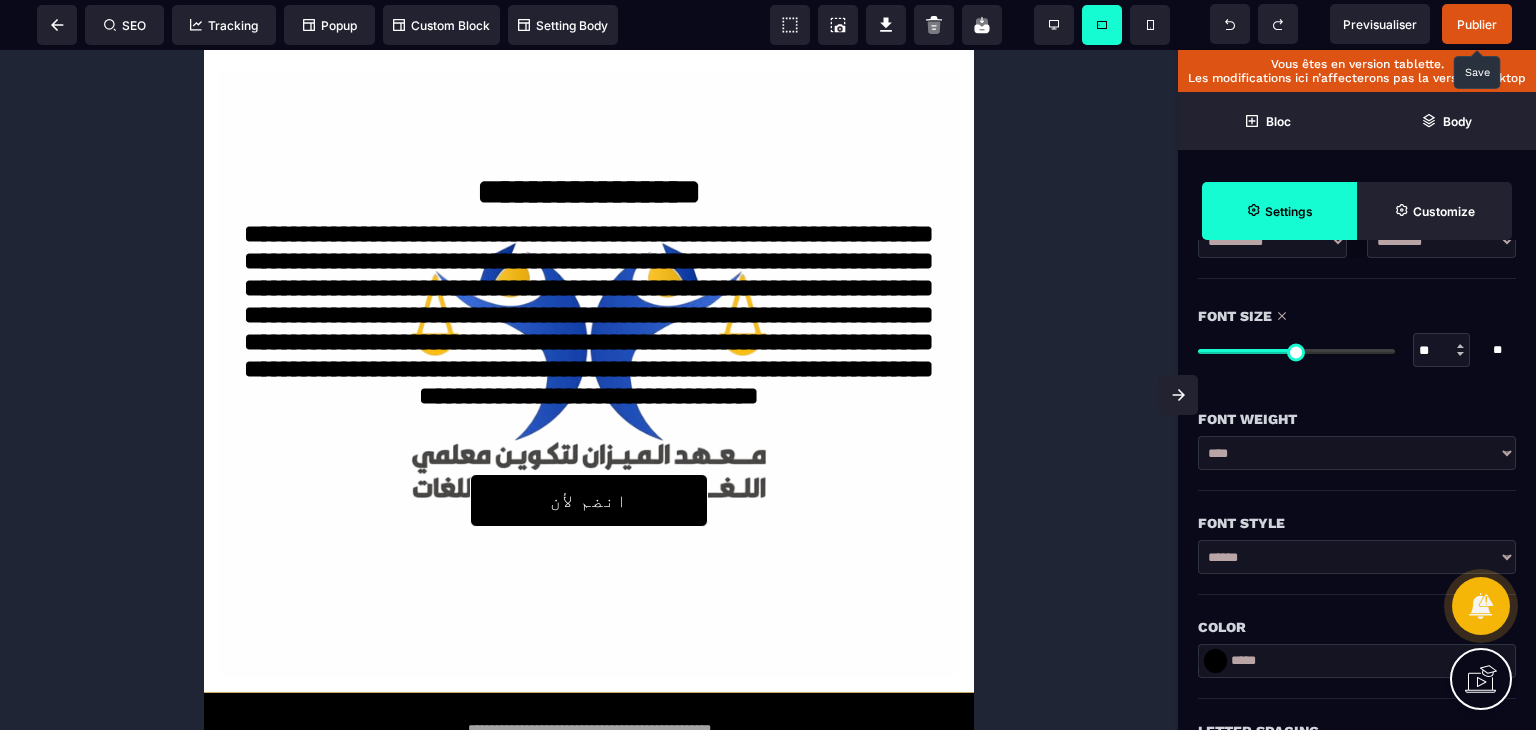 click on "Publier" at bounding box center [1477, 24] 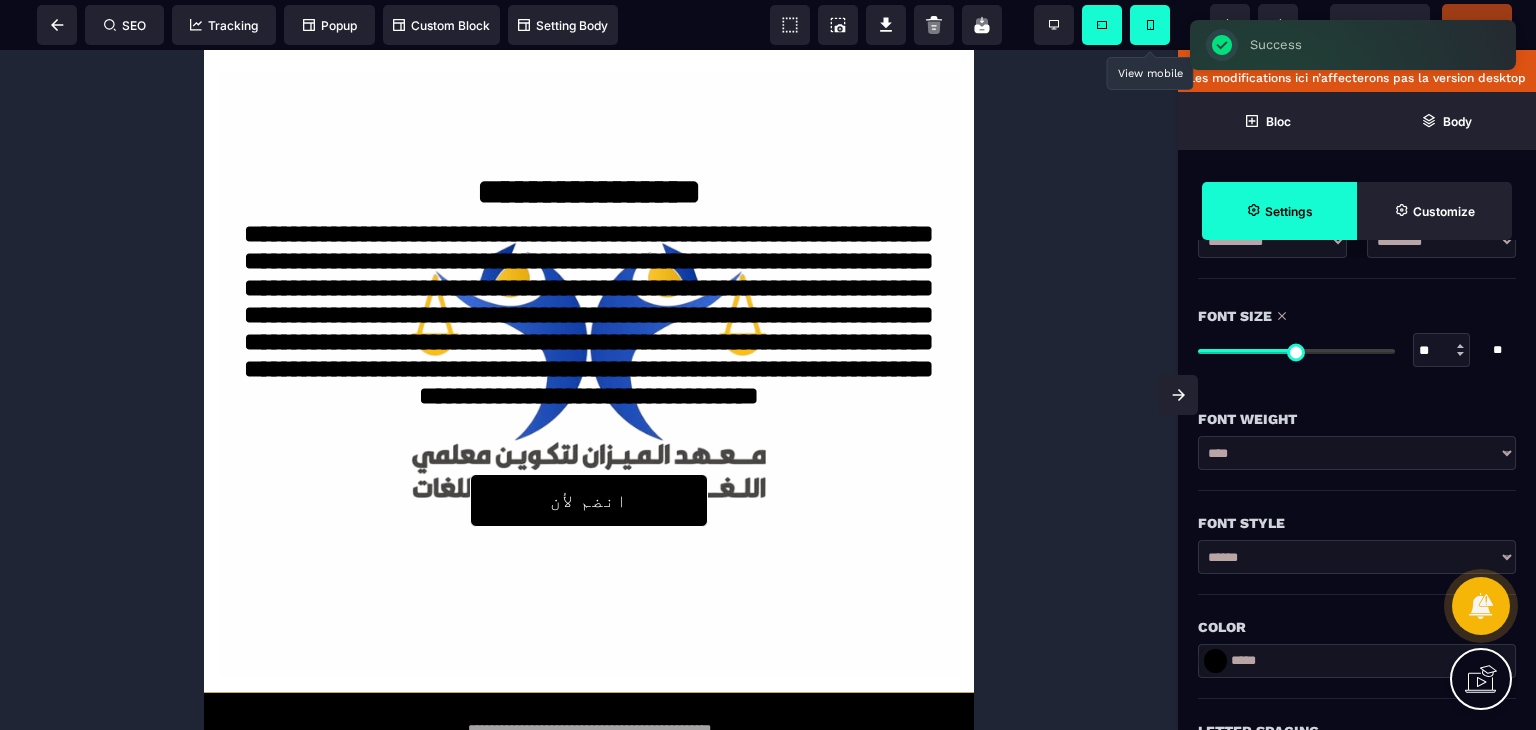 drag, startPoint x: 1153, startPoint y: 24, endPoint x: 1144, endPoint y: 33, distance: 12.727922 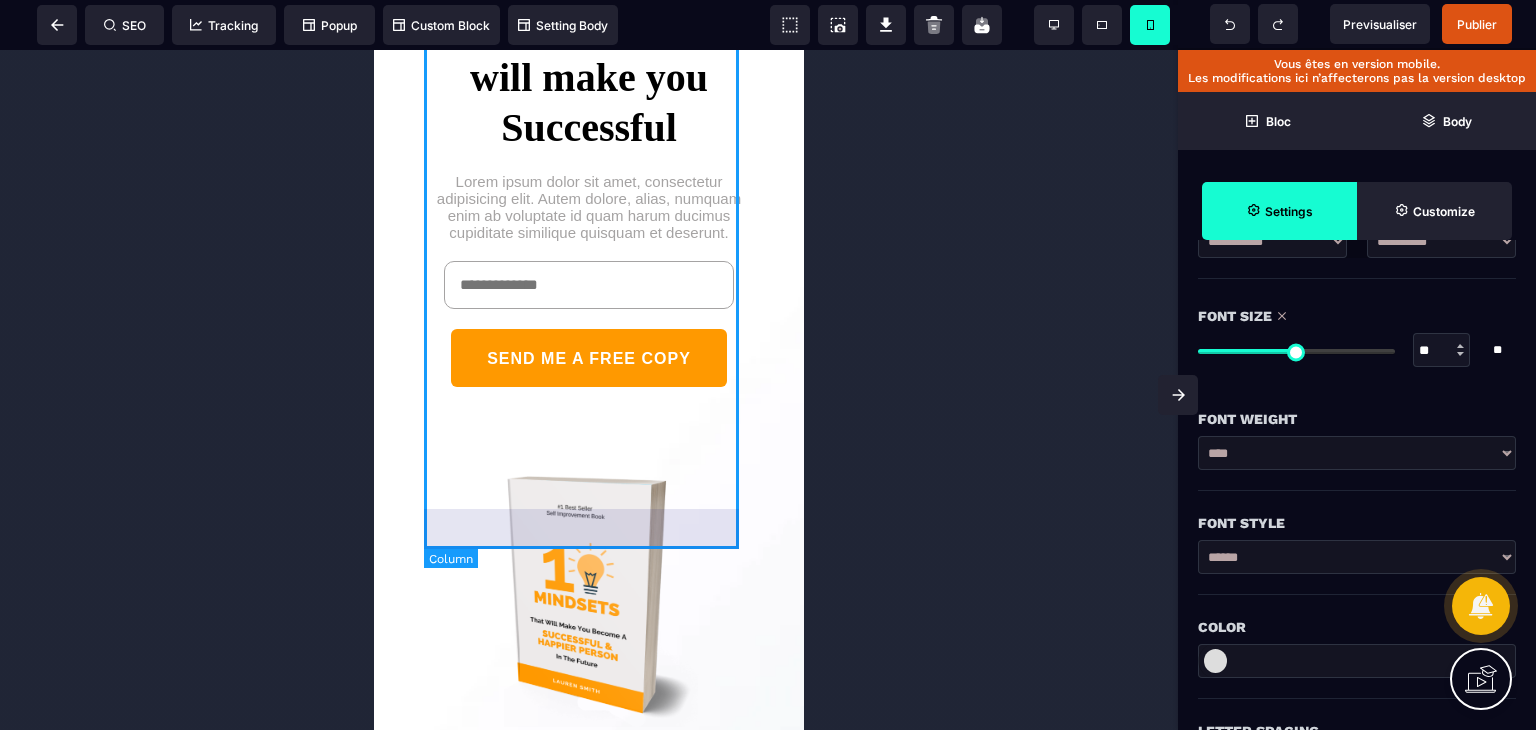 scroll, scrollTop: 0, scrollLeft: 0, axis: both 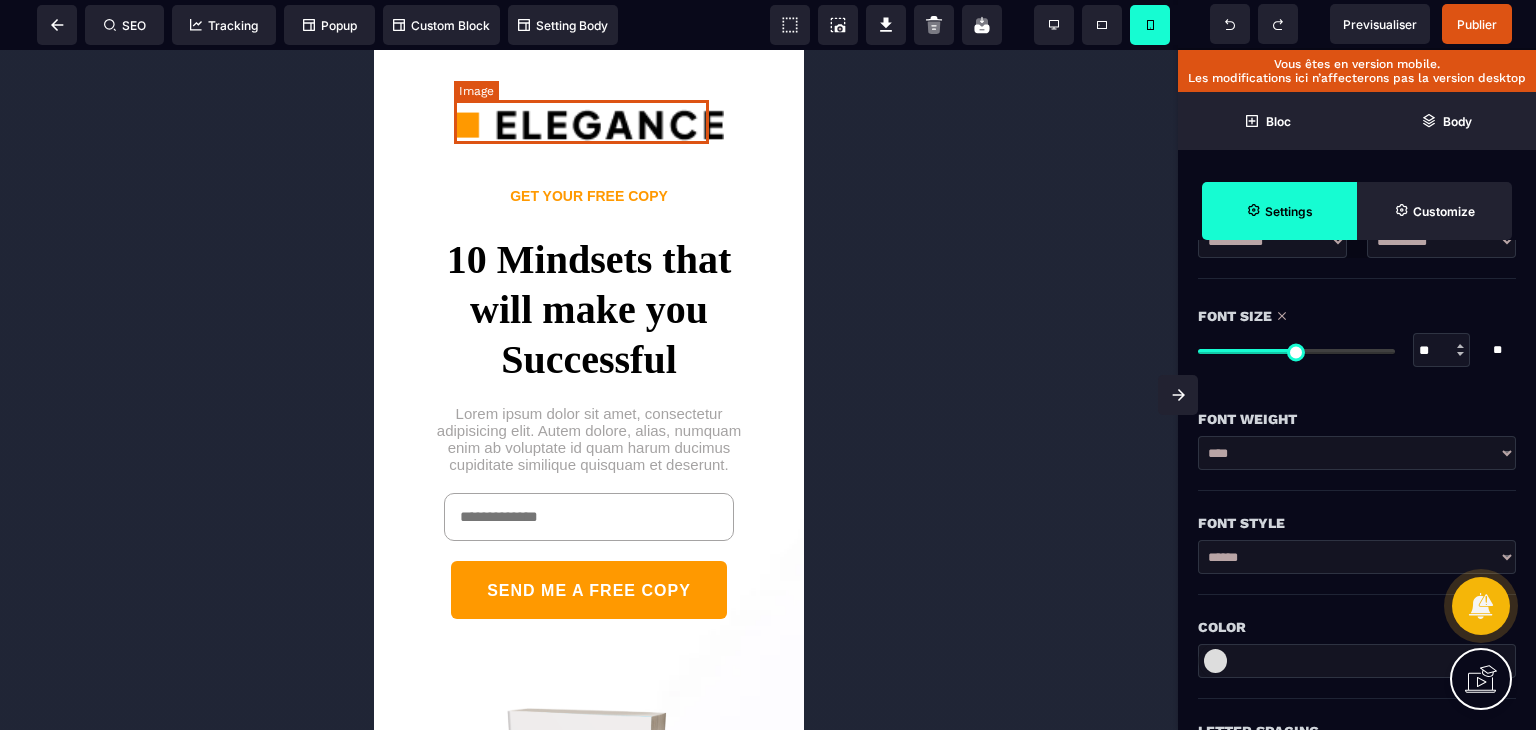 click at bounding box center [589, 123] 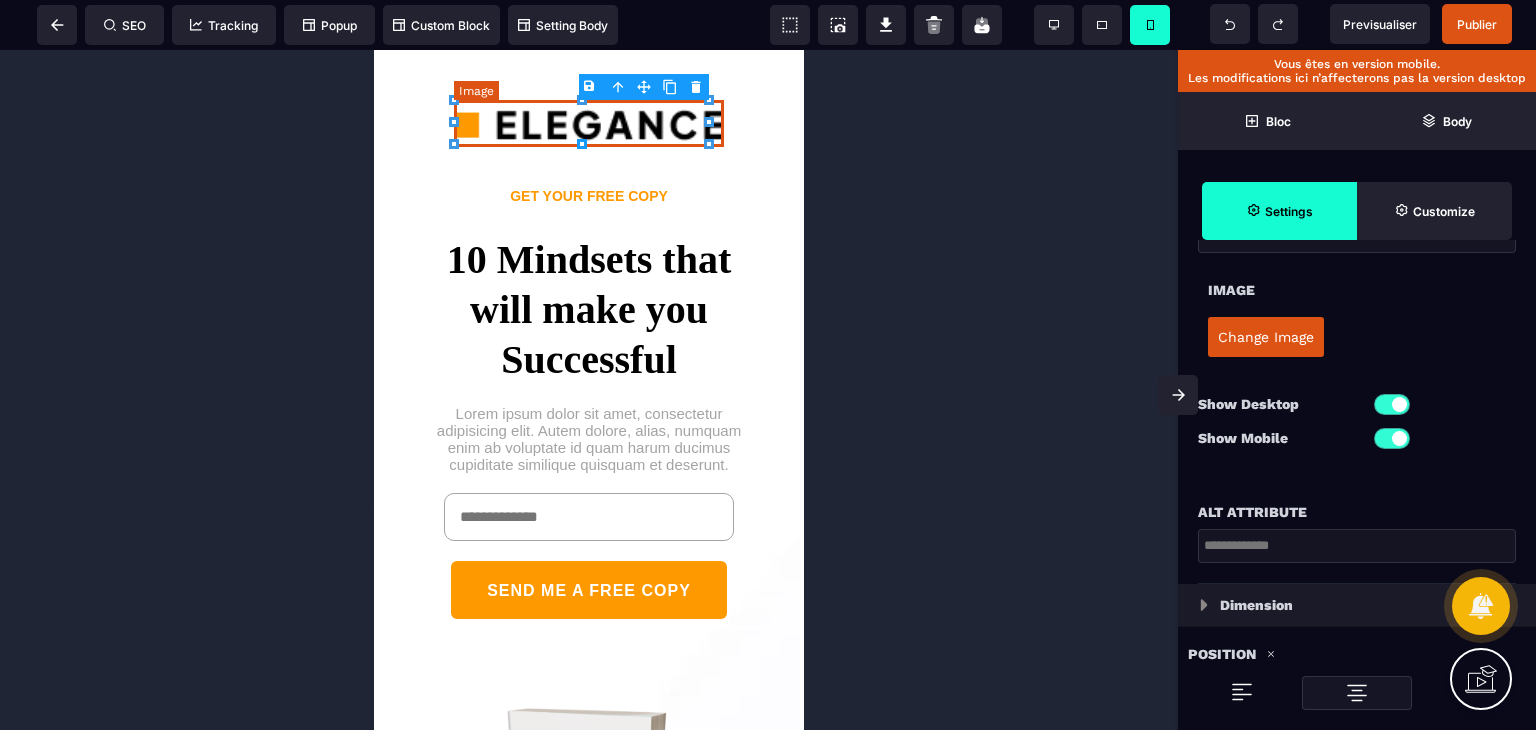 scroll, scrollTop: 0, scrollLeft: 0, axis: both 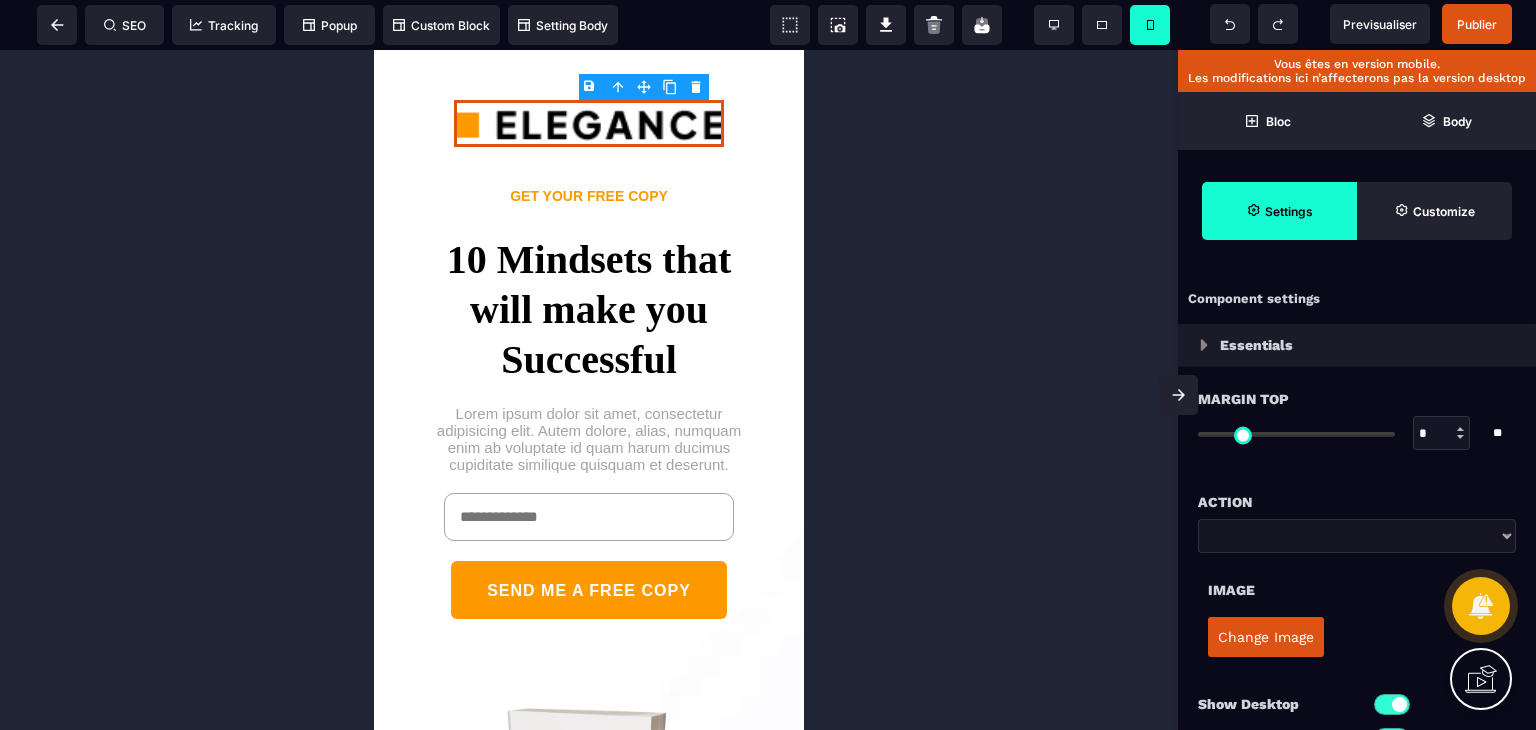 drag, startPoint x: 794, startPoint y: 247, endPoint x: 1414, endPoint y: 177, distance: 623.9391 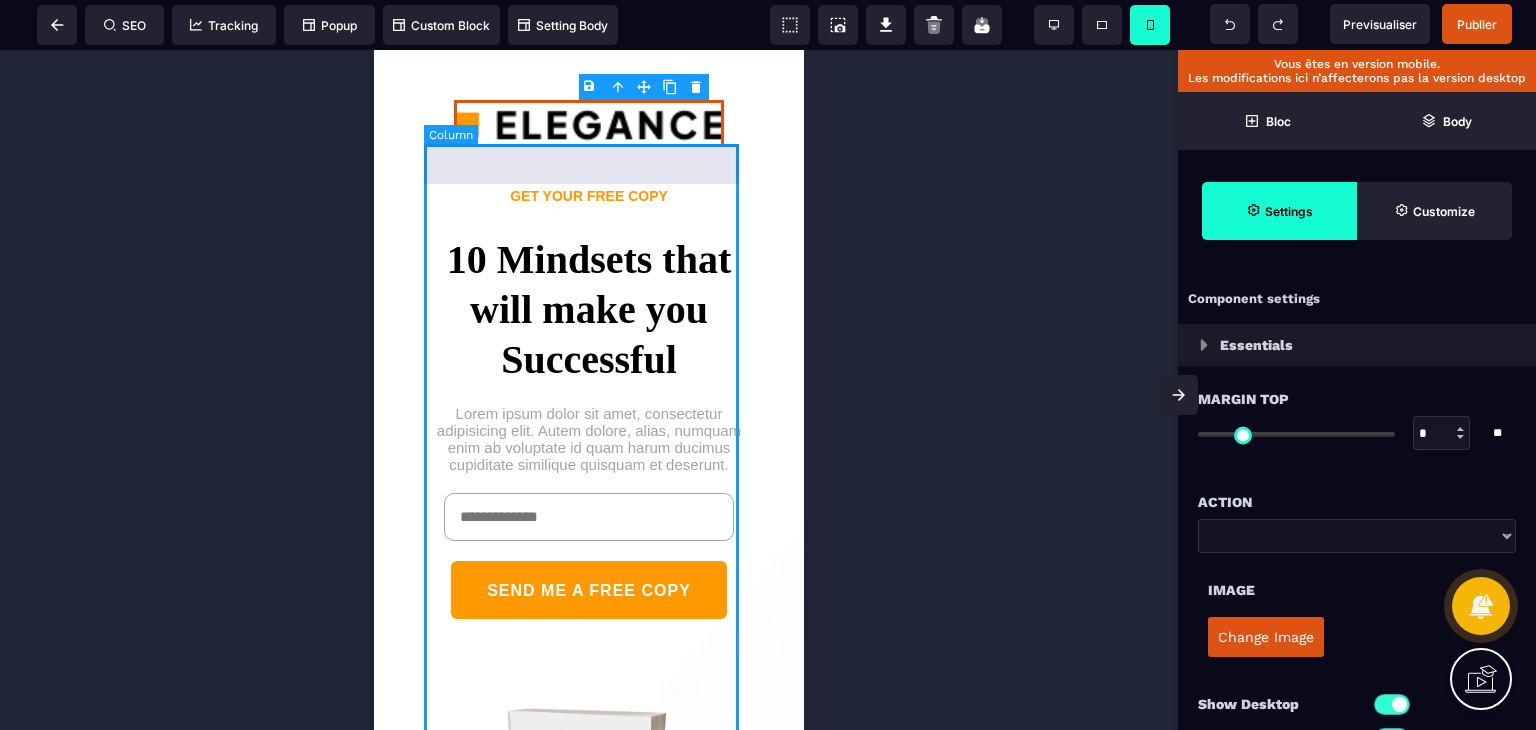 click on "GET YOUR FREE COPY 10 Mindsets that will make you Successful Lorem ipsum dolor sit amet, consectetur adipisicing elit. Autem dolore, alias, numquam enim ab voluptate id quam harum ducimus cupiditate similique quisquam et deserunt. SEND ME A FREE COPY" at bounding box center [589, 587] 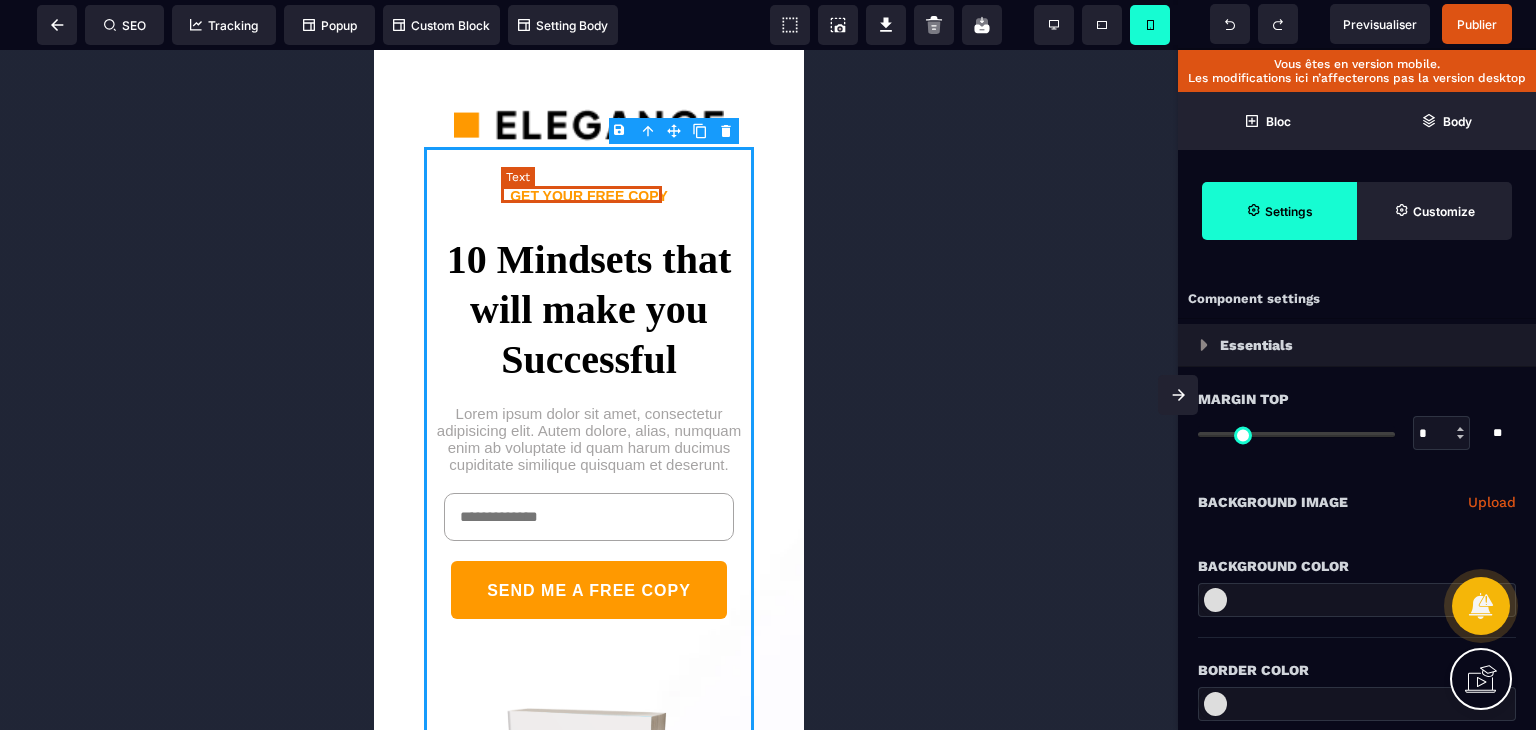 click on "GET YOUR FREE COPY" at bounding box center (589, 196) 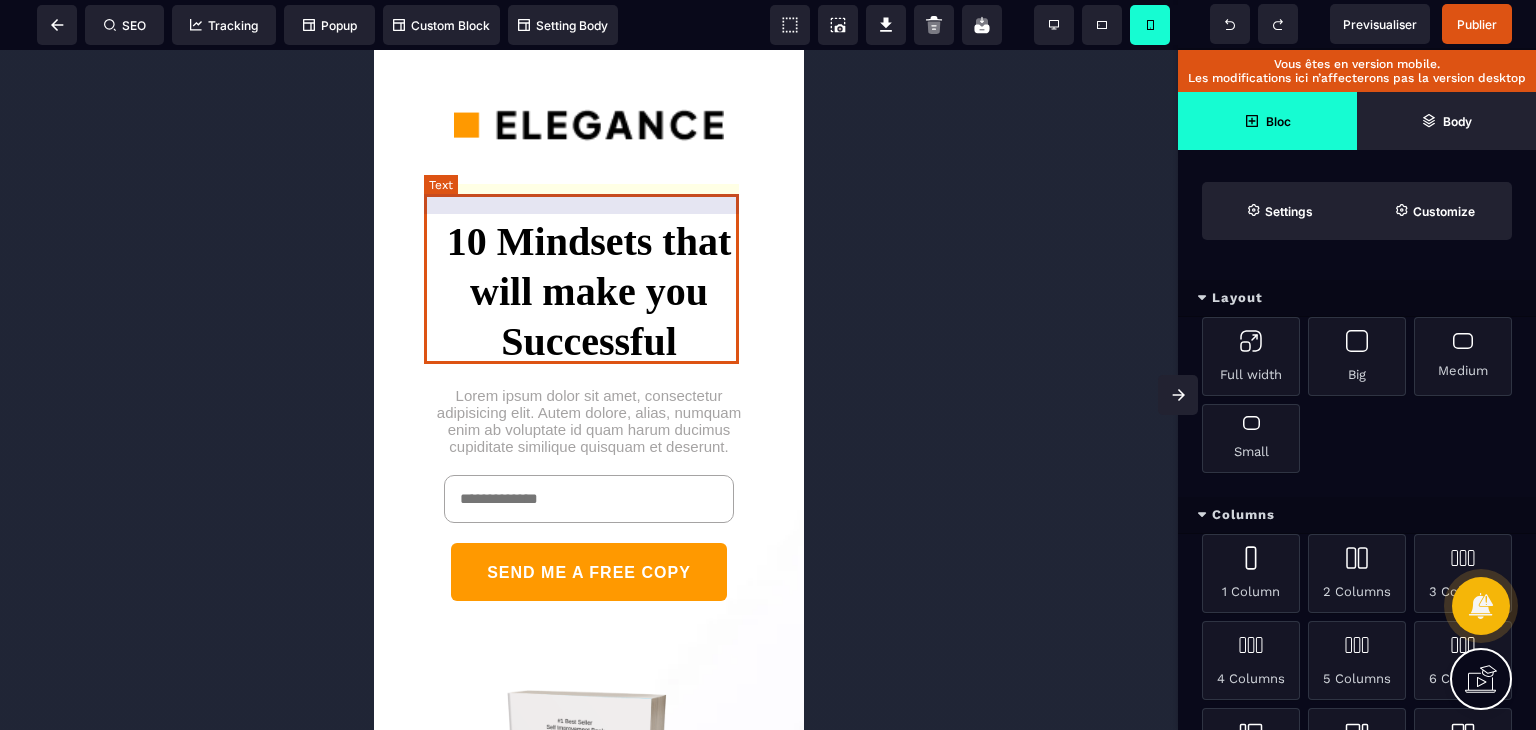 click on "10 Mindsets that will make you Successful" at bounding box center [589, 282] 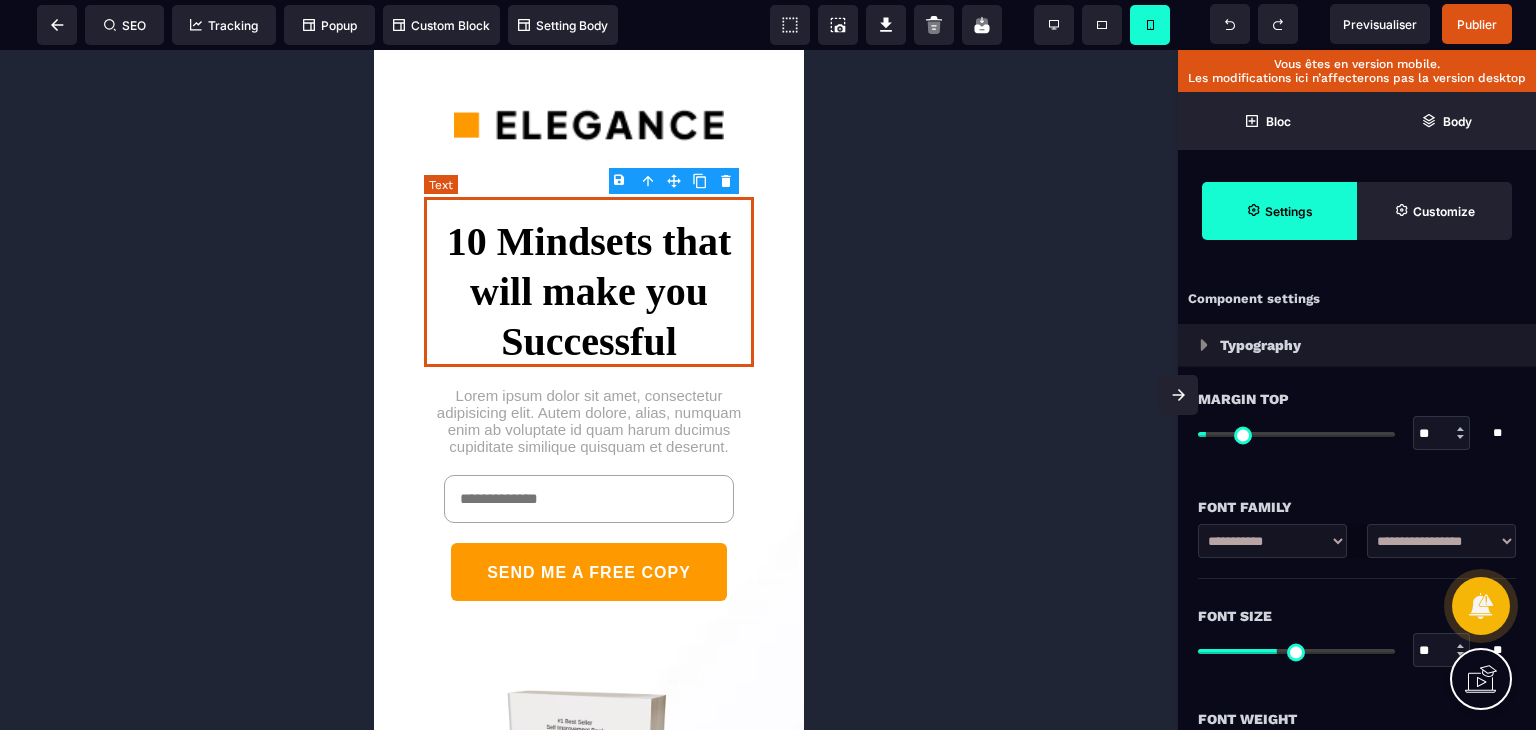 click on "10 Mindsets that will make you Successful" at bounding box center [589, 282] 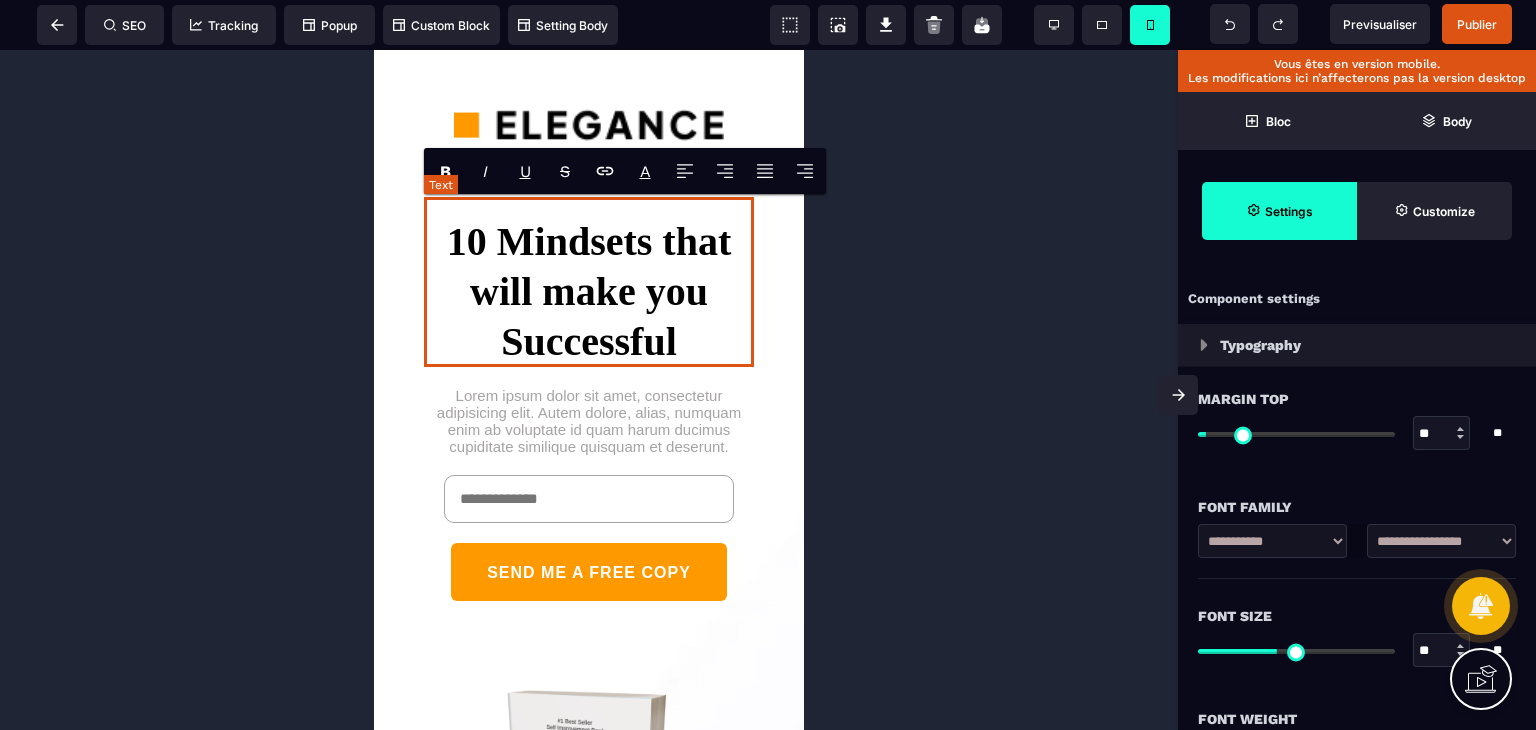 click on "10 Mindsets that will make you Successful" at bounding box center (589, 282) 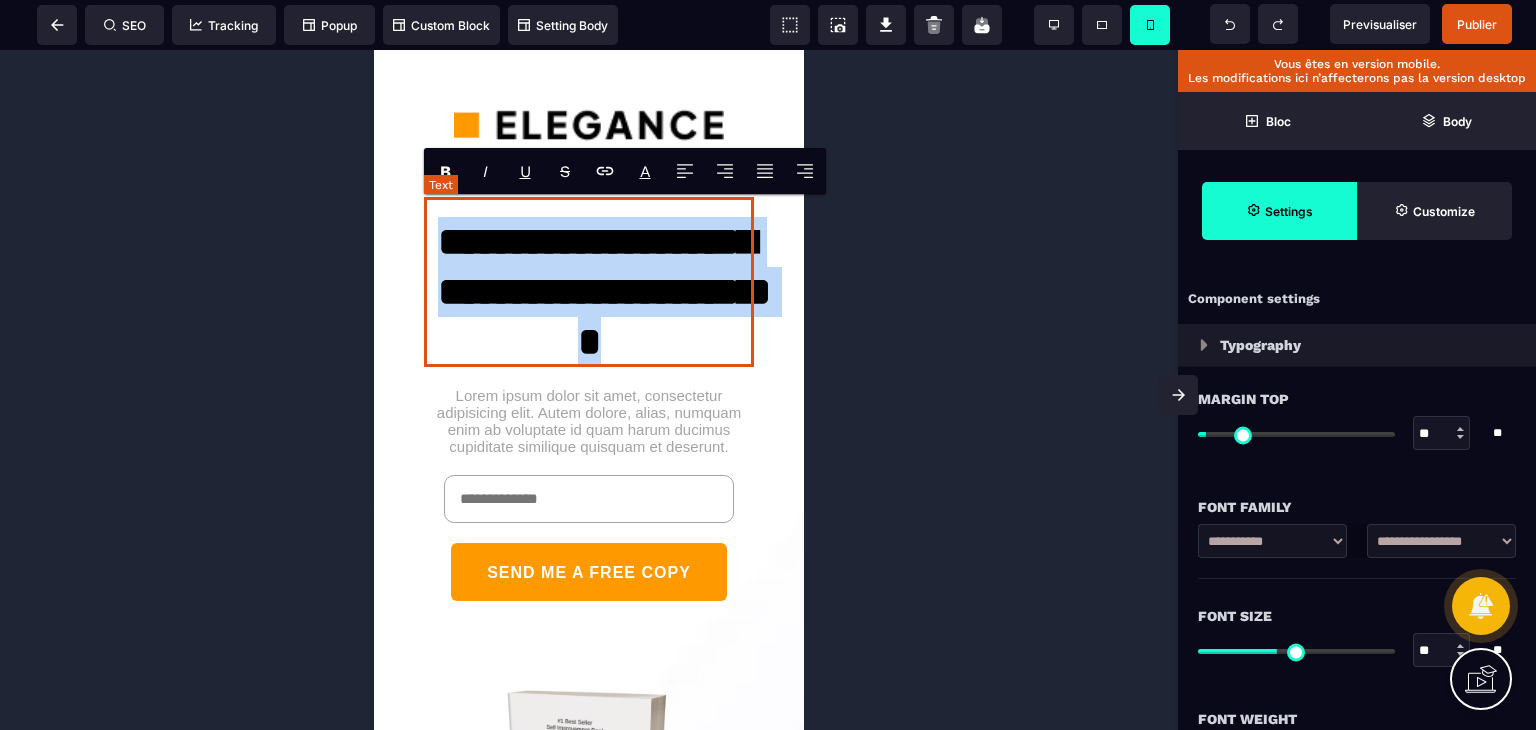 click on "**********" at bounding box center [589, 282] 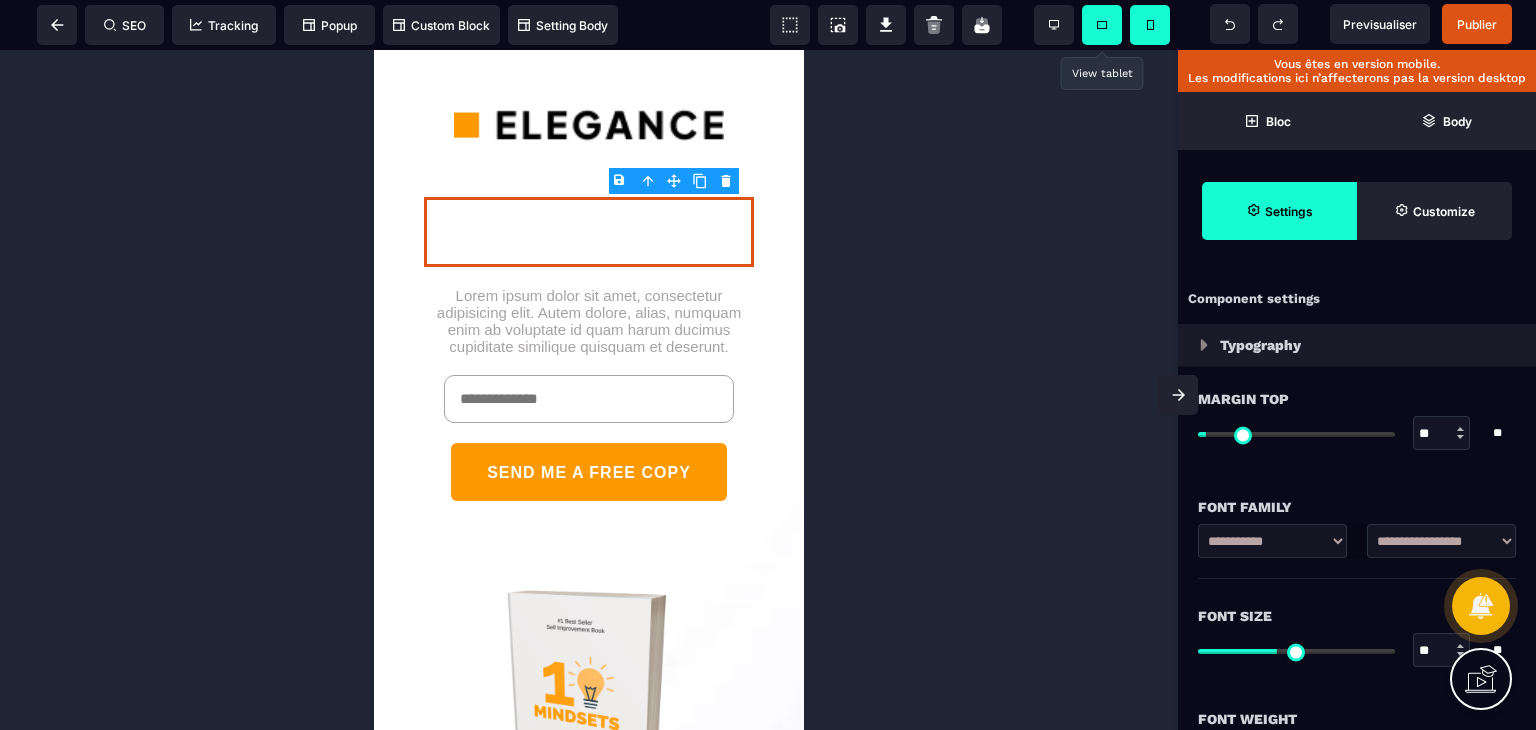 drag, startPoint x: 1111, startPoint y: 25, endPoint x: 410, endPoint y: 36, distance: 701.0863 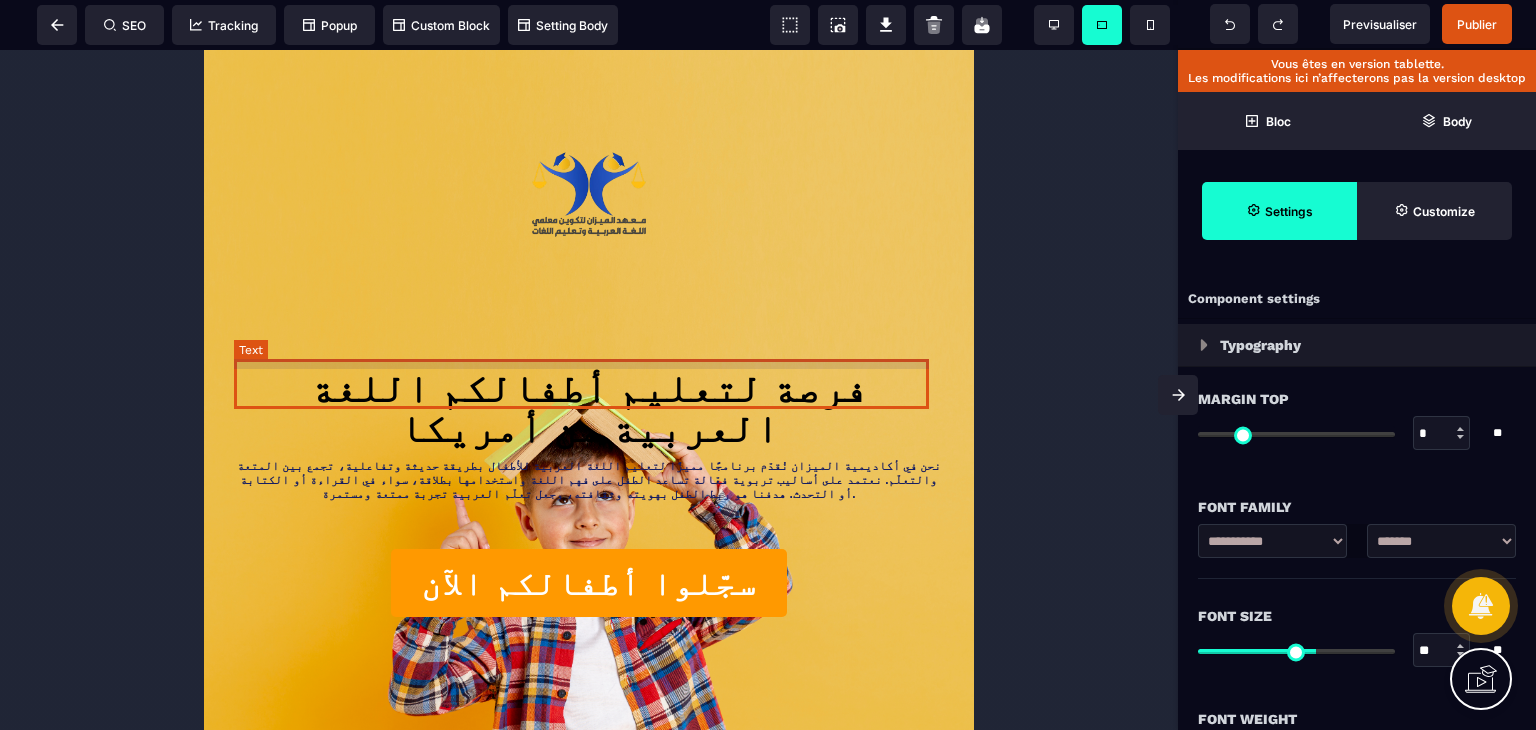 click on "فرصة لتعليم أطفالكم اللغة العربية من أمريكا" at bounding box center [589, 404] 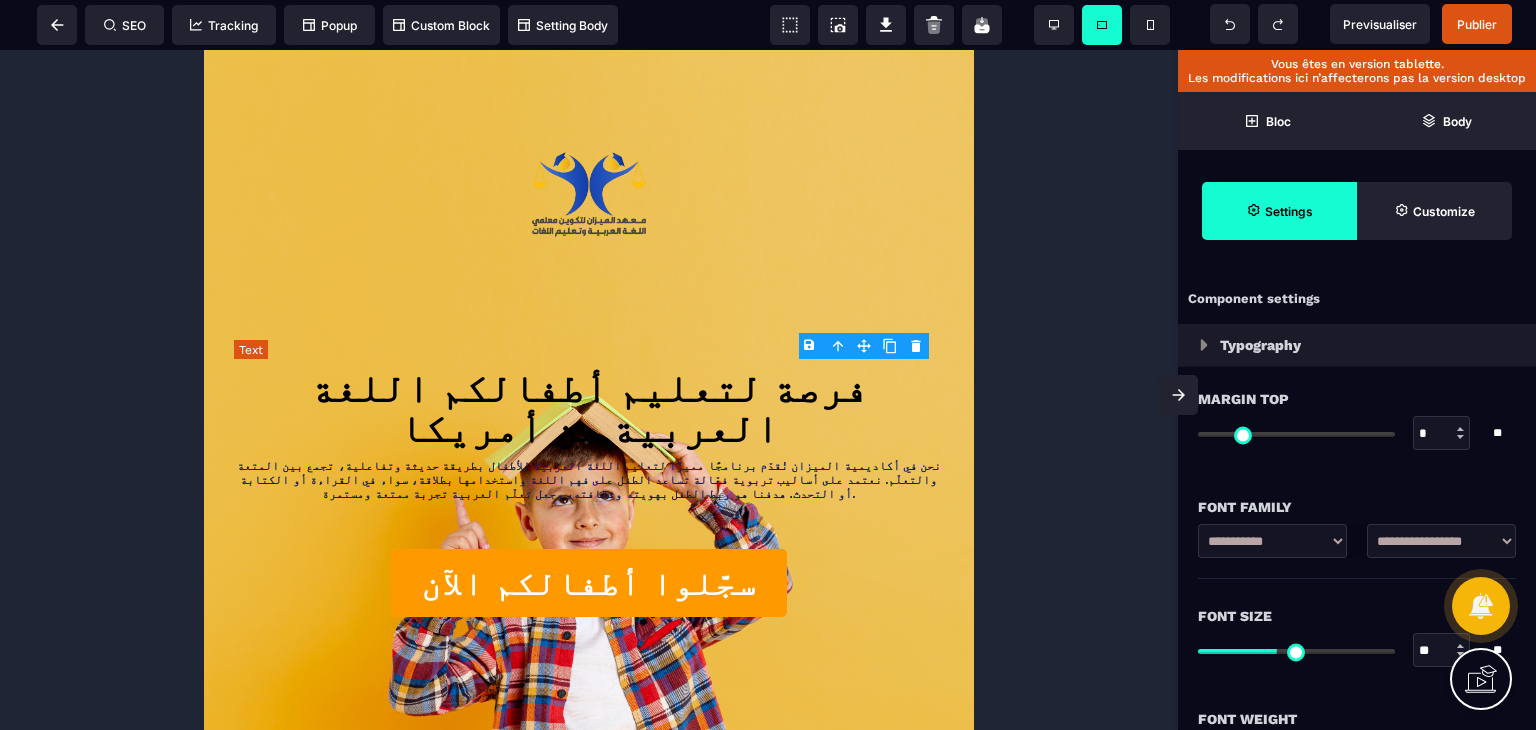 click on "فرصة لتعليم أطفالكم اللغة العربية من أمريكا" at bounding box center (589, 404) 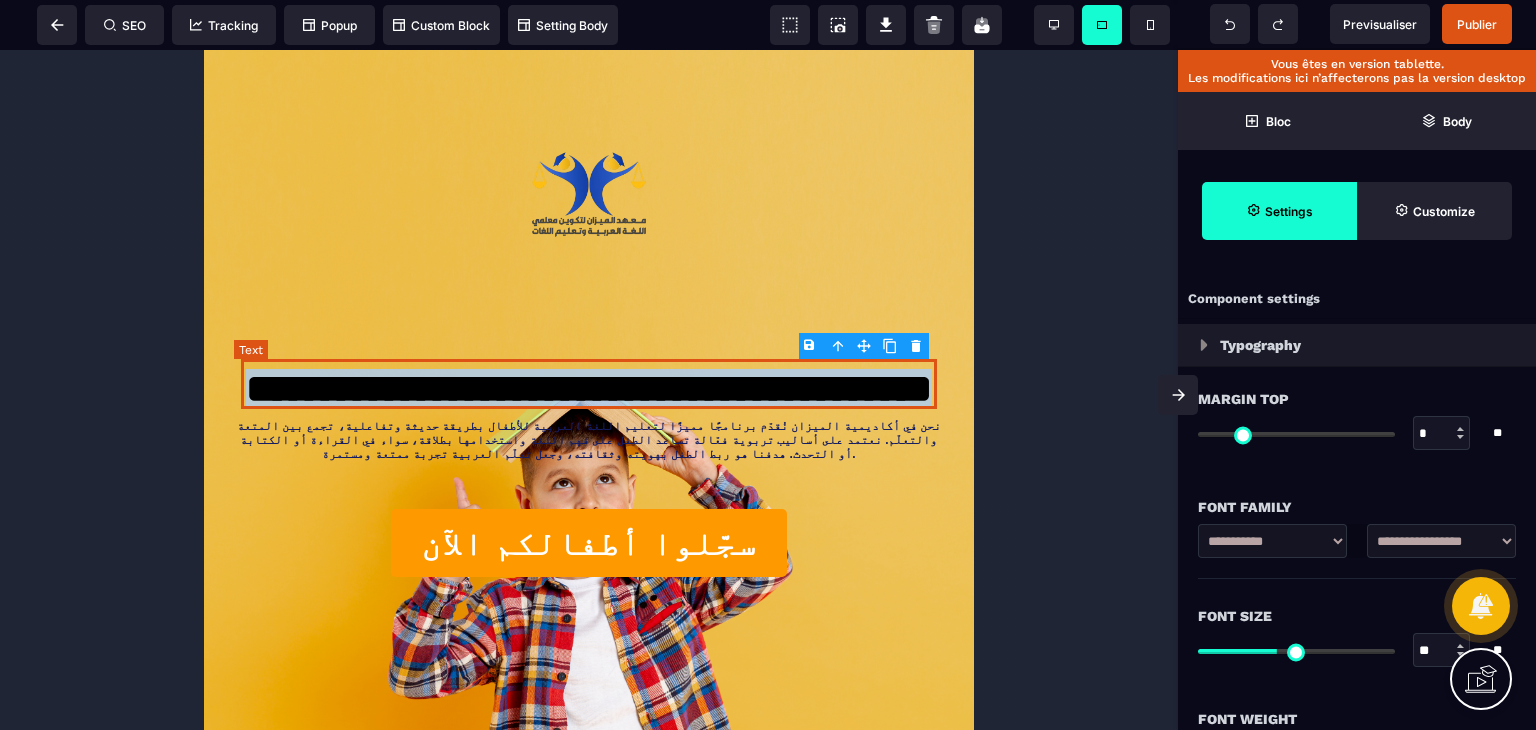click on "**********" at bounding box center (588, 384) 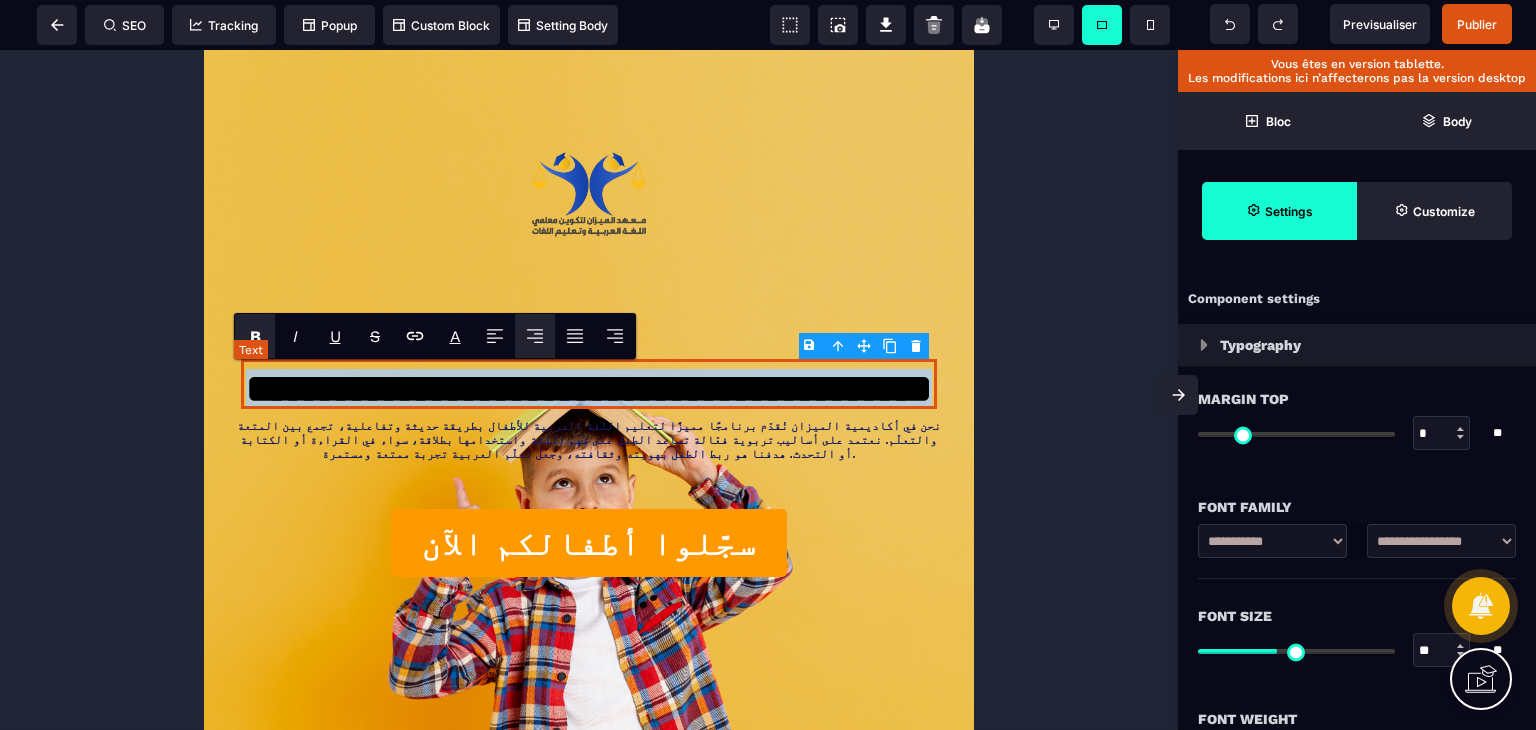 copy on "**********" 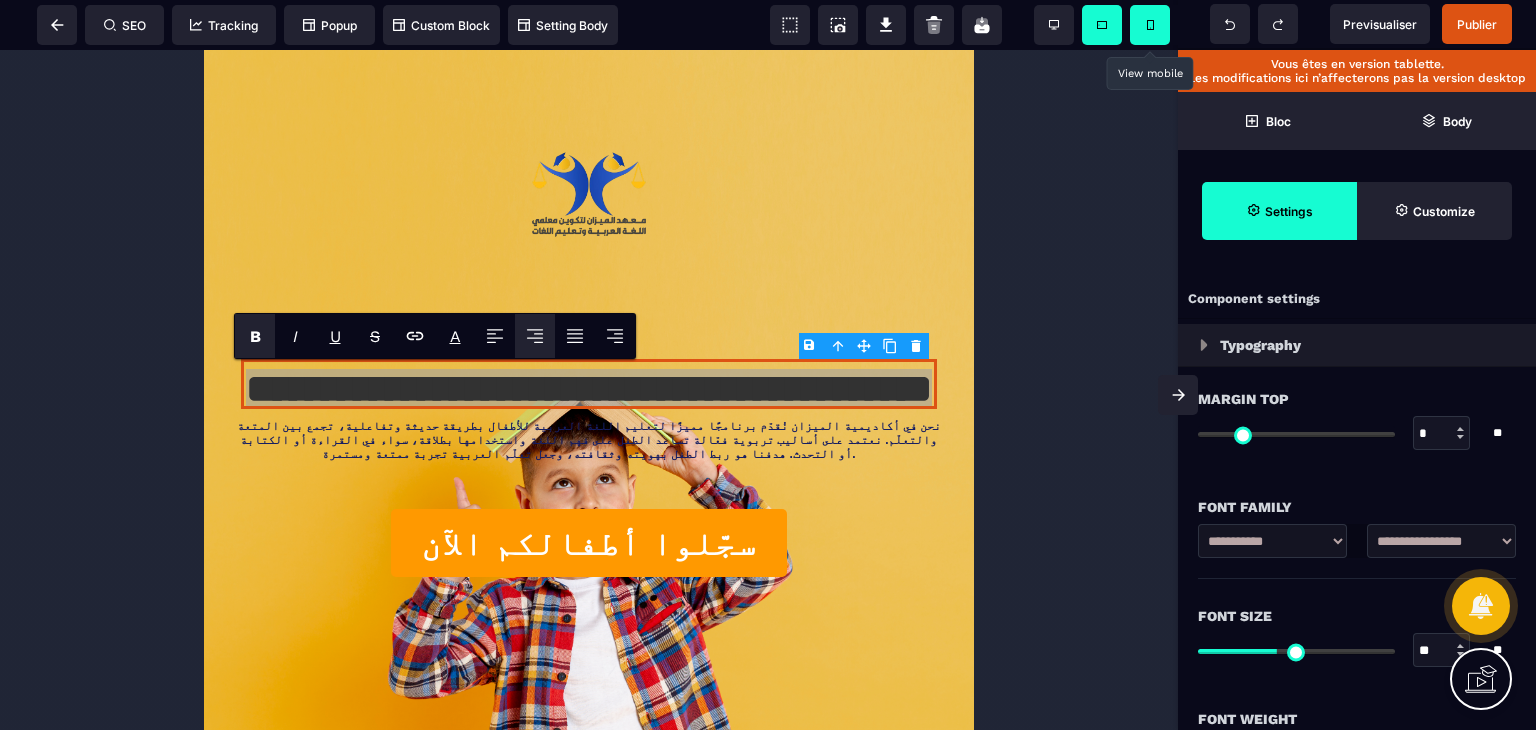 click at bounding box center (1150, 25) 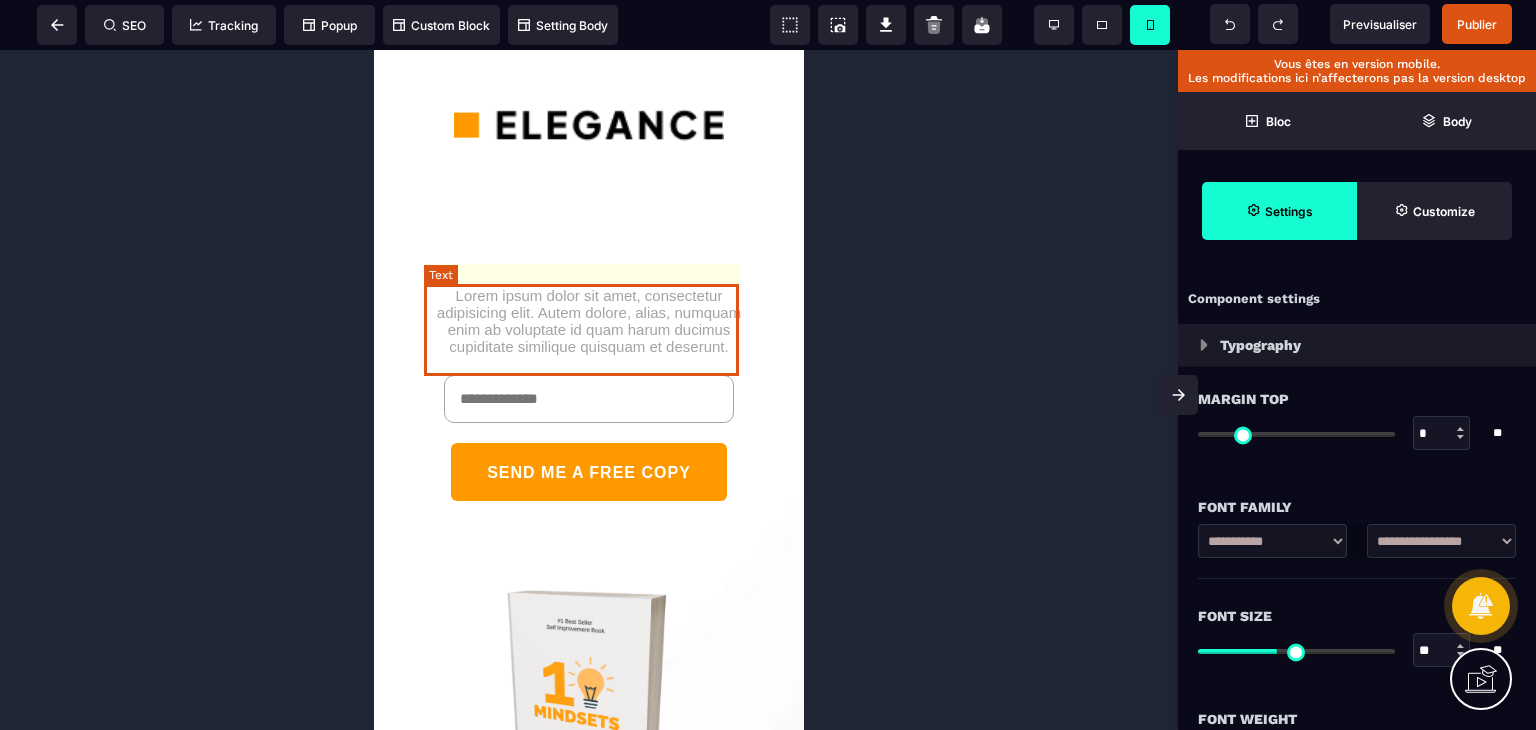click on "Lorem ipsum dolor sit amet, consectetur adipisicing elit. Autem dolore, alias, numquam enim ab voluptate id quam harum ducimus cupiditate similique quisquam et deserunt." at bounding box center [589, 321] 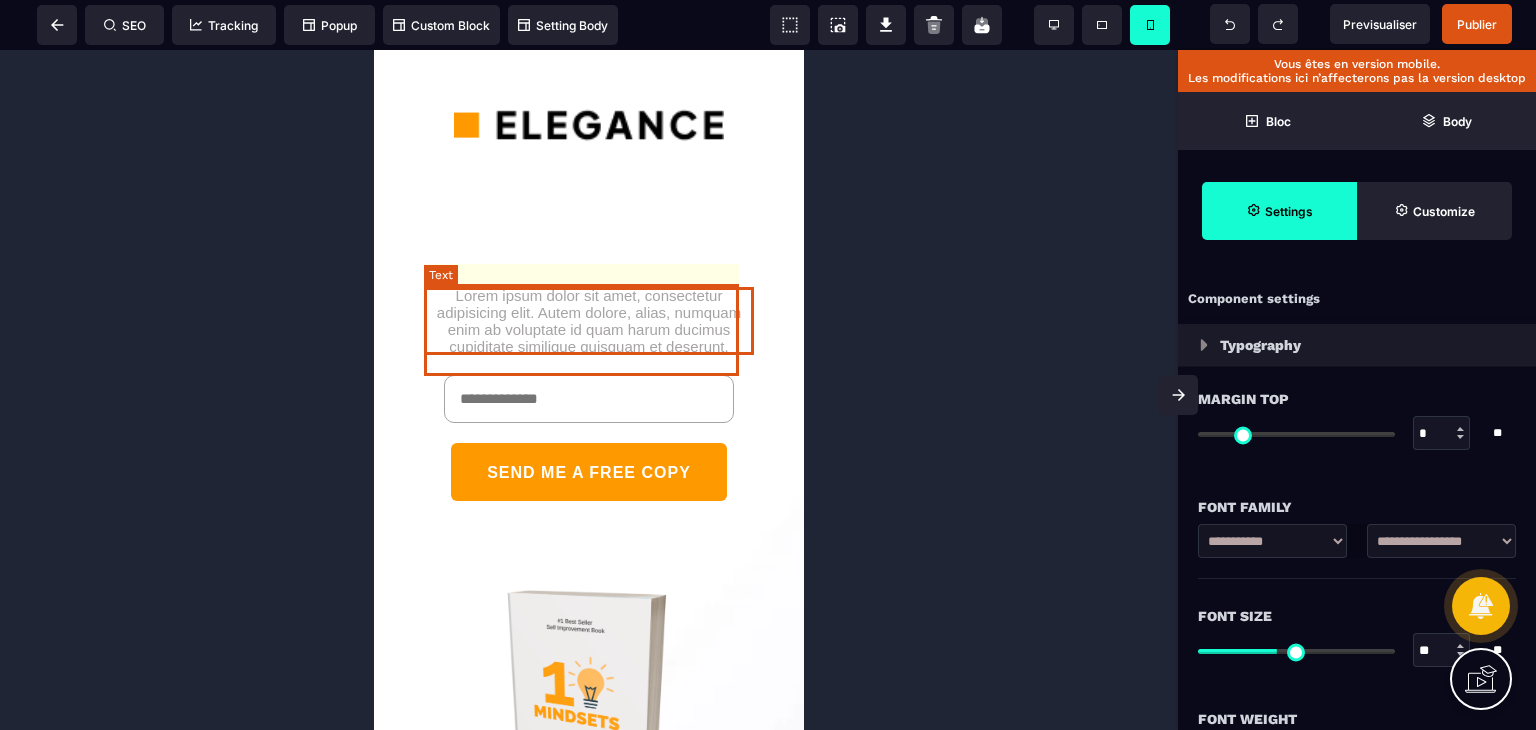 click on "Lorem ipsum dolor sit amet, consectetur adipisicing elit. Autem dolore, alias, numquam enim ab voluptate id quam harum ducimus cupiditate similique quisquam et deserunt." at bounding box center [589, 321] 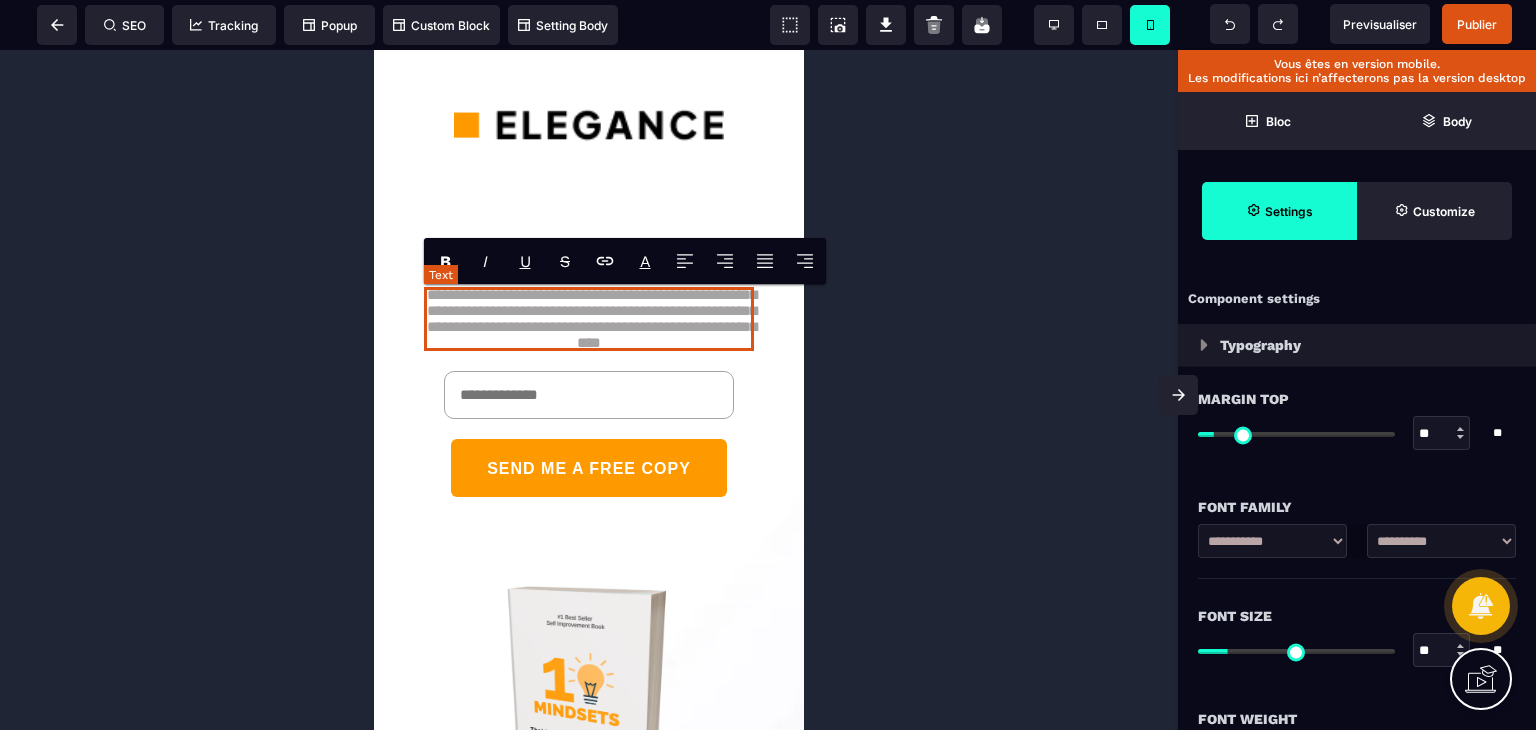 click on "**********" at bounding box center [589, 319] 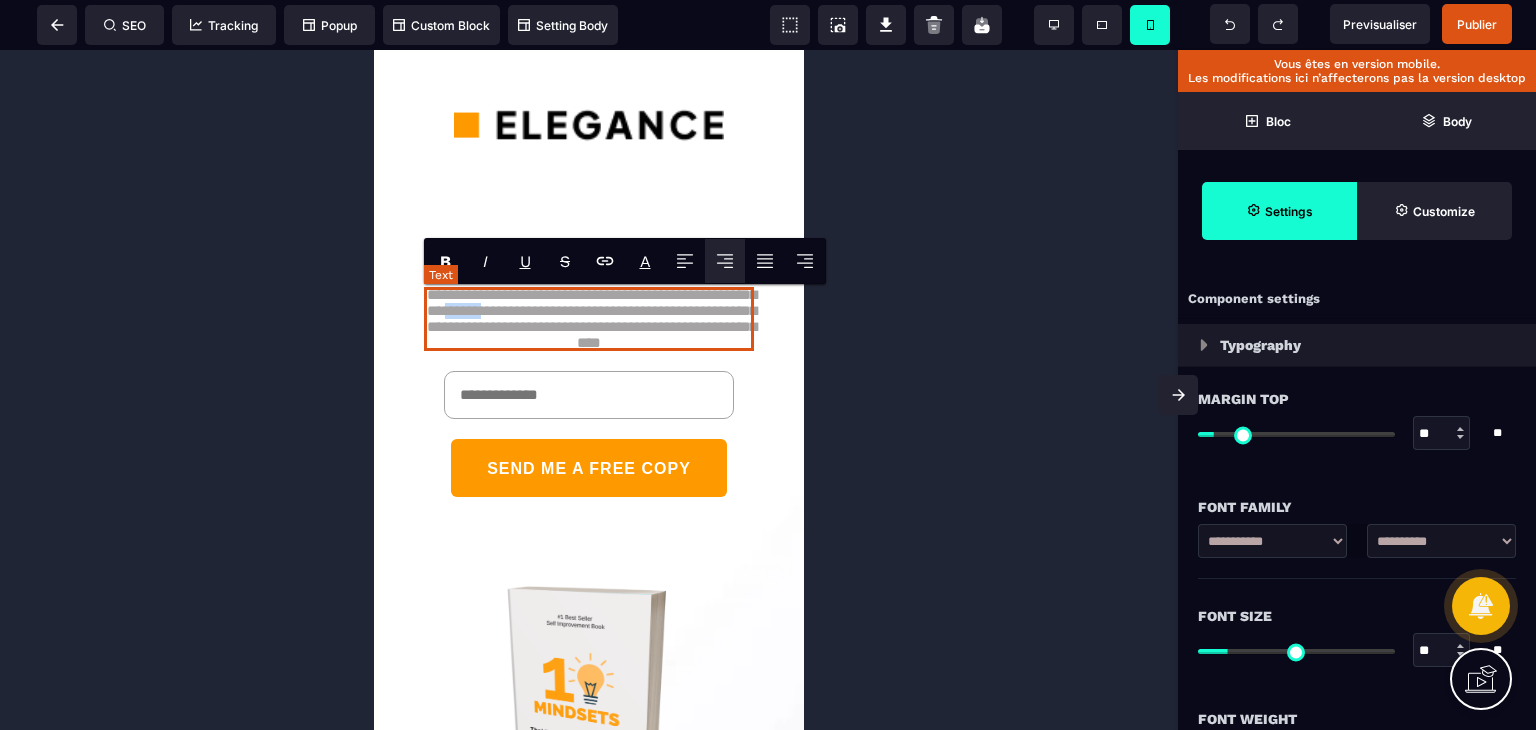 click on "**********" at bounding box center (589, 319) 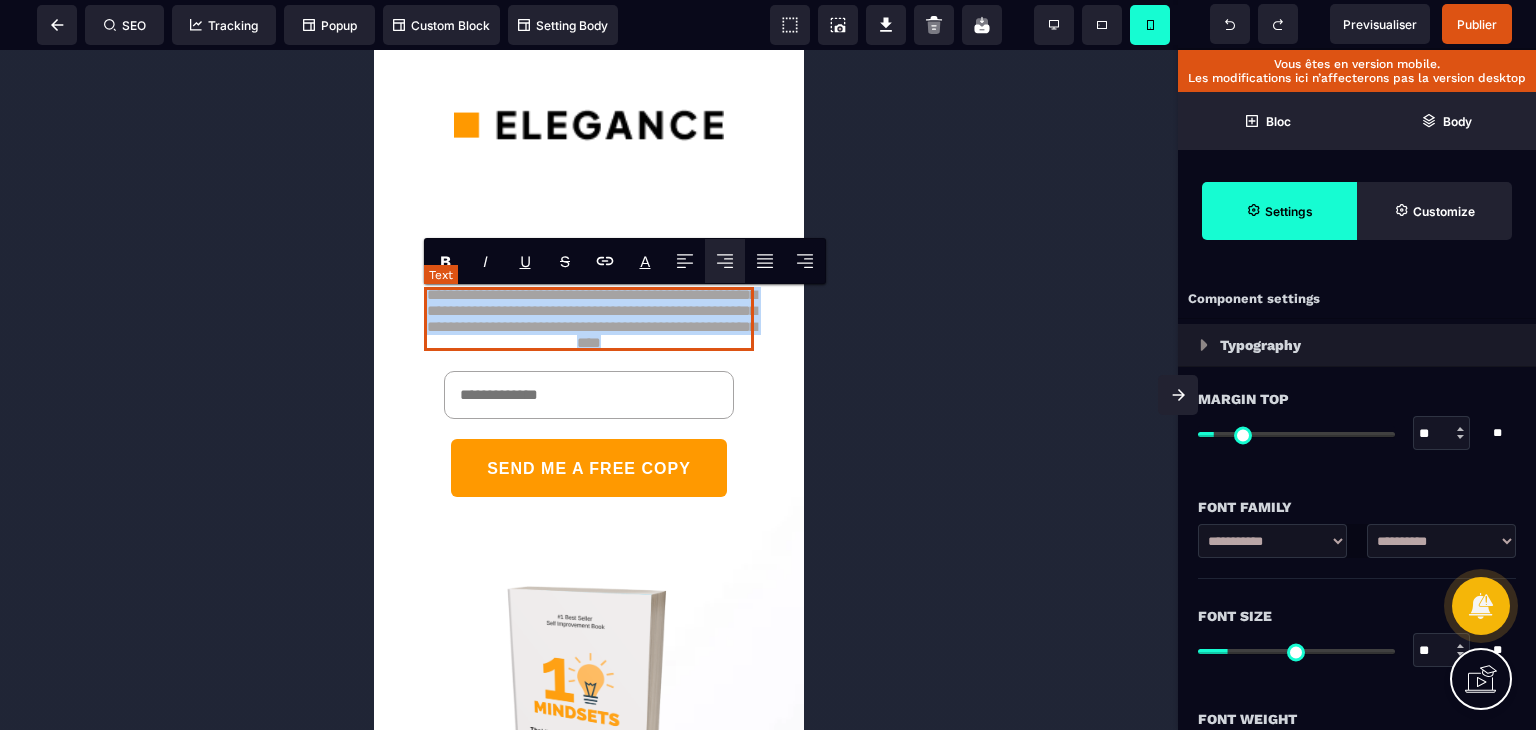 click on "**********" at bounding box center (589, 319) 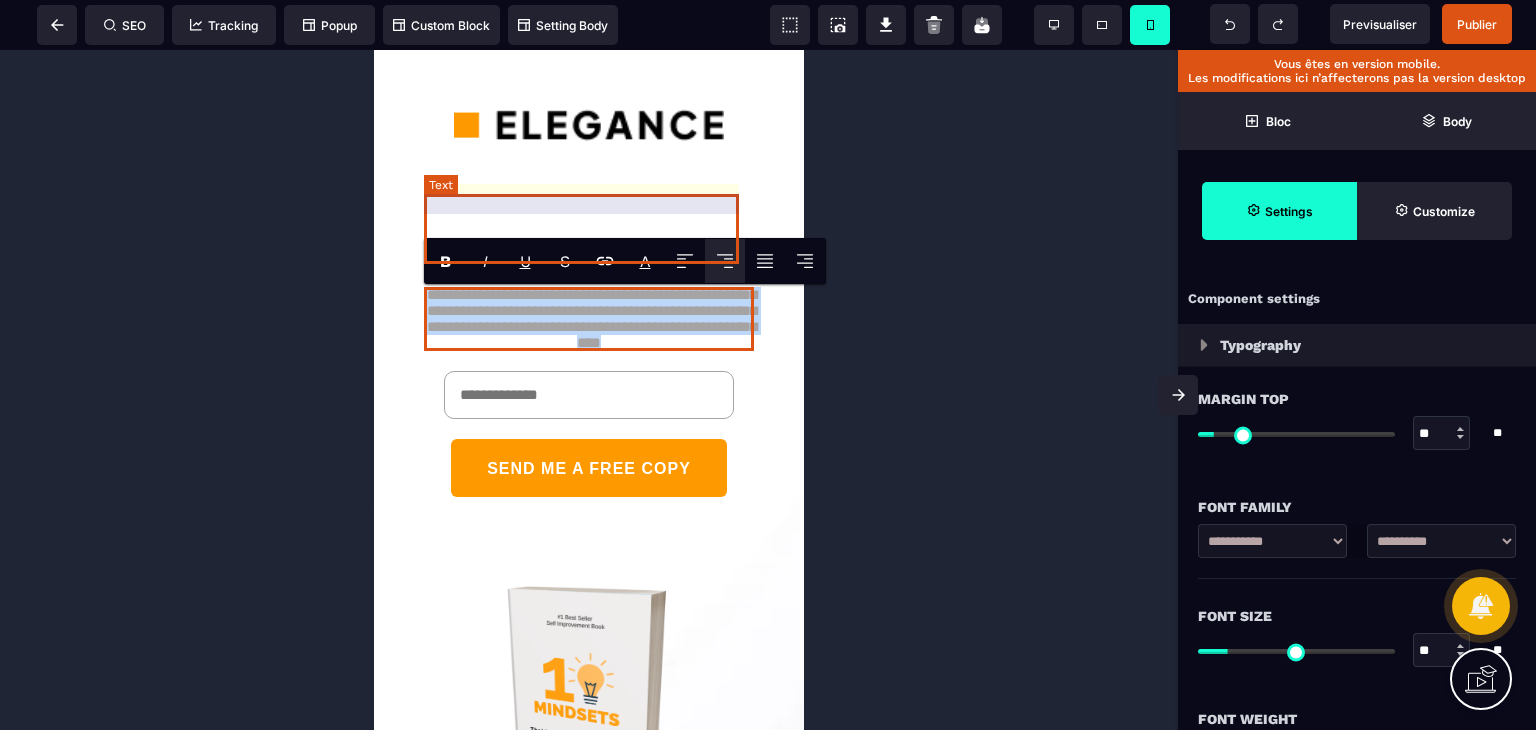 click on "**********" at bounding box center (589, 526) 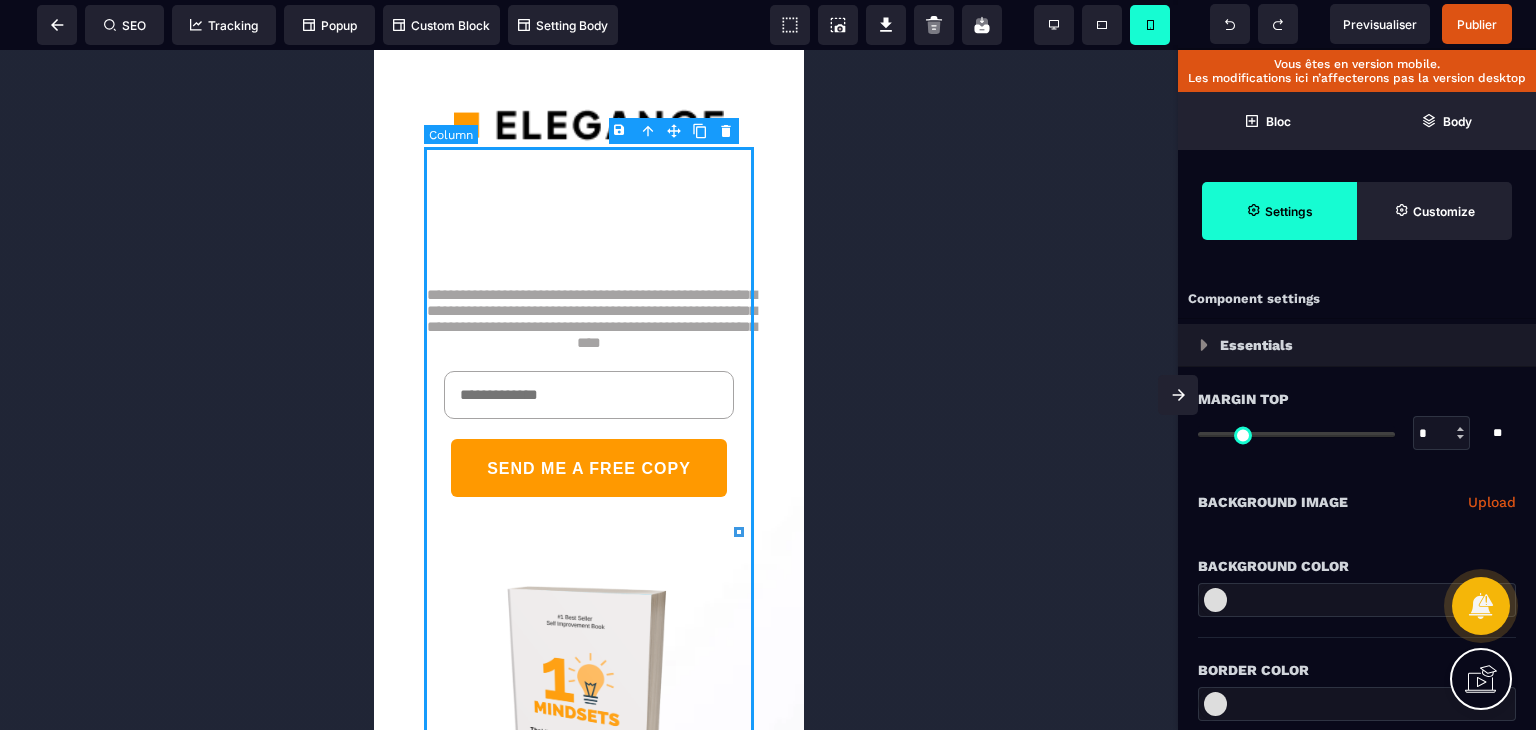 click at bounding box center [589, 232] 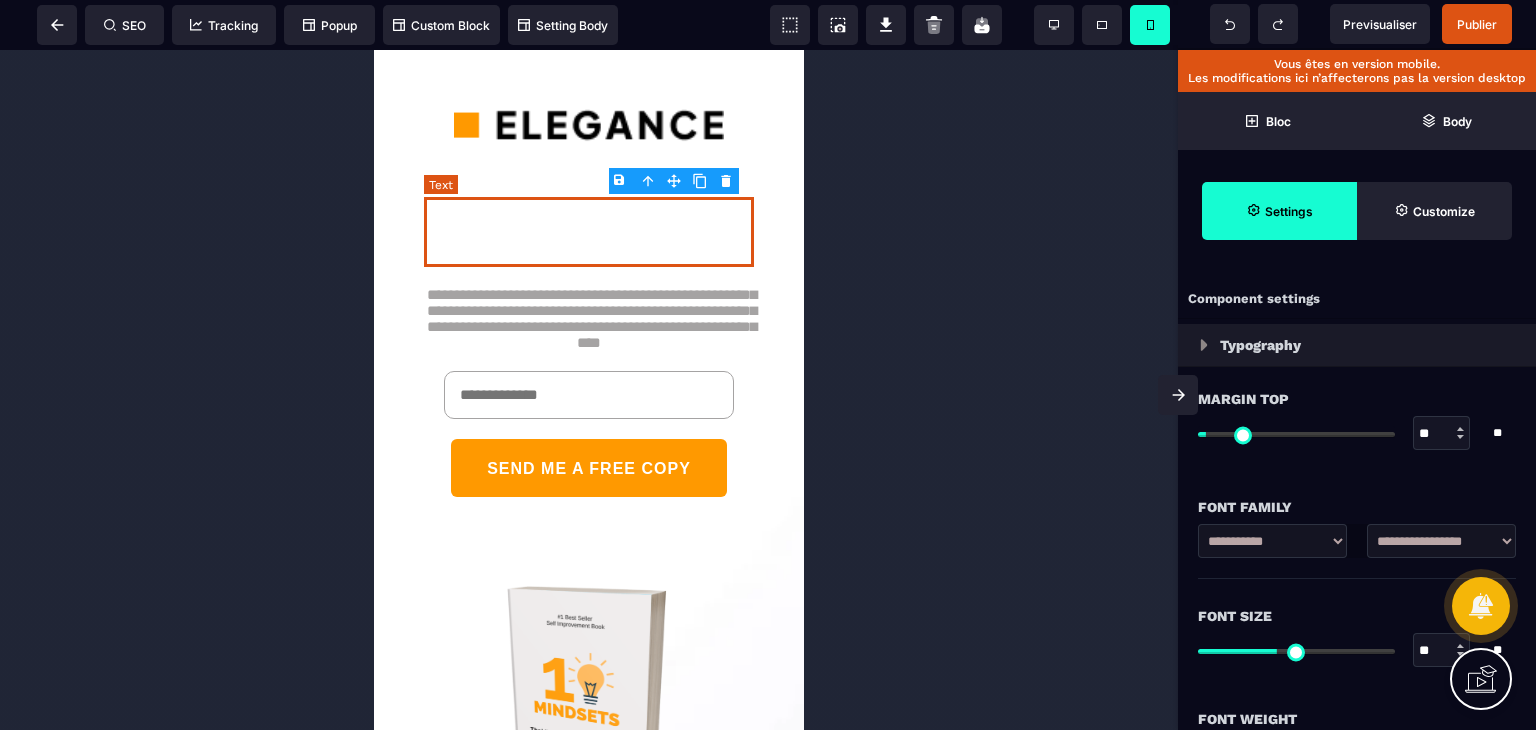 click at bounding box center [589, 232] 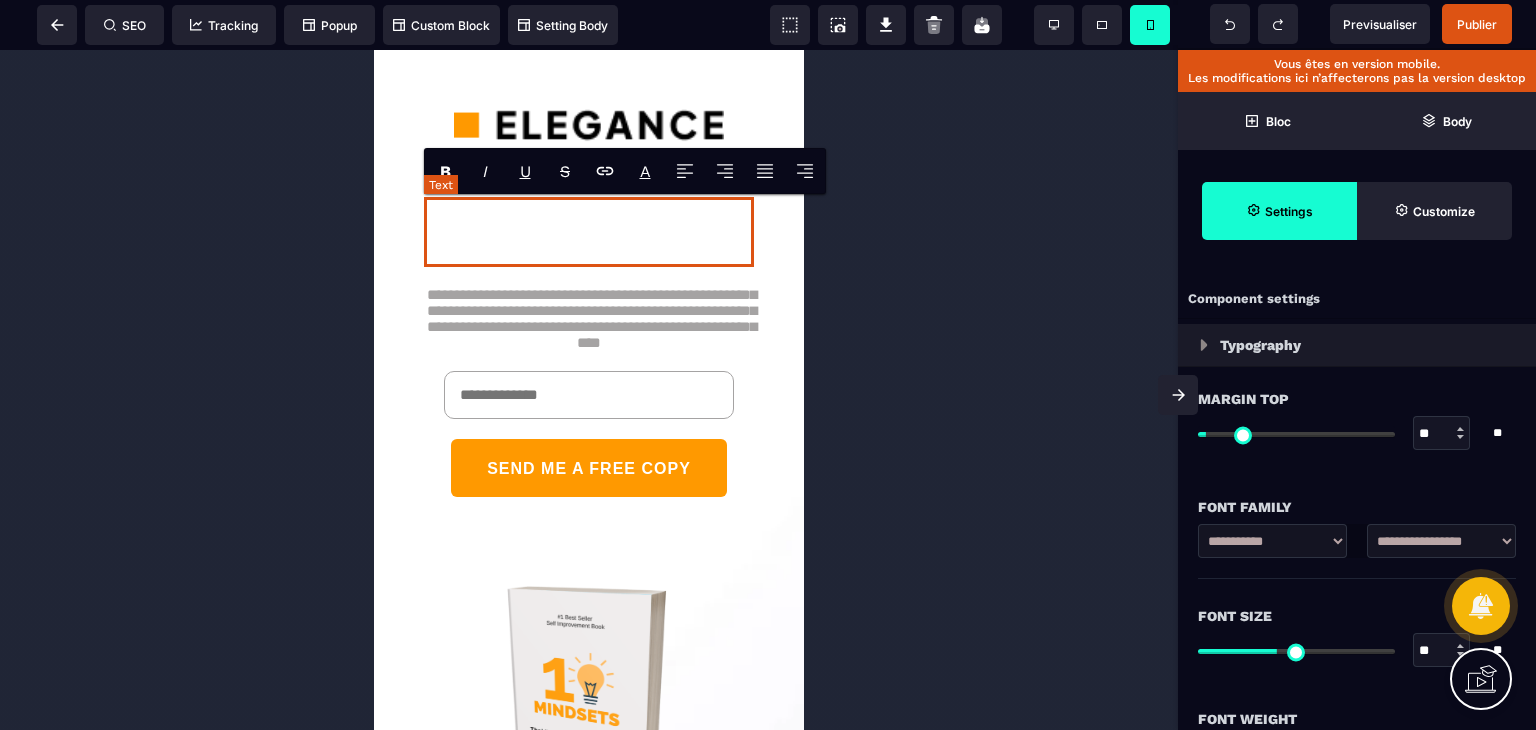 click at bounding box center (589, 232) 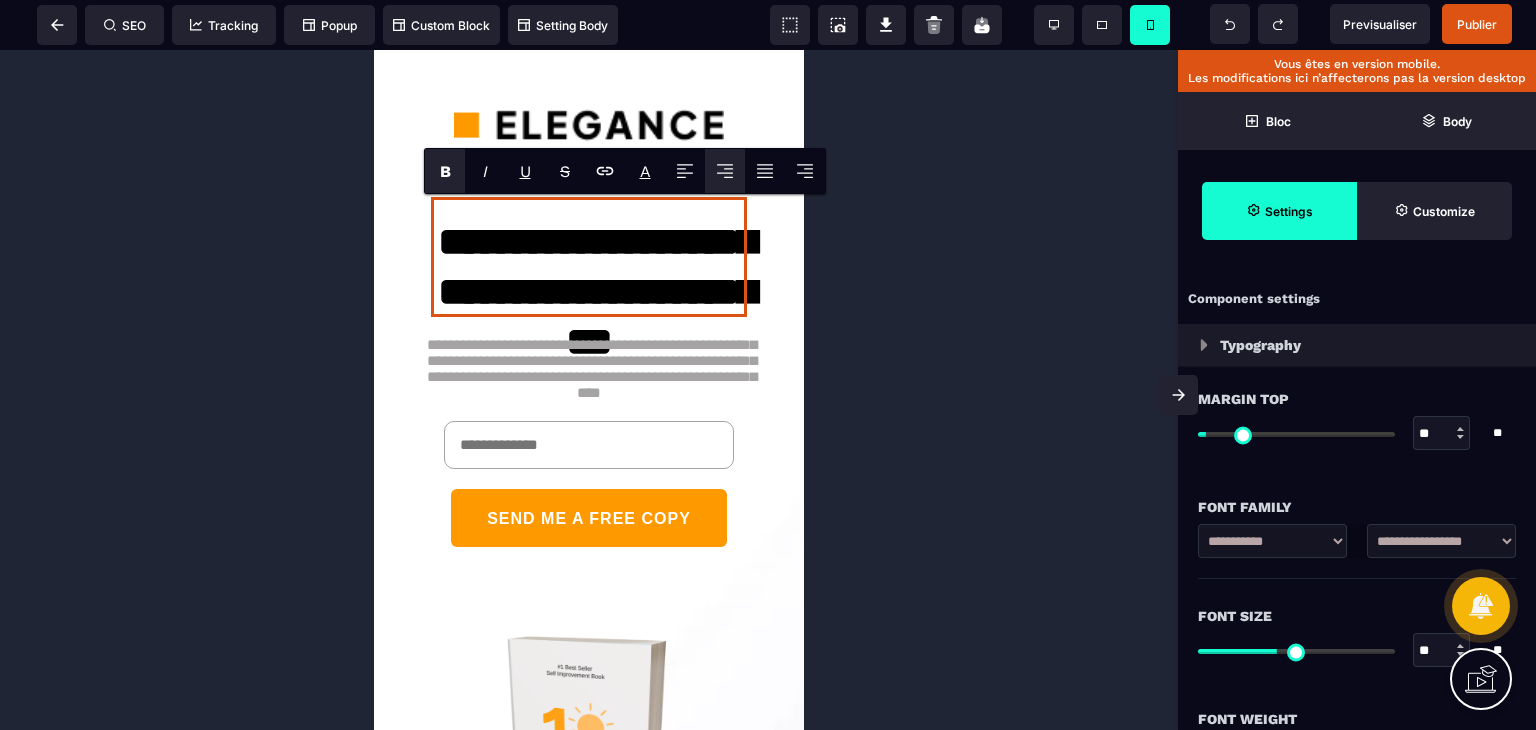 click at bounding box center (589, 390) 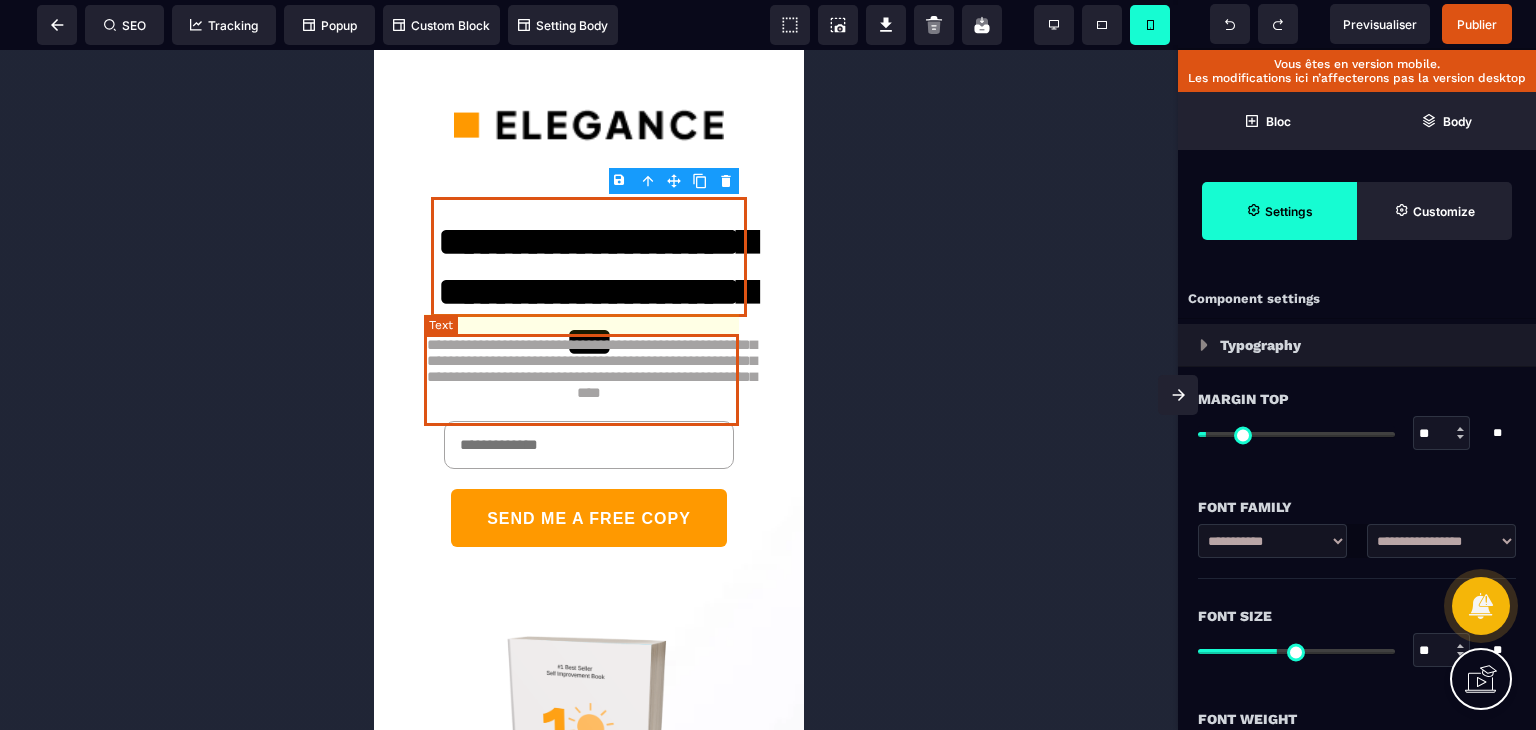 click on "**********" at bounding box center (589, 369) 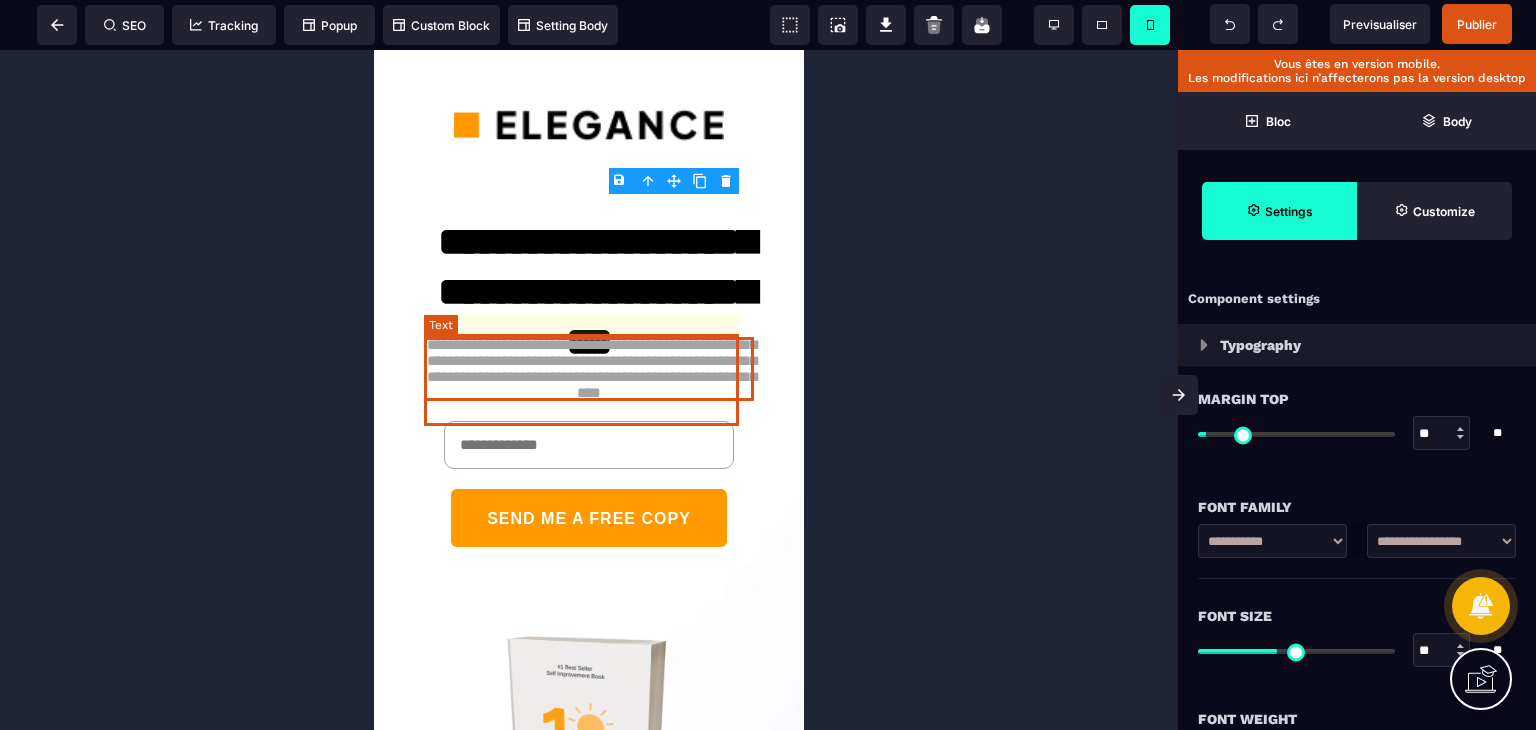 click on "**********" at bounding box center [589, 369] 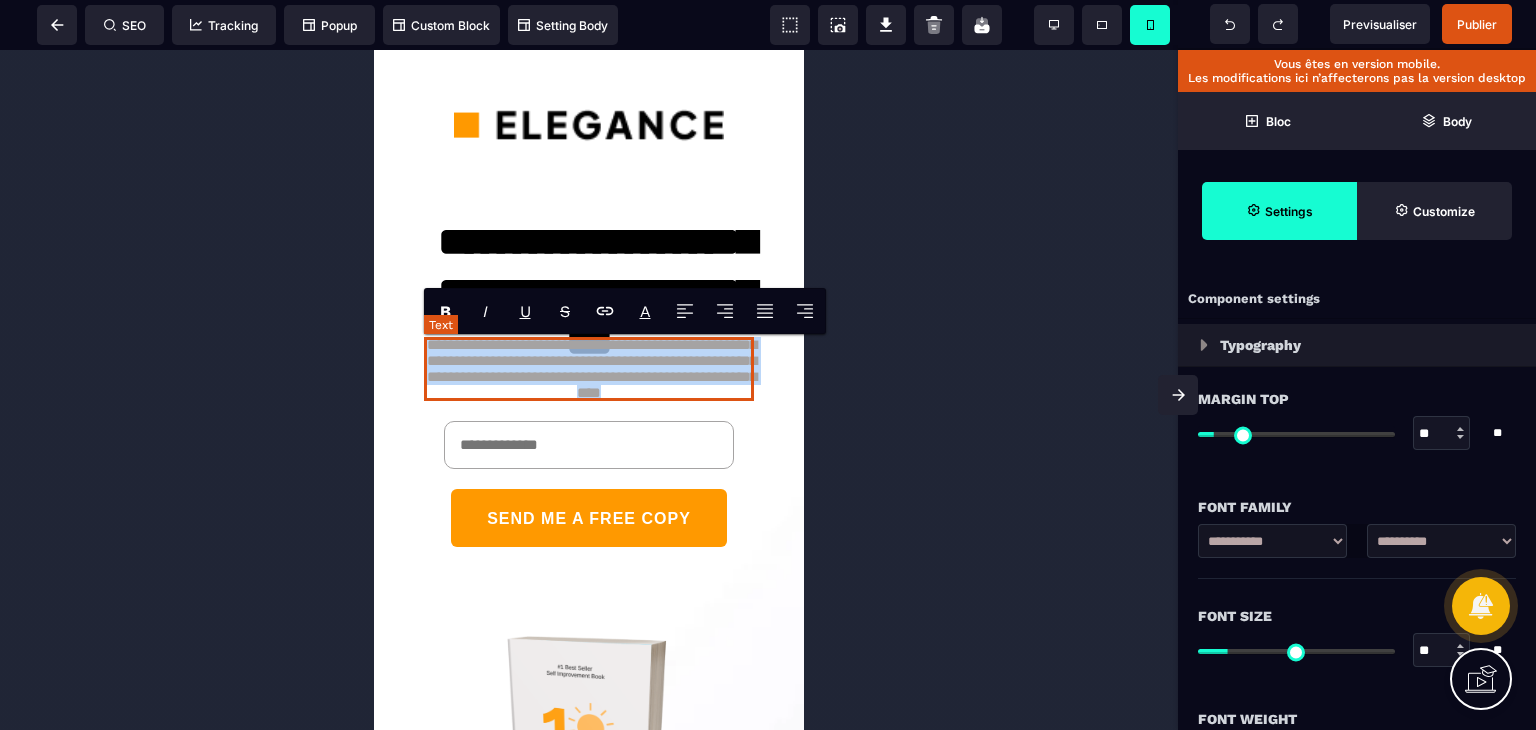 click on "**********" at bounding box center (589, 369) 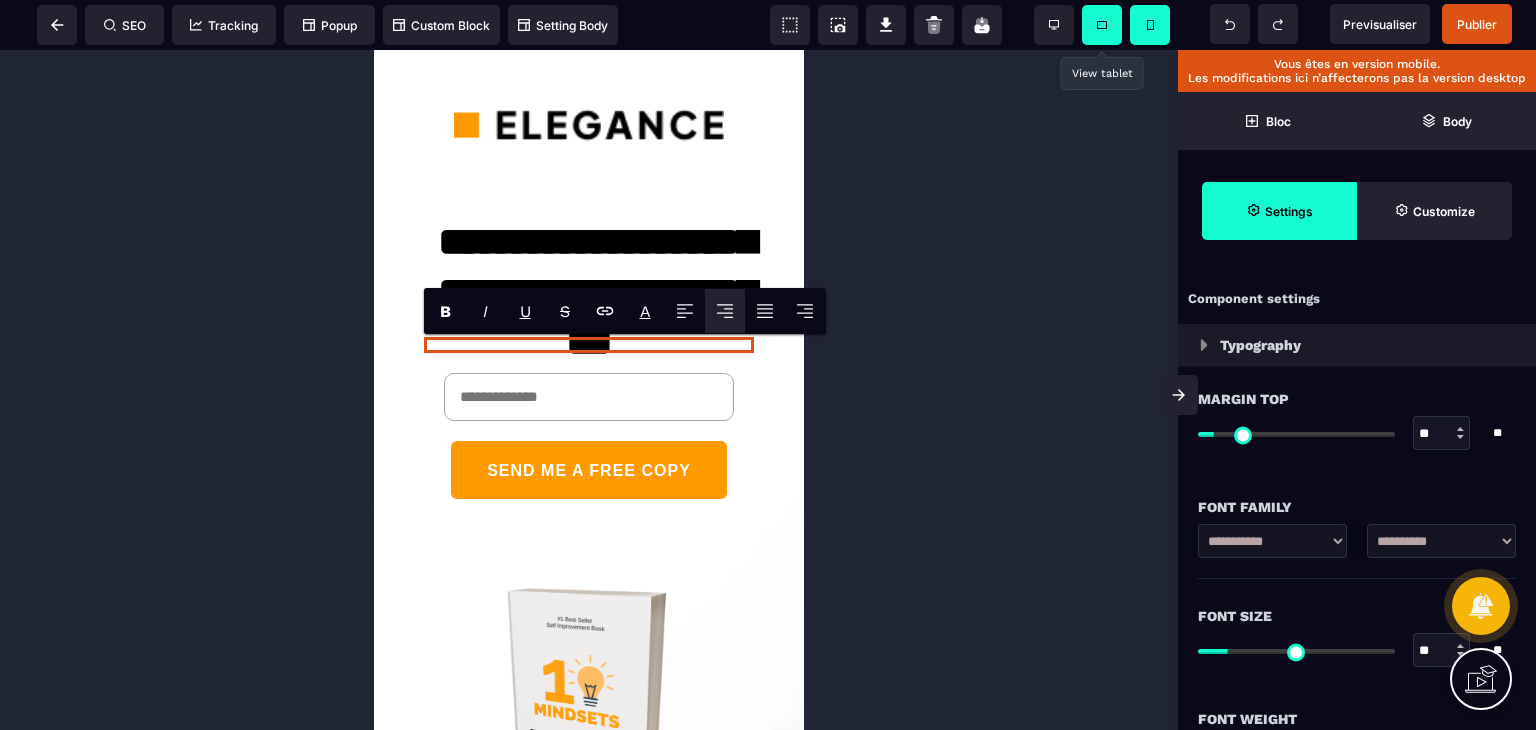 click at bounding box center [1102, 25] 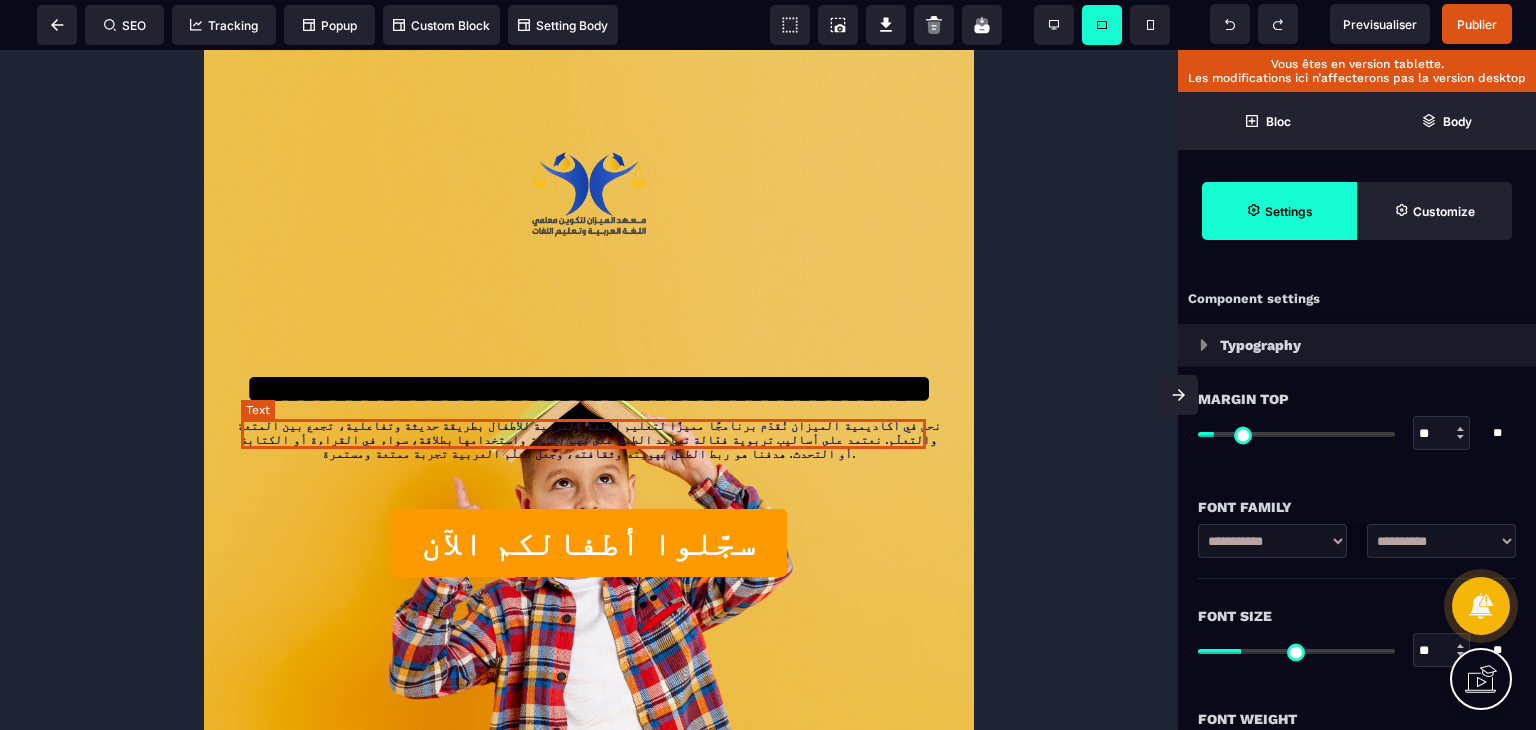 click on "نحن في أكاديمية الميزان نُقدّم برنامجًا مميزًا لتعليم اللغة العربية للأطفال بطريقة حديثة وتفاعلية، تجمع بين المتعة والتعلّم. نعتمد على أساليب تربوية فعّالة تساعد الطفل على فهم اللغة واستخدامها بطلاقة، سواء في القراءة أو الكتابة أو التحدث. هدفنا هو ربط الطفل بهويته وثقافته، وجعل تعلّم العربية تجربة ممتعة ومستمرة." at bounding box center [591, 440] 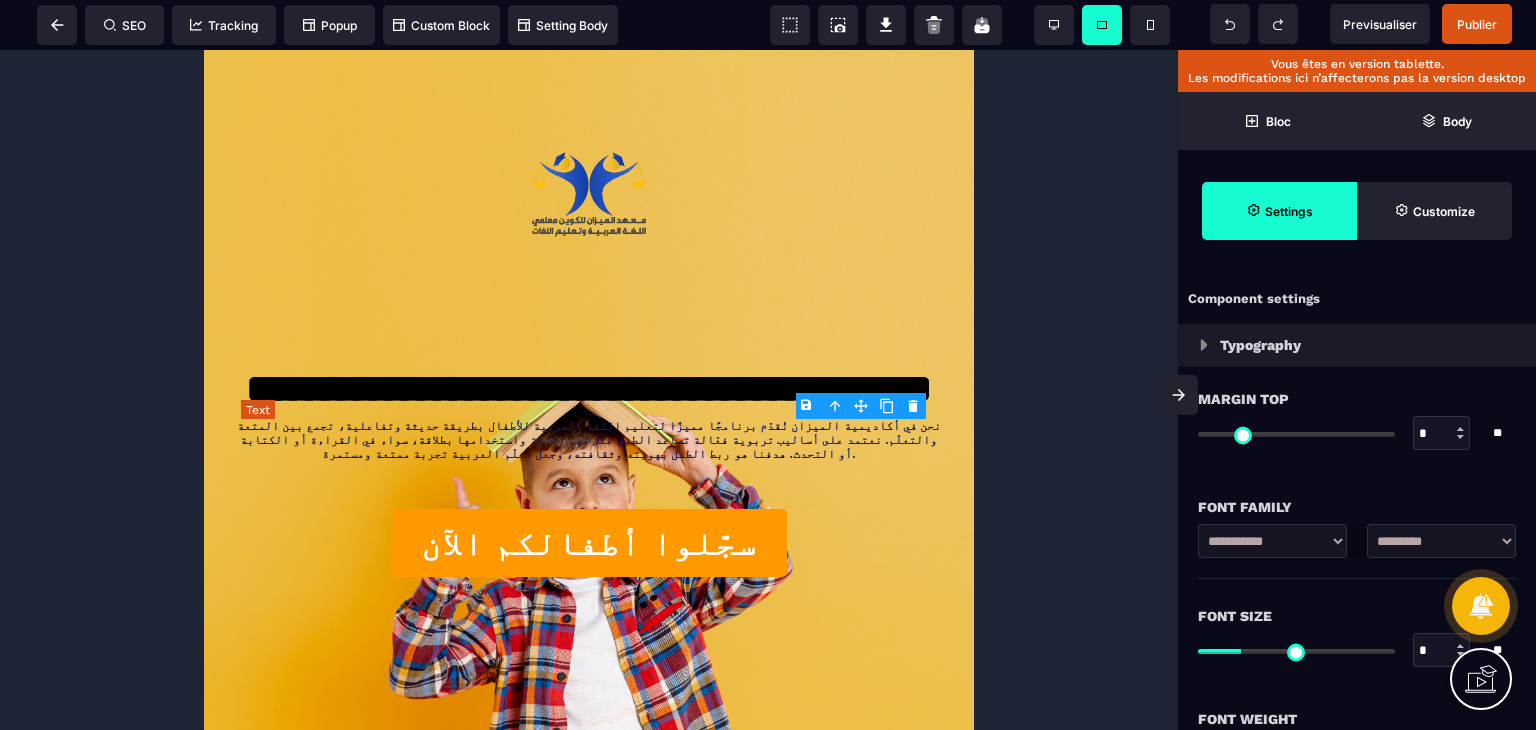 click on "نحن في أكاديمية الميزان نُقدّم برنامجًا مميزًا لتعليم اللغة العربية للأطفال بطريقة حديثة وتفاعلية، تجمع بين المتعة والتعلّم. نعتمد على أساليب تربوية فعّالة تساعد الطفل على فهم اللغة واستخدامها بطلاقة، سواء في القراءة أو الكتابة أو التحدث. هدفنا هو ربط الطفل بهويته وثقافته، وجعل تعلّم العربية تجربة ممتعة ومستمرة." at bounding box center (591, 440) 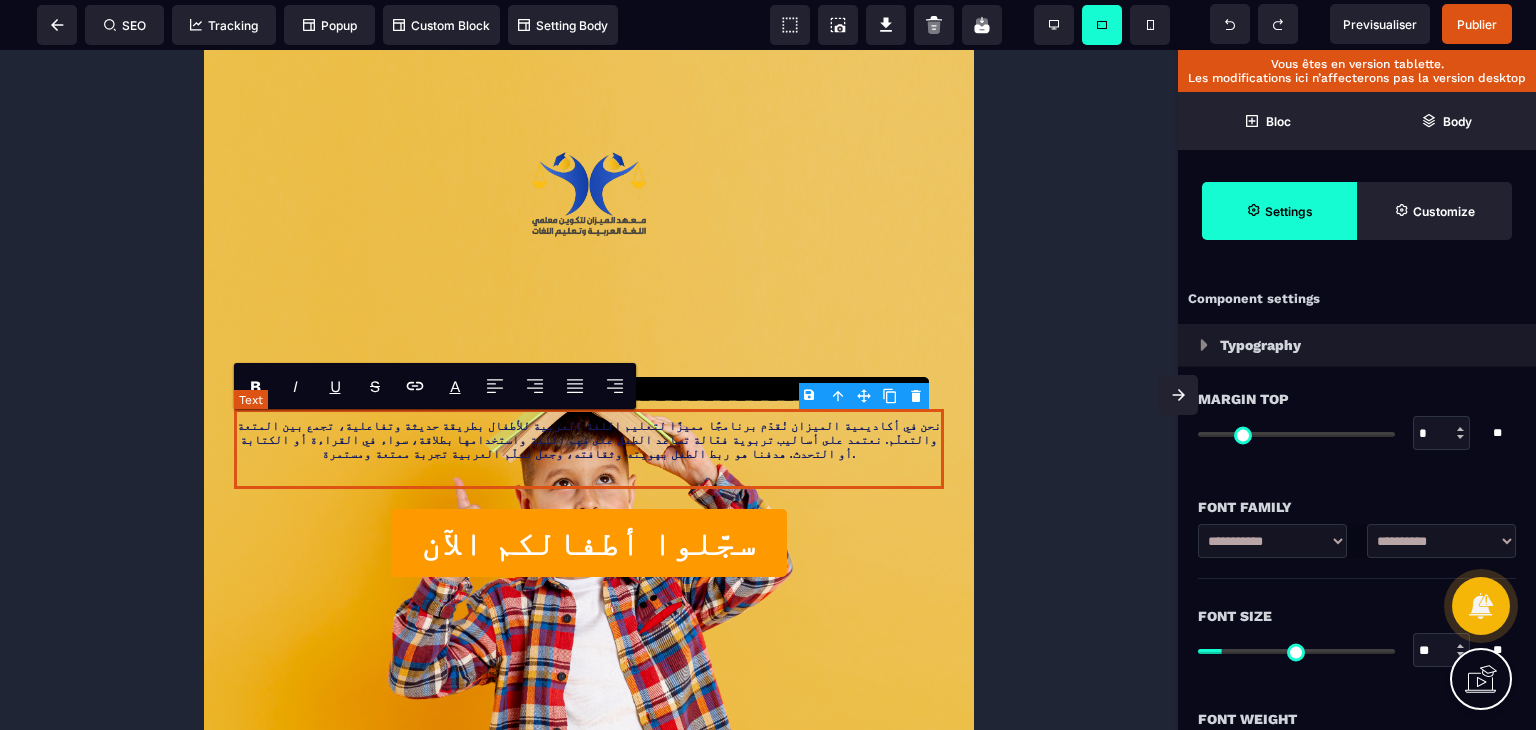 click on "نحن في أكاديمية الميزان نُقدّم برنامجًا مميزًا لتعليم اللغة العربية للأطفال بطريقة حديثة وتفاعلية، تجمع بين المتعة والتعلّم. نعتمد على أساليب تربوية فعّالة تساعد الطفل على فهم اللغة واستخدامها بطلاقة، سواء في القراءة أو الكتابة أو التحدث. هدفنا هو ربط الطفل بهويته وثقافته، وجعل تعلّم العربية تجربة ممتعة ومستمرة." at bounding box center [591, 440] 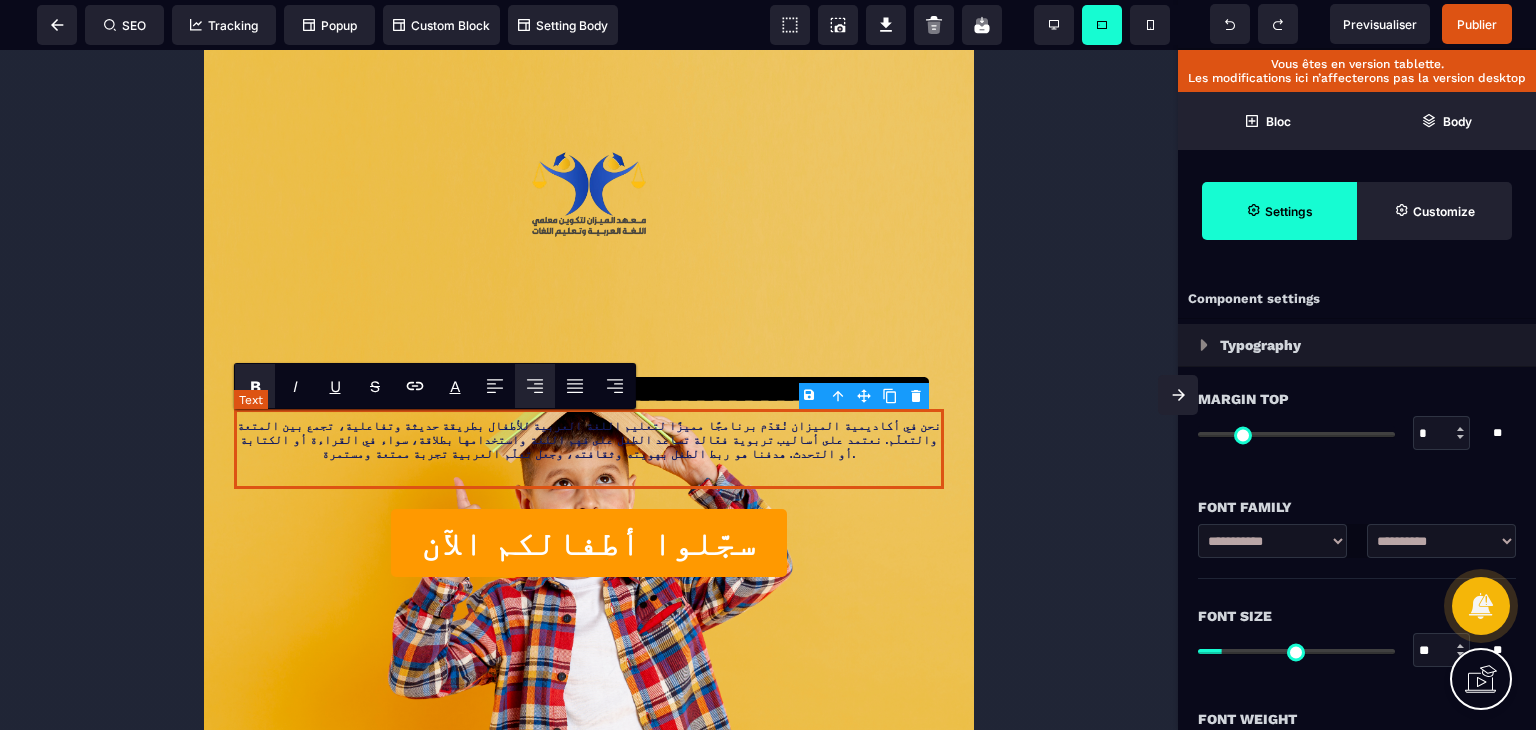 drag, startPoint x: 656, startPoint y: 432, endPoint x: 625, endPoint y: 433, distance: 31.016125 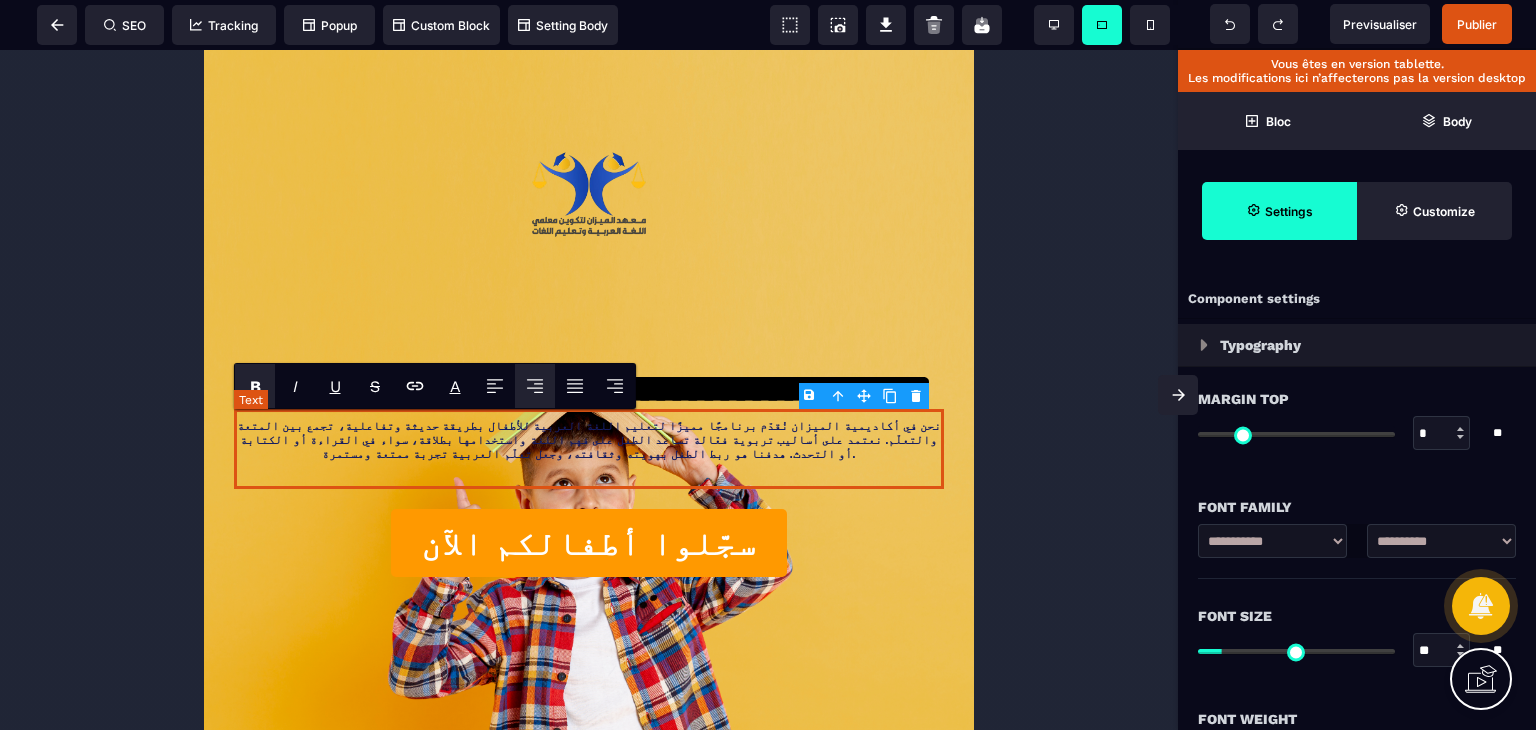 click on "نحن في أكاديمية الميزان نُقدّم برنامجًا مميزًا لتعليم اللغة العربية للأطفال بطريقة حديثة وتفاعلية، تجمع بين المتعة والتعلّم. نعتمد على أساليب تربوية فعّالة تساعد الطفل على فهم اللغة واستخدامها بطلاقة، سواء في القراءة أو الكتابة أو التحدث. هدفنا هو ربط الطفل بهويته وثقافته، وجعل تعلّم العربية تجربة ممتعة ومستمرة." at bounding box center (591, 440) 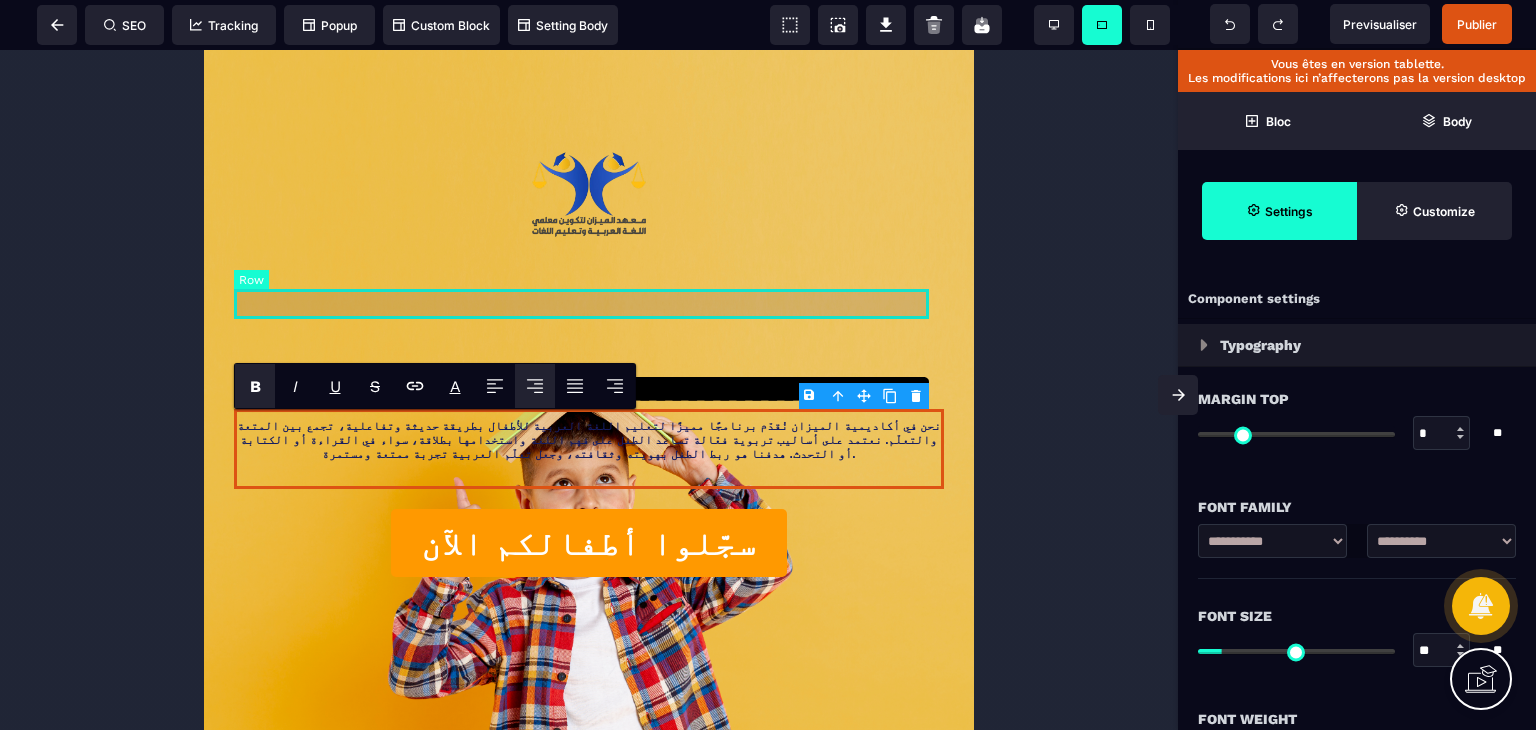 click at bounding box center [589, 304] 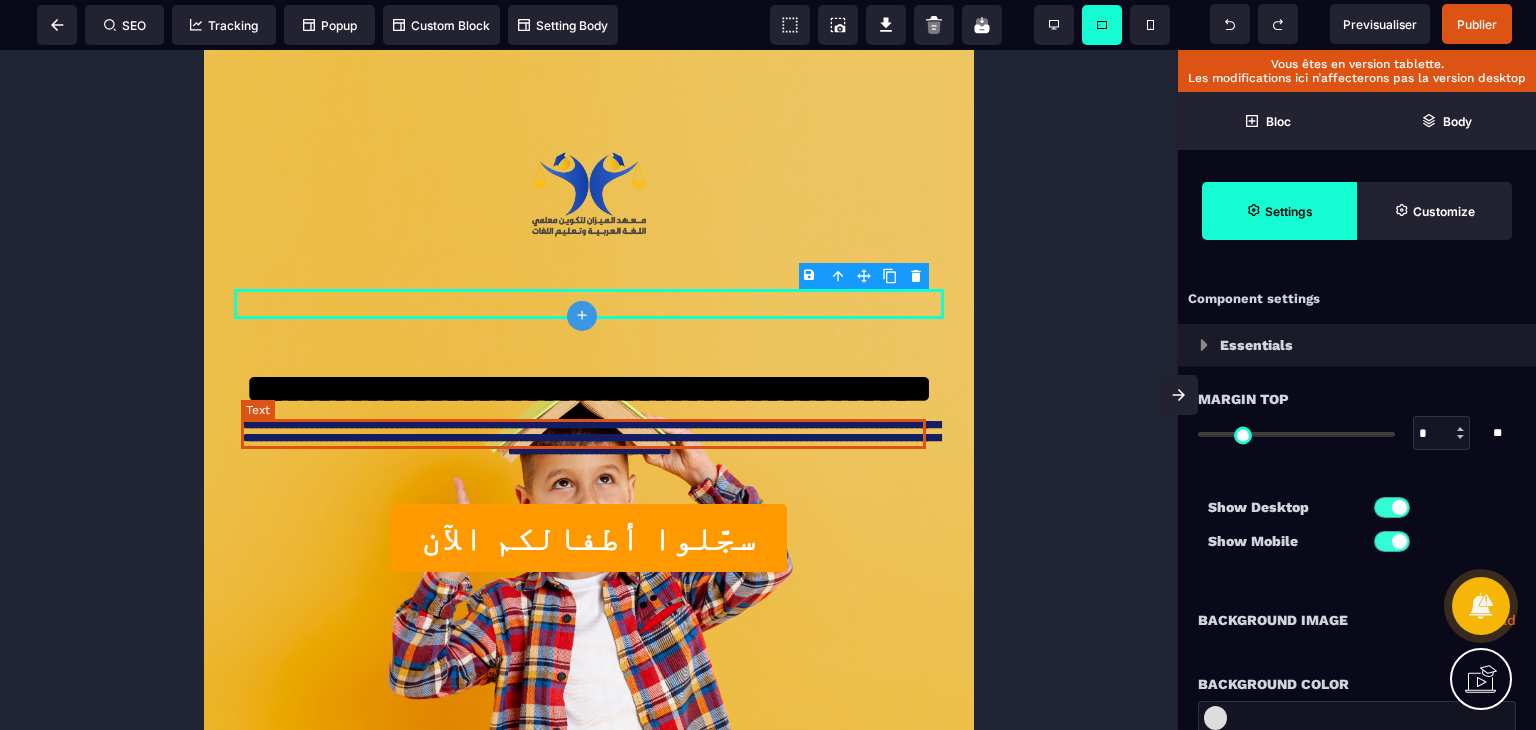 click on "**********" at bounding box center (592, 438) 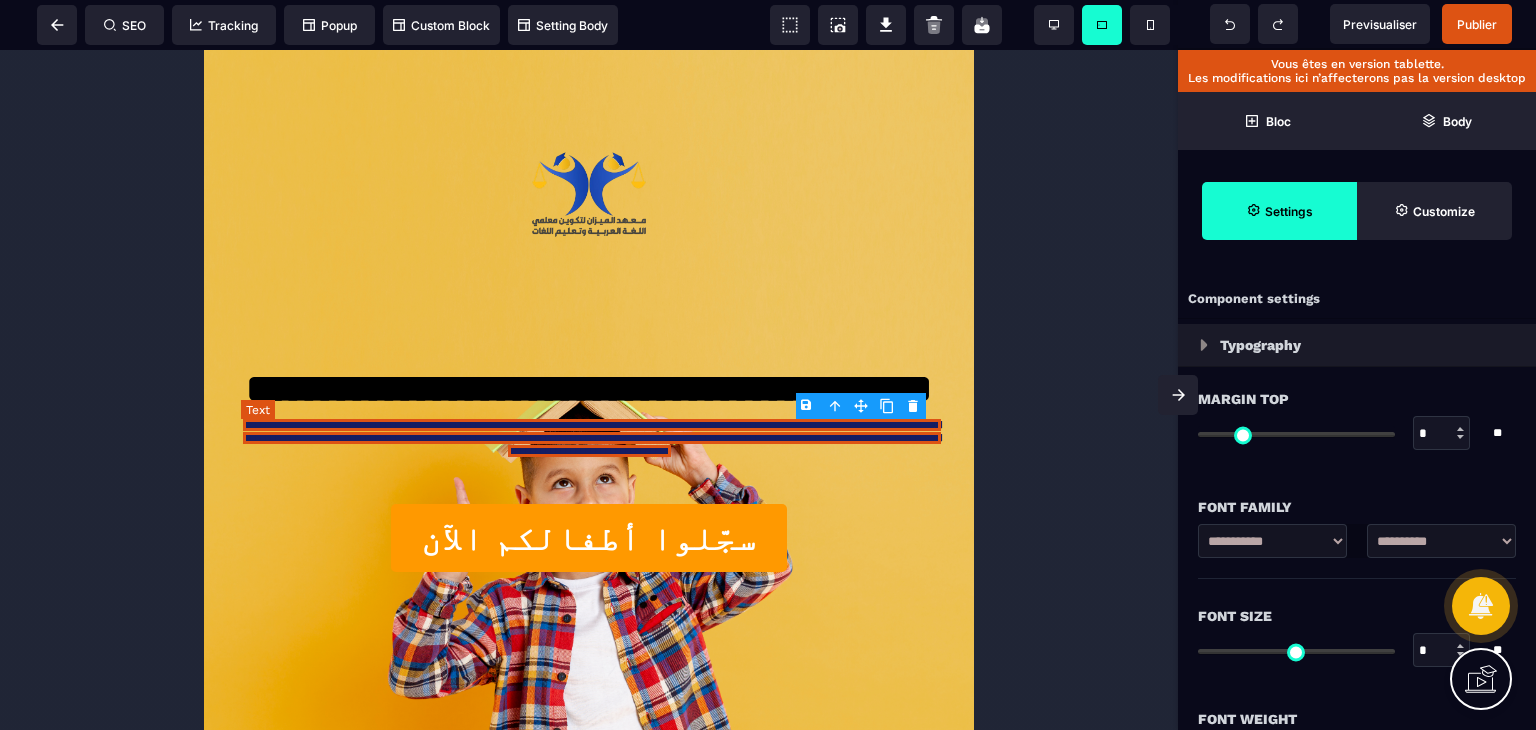 click on "**********" at bounding box center (592, 438) 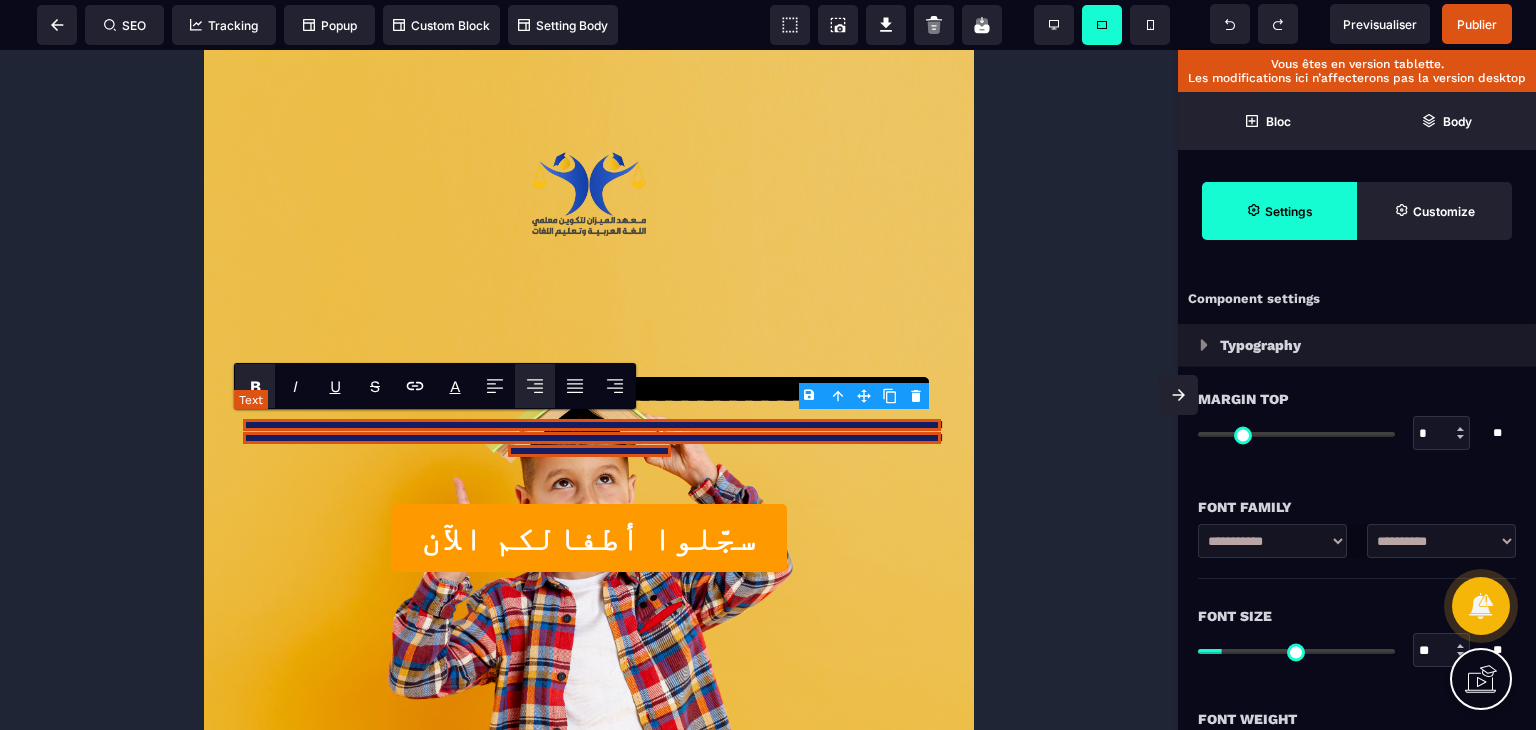 click on "**********" at bounding box center [592, 438] 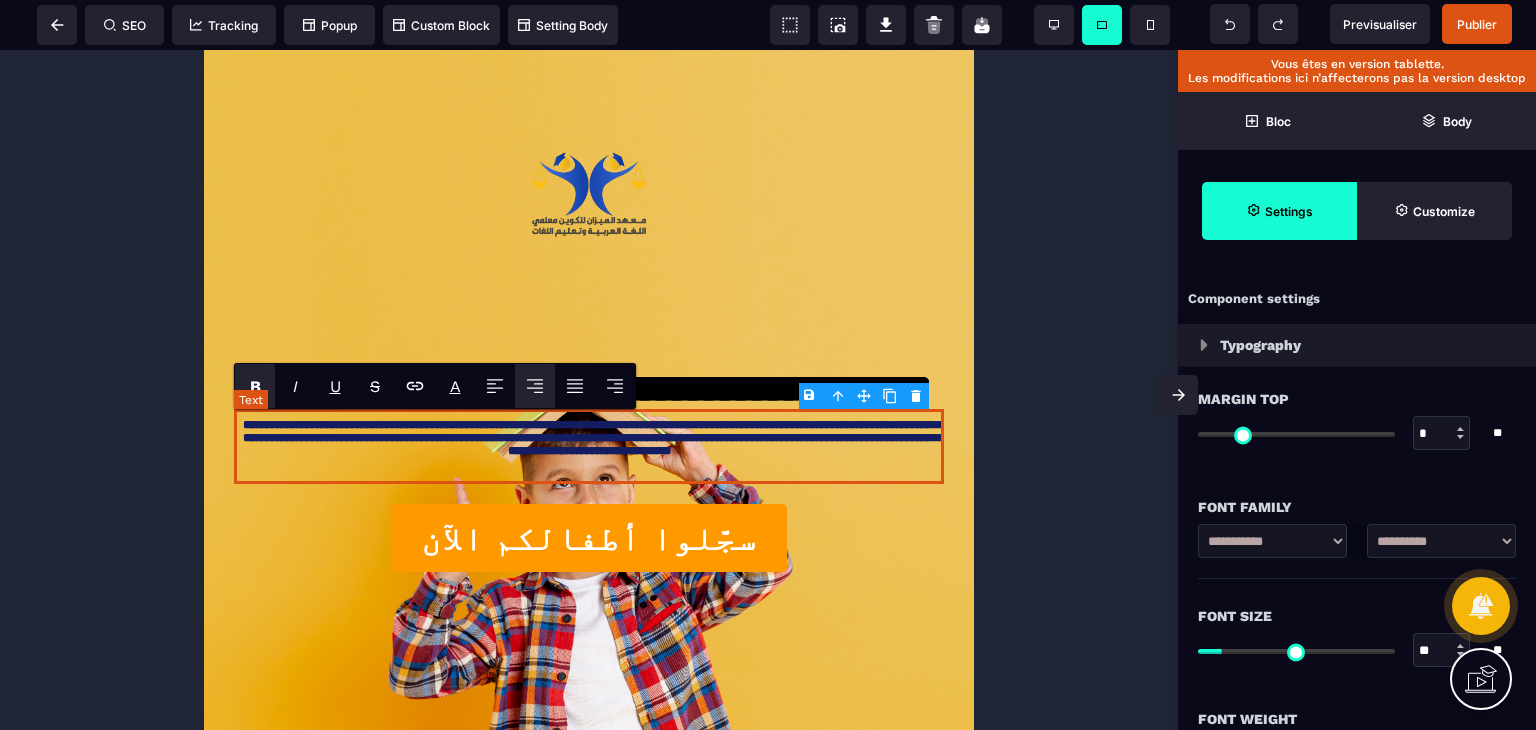 click on "**********" at bounding box center (592, 438) 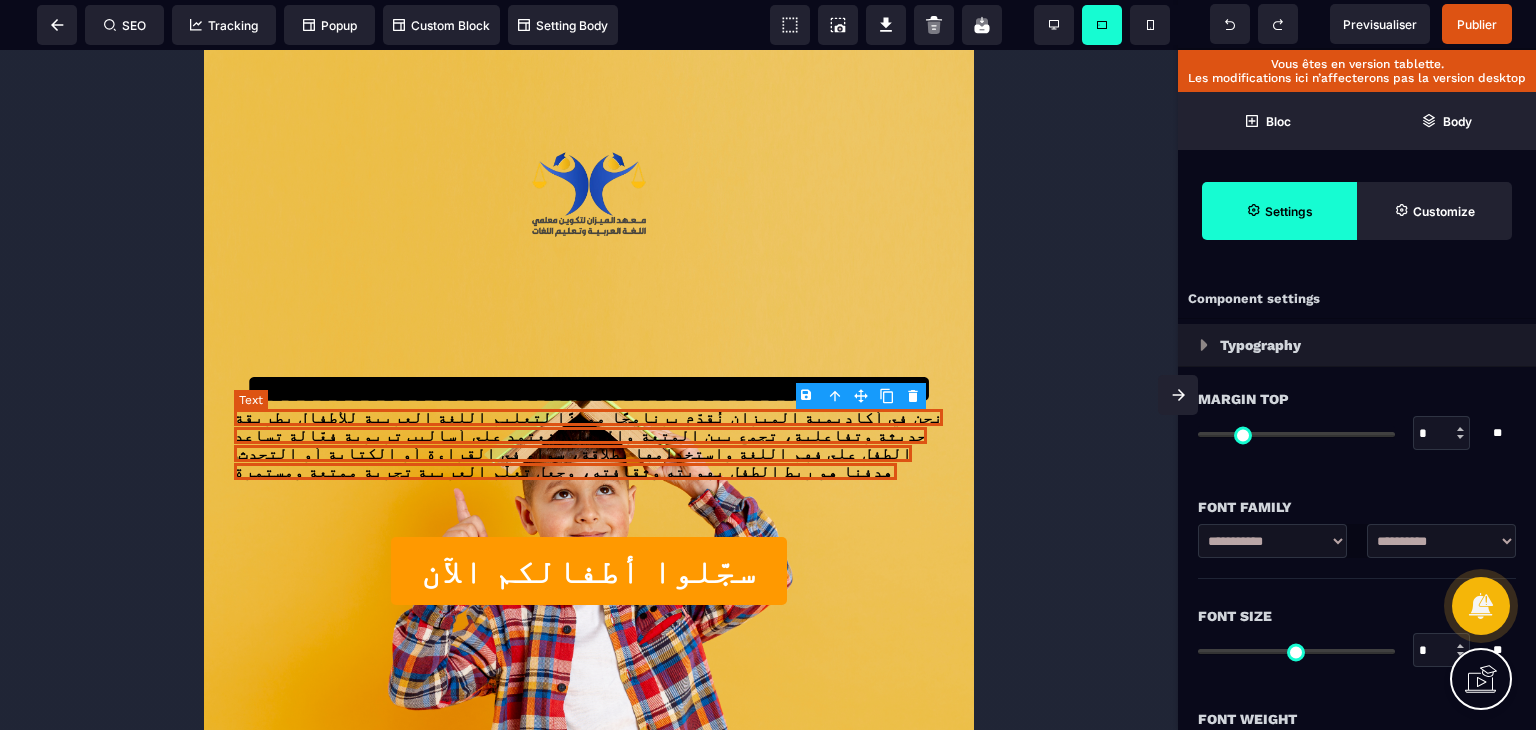 click on "نحن في أكاديمية الميزان نُقدّم برنامجًا مميزًا لتعليم اللغة العربية للأطفال بطريقة حديثة وتفاعلية، تجمع بين المتعة والتعلّم. نعتمد على أساليب تربوية فعّالة تساعد الطفل على فهم اللغة واستخدامها بطلاقة، سواء في القراءة أو الكتابة أو التحدث. هدفنا هو ربط الطفل بهويته وثقافته، وجعل تعلّم العربية تجربة ممتعة ومستمرة." at bounding box center [588, 444] 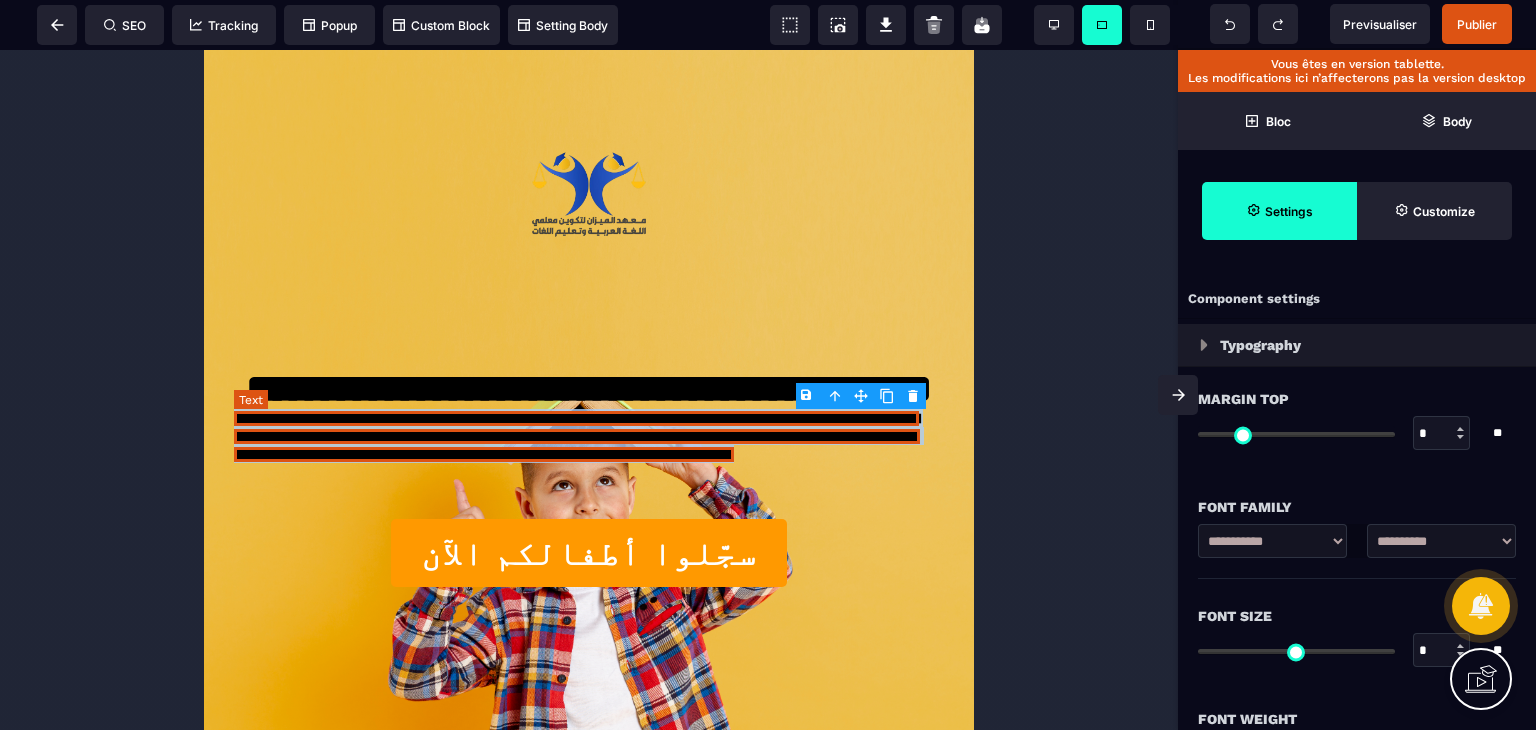 click on "**********" at bounding box center (577, 436) 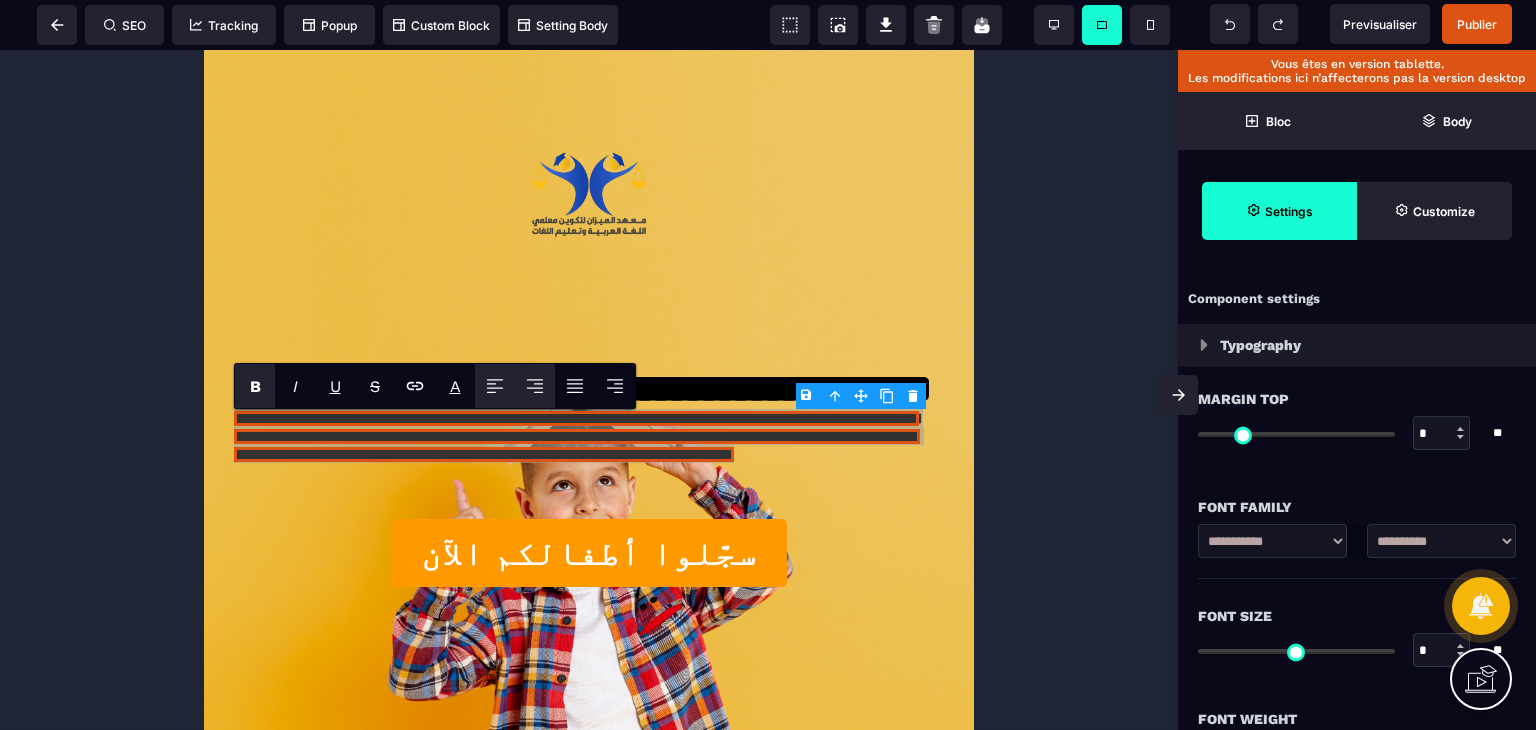 click 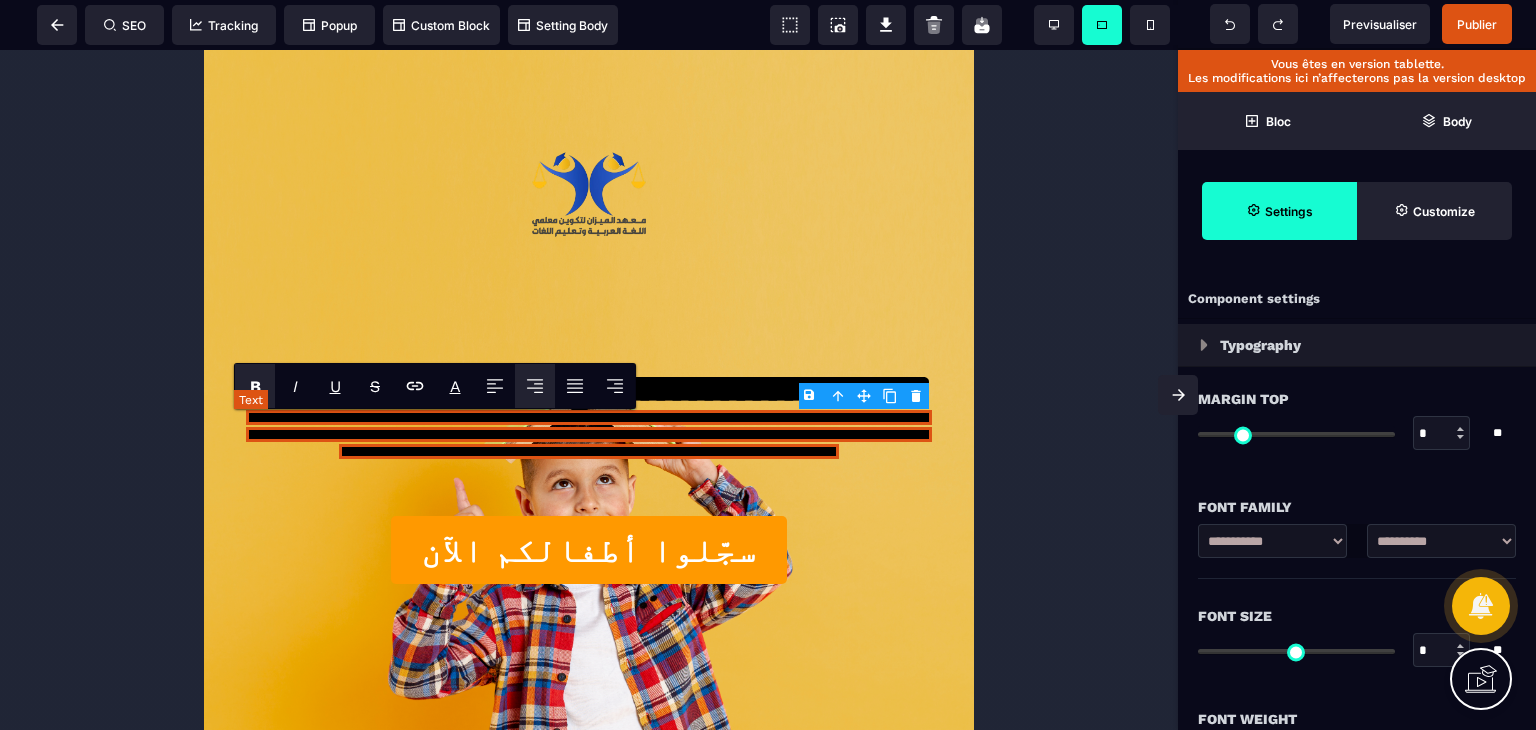 click on "**********" at bounding box center (589, 434) 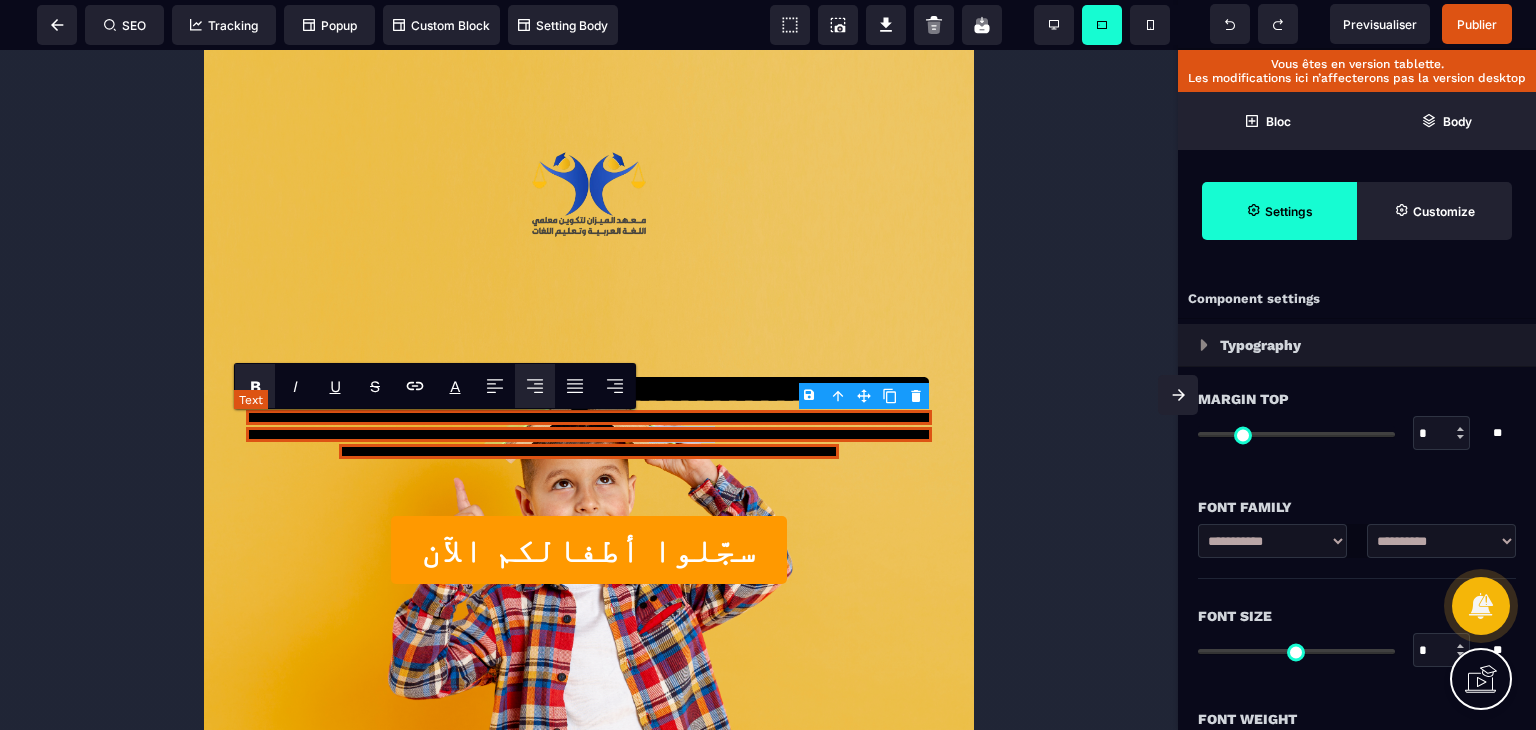 click on "**********" at bounding box center (589, 434) 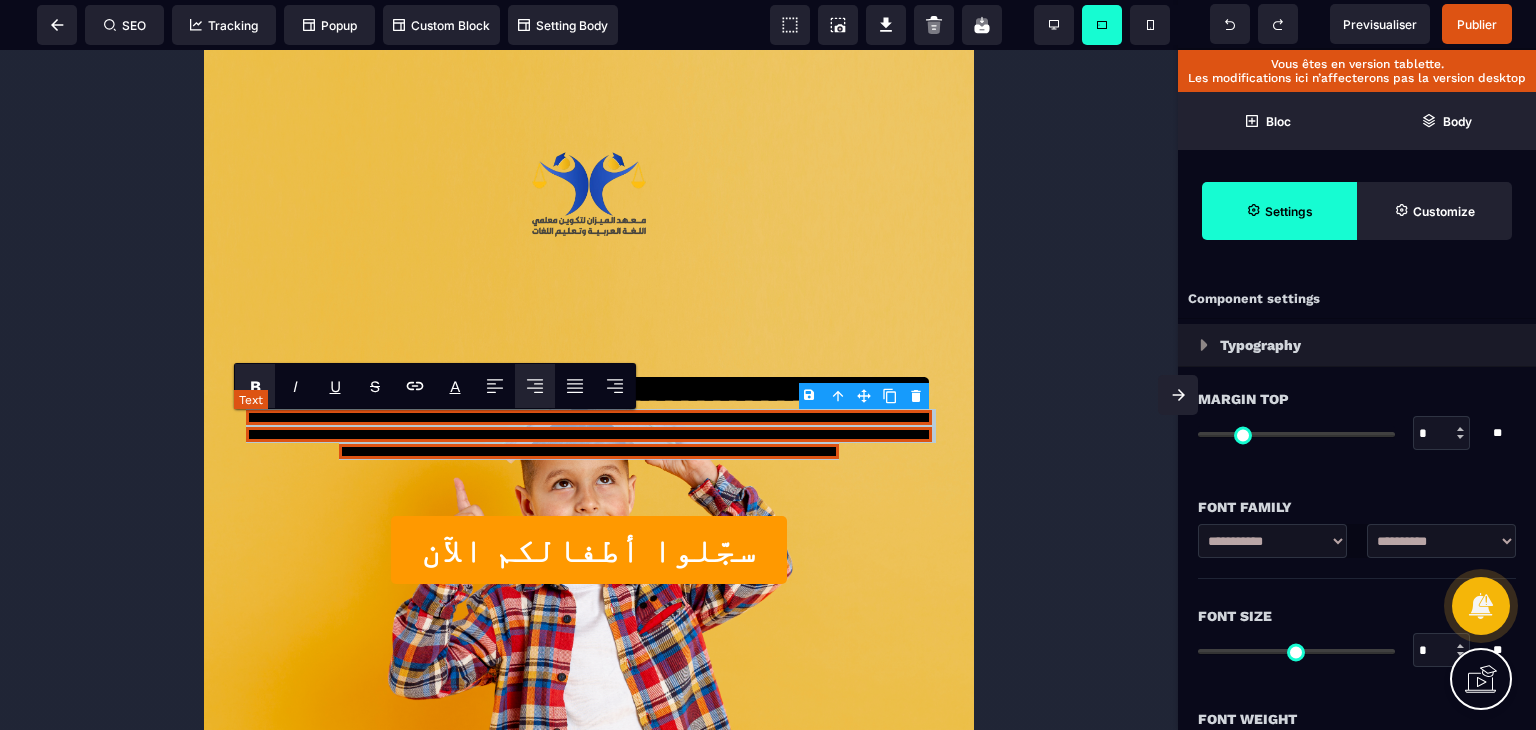 click on "**********" at bounding box center [589, 434] 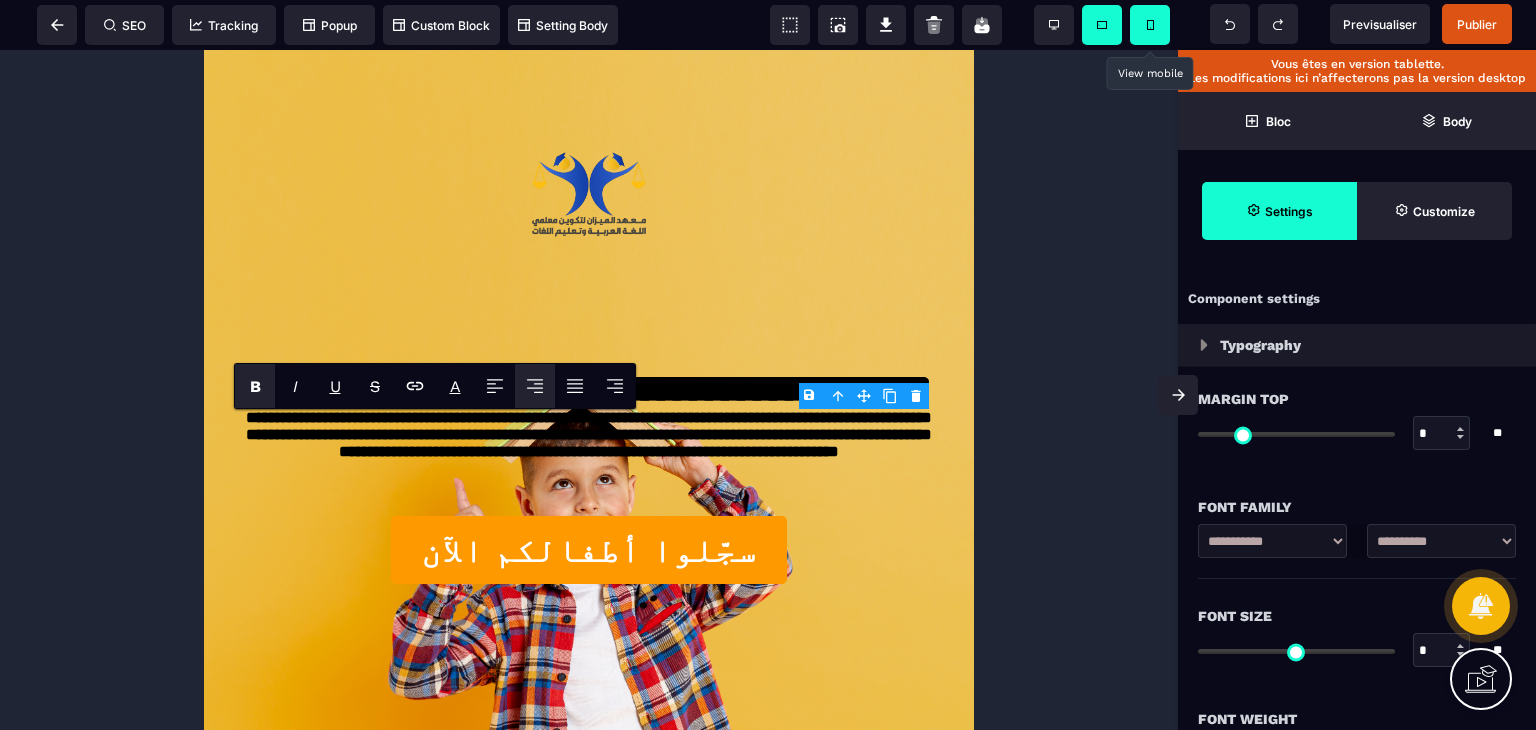 click at bounding box center [1150, 25] 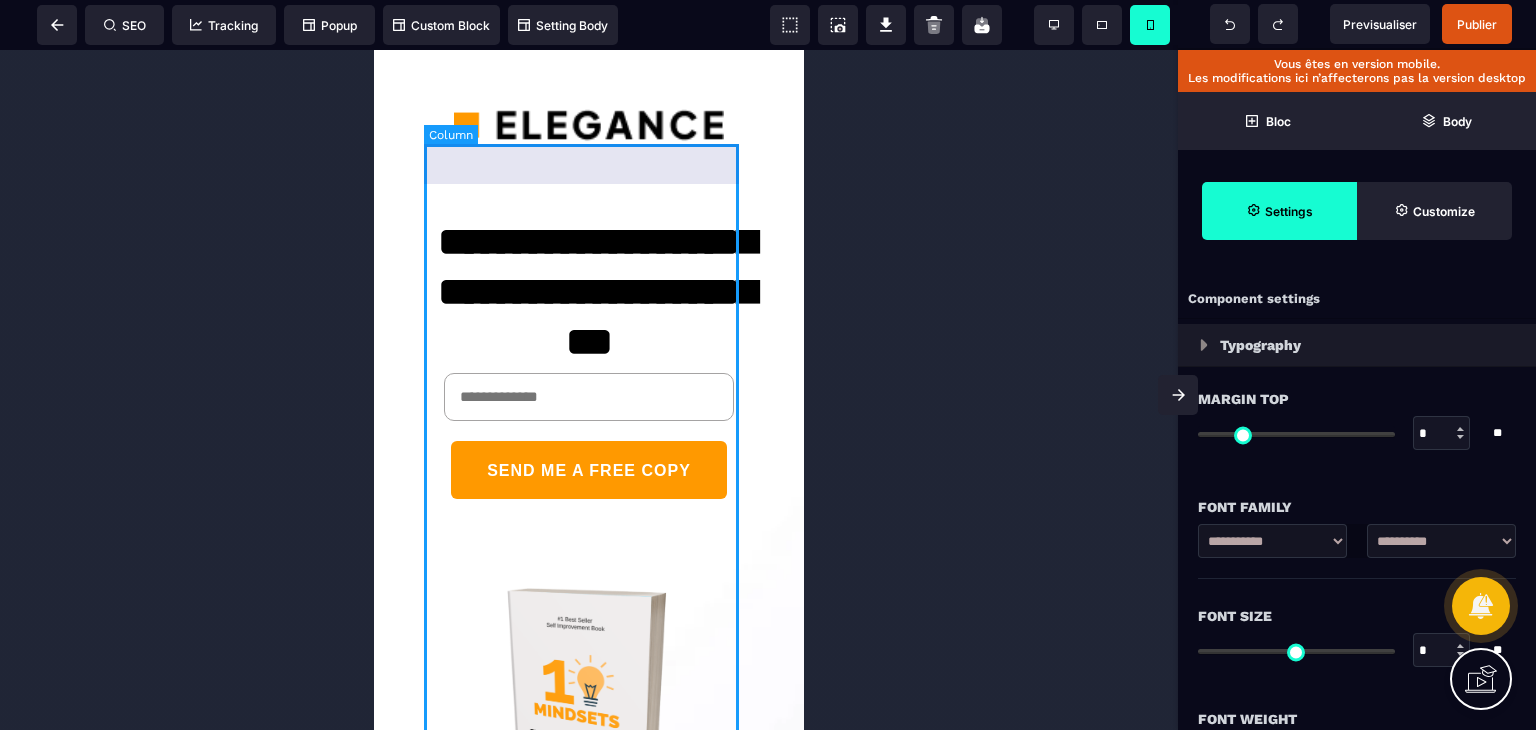 click on "**********" at bounding box center (589, 527) 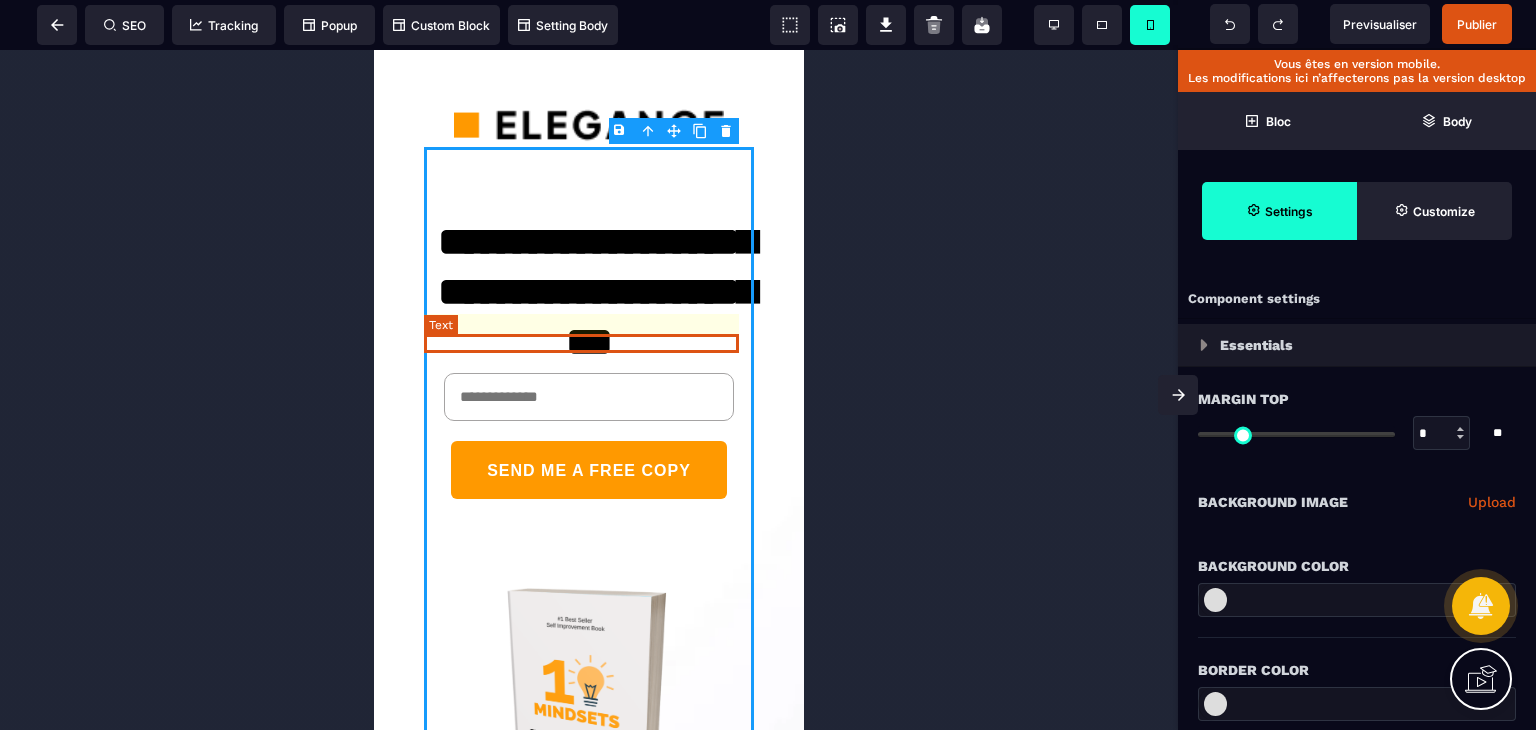 click at bounding box center [589, 345] 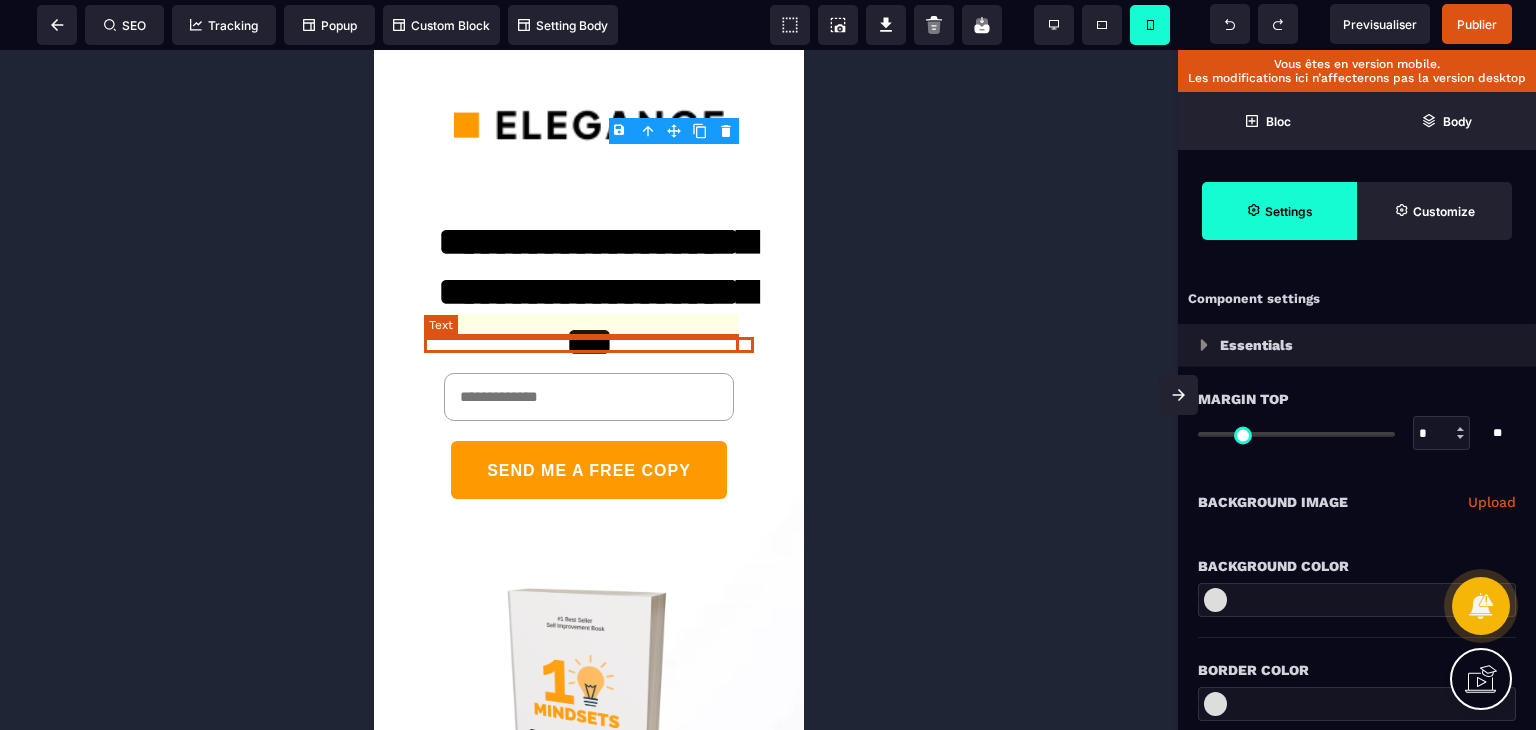 click at bounding box center (589, 345) 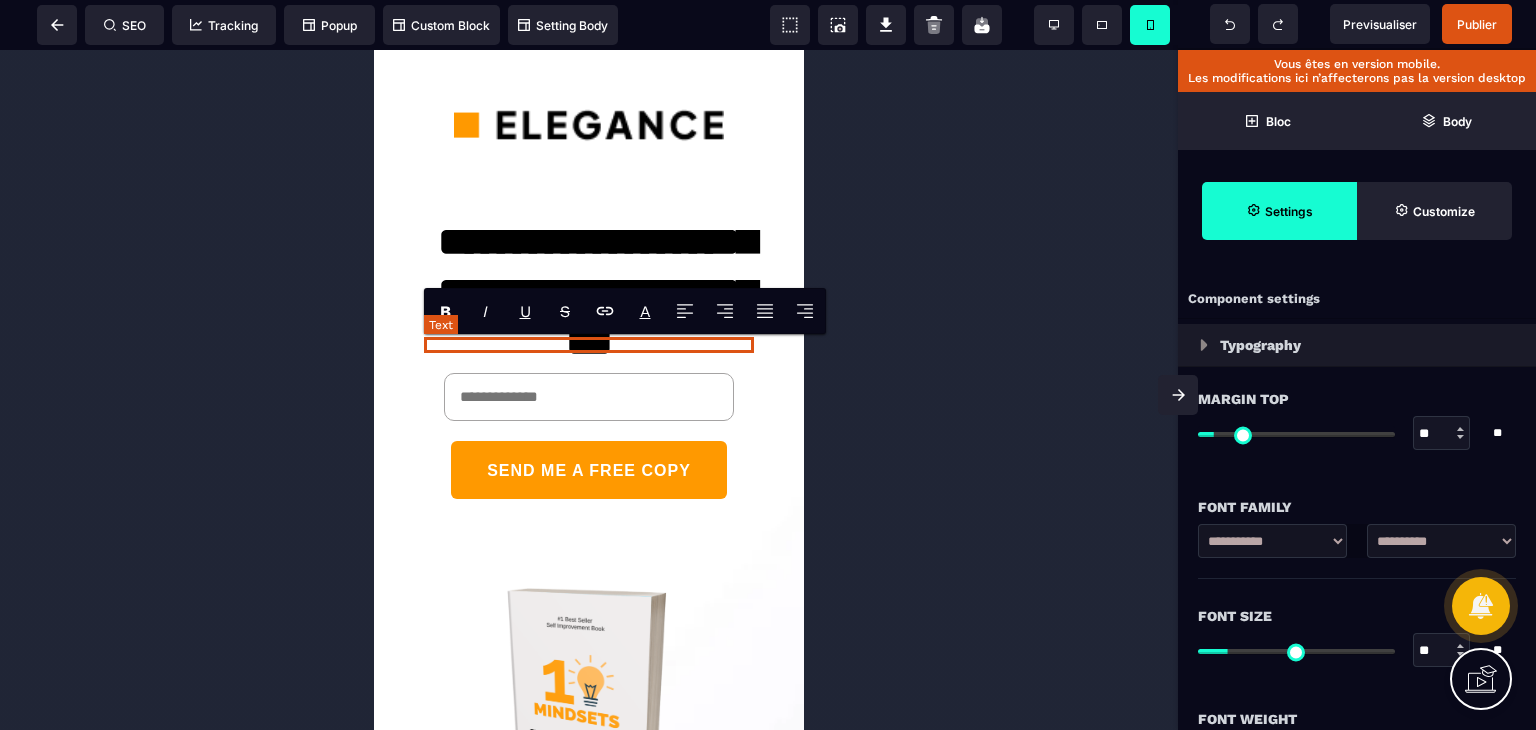click at bounding box center (589, 345) 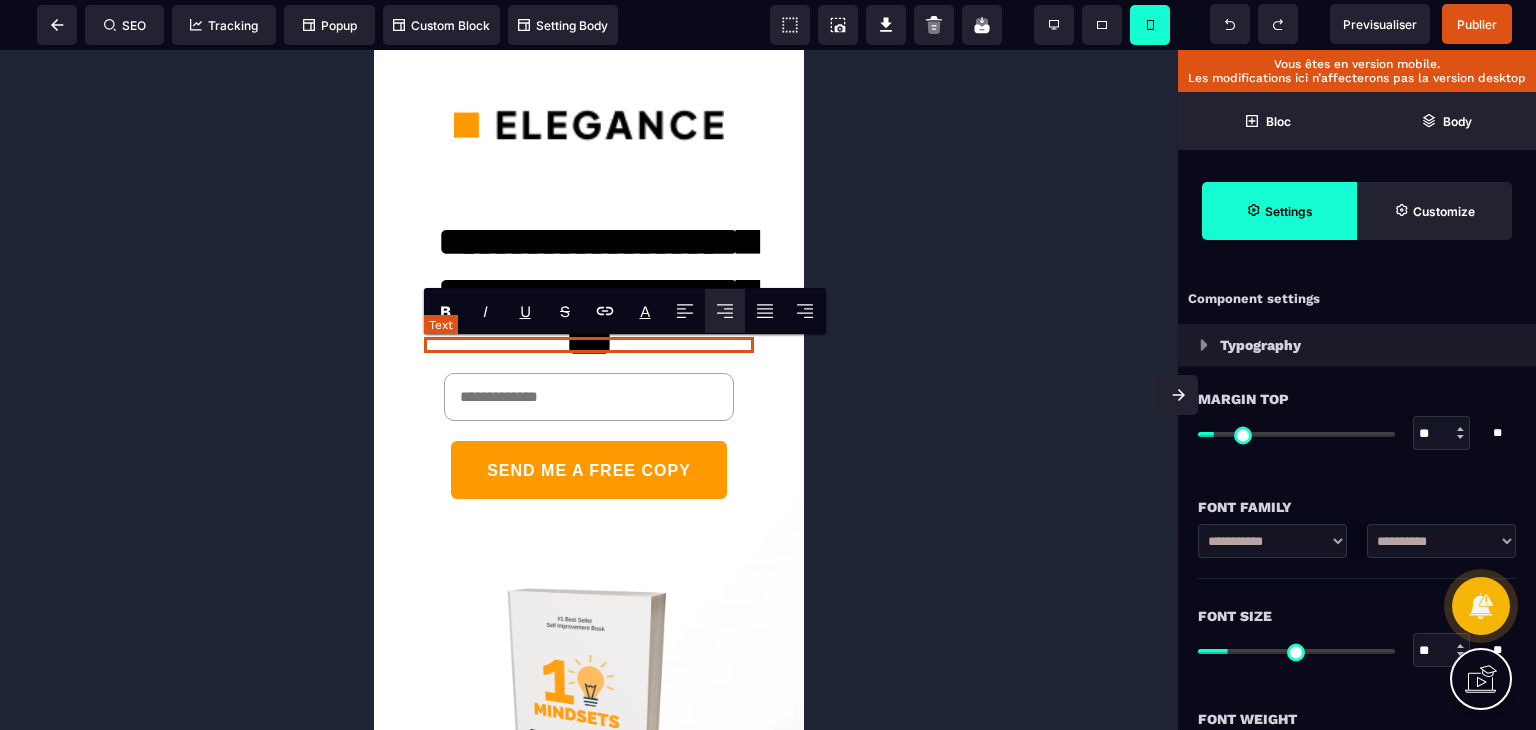 click at bounding box center [589, 345] 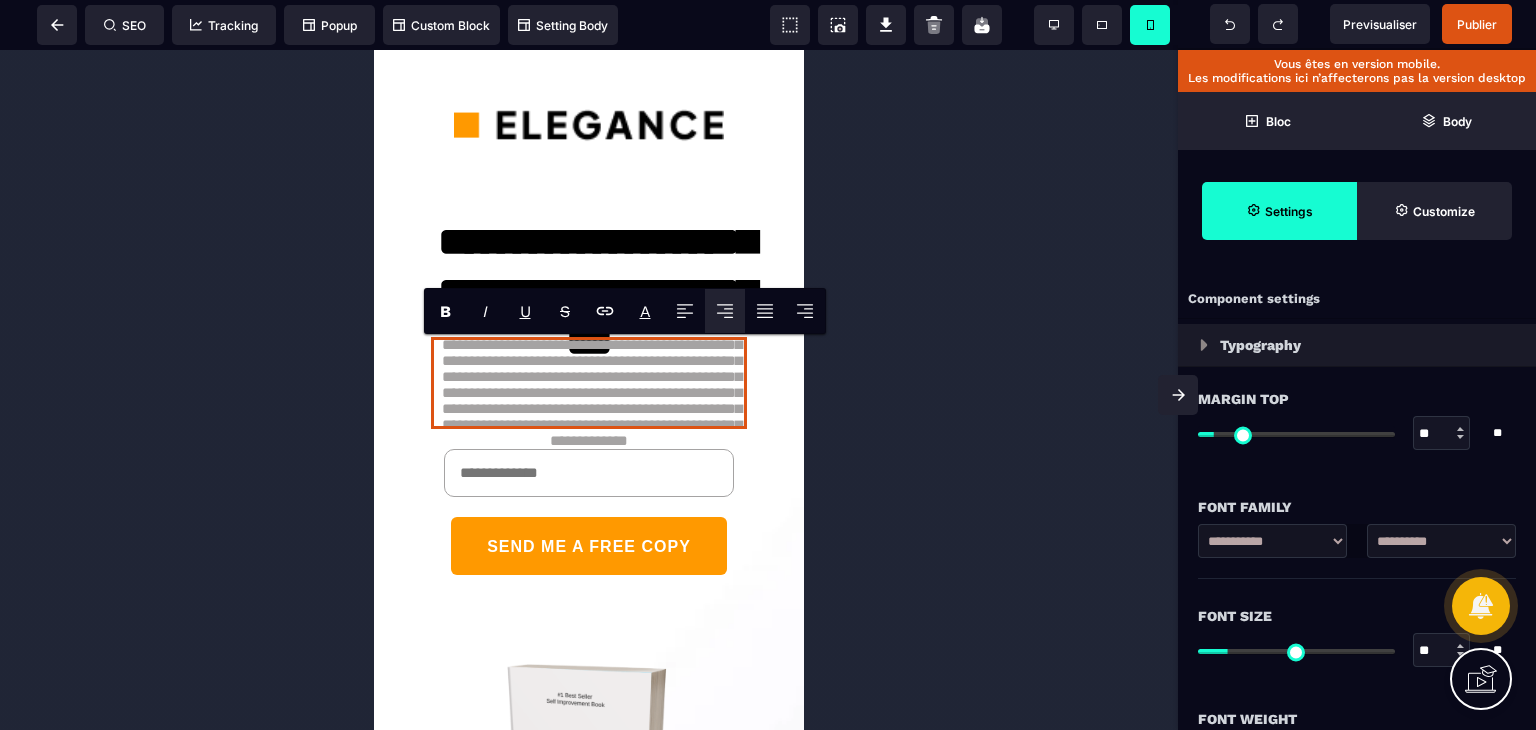 click at bounding box center [589, 390] 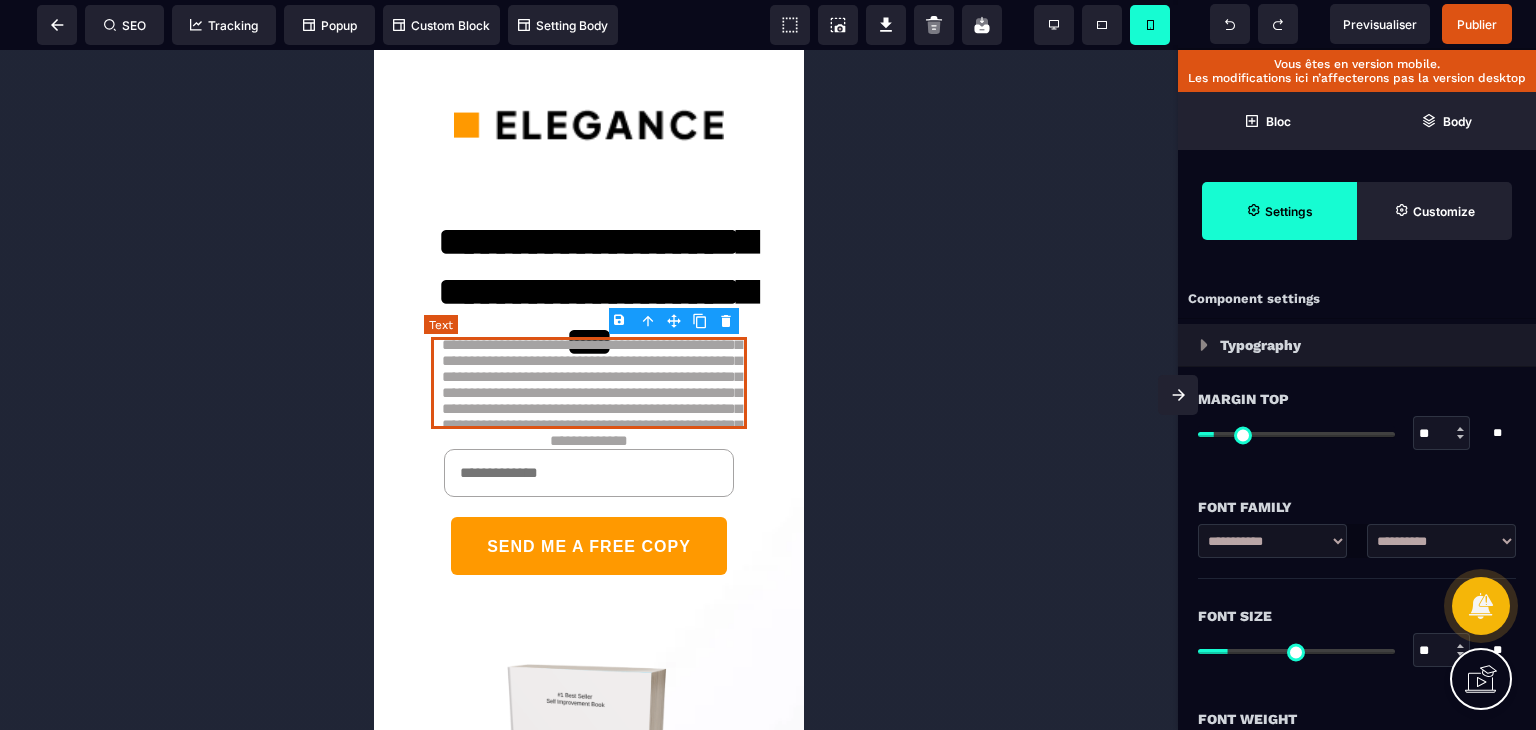 click on "**********" at bounding box center [588, 383] 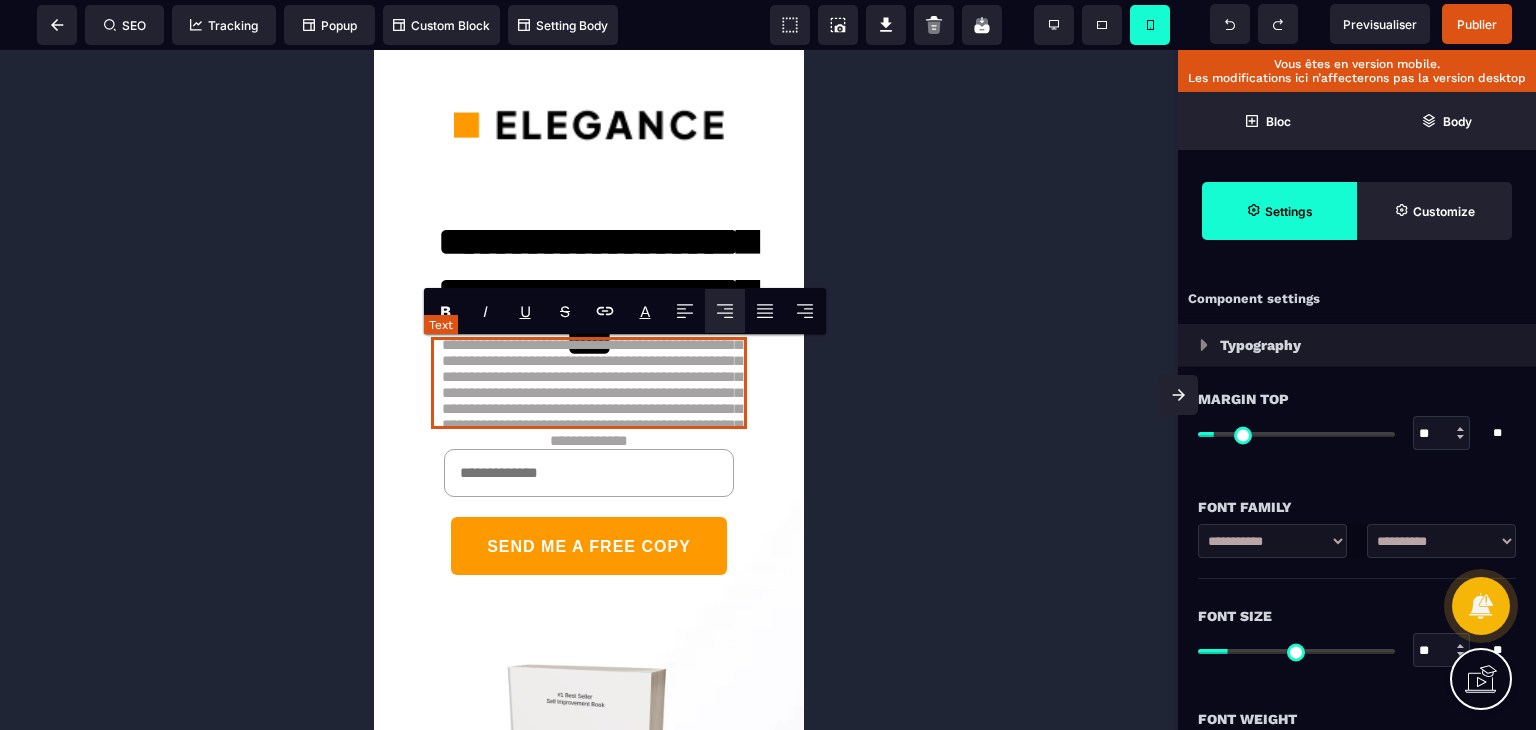 click on "**********" at bounding box center [588, 383] 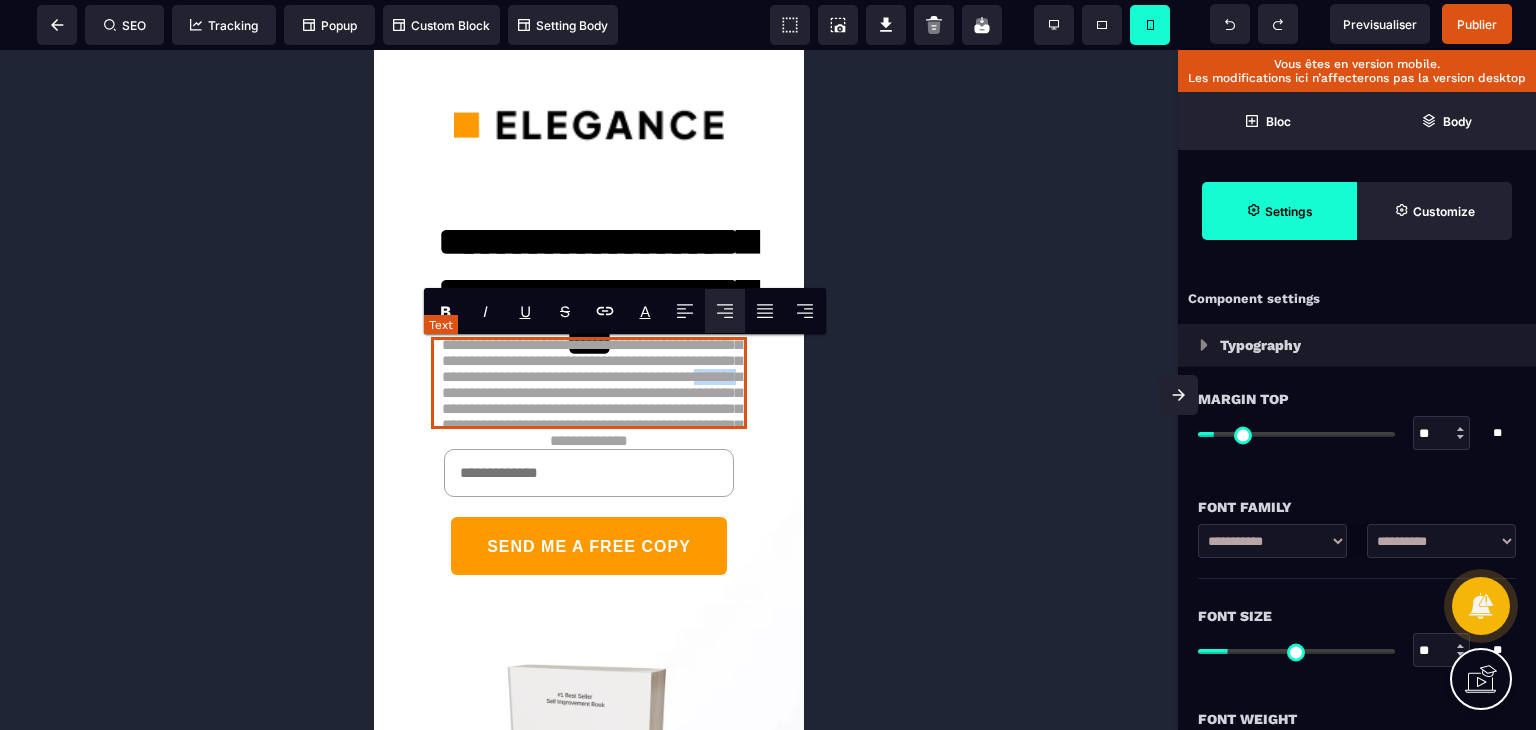 click on "**********" at bounding box center [588, 383] 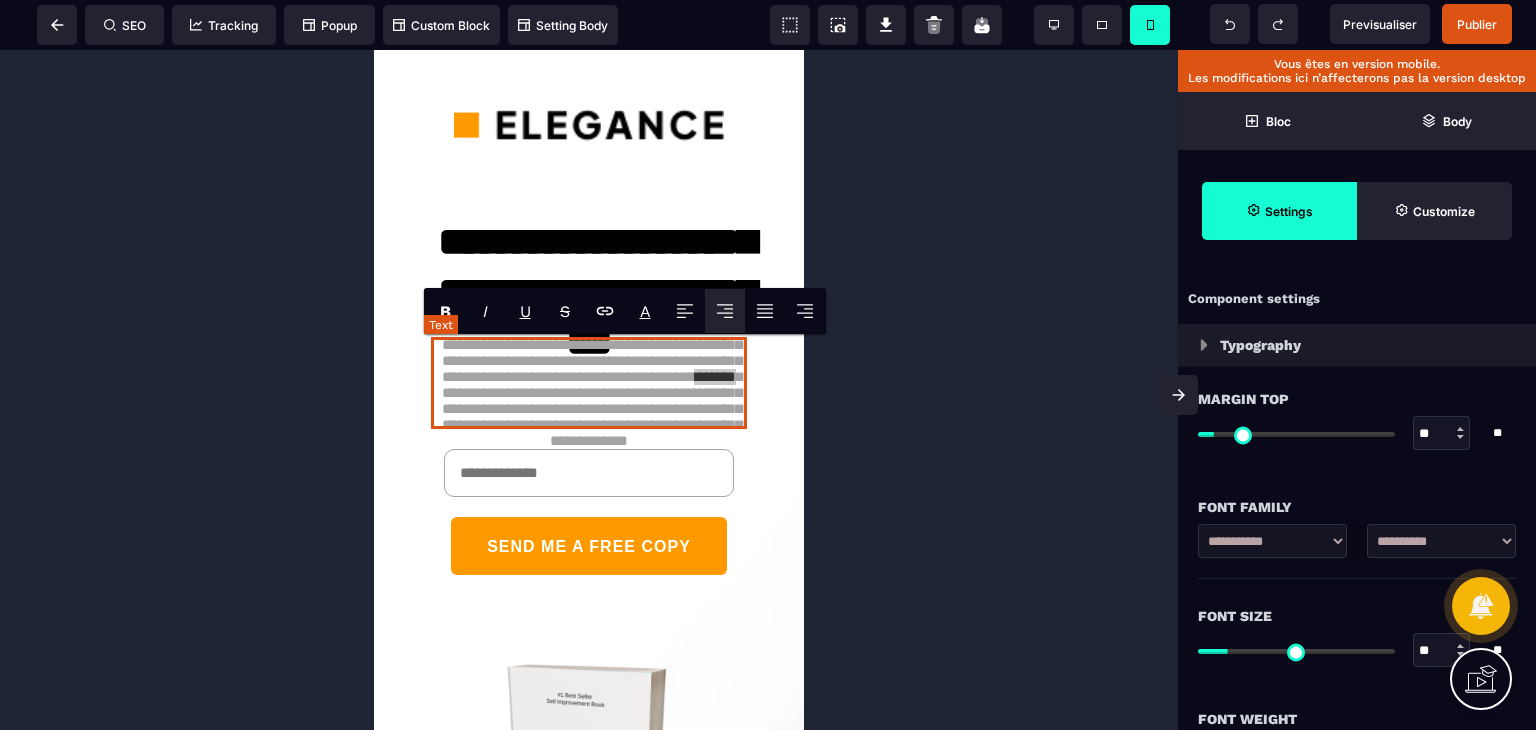 click at bounding box center (589, 390) 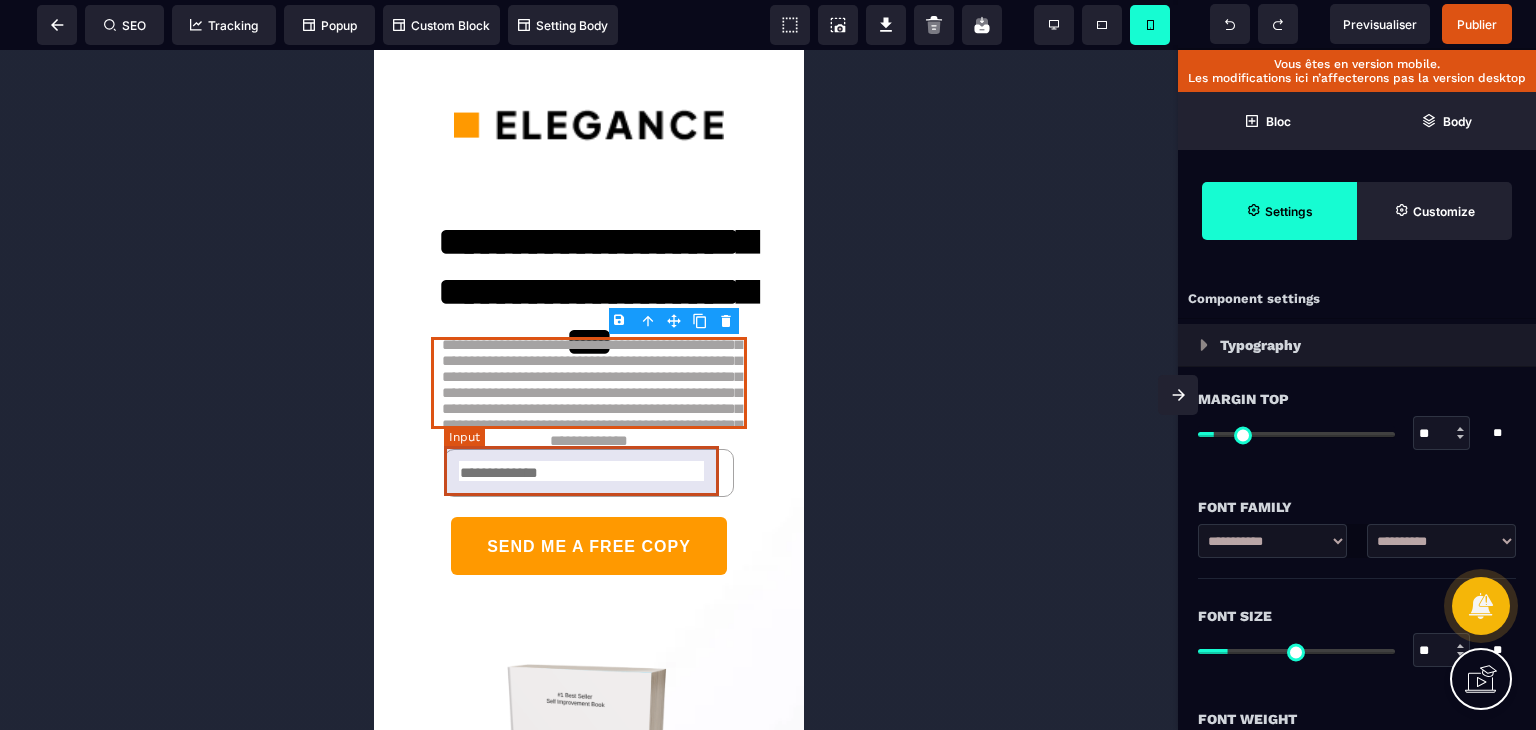 click at bounding box center (589, 473) 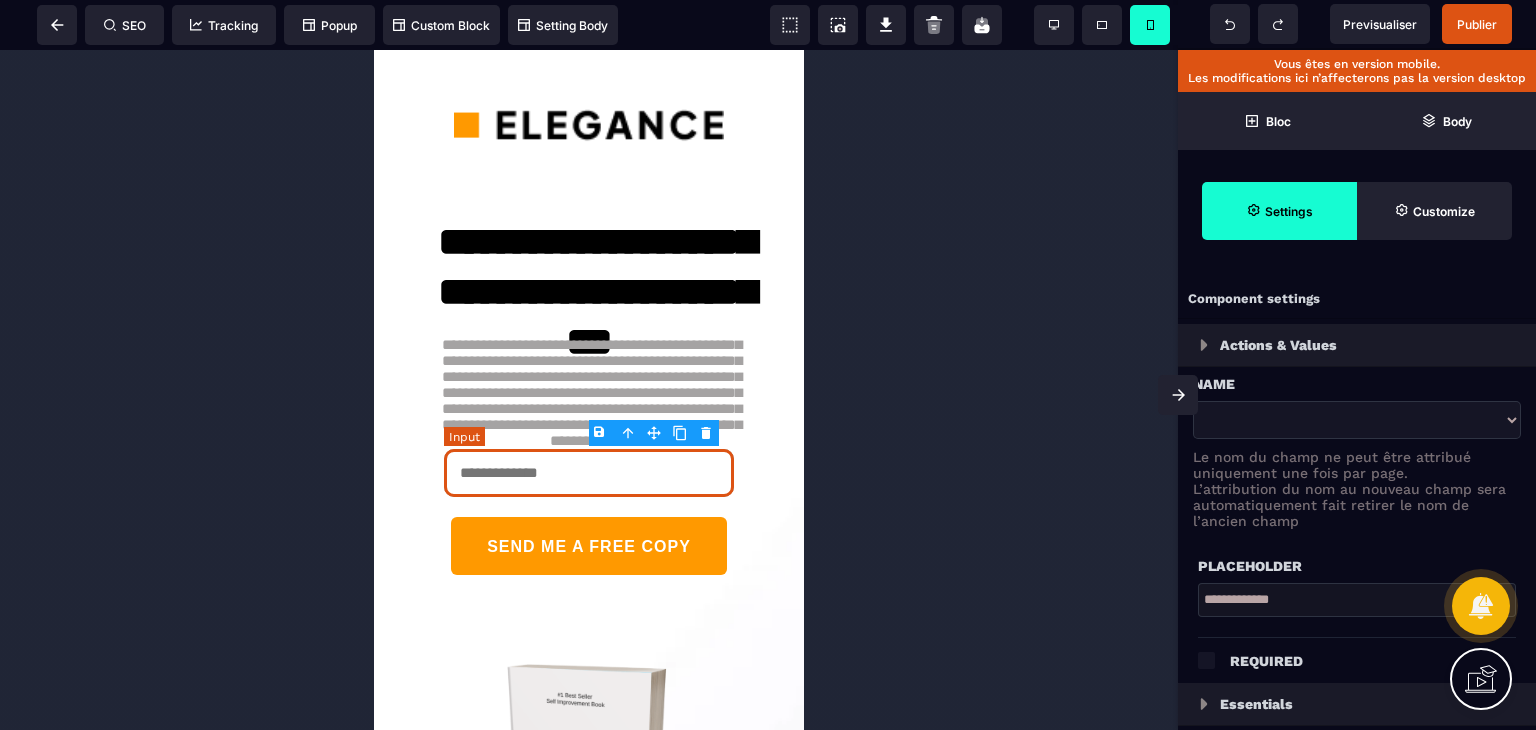 click on "**********" at bounding box center [589, 517] 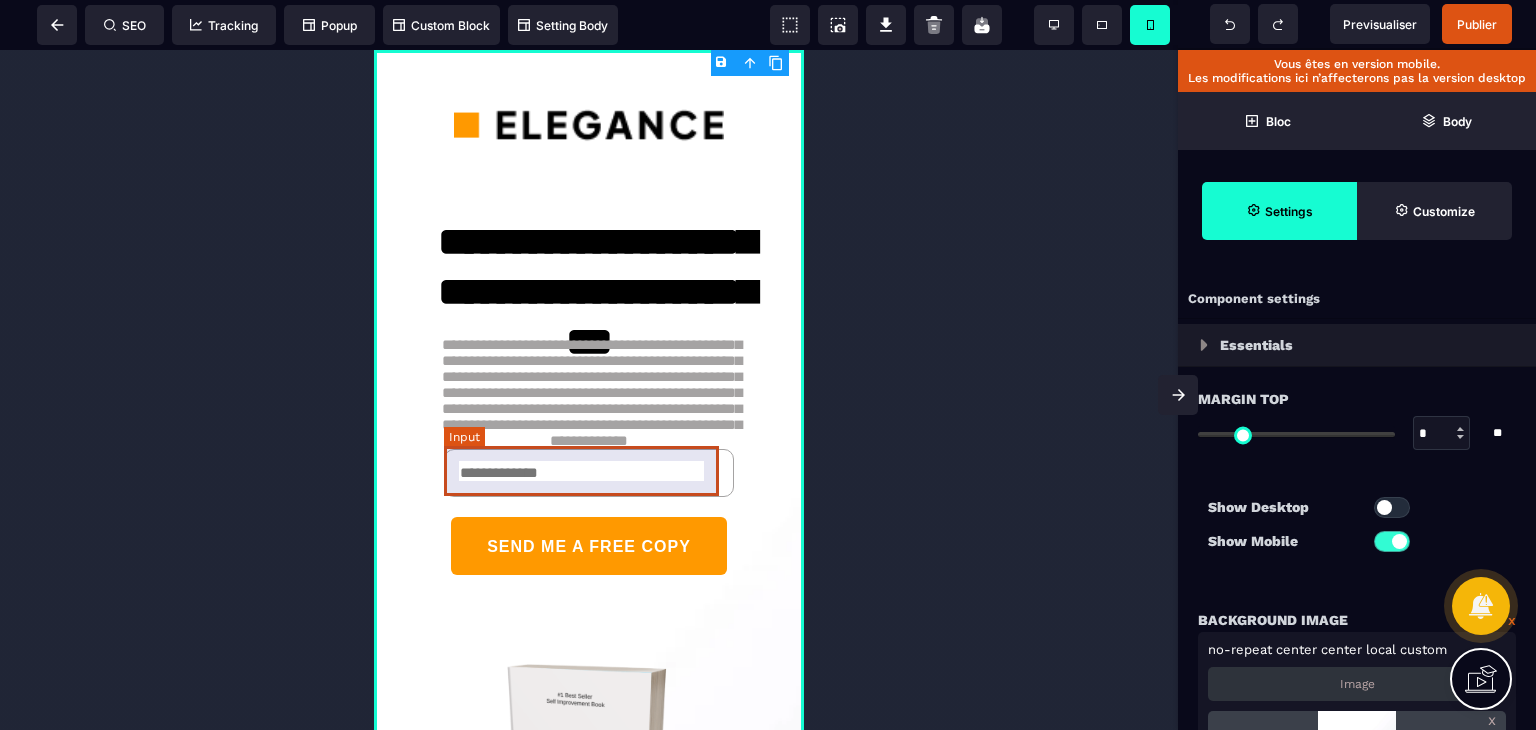 click at bounding box center (589, 473) 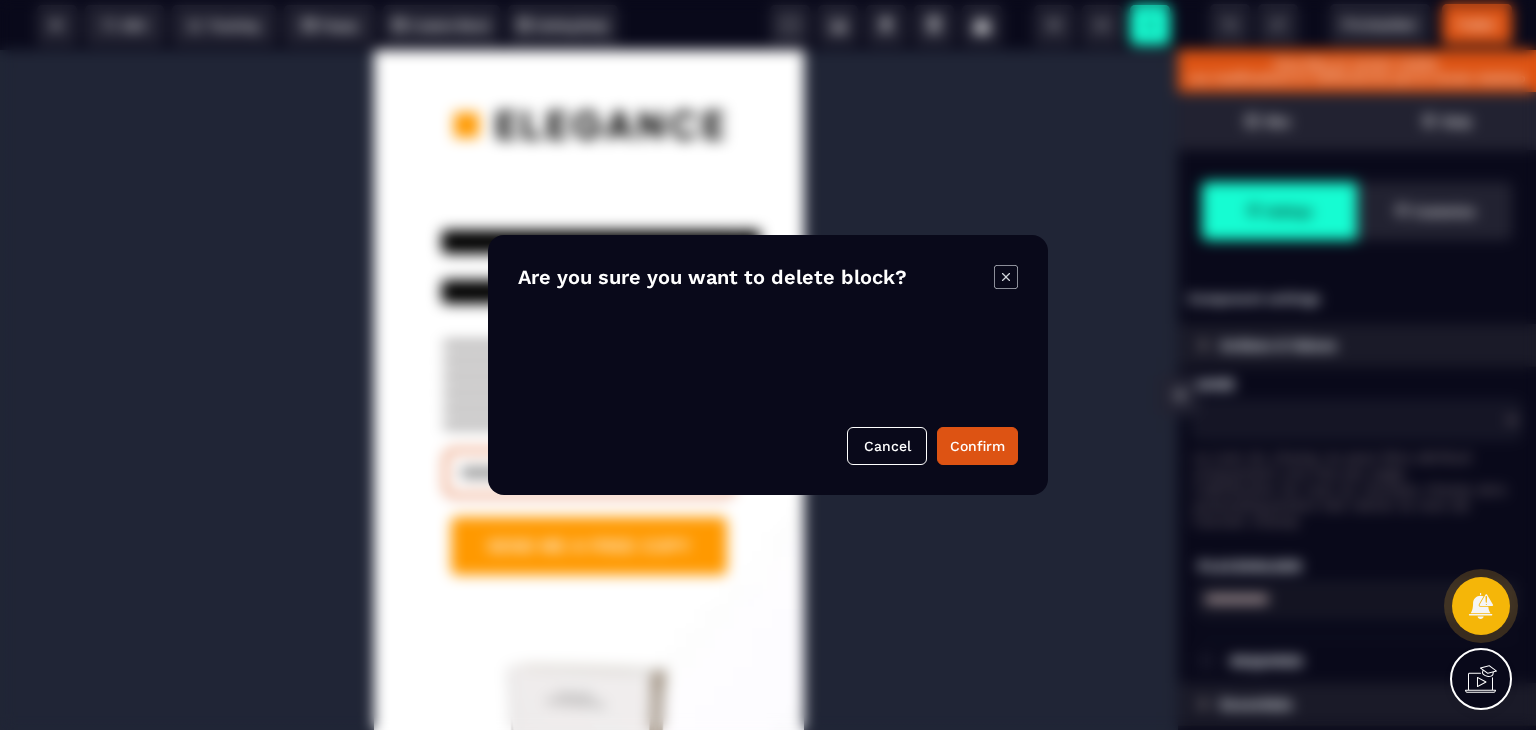 click on "B I U S
A *******
Input
SEO
Tracking
Popup" at bounding box center [768, 365] 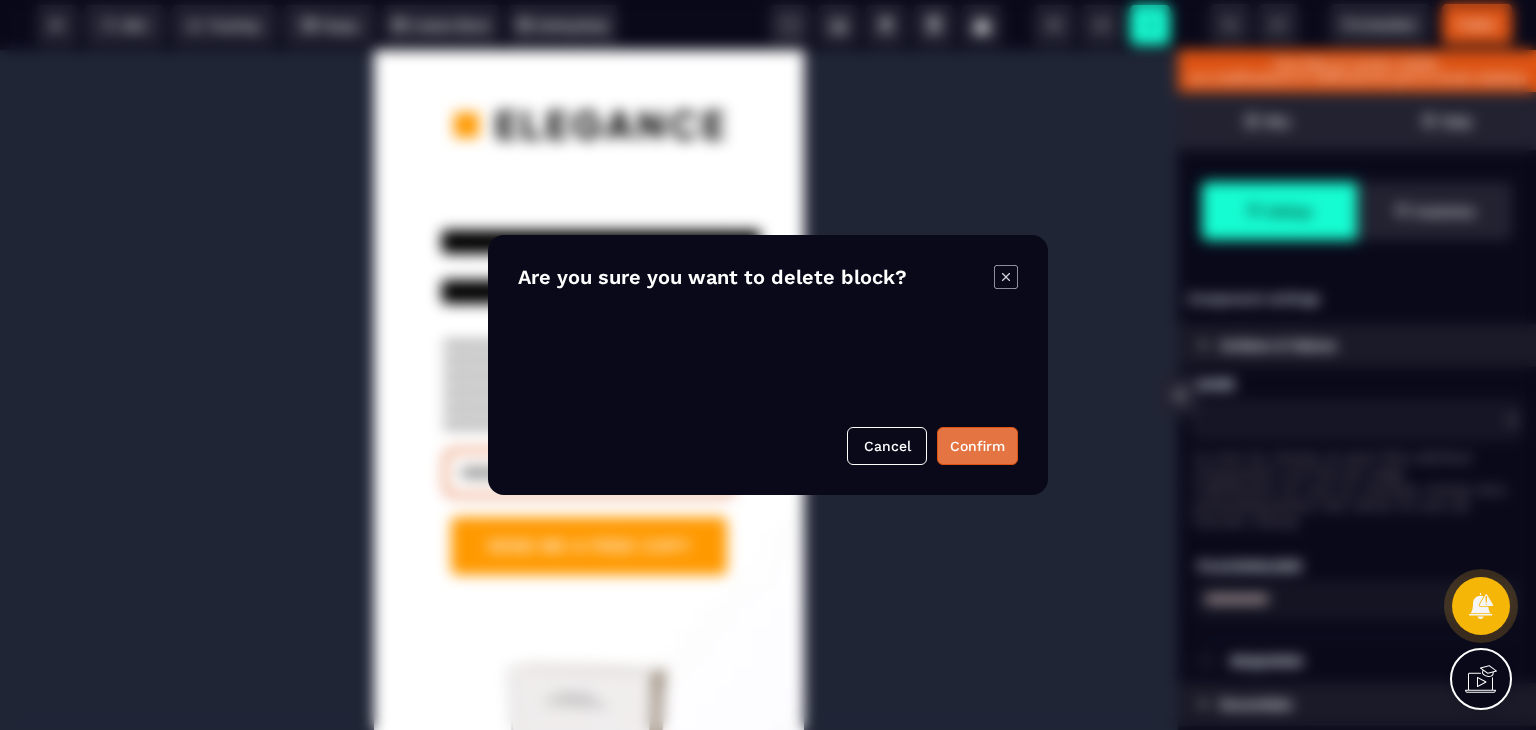 click on "Confirm" at bounding box center [977, 446] 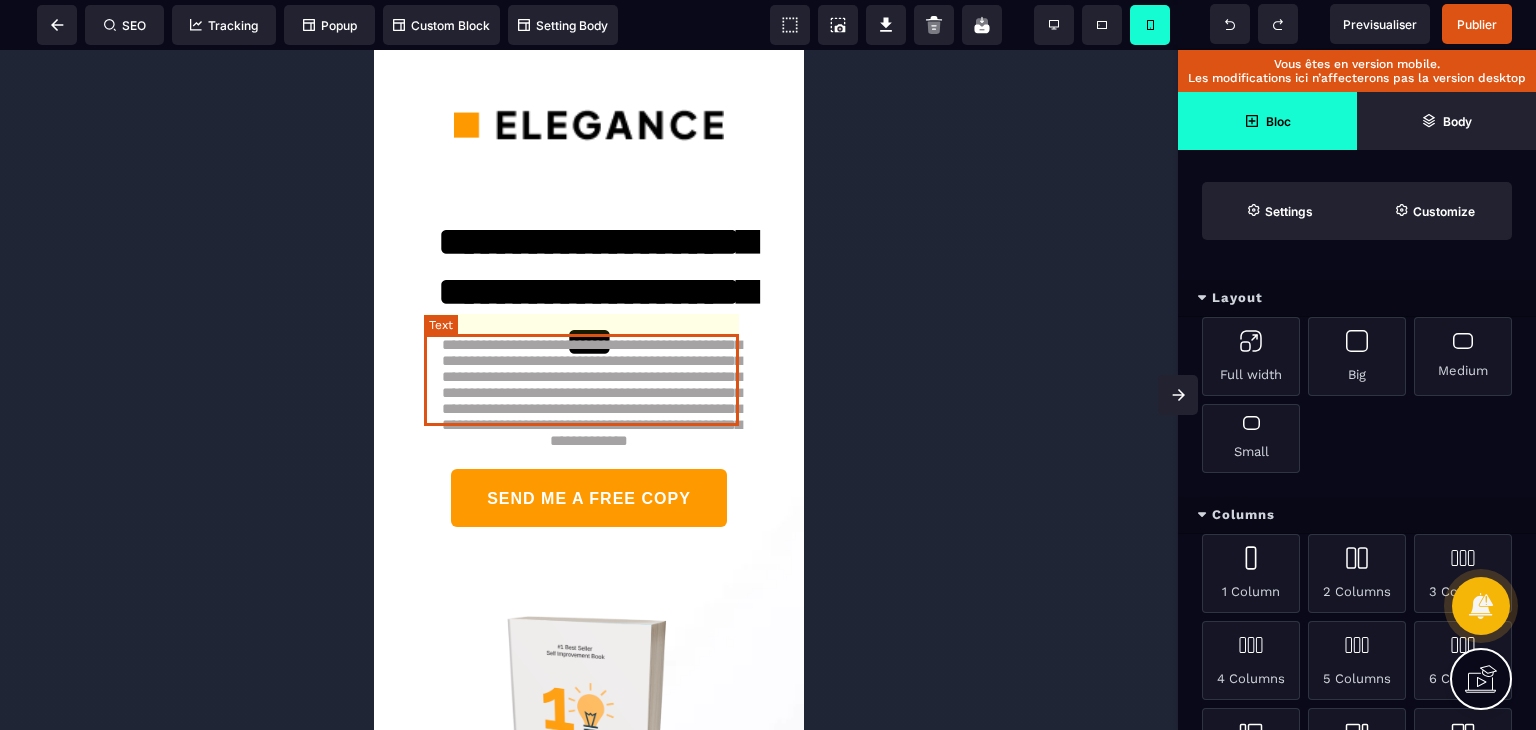 scroll, scrollTop: 300, scrollLeft: 0, axis: vertical 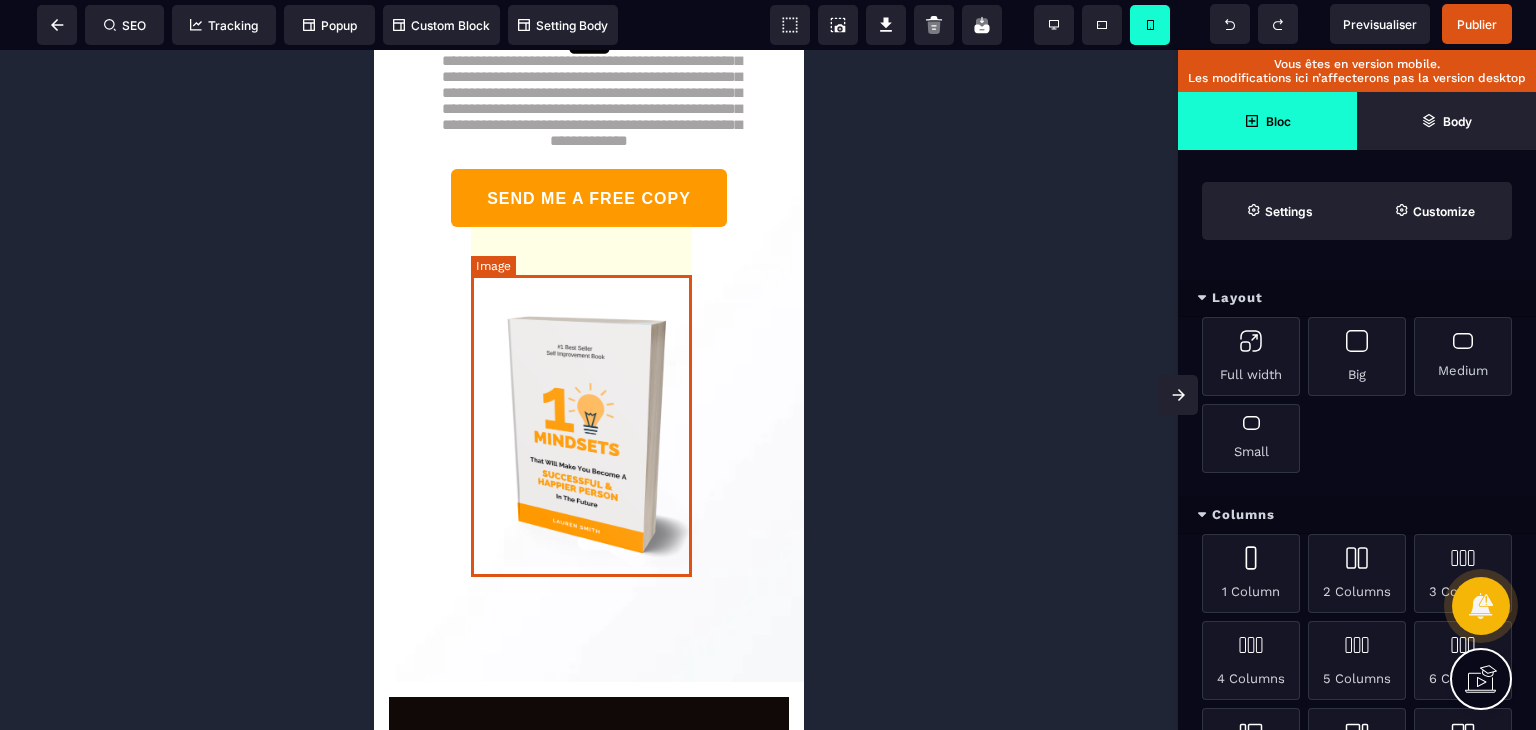 click at bounding box center [589, 434] 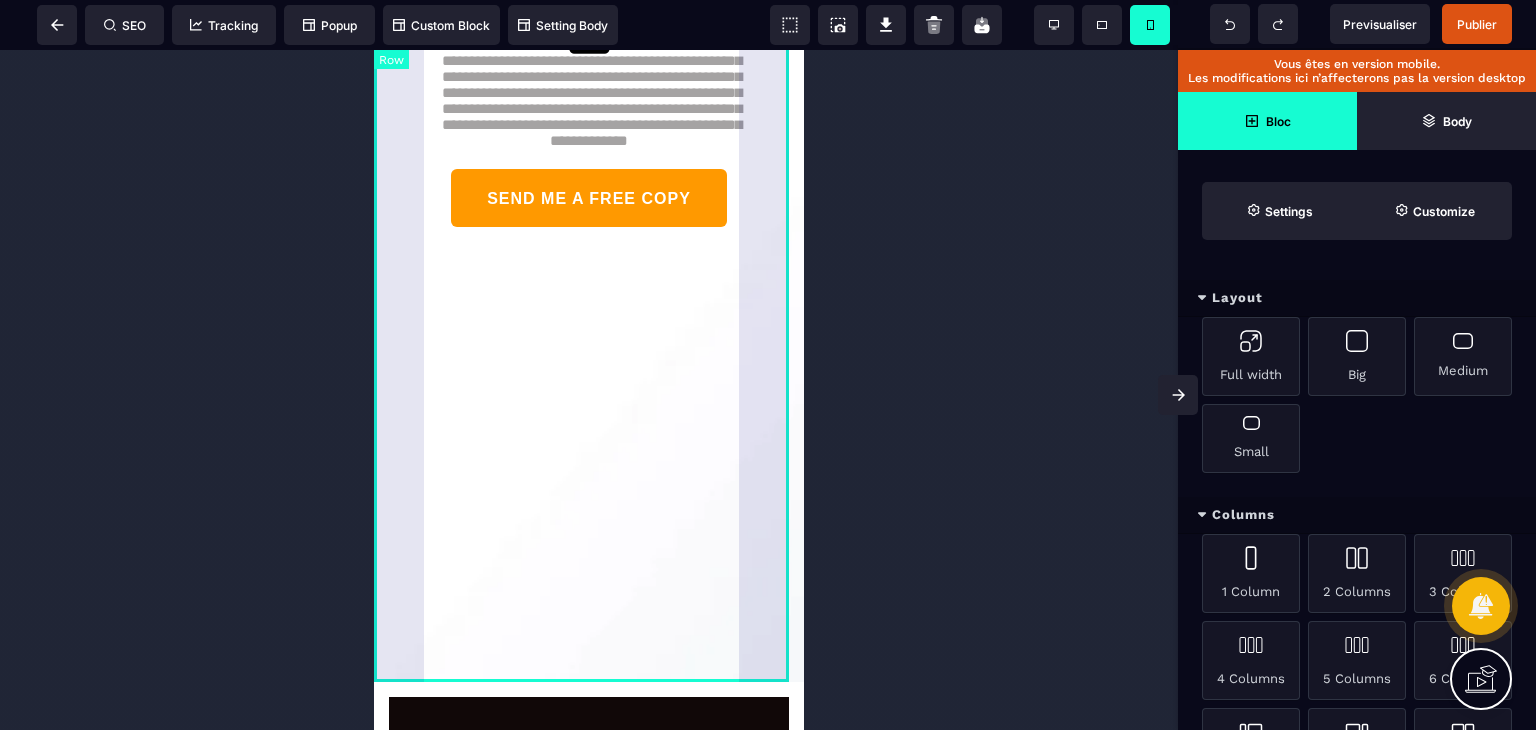click on "**********" at bounding box center [589, 216] 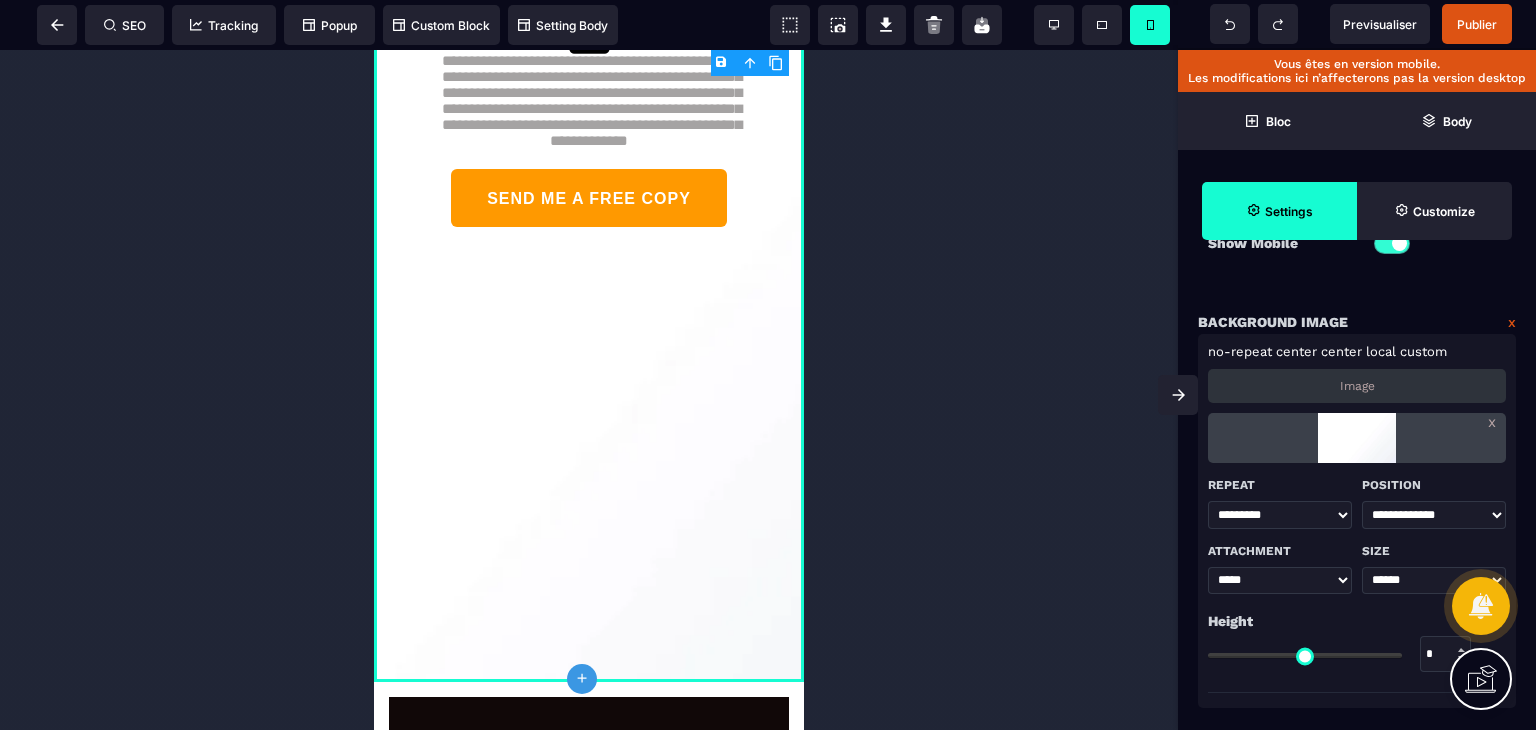scroll, scrollTop: 300, scrollLeft: 0, axis: vertical 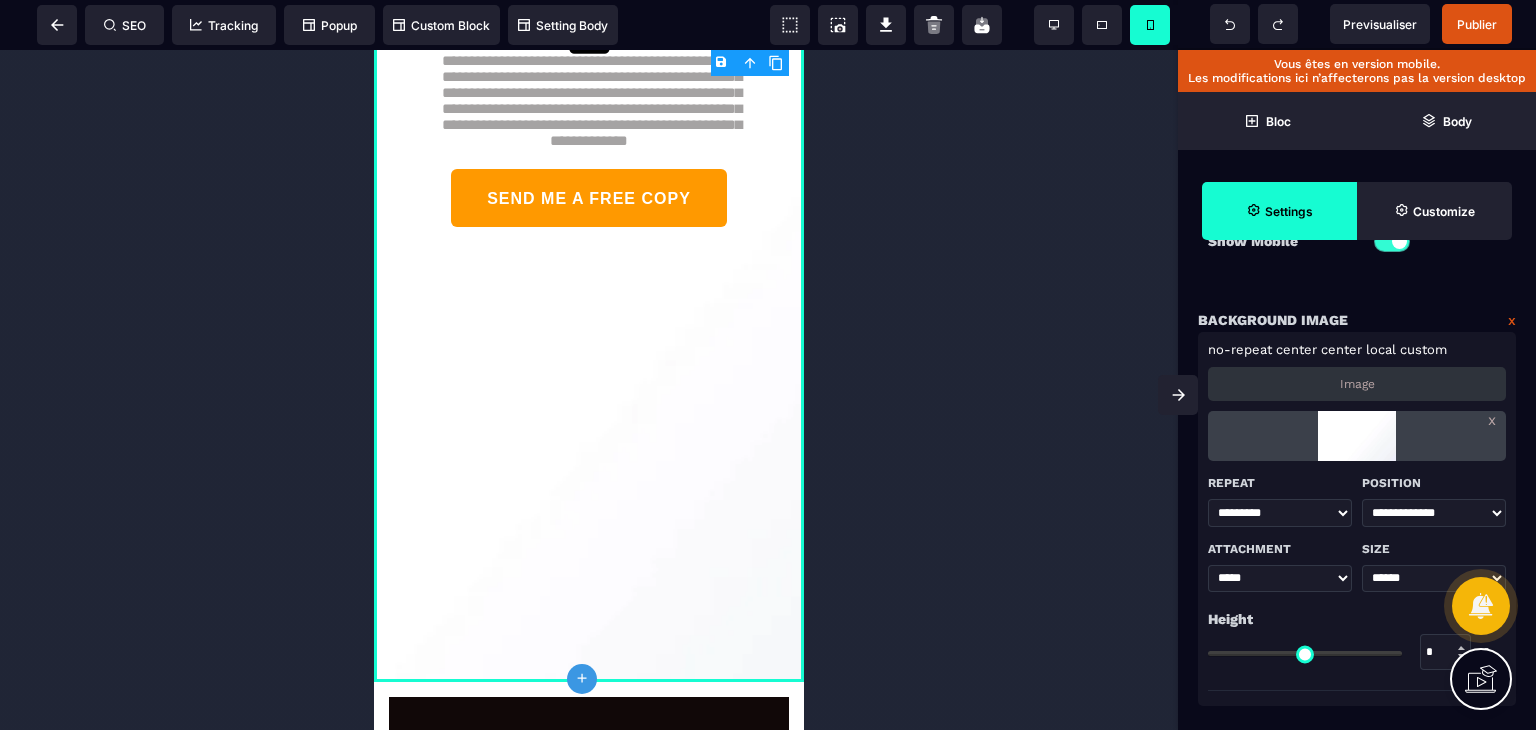 click at bounding box center [1356, 436] 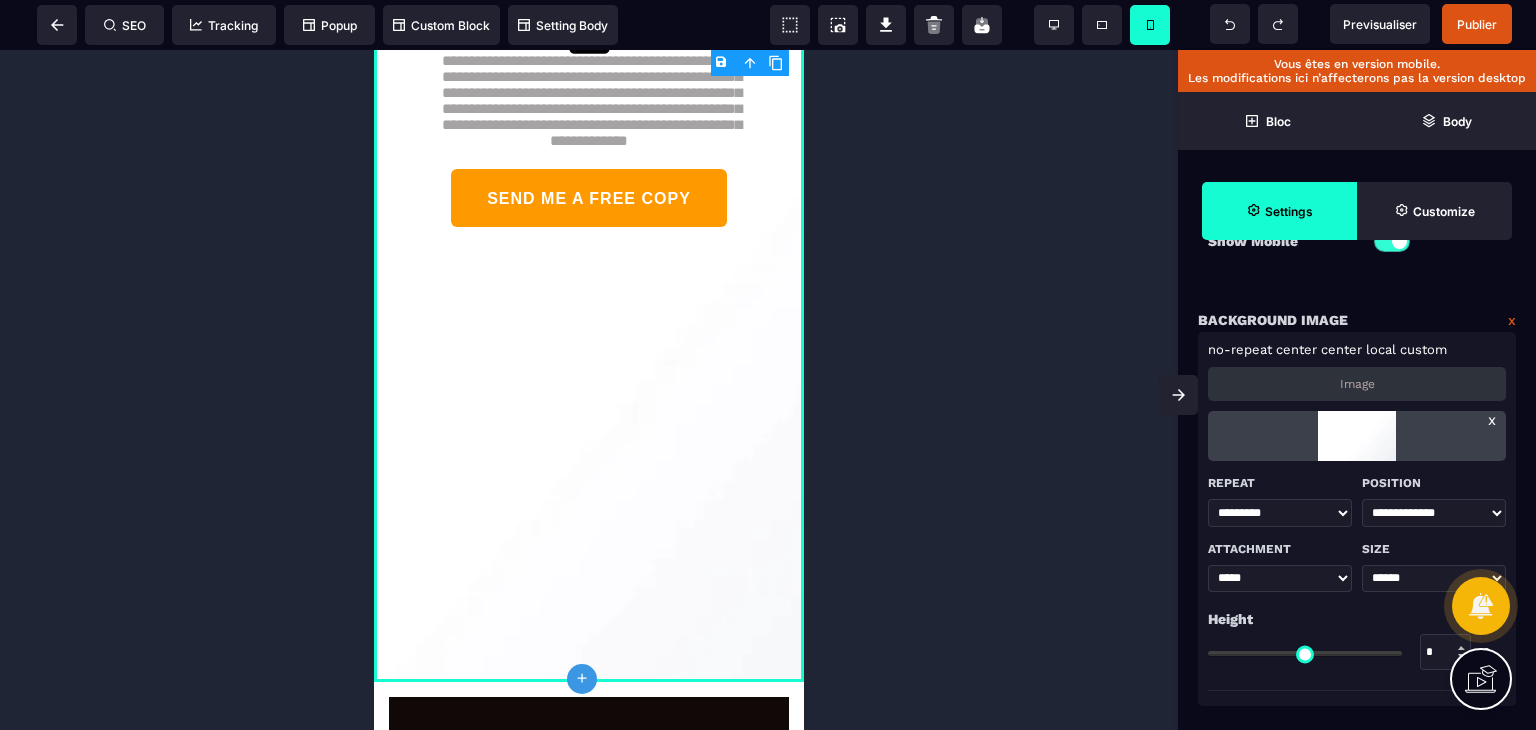 click on "x" at bounding box center (1492, 420) 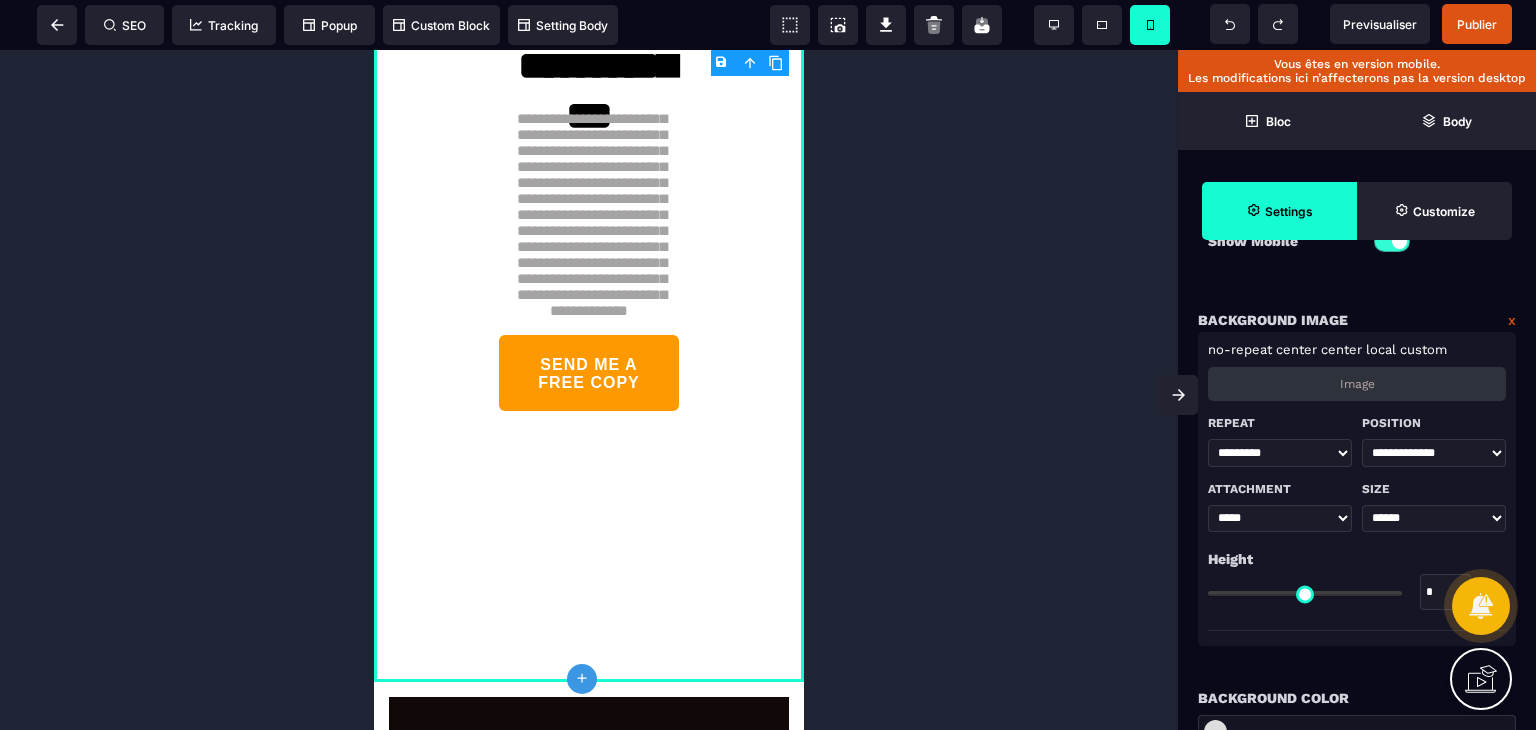click on "Image" at bounding box center [1357, 384] 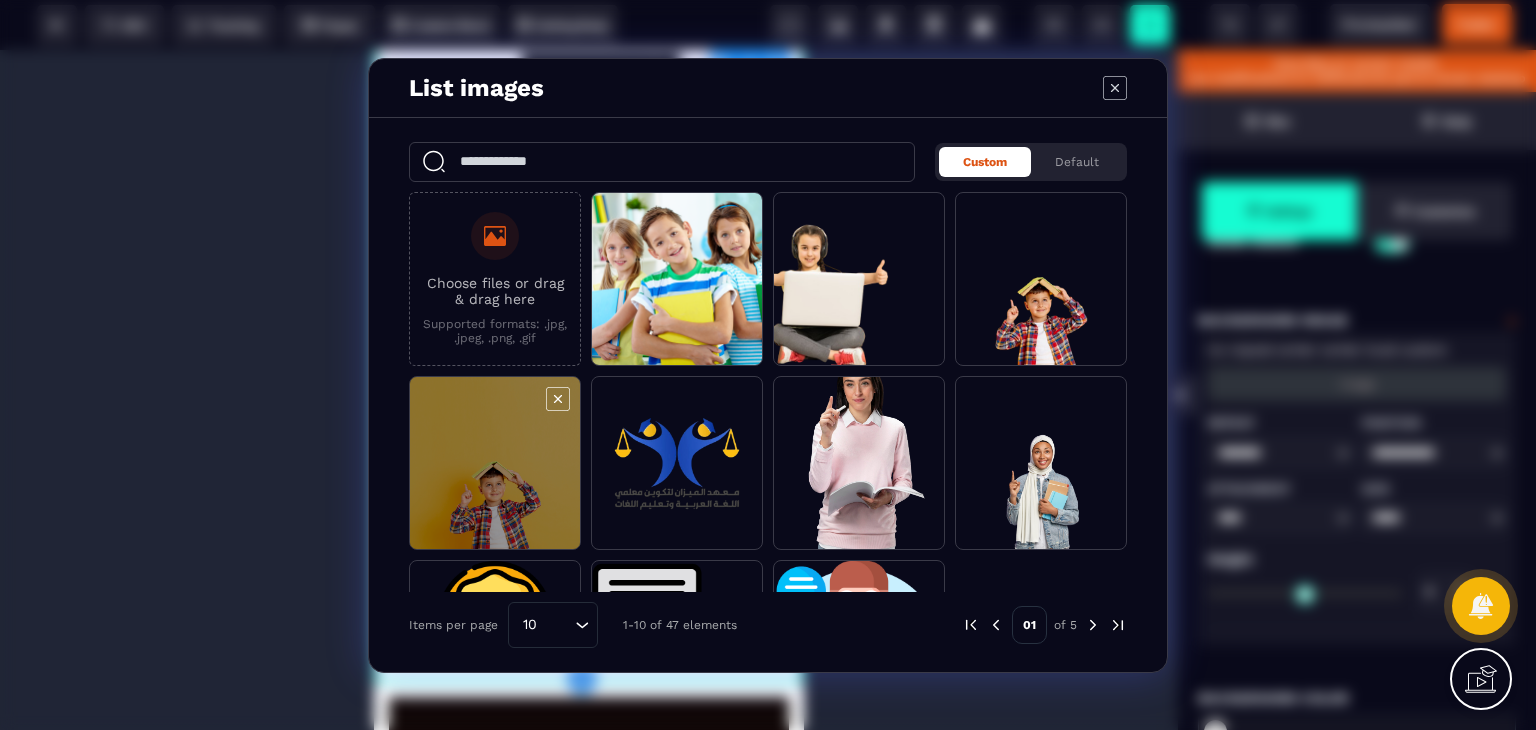 click at bounding box center (495, 464) 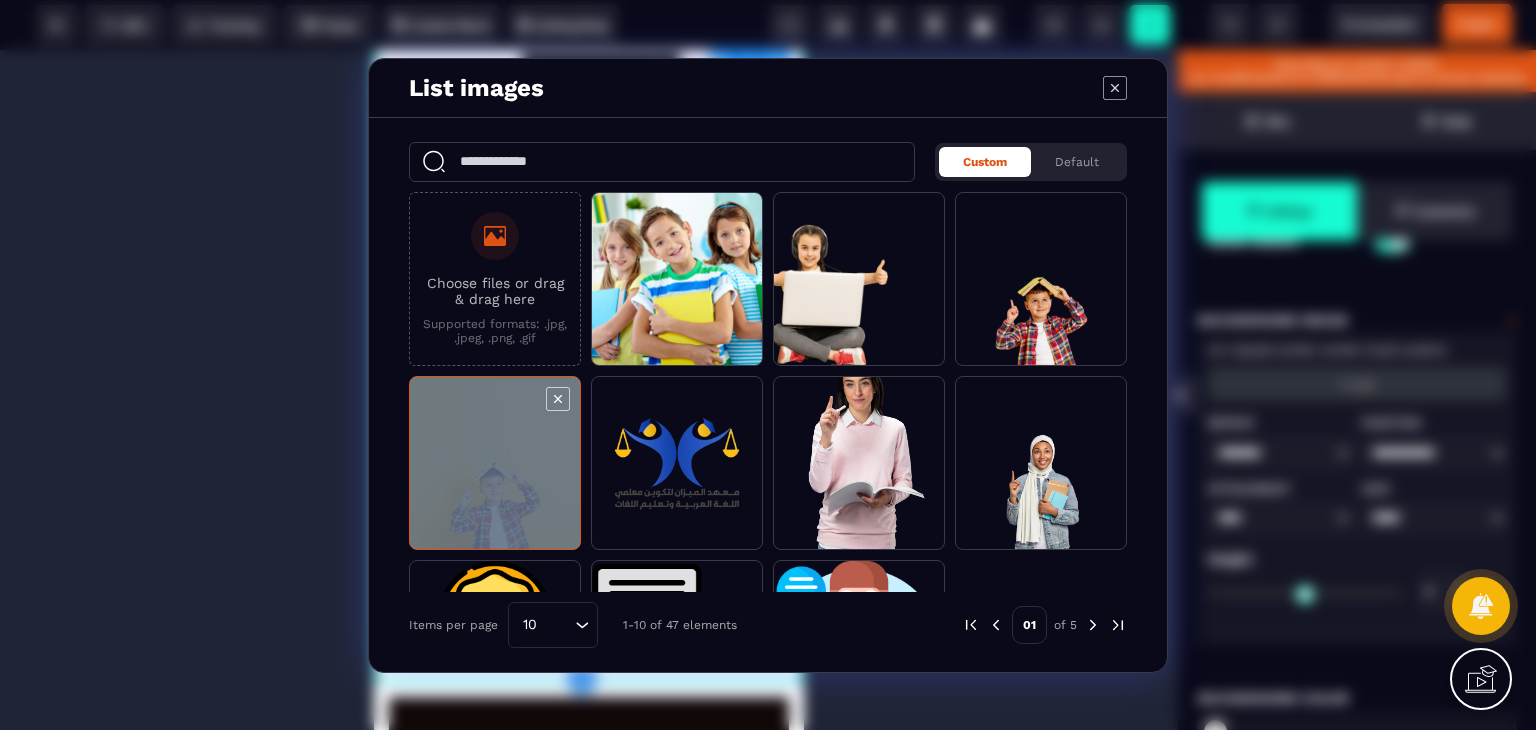 click at bounding box center (495, 464) 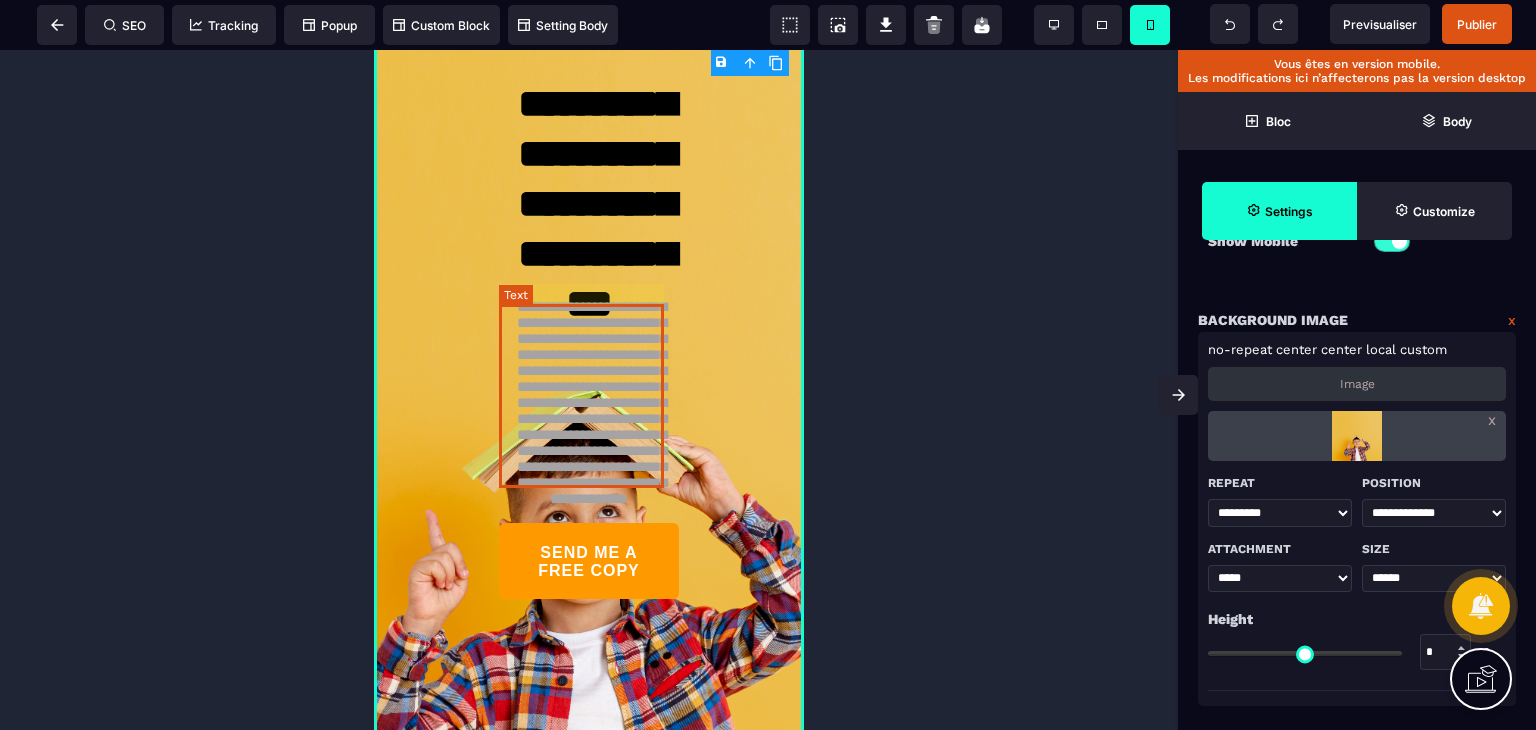 scroll, scrollTop: 100, scrollLeft: 0, axis: vertical 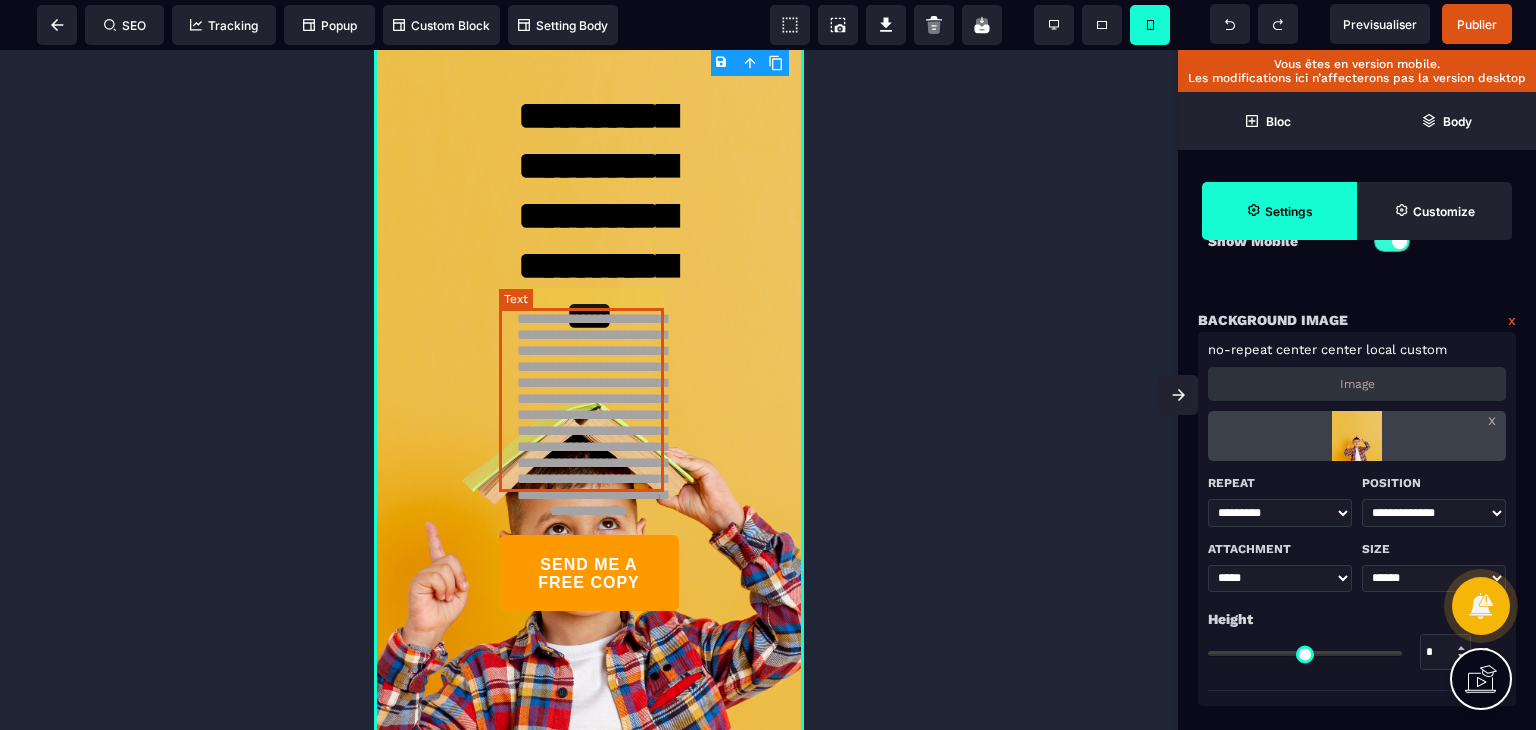 click on "**********" at bounding box center [588, 403] 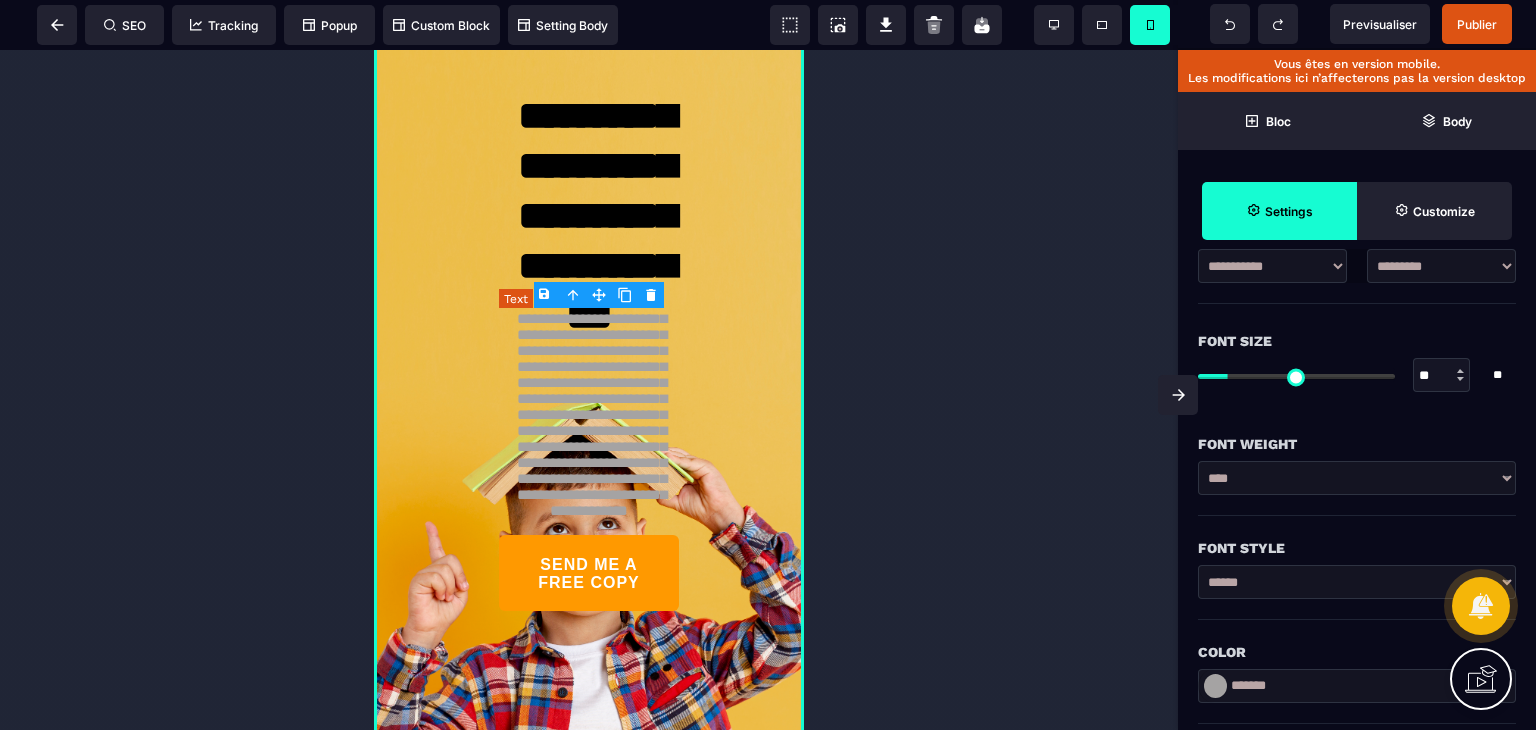 scroll, scrollTop: 0, scrollLeft: 0, axis: both 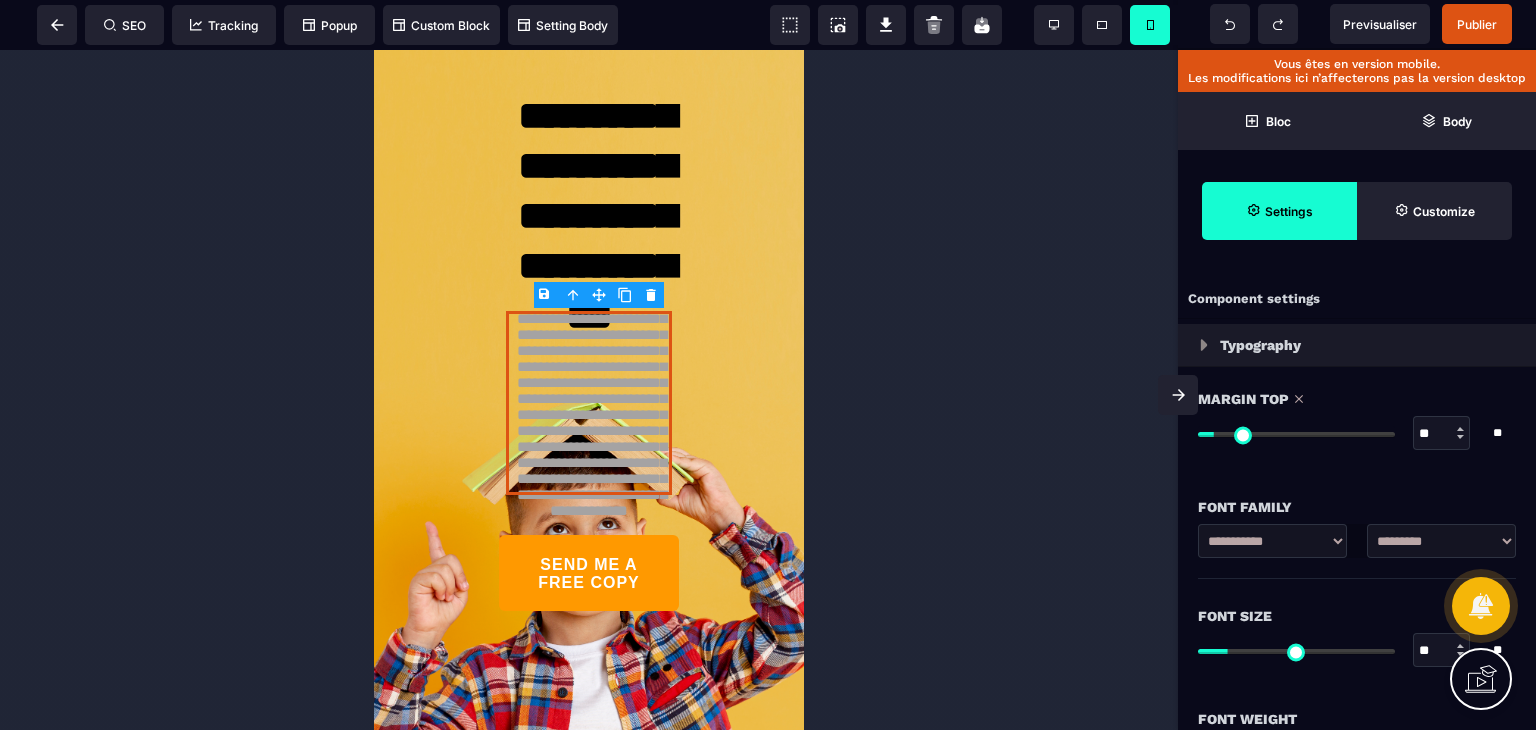 click at bounding box center (1296, 434) 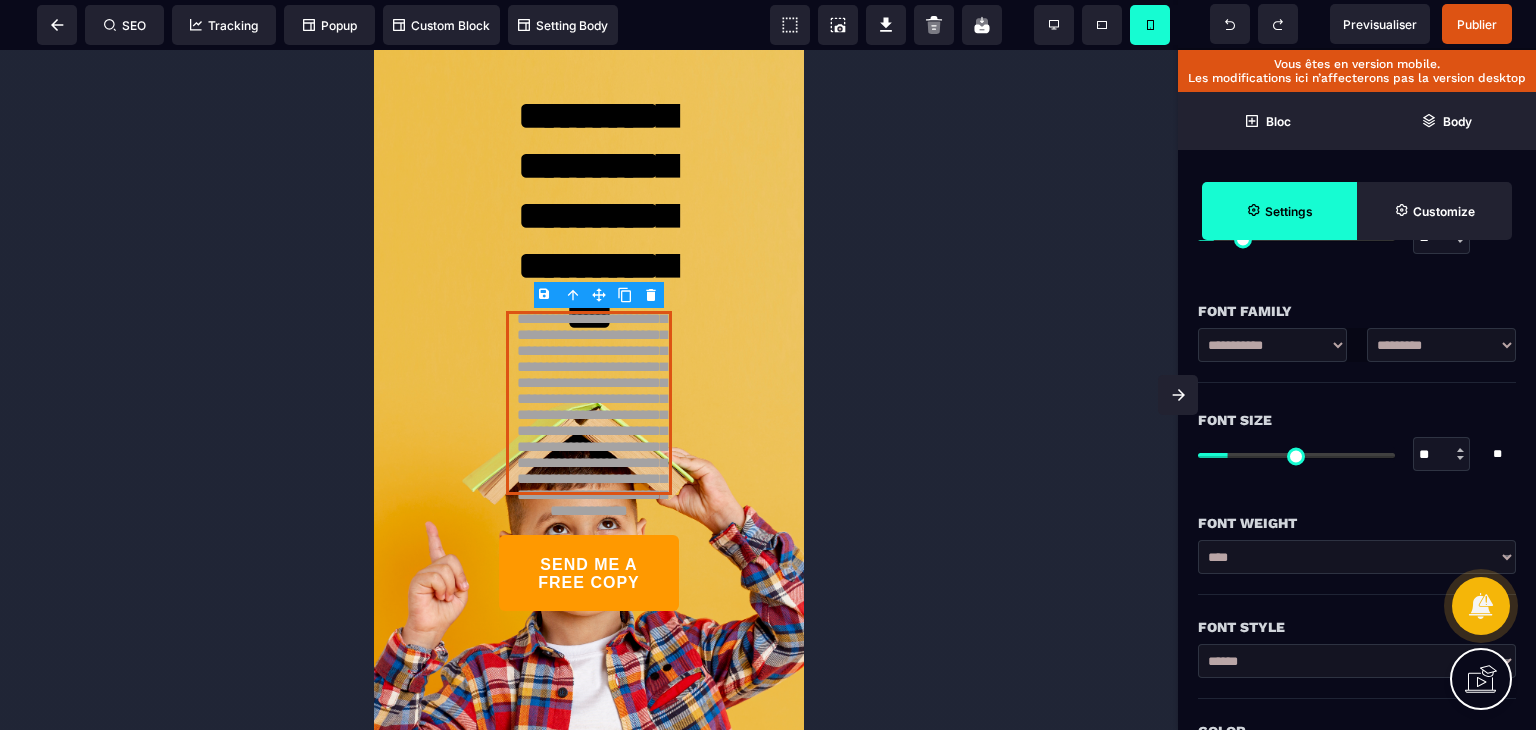 scroll, scrollTop: 200, scrollLeft: 0, axis: vertical 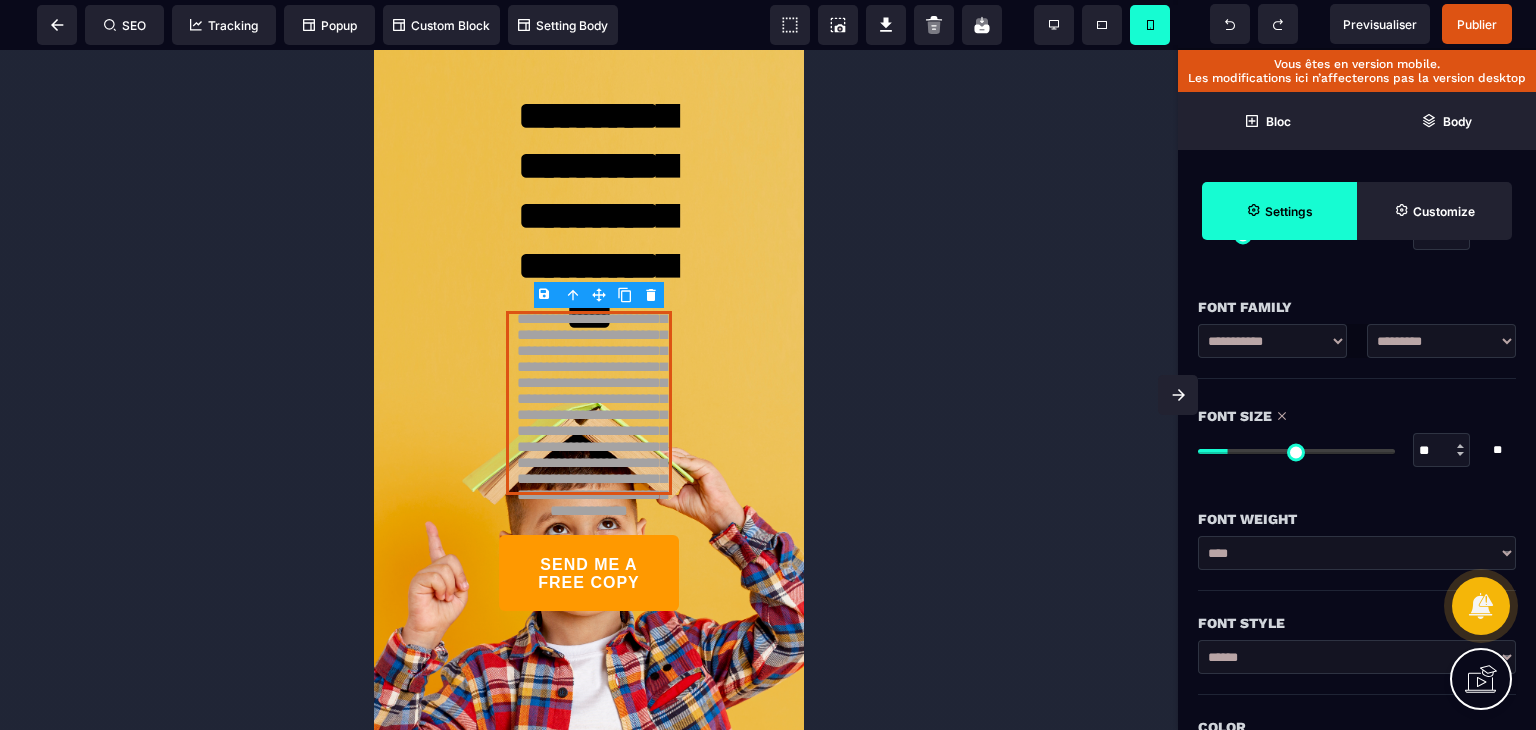 drag, startPoint x: 1259, startPoint y: 448, endPoint x: 1233, endPoint y: 442, distance: 26.683329 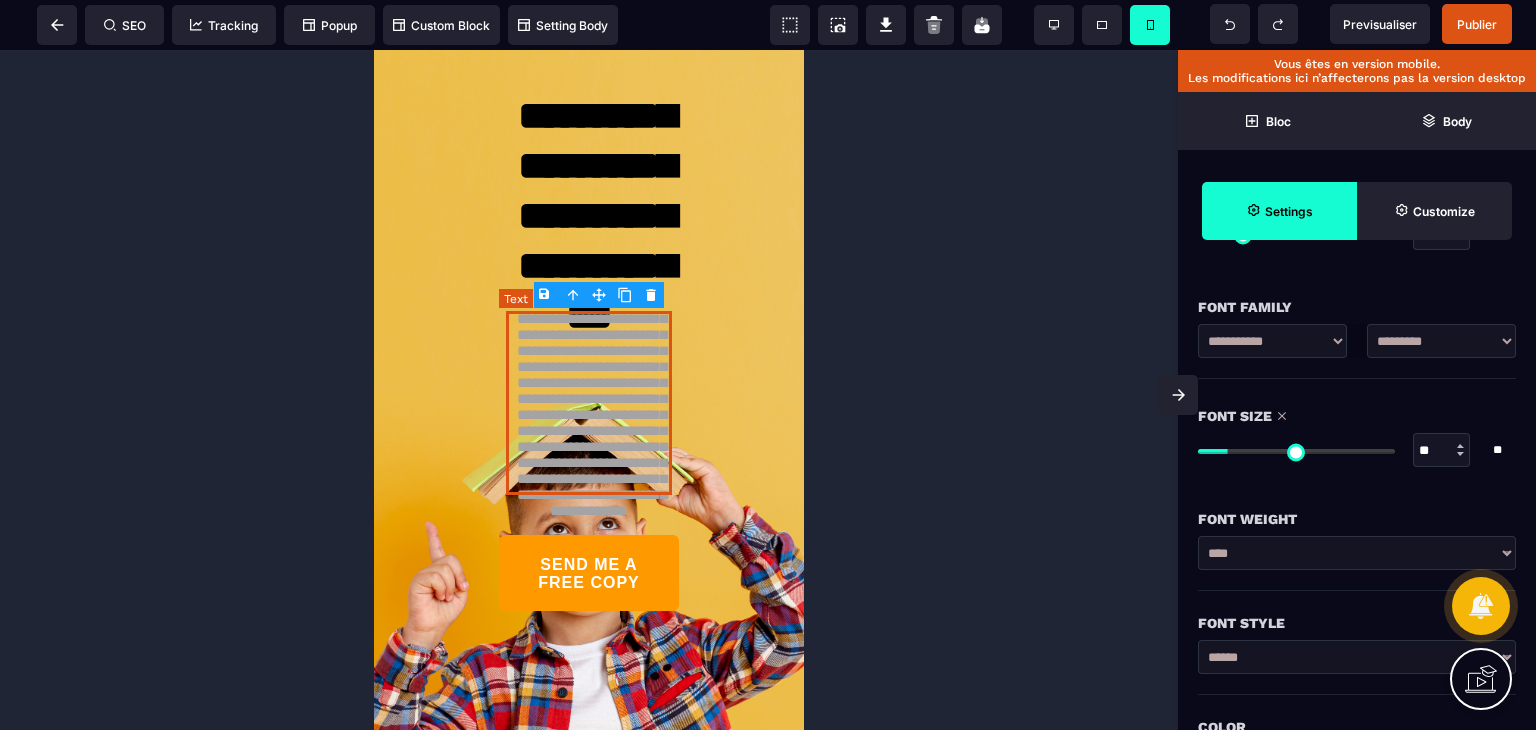 click on "**********" at bounding box center (588, 403) 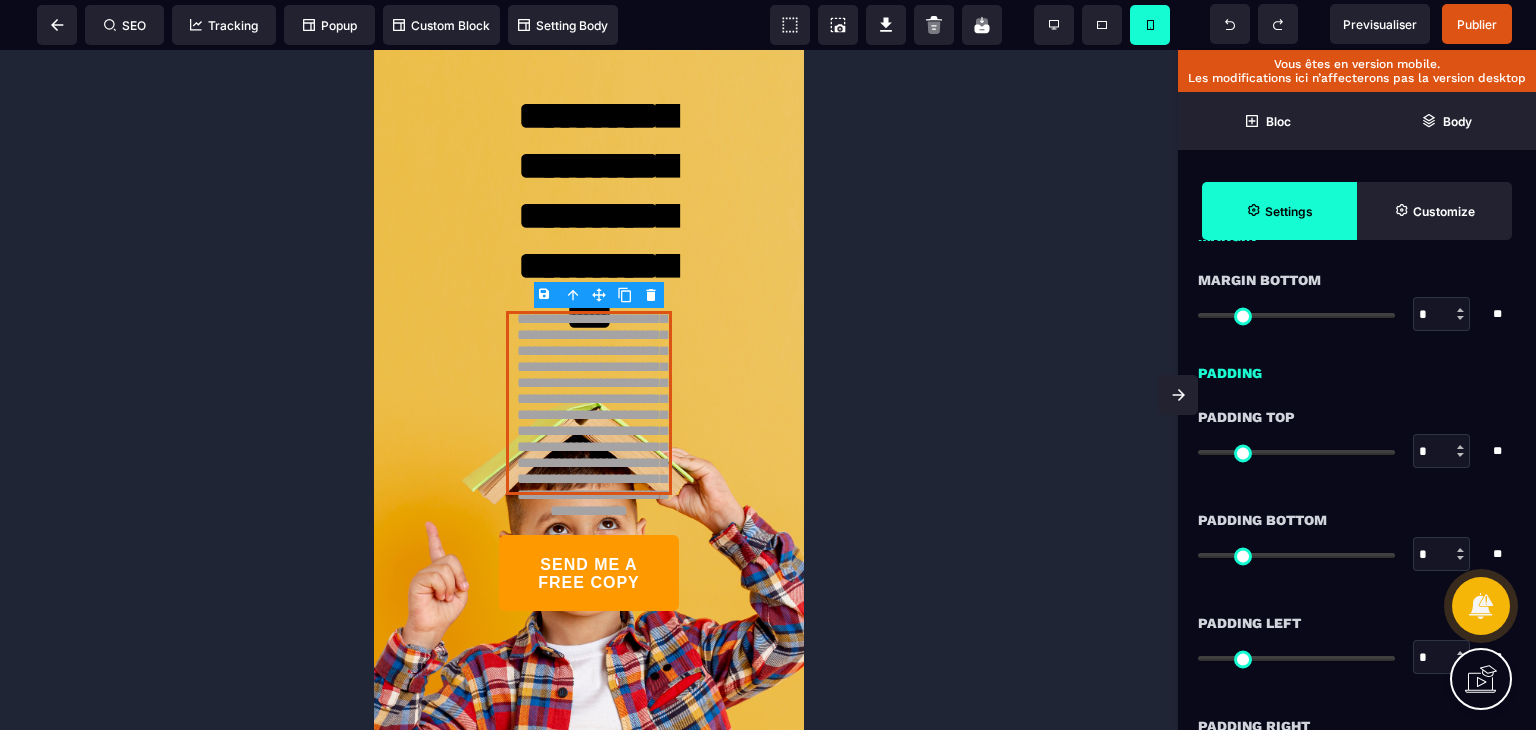 scroll, scrollTop: 1700, scrollLeft: 0, axis: vertical 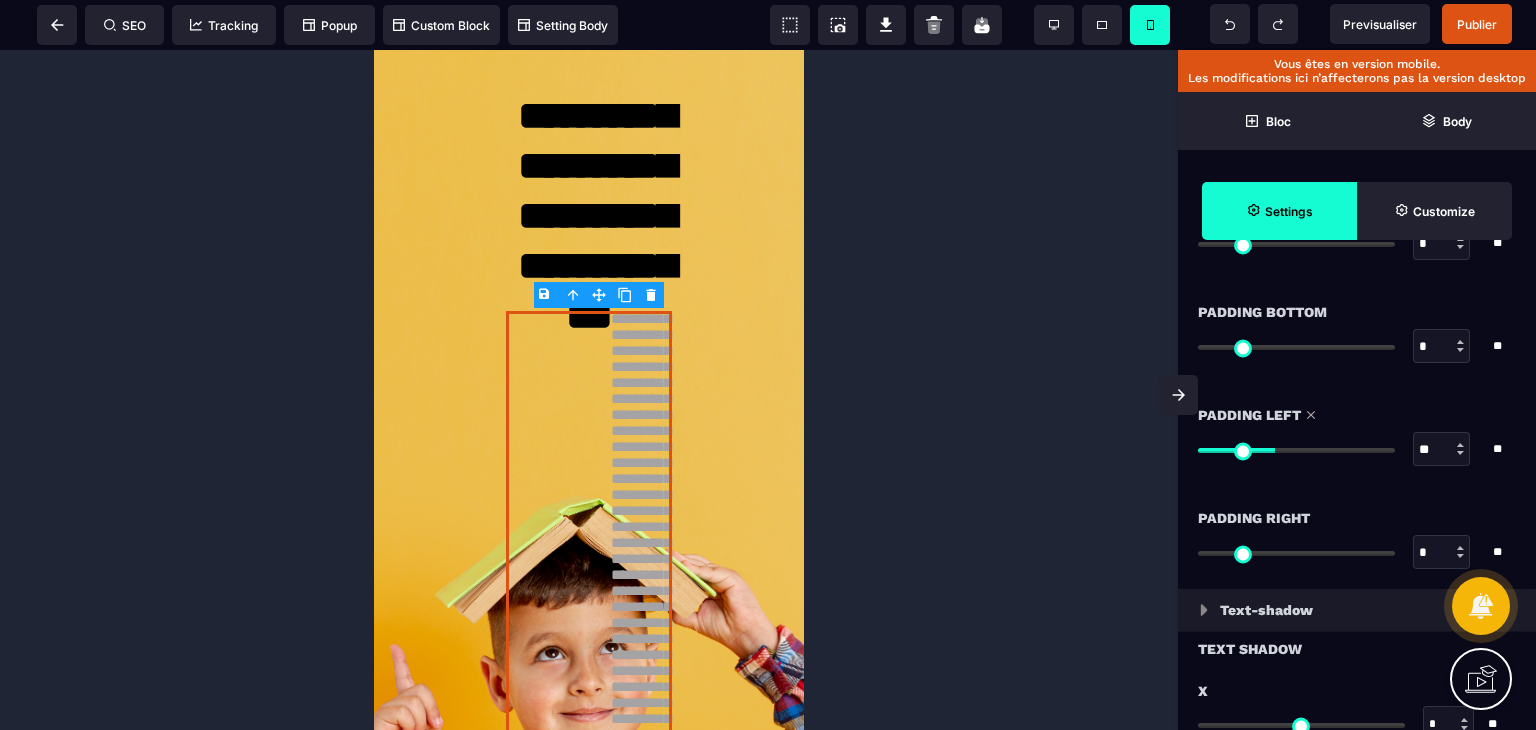 drag, startPoint x: 1206, startPoint y: 441, endPoint x: 1277, endPoint y: 445, distance: 71.11259 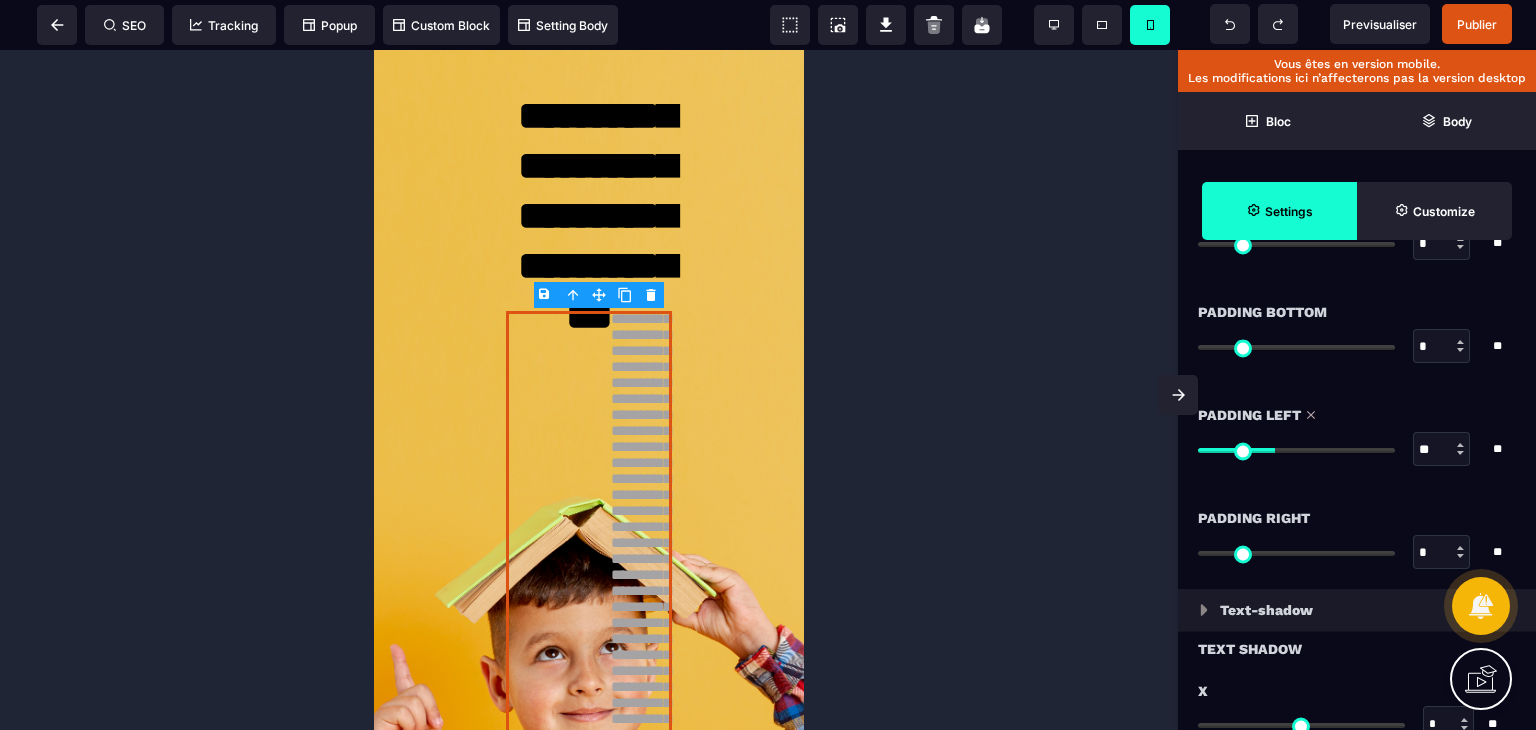 click at bounding box center [1296, 450] 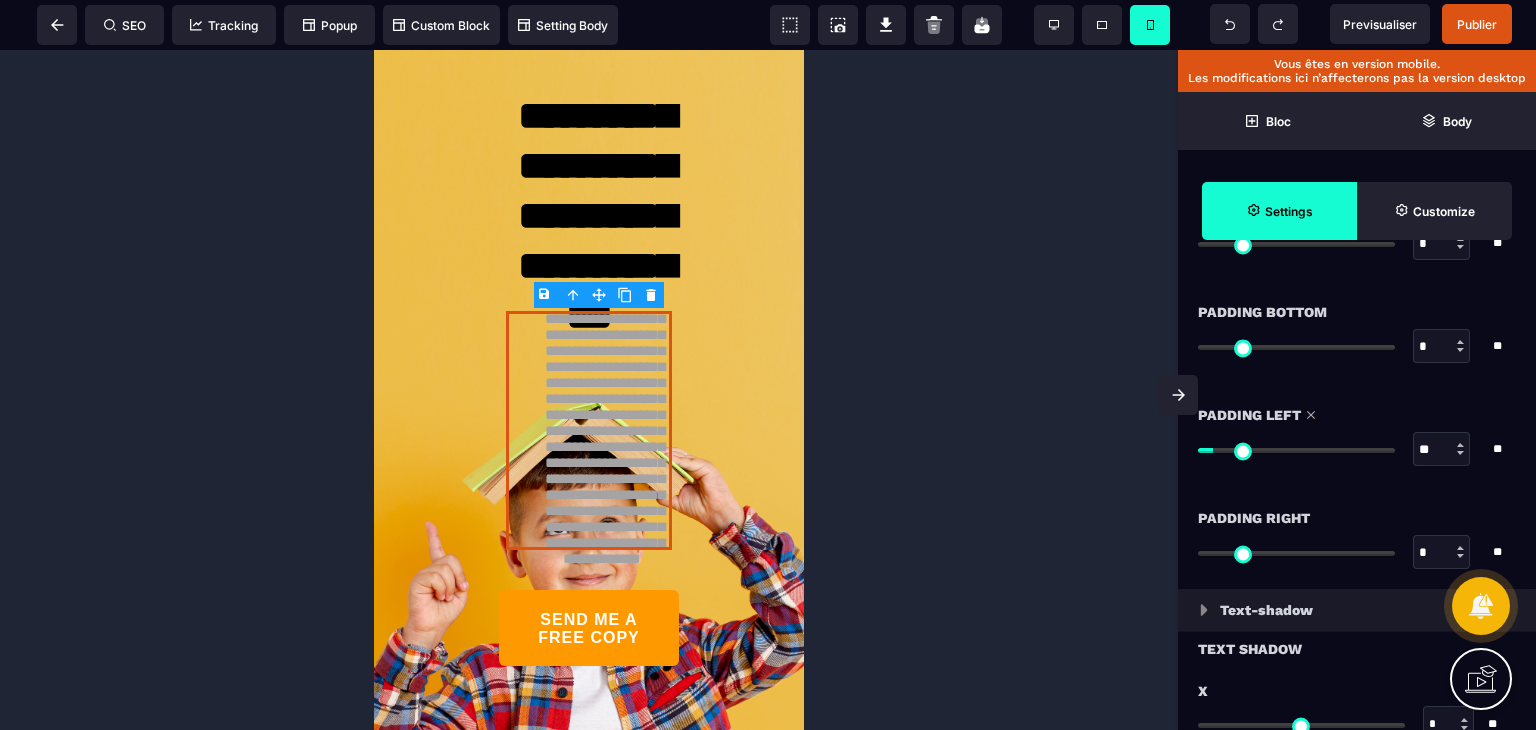 drag, startPoint x: 1277, startPoint y: 445, endPoint x: 1220, endPoint y: 445, distance: 57 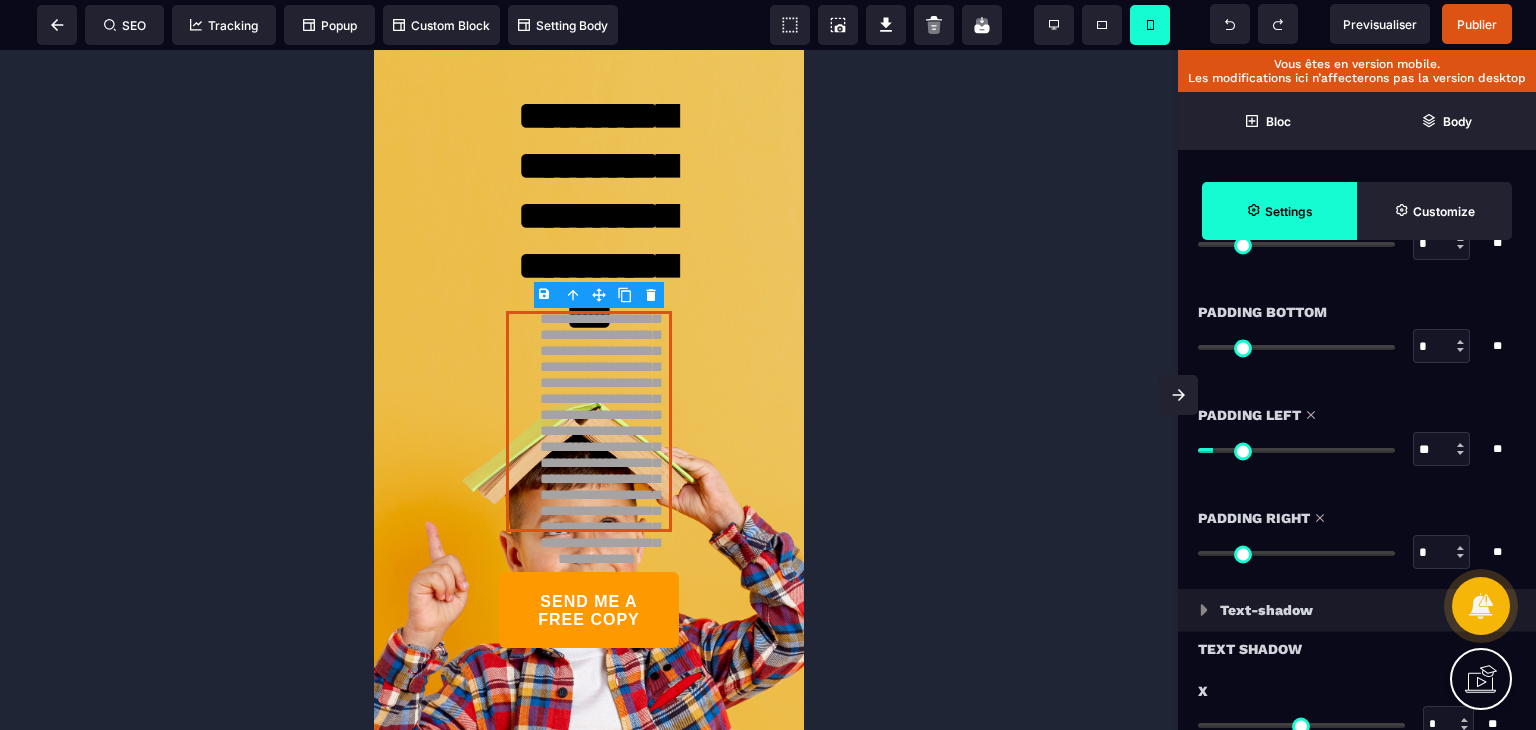 drag, startPoint x: 1235, startPoint y: 552, endPoint x: 1199, endPoint y: 543, distance: 37.107952 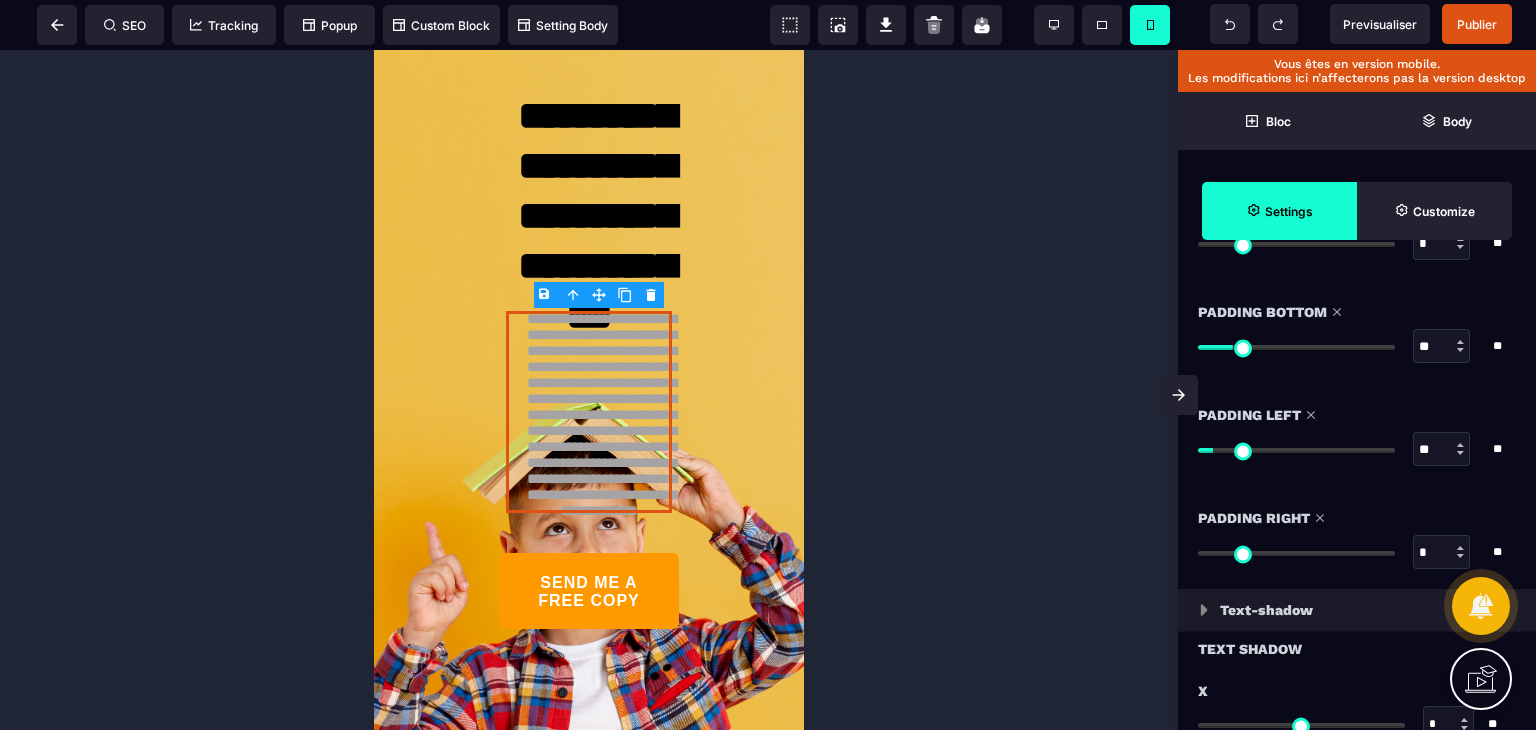 drag, startPoint x: 1208, startPoint y: 352, endPoint x: 1228, endPoint y: 347, distance: 20.615528 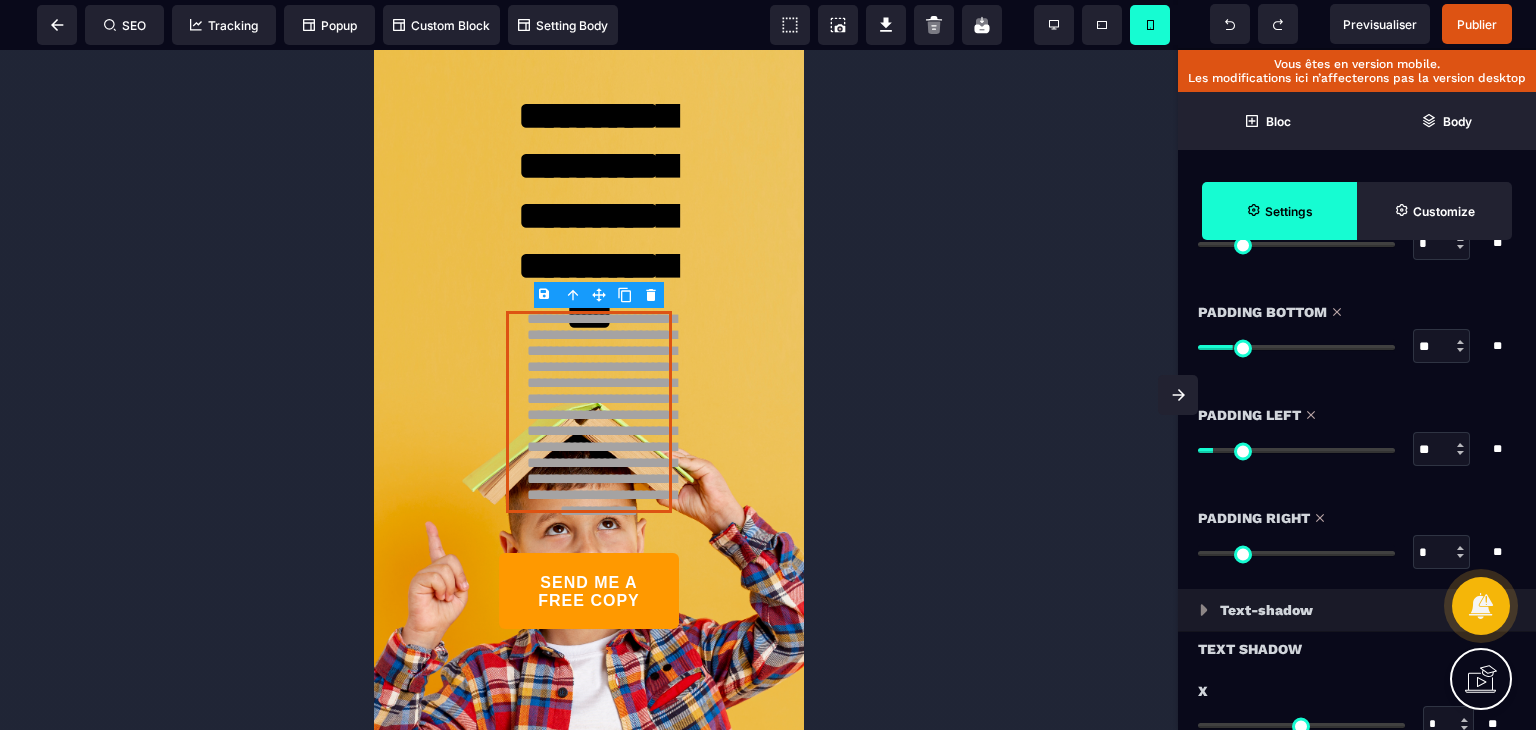 click at bounding box center (1296, 347) 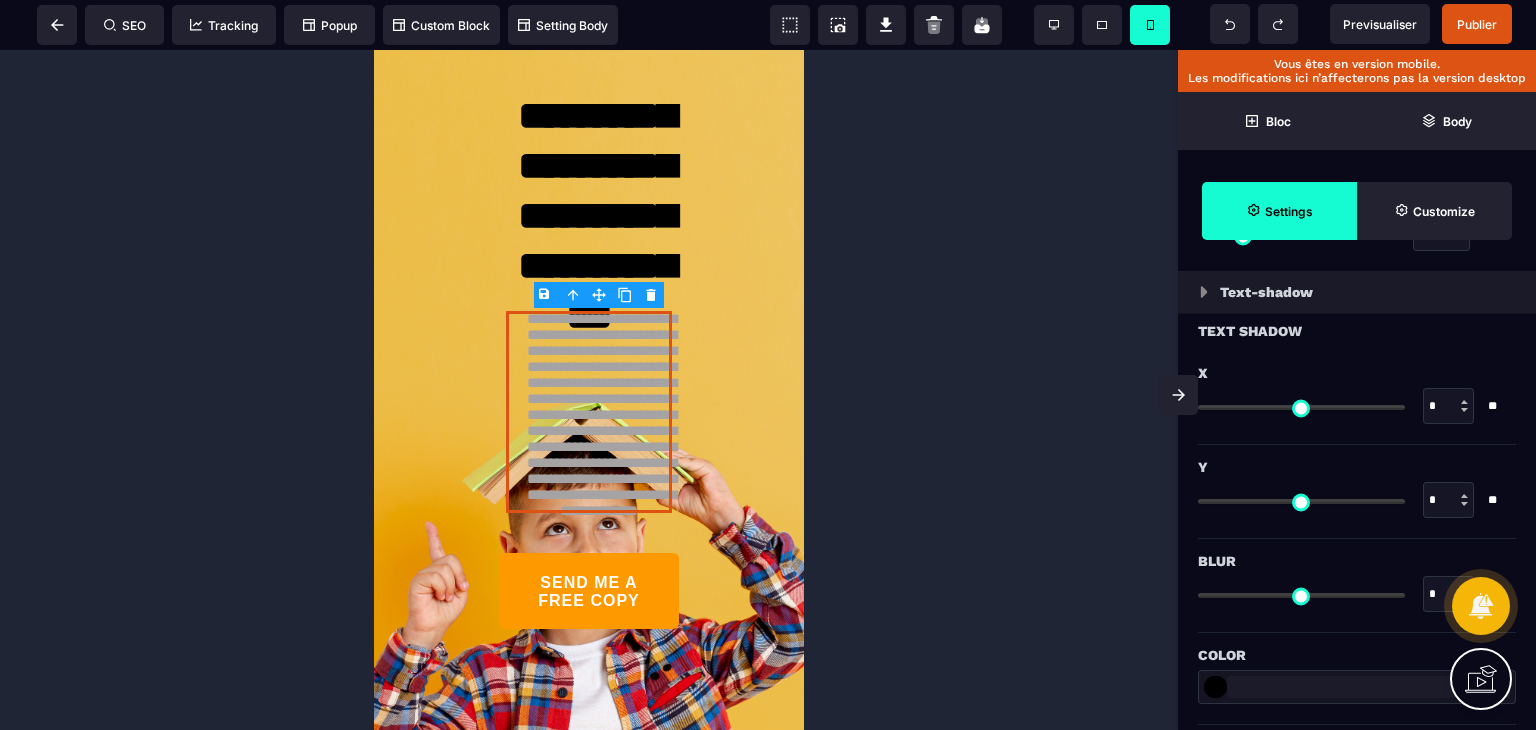 scroll, scrollTop: 2044, scrollLeft: 0, axis: vertical 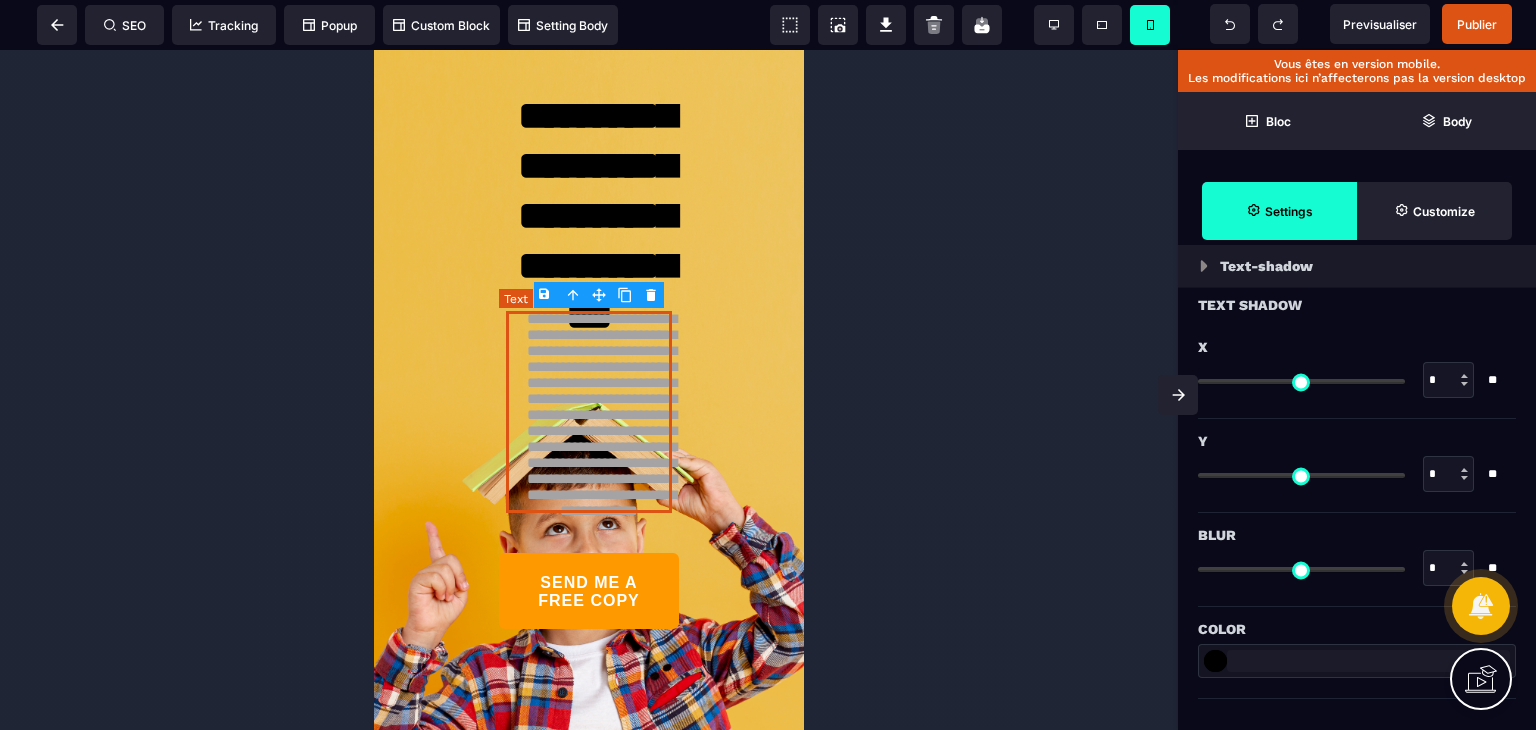 click on "**********" at bounding box center (588, 412) 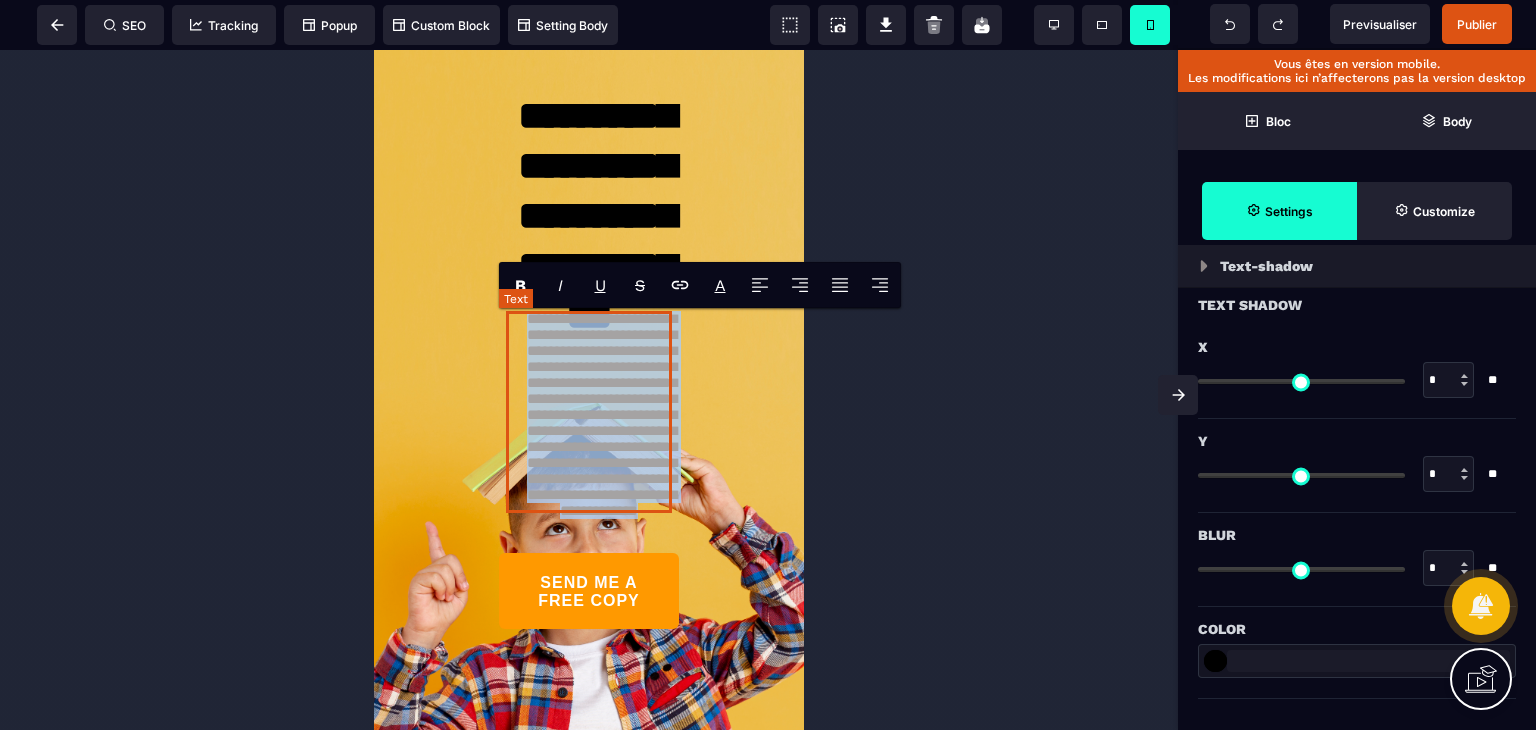 click on "**********" at bounding box center [588, 412] 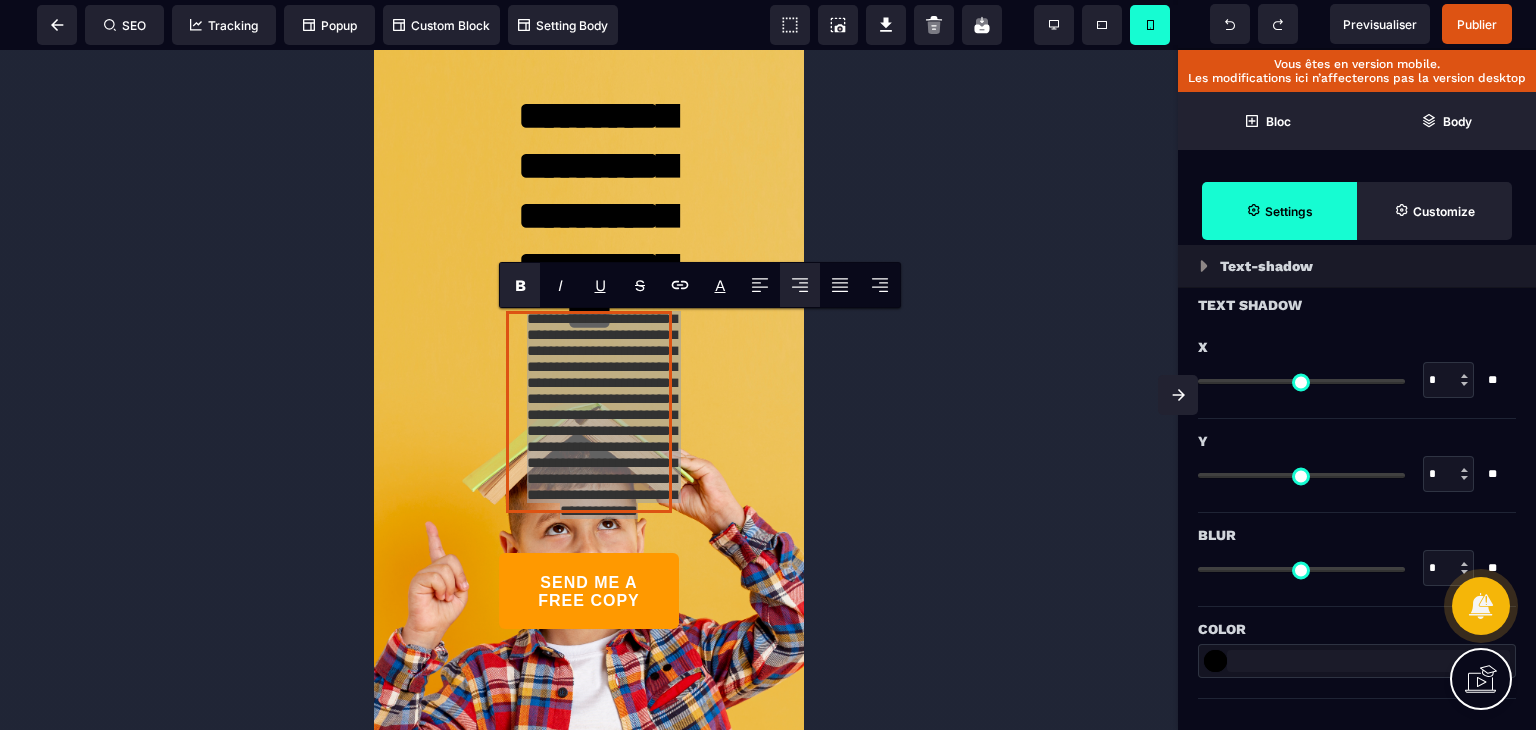 click on "B" at bounding box center (520, 285) 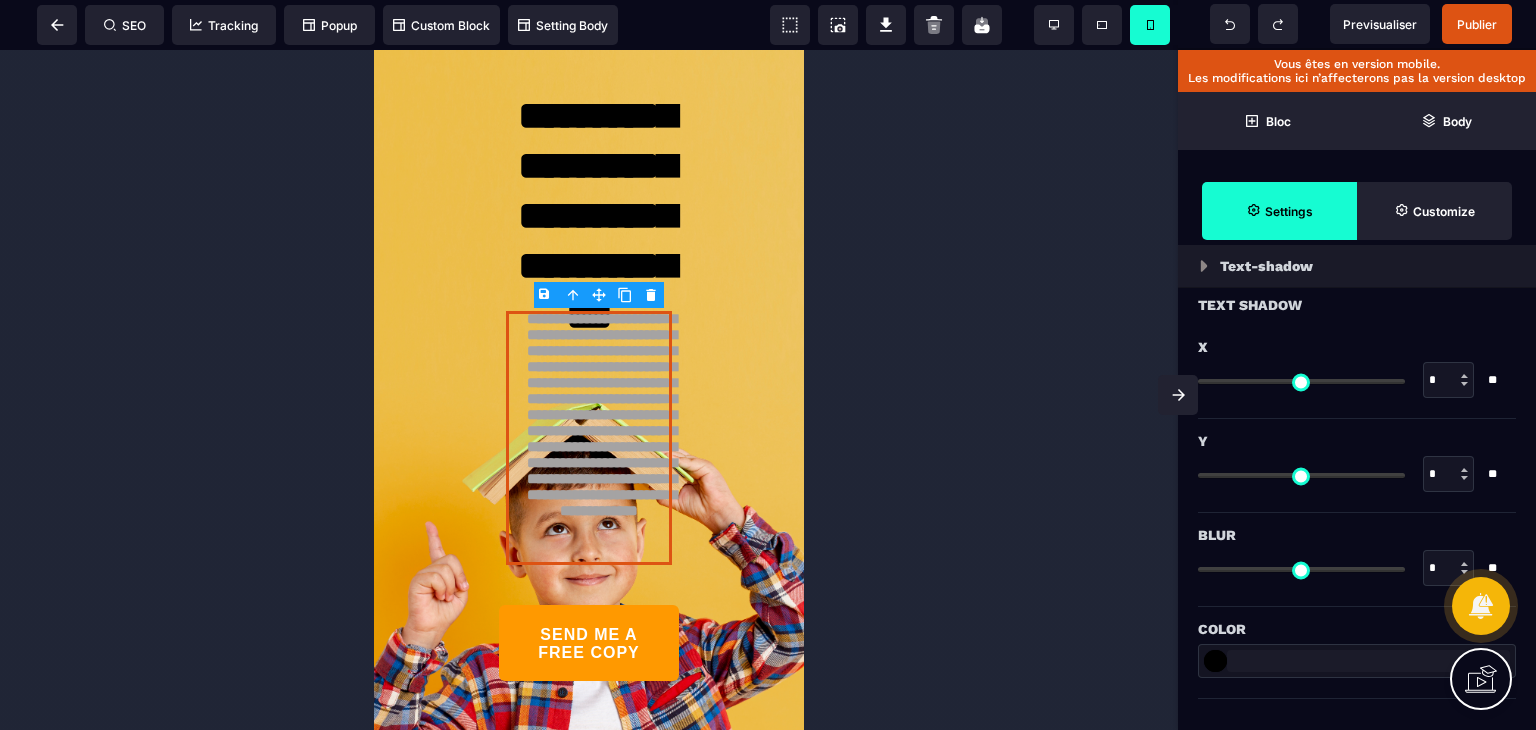 click at bounding box center [589, 390] 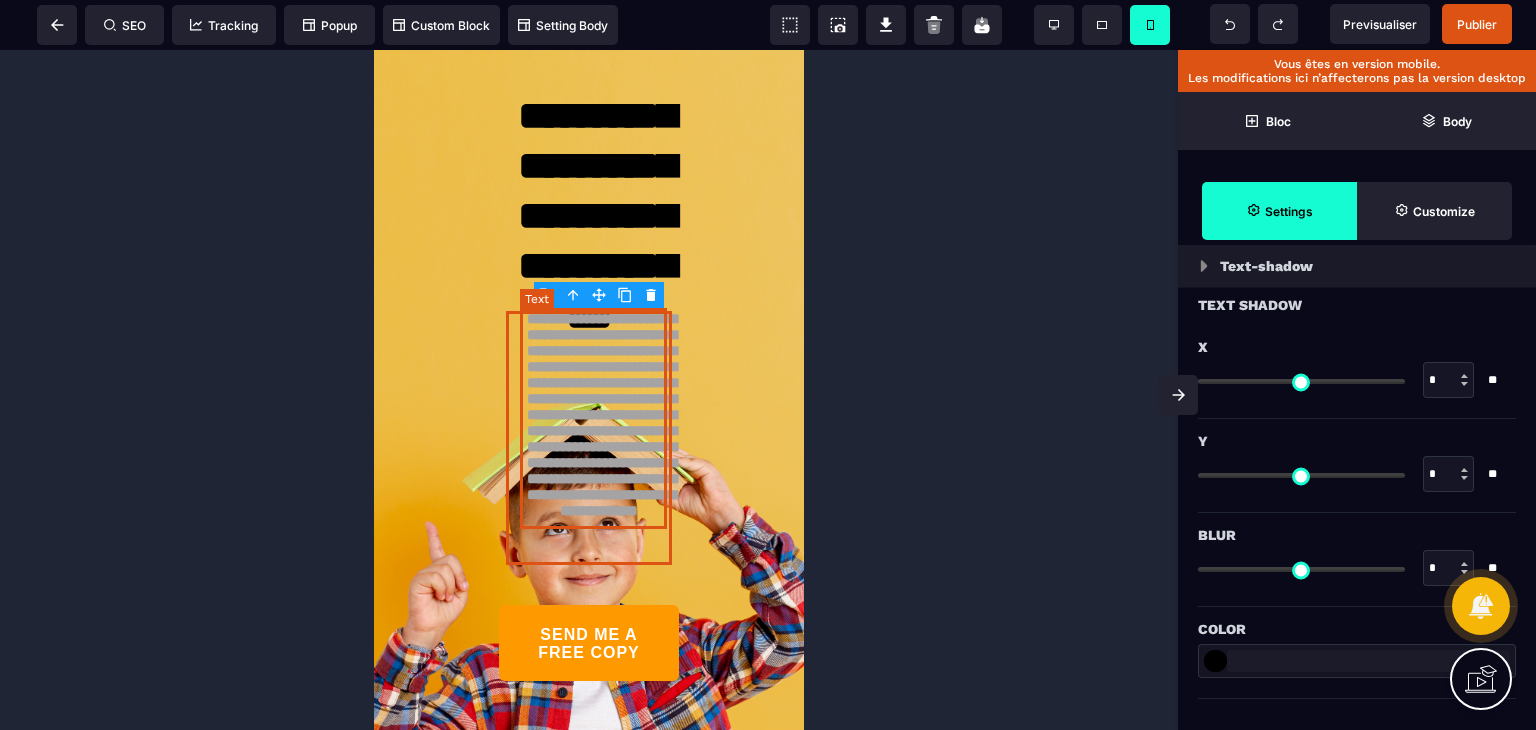 click on "**********" at bounding box center (602, 414) 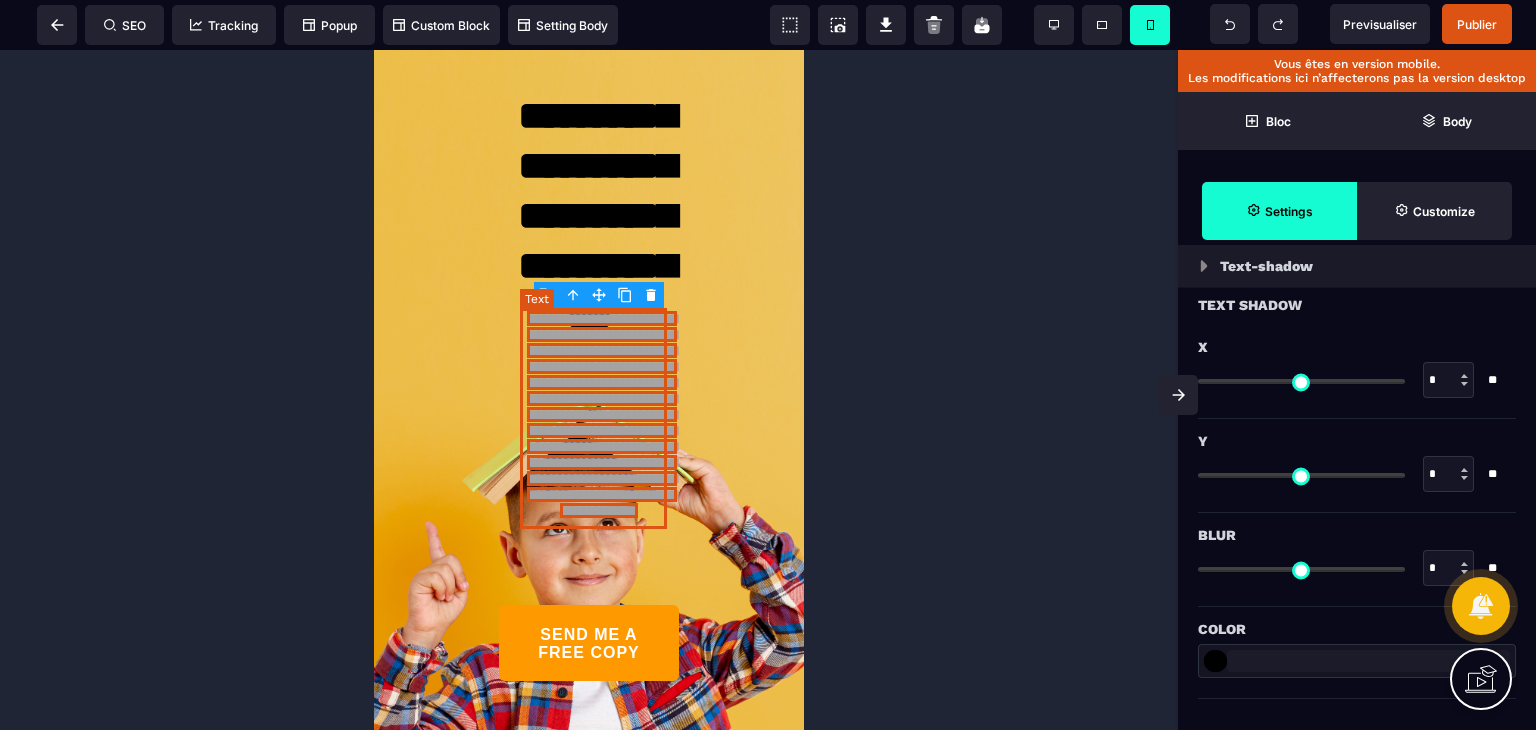 scroll, scrollTop: 0, scrollLeft: 0, axis: both 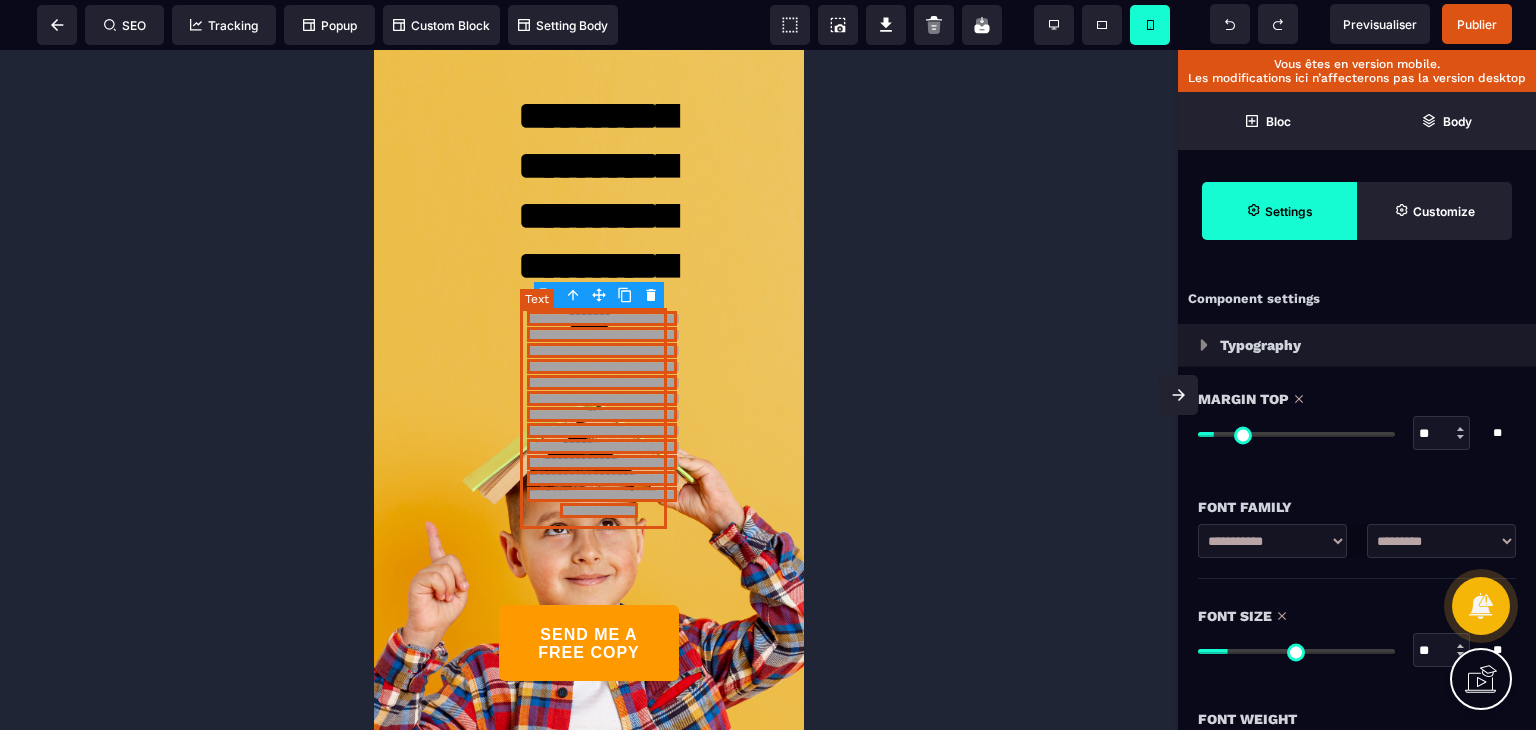 click on "**********" at bounding box center (602, 414) 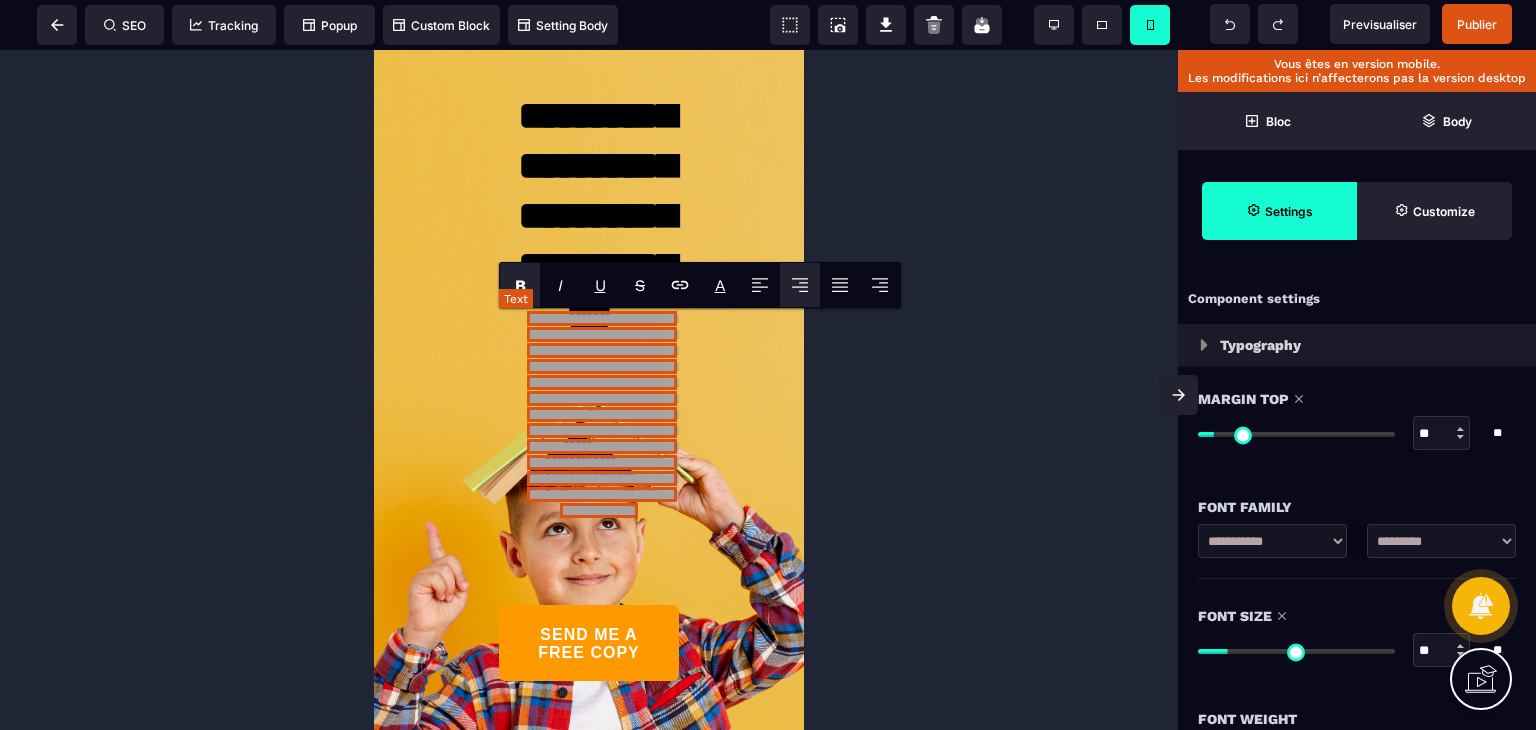 click on "**********" at bounding box center (602, 414) 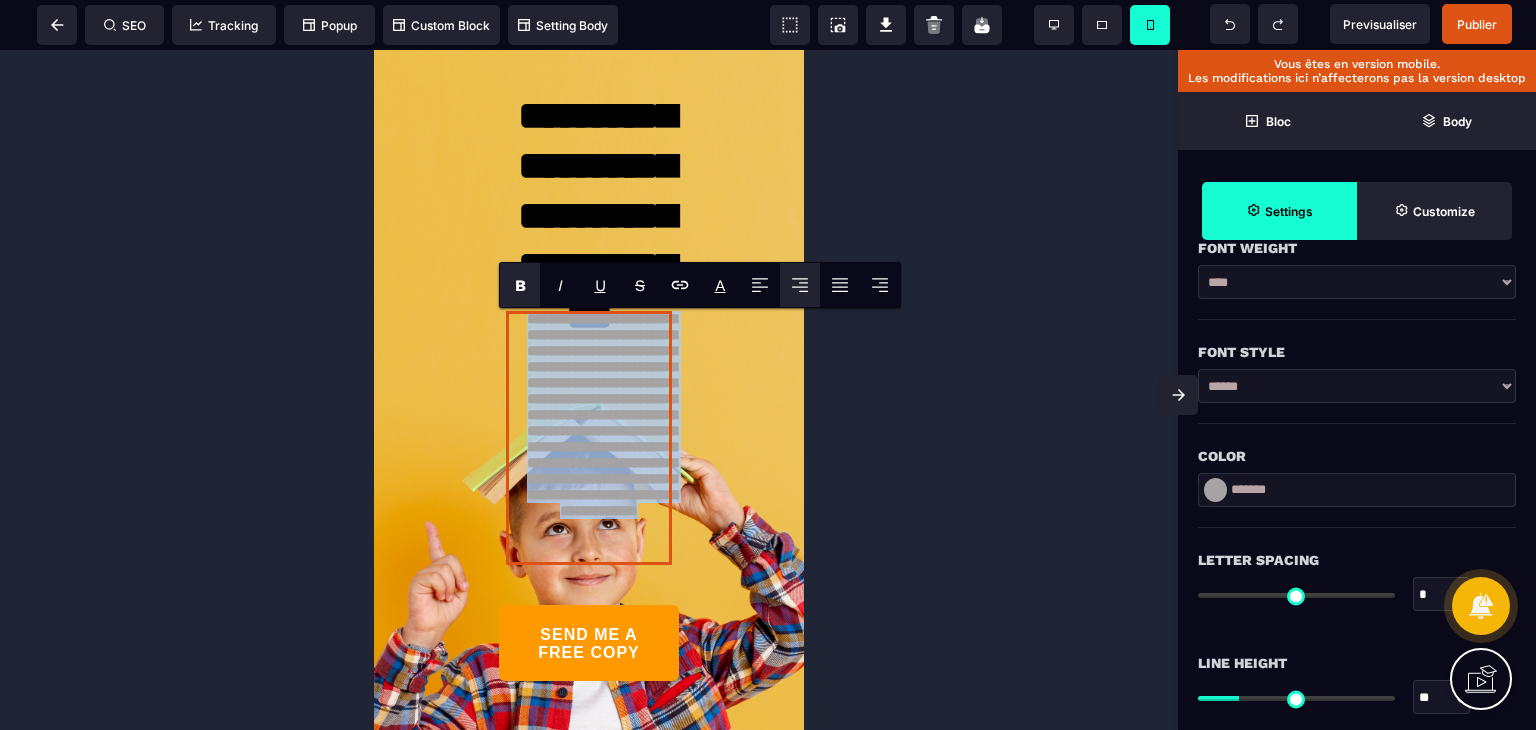 scroll, scrollTop: 500, scrollLeft: 0, axis: vertical 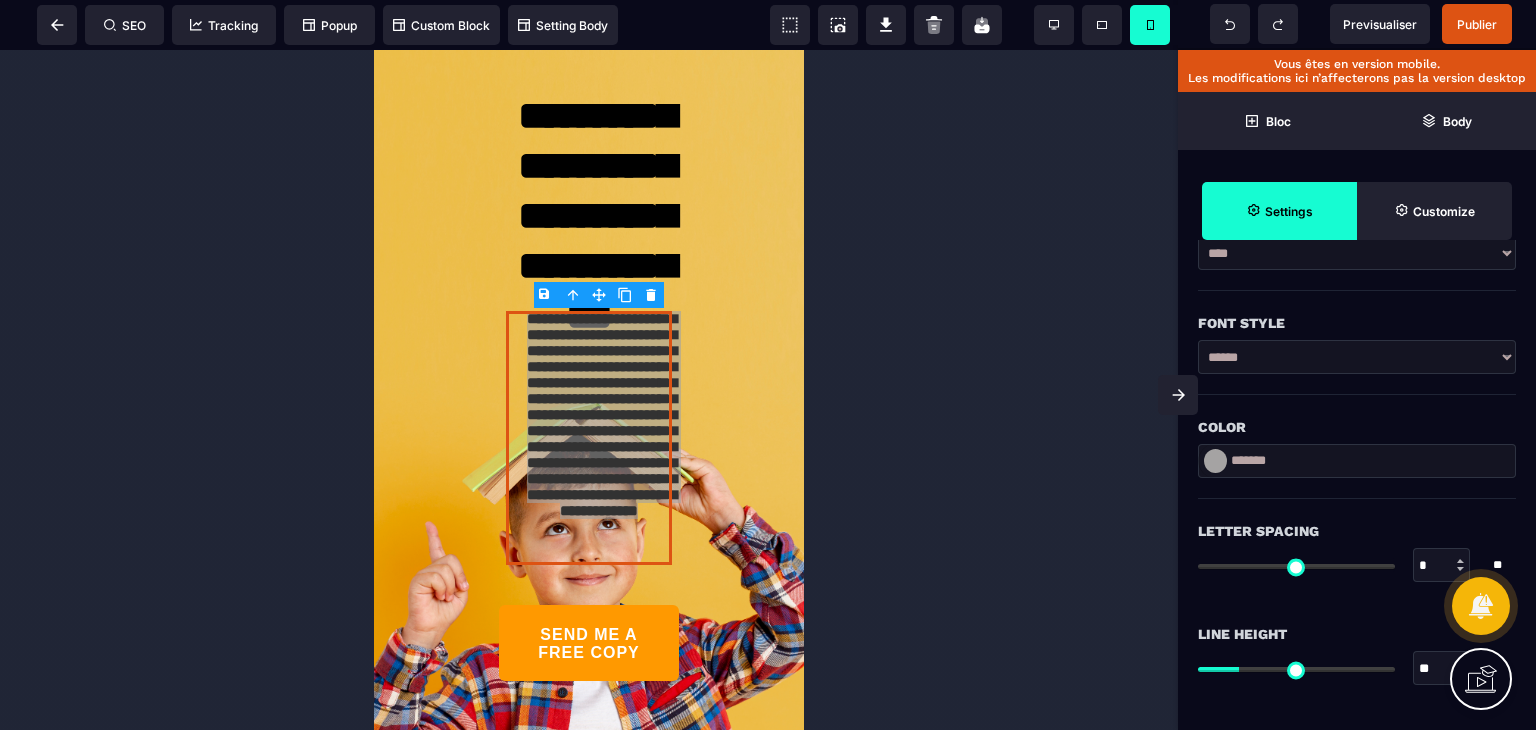 click at bounding box center [1215, 461] 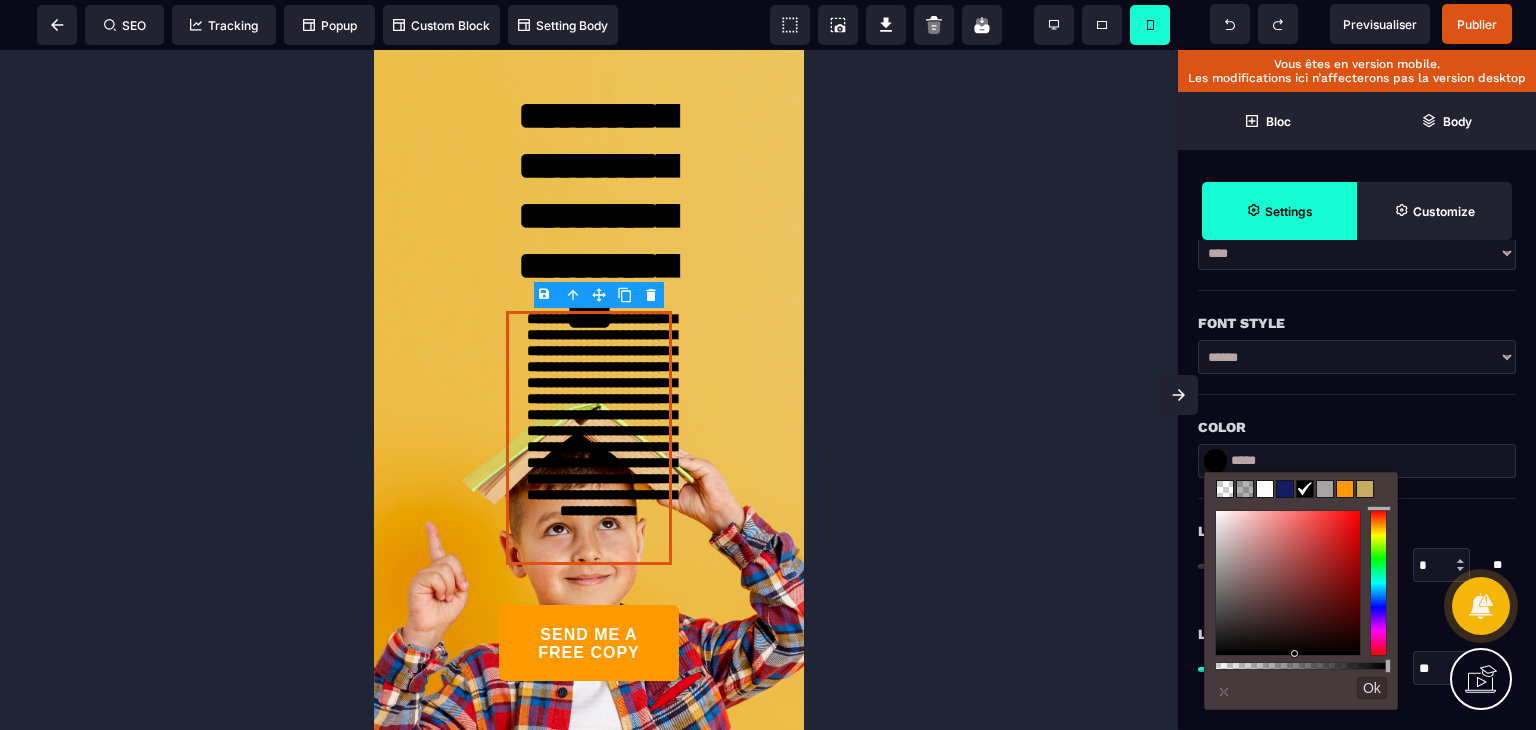 drag, startPoint x: 1233, startPoint y: 569, endPoint x: 1296, endPoint y: 668, distance: 117.34564 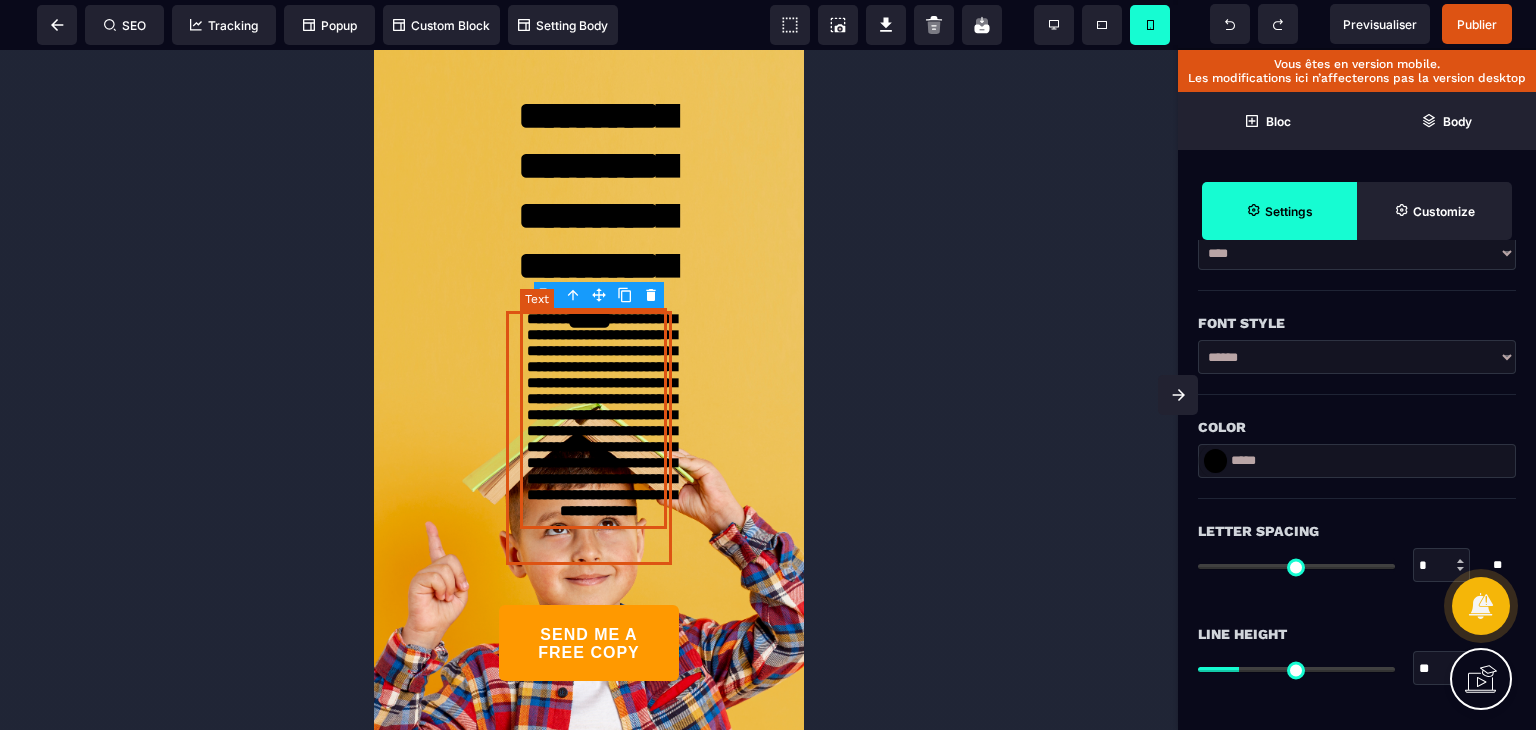 click on "**********" at bounding box center [602, 414] 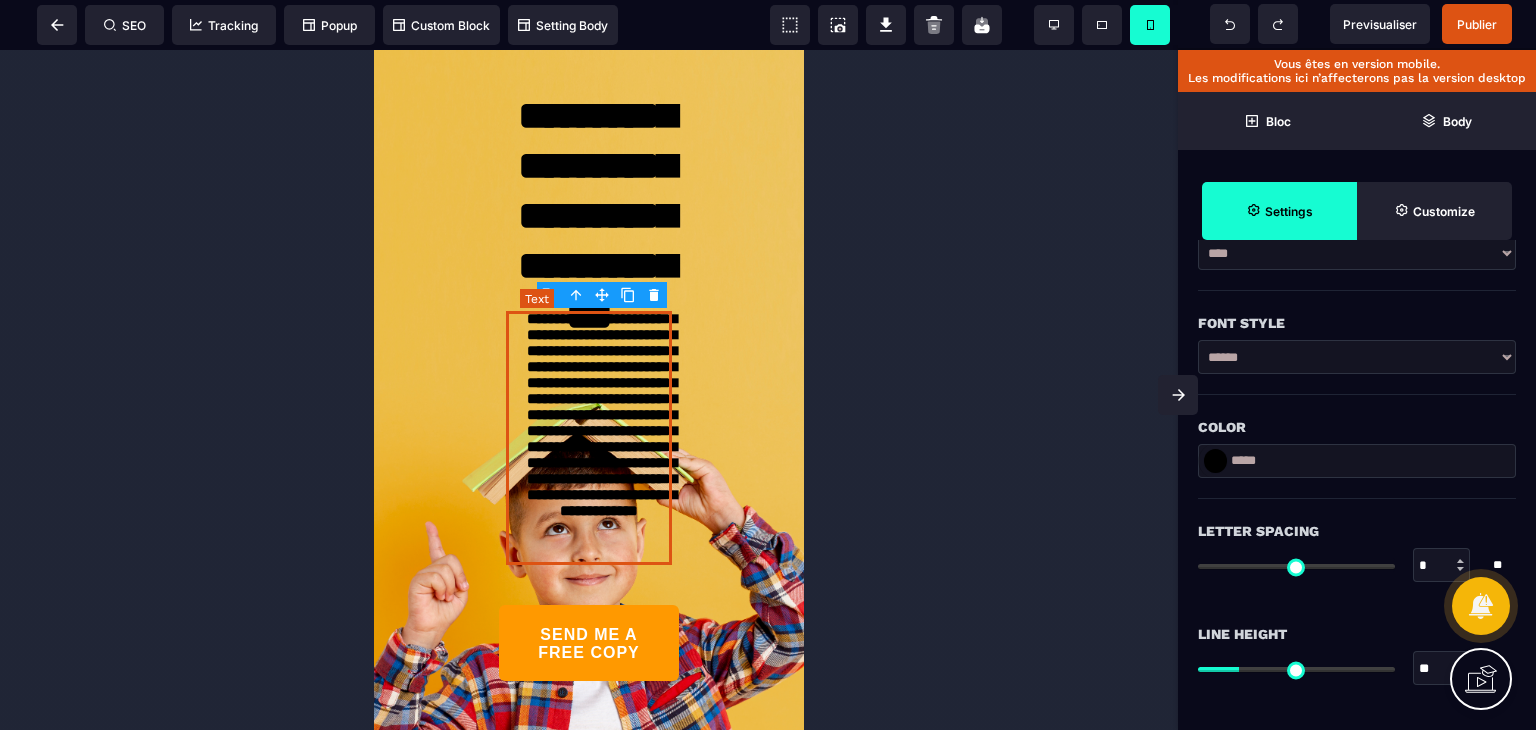 click on "**********" at bounding box center [602, 414] 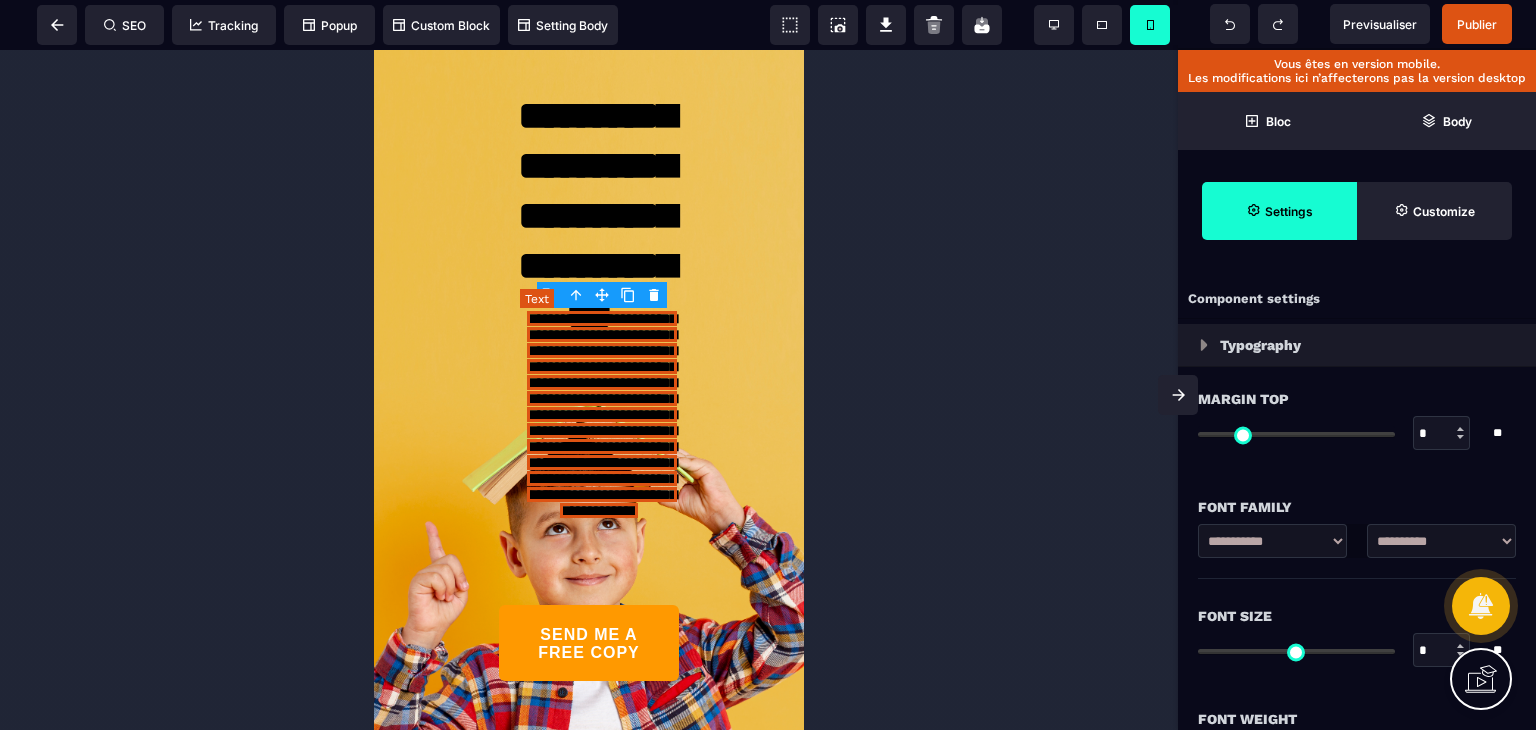 click on "**********" at bounding box center (602, 414) 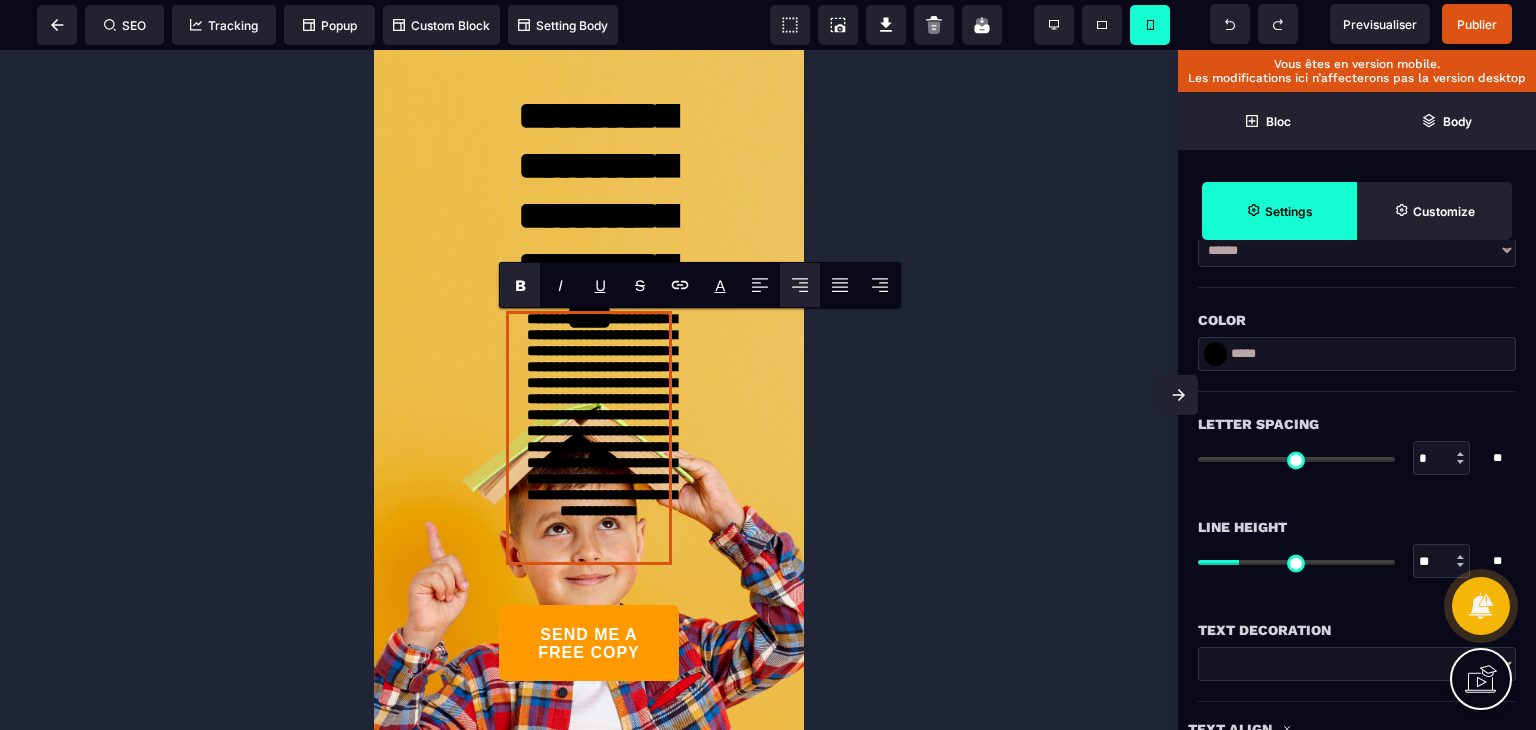 scroll, scrollTop: 600, scrollLeft: 0, axis: vertical 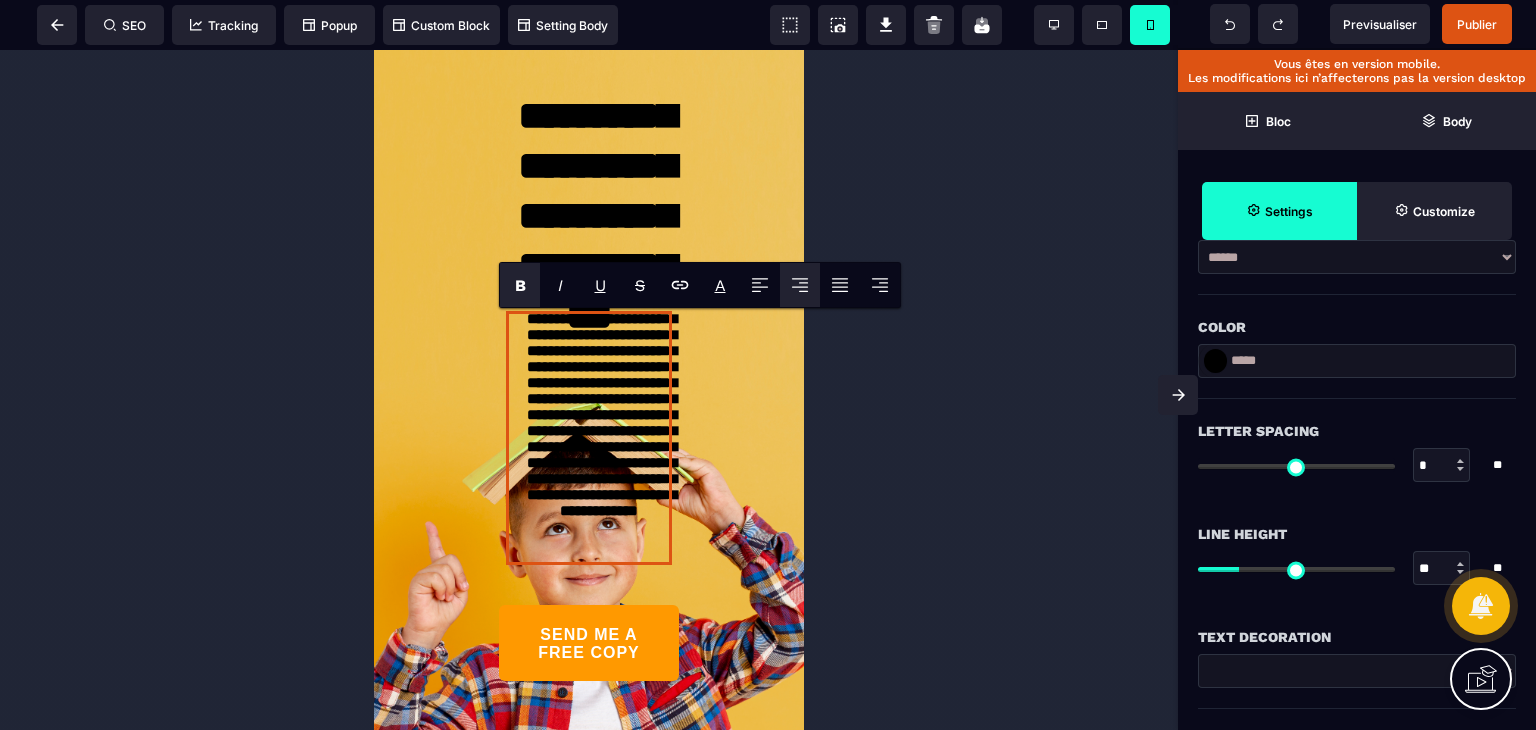 click at bounding box center [1215, 361] 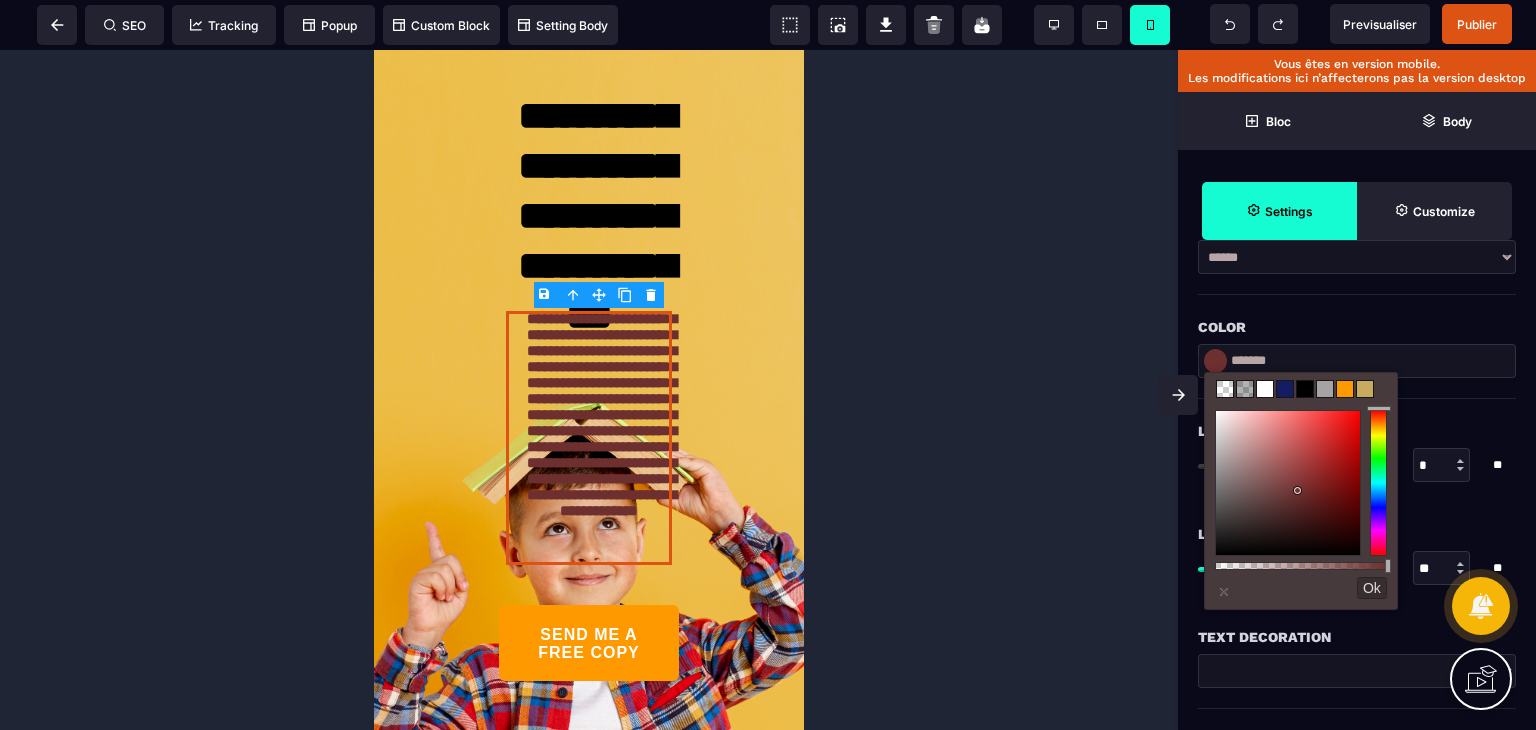 drag, startPoint x: 1296, startPoint y: 449, endPoint x: 1372, endPoint y: 497, distance: 89.88882 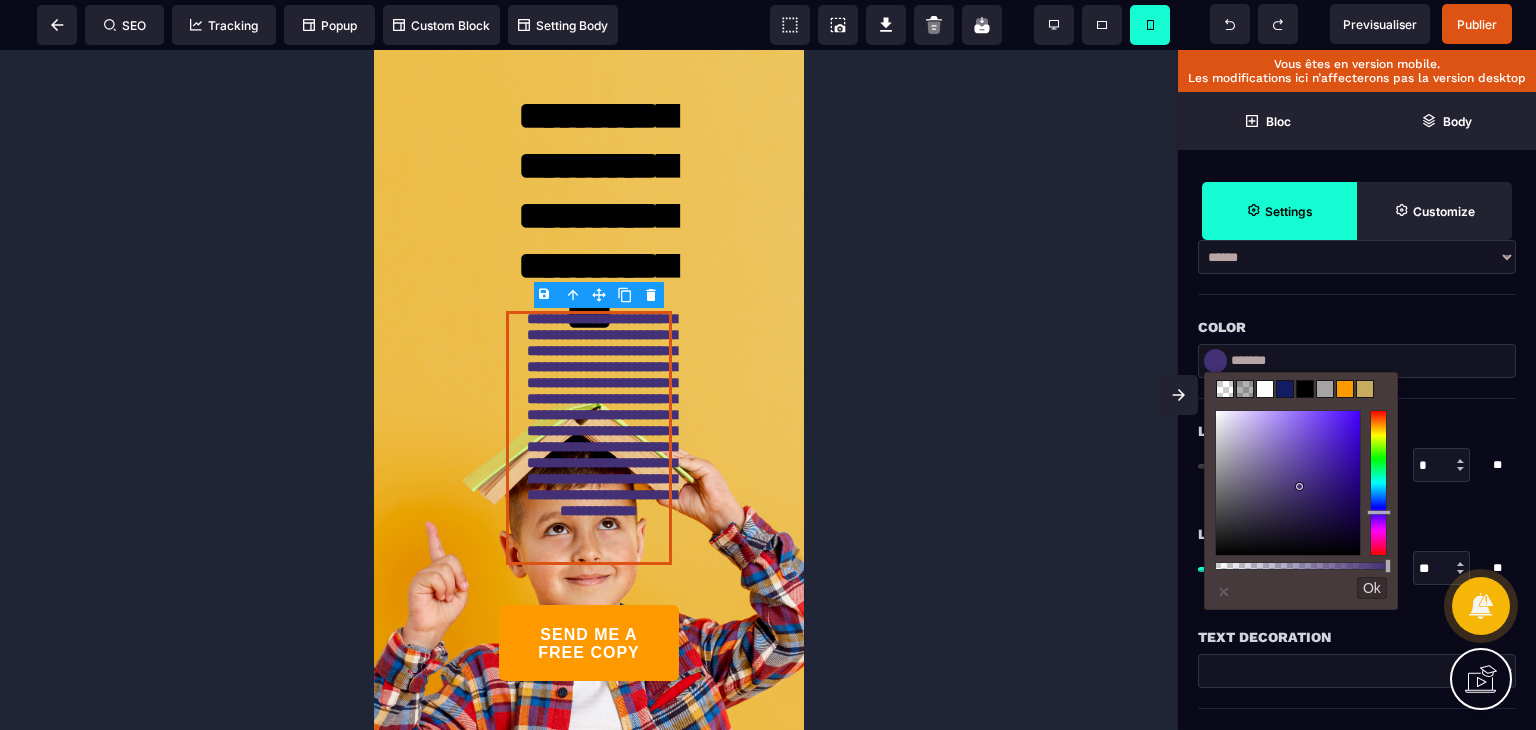 click at bounding box center (1378, 483) 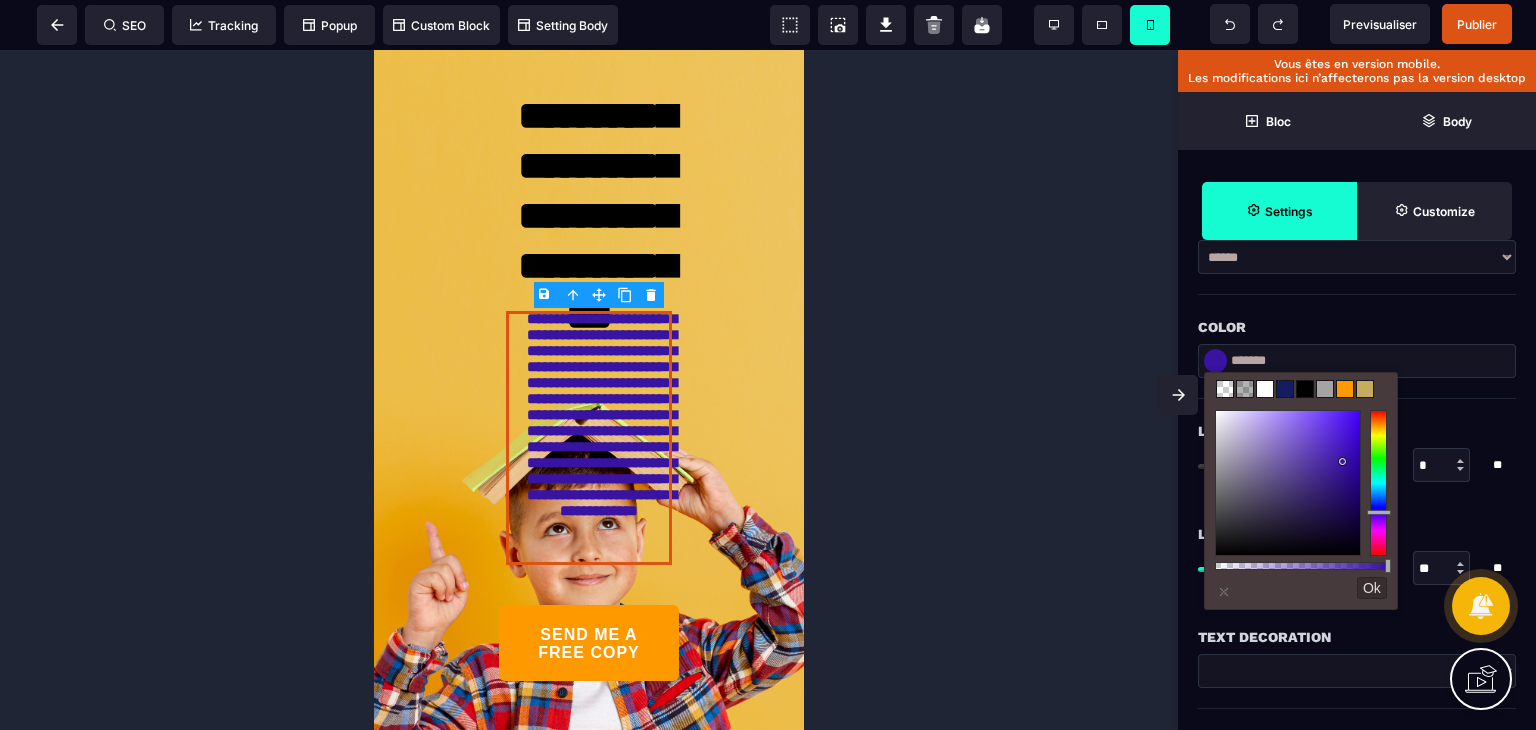 drag, startPoint x: 1303, startPoint y: 479, endPoint x: 1344, endPoint y: 463, distance: 44.011364 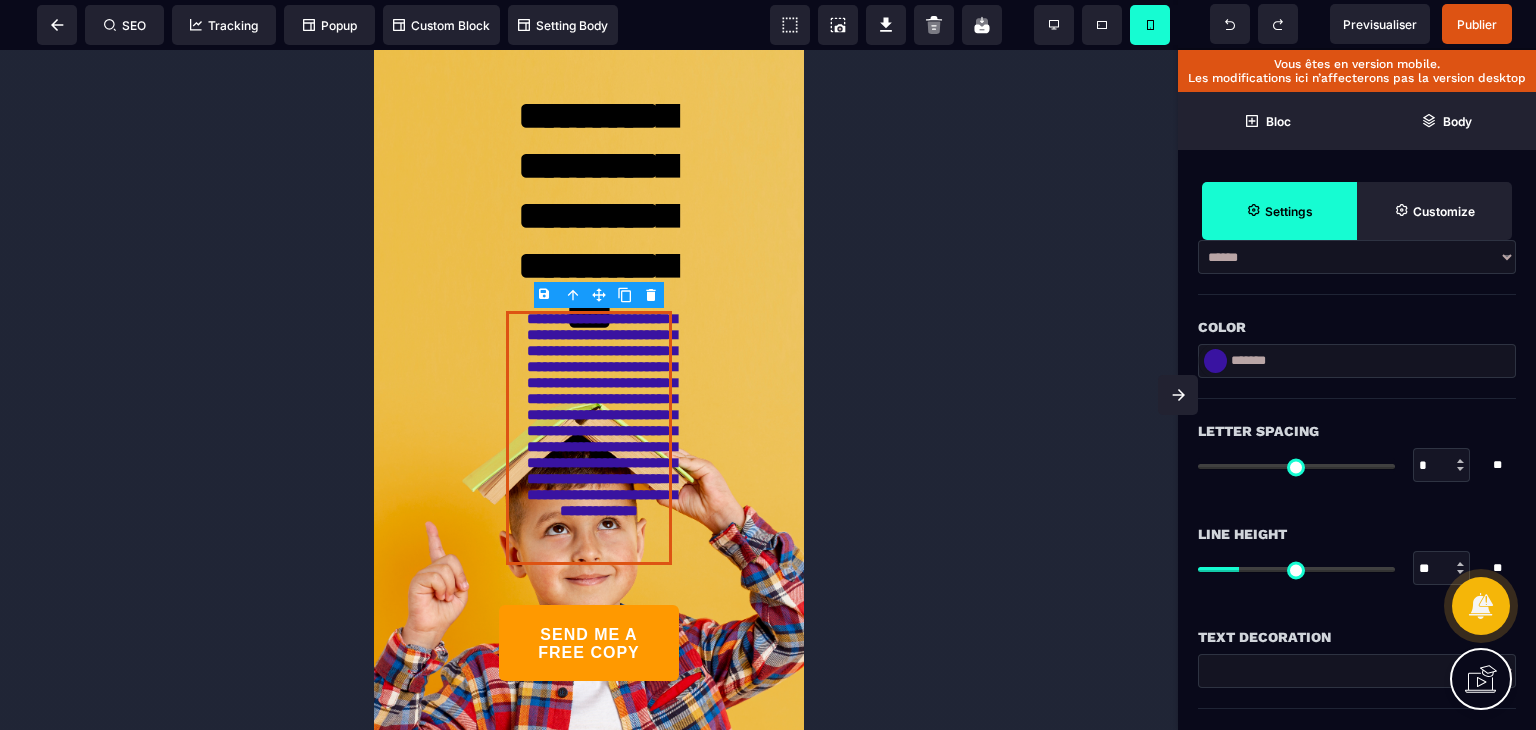 click 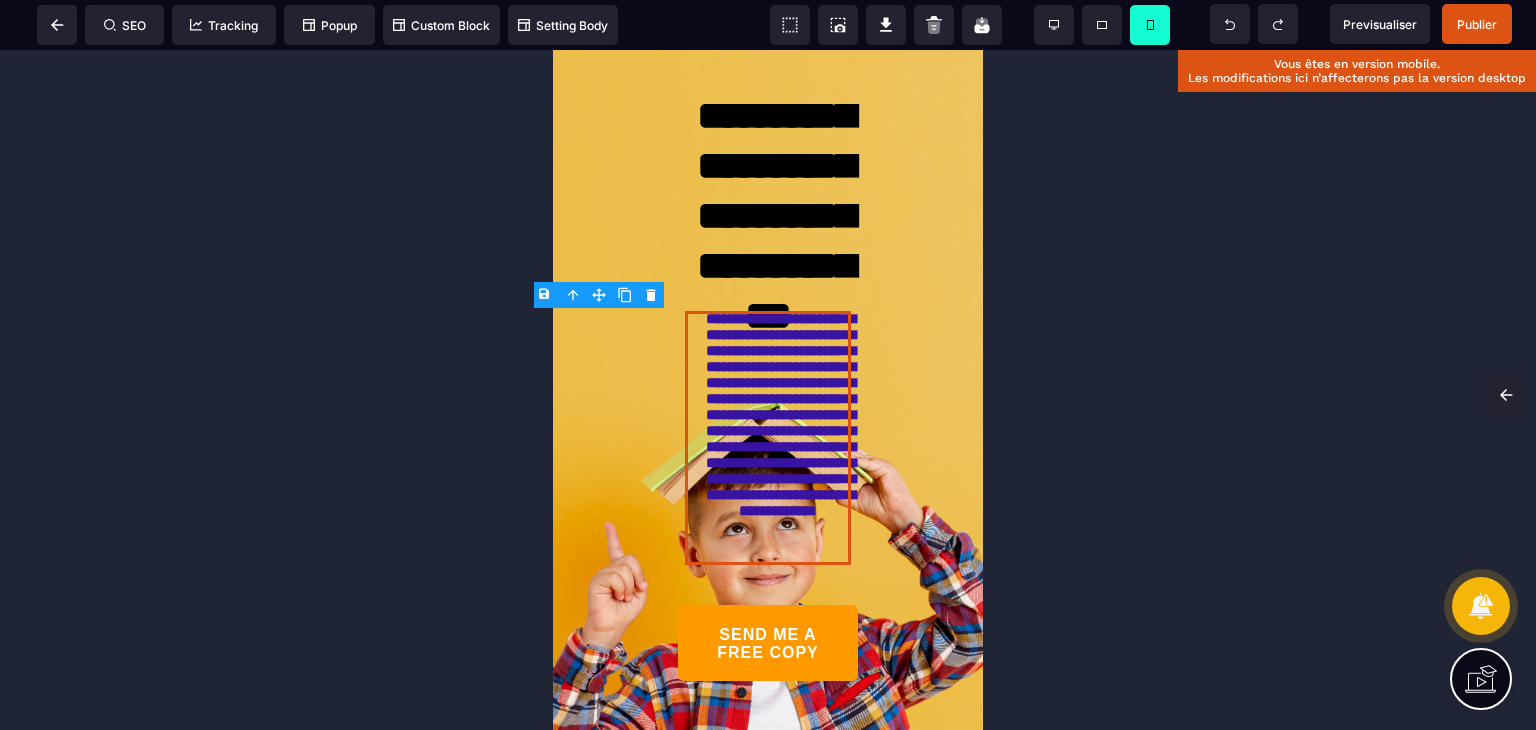 click at bounding box center (768, 390) 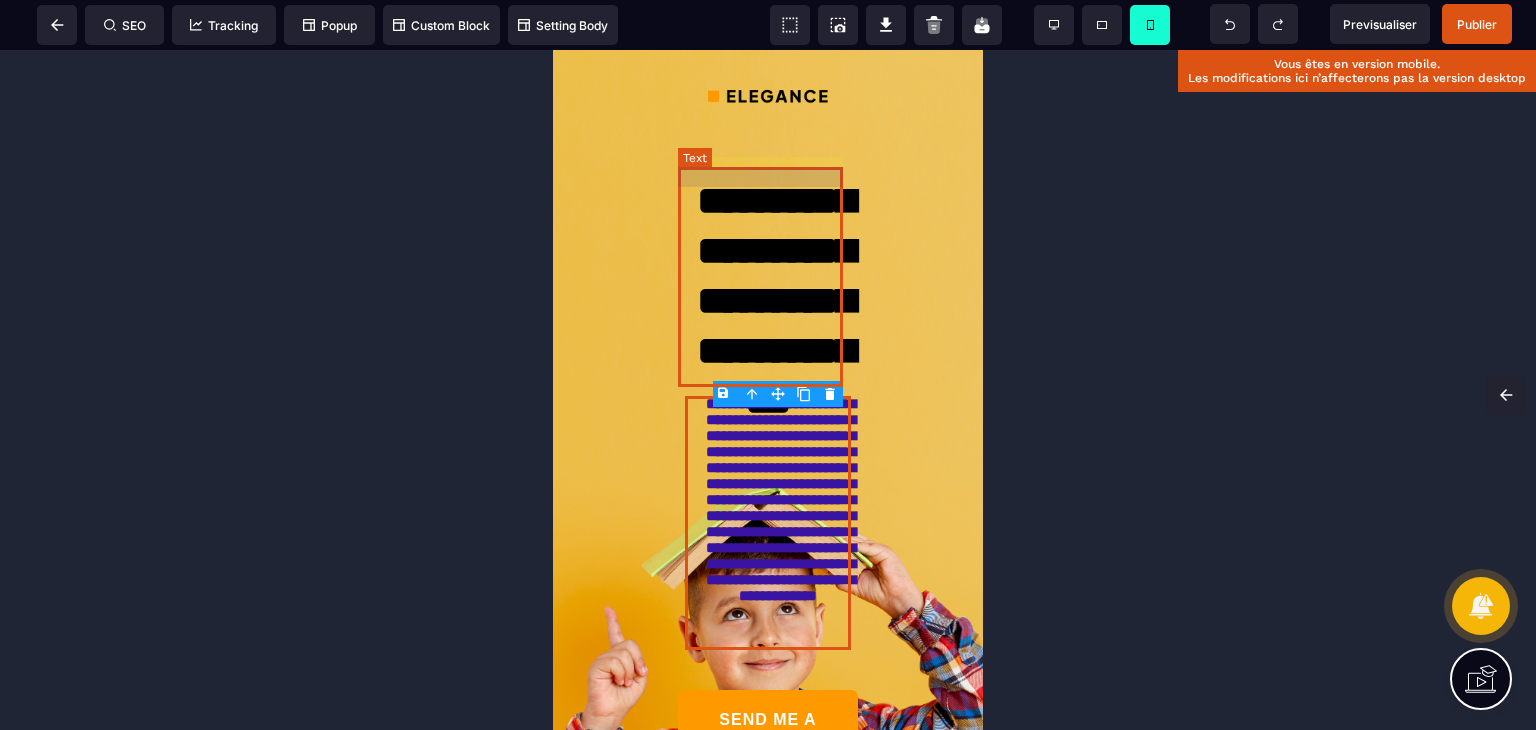 scroll, scrollTop: 0, scrollLeft: 0, axis: both 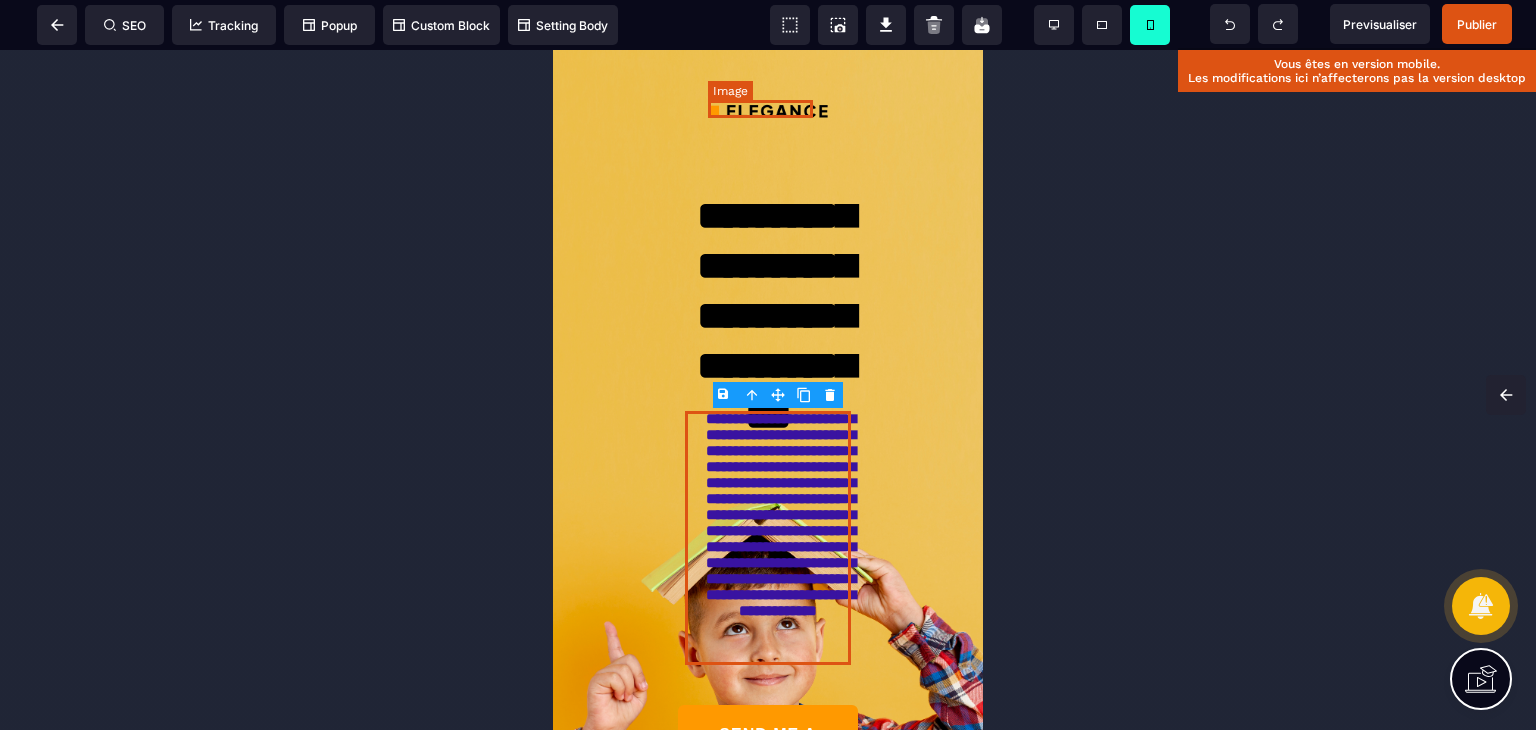 click at bounding box center (768, 110) 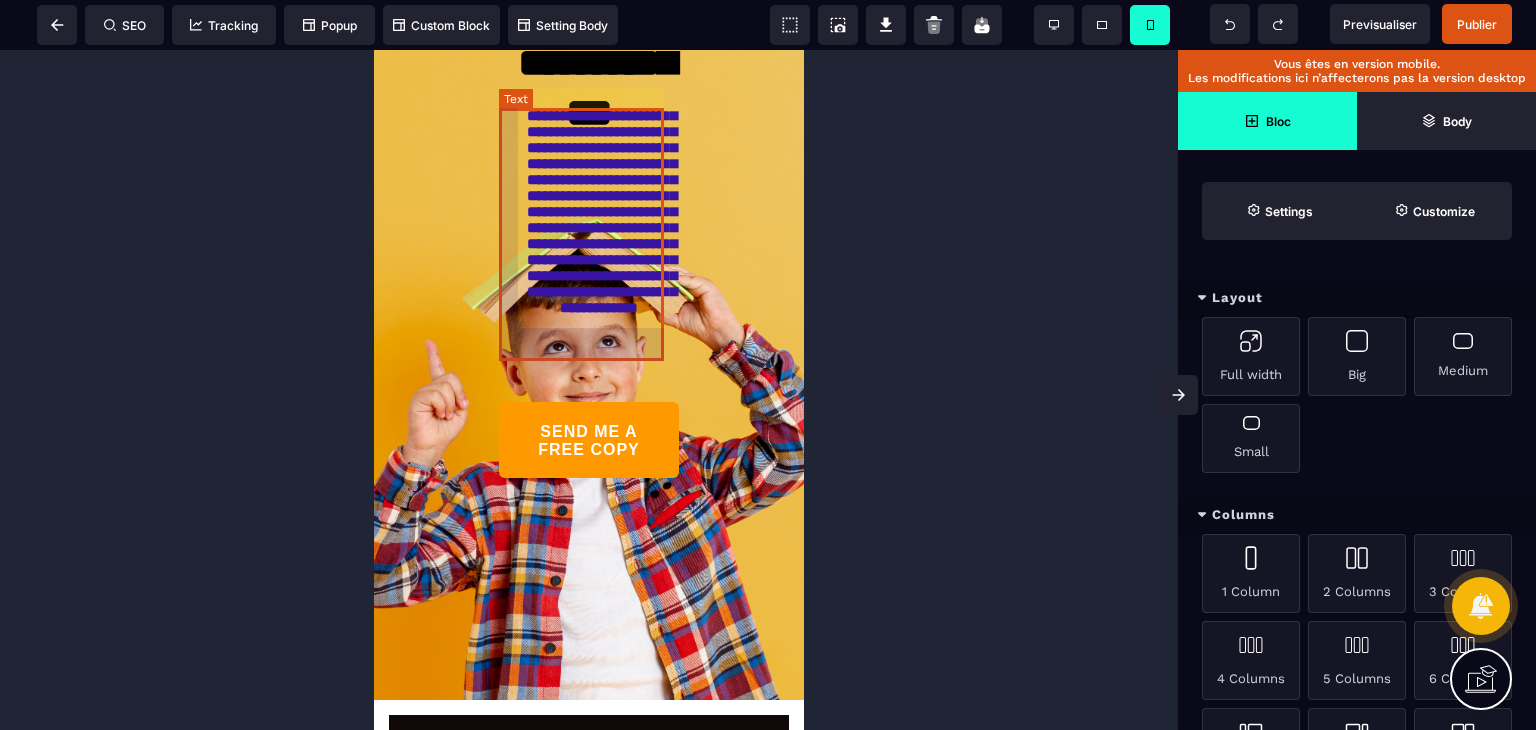 scroll, scrollTop: 300, scrollLeft: 0, axis: vertical 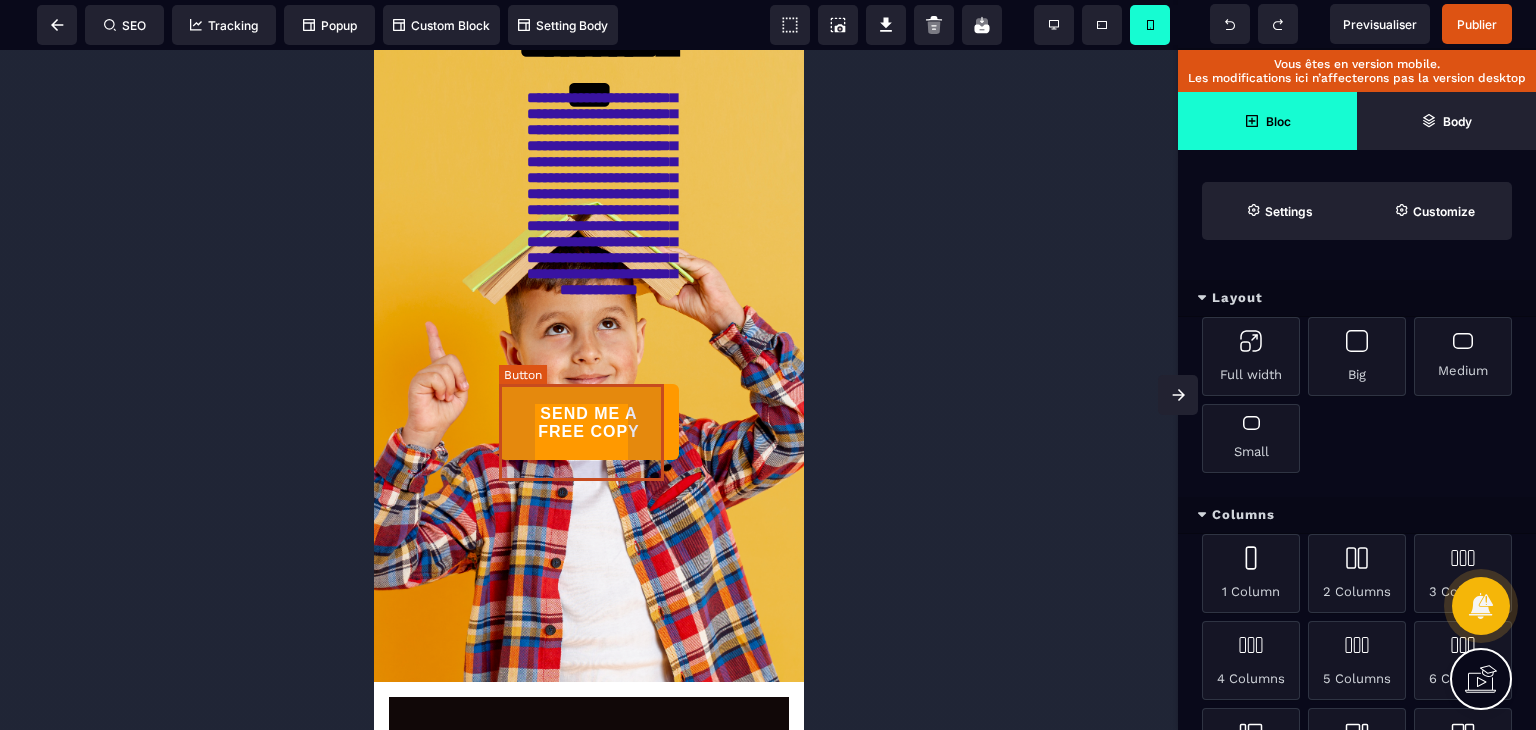 click on "SEND ME A FREE COPY" at bounding box center (589, 423) 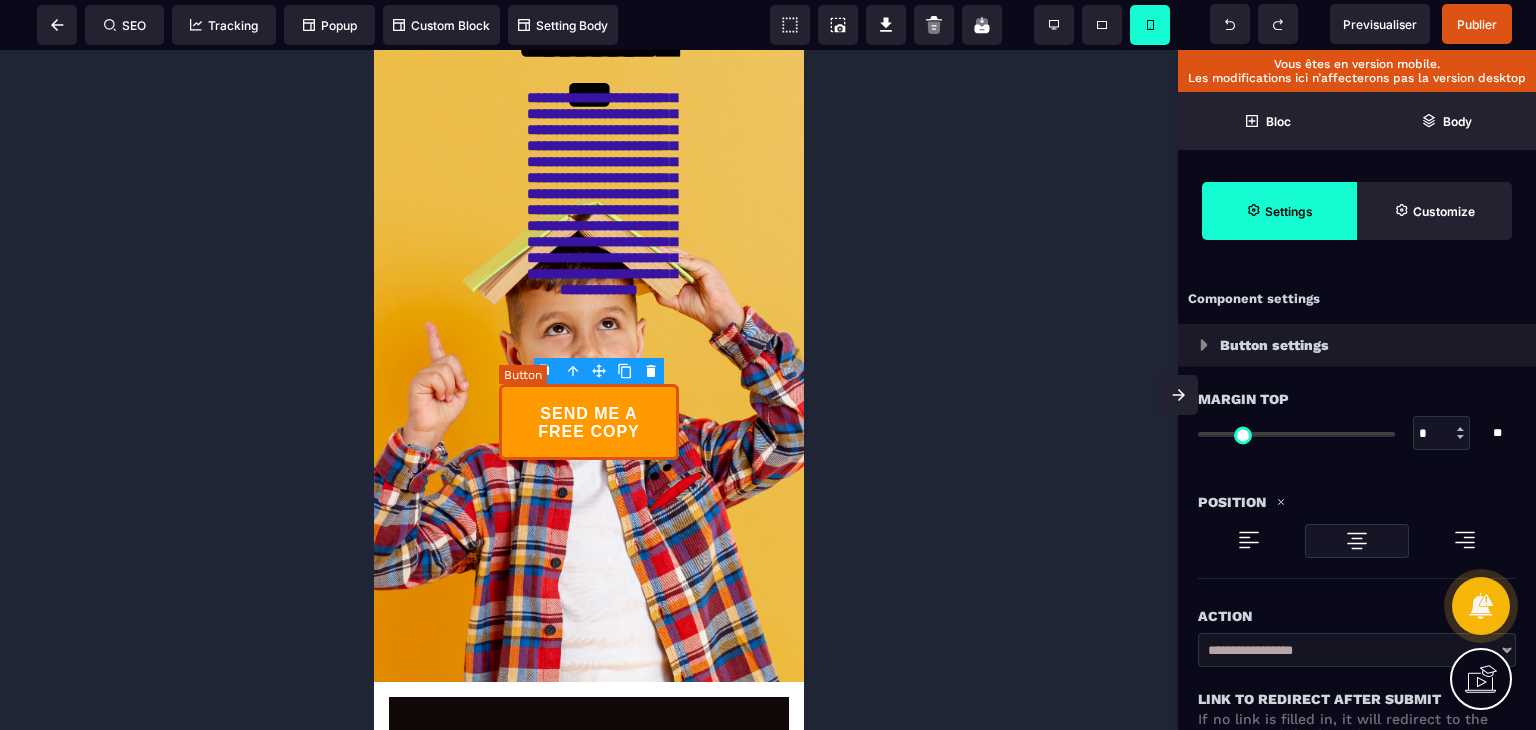 click on "SEND ME A FREE COPY" at bounding box center (589, 423) 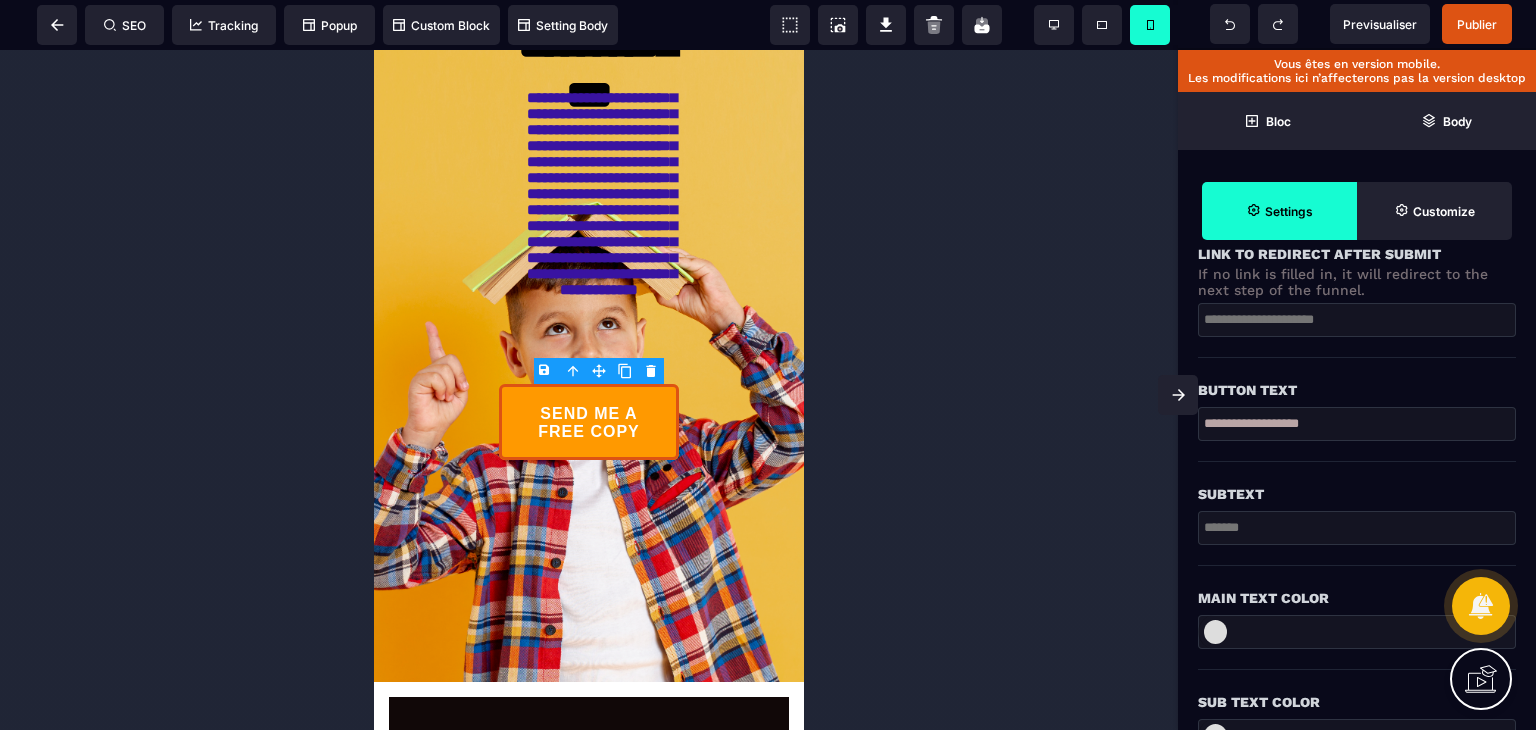 scroll, scrollTop: 300, scrollLeft: 0, axis: vertical 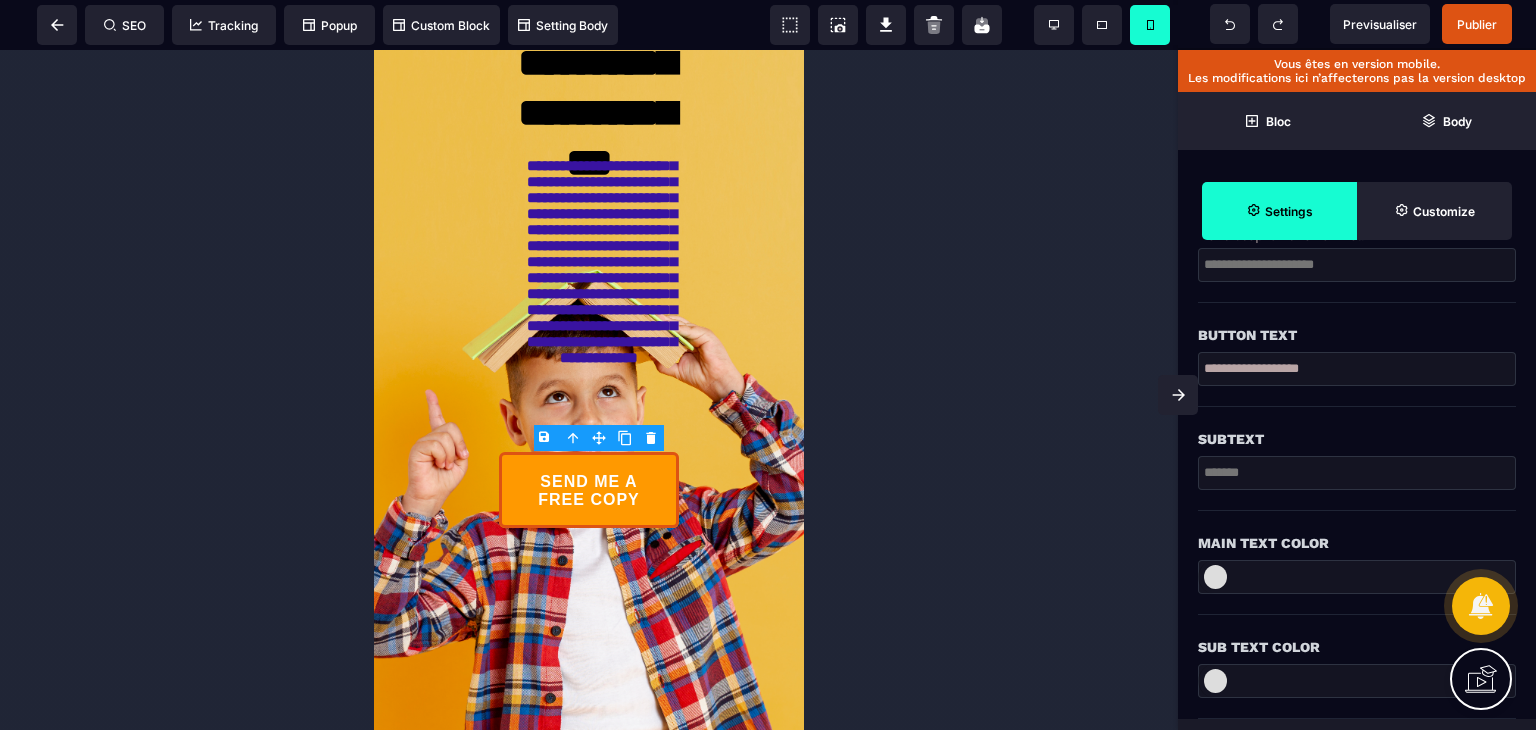 click on "**********" at bounding box center [1357, 369] 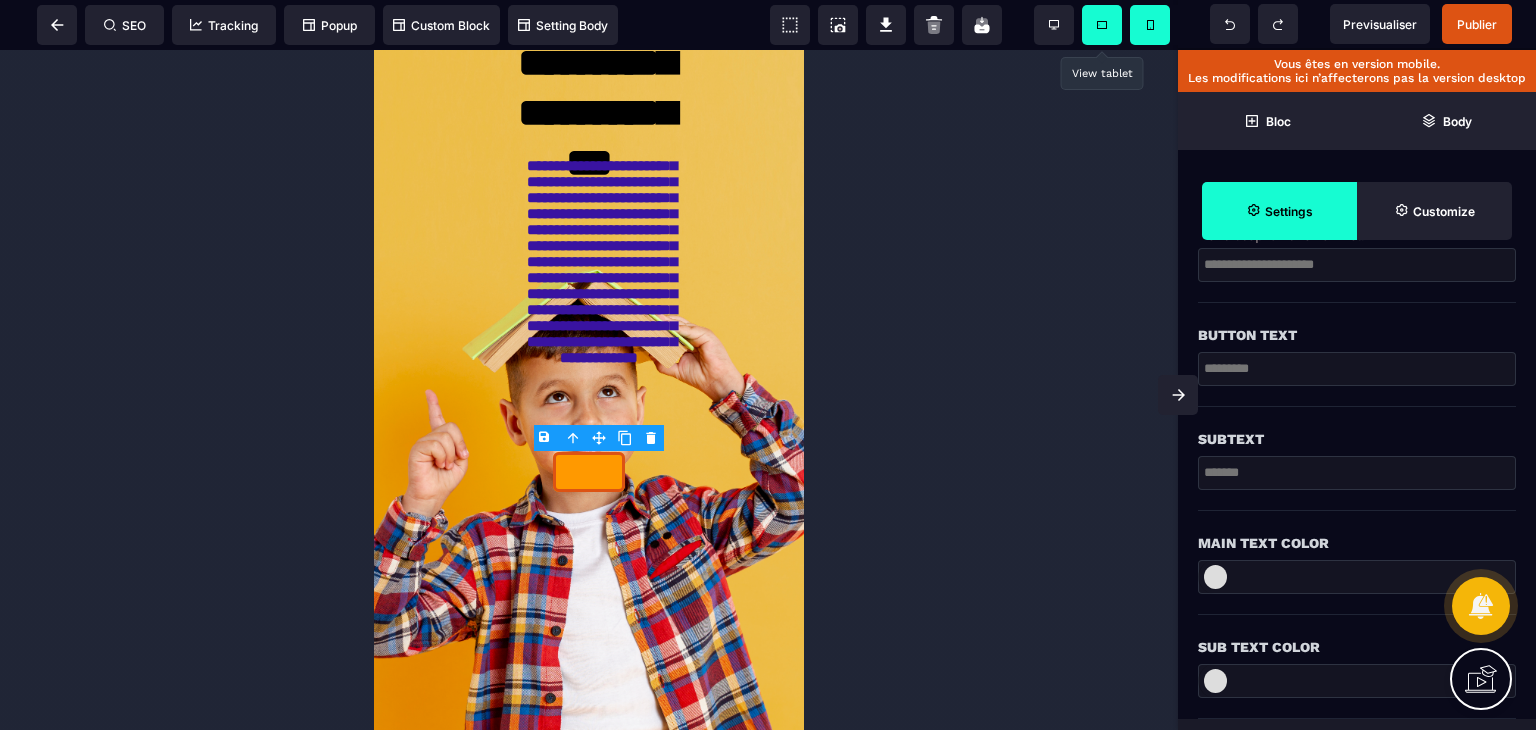 click at bounding box center [1102, 25] 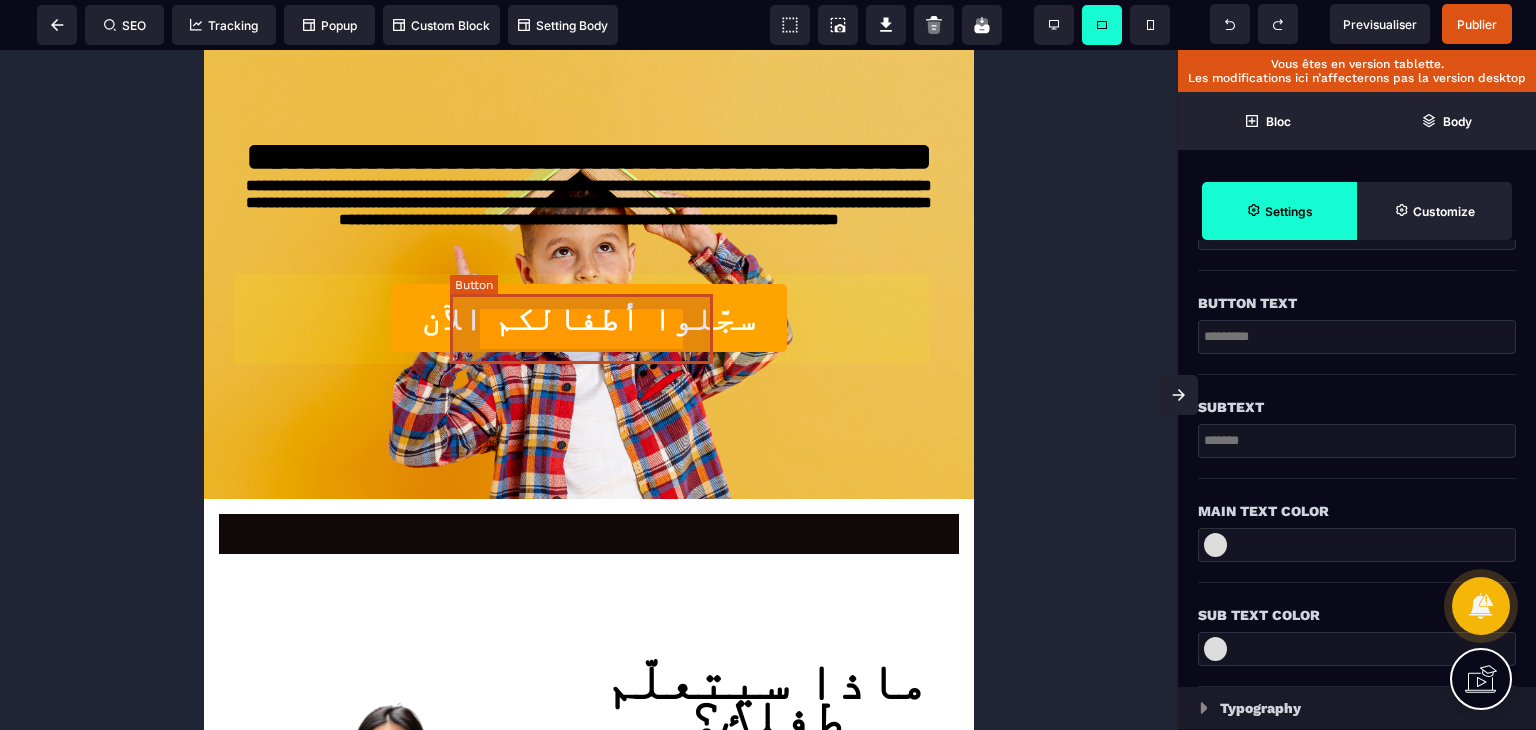 click on "سجّلوا أطفالكم الآن" at bounding box center (588, 319) 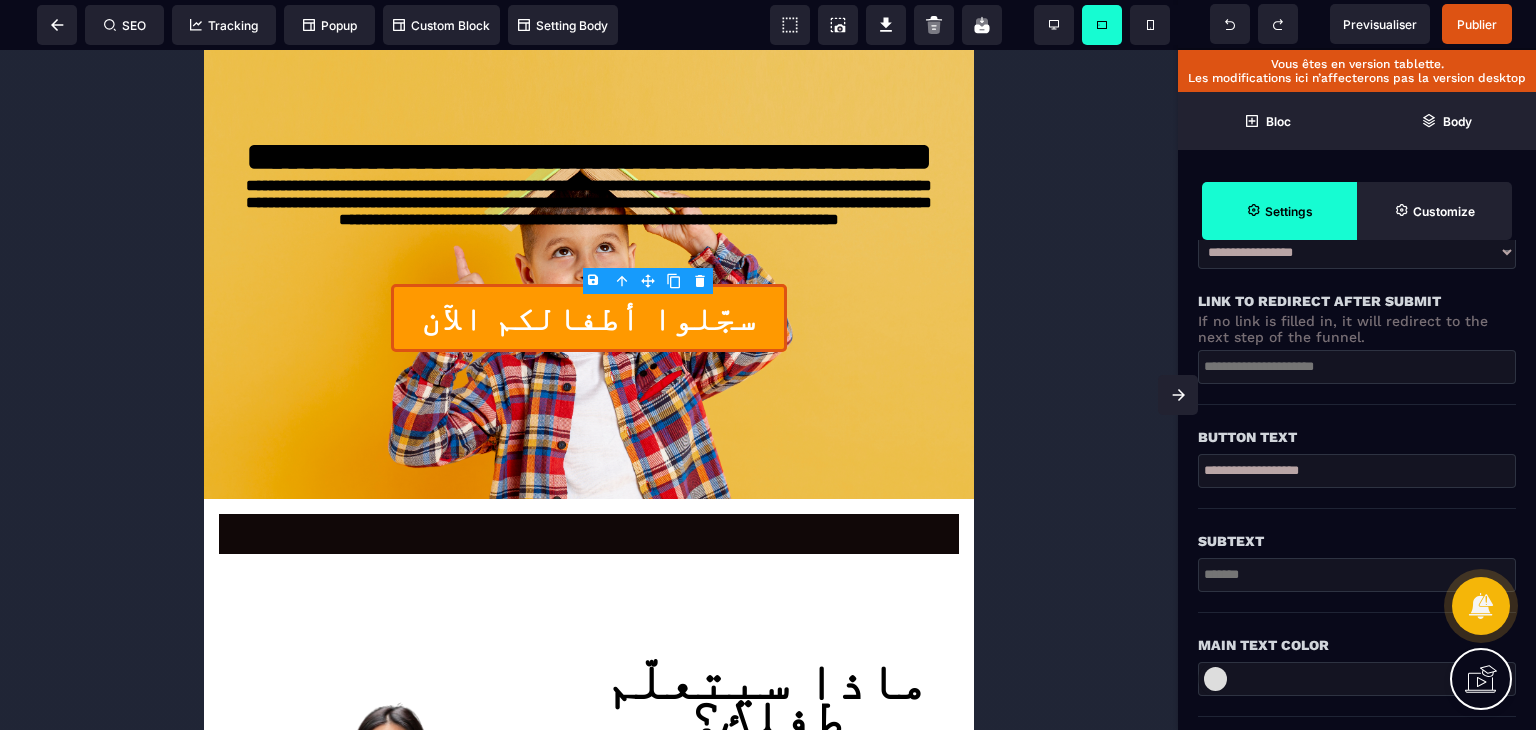scroll, scrollTop: 400, scrollLeft: 0, axis: vertical 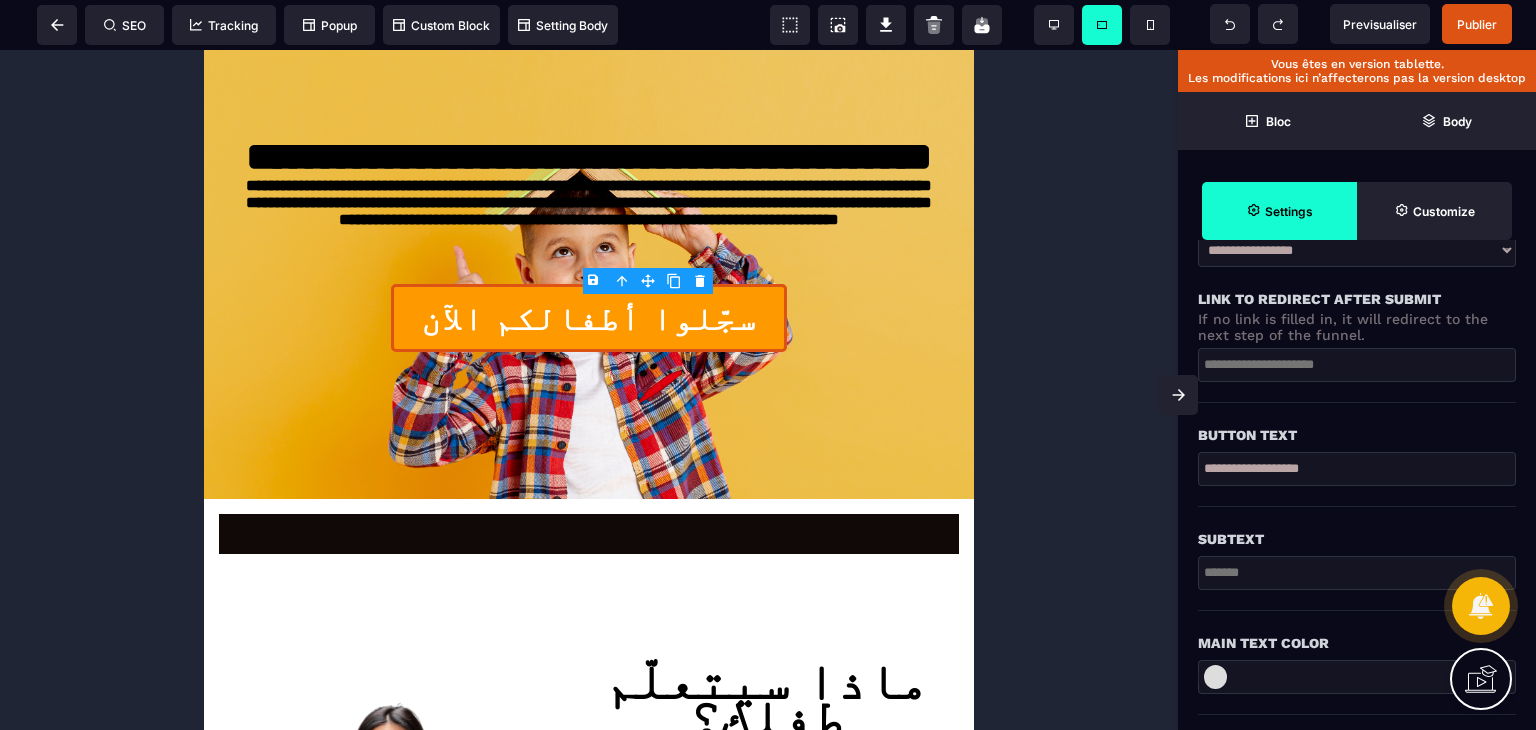 click on "**********" at bounding box center (1357, 469) 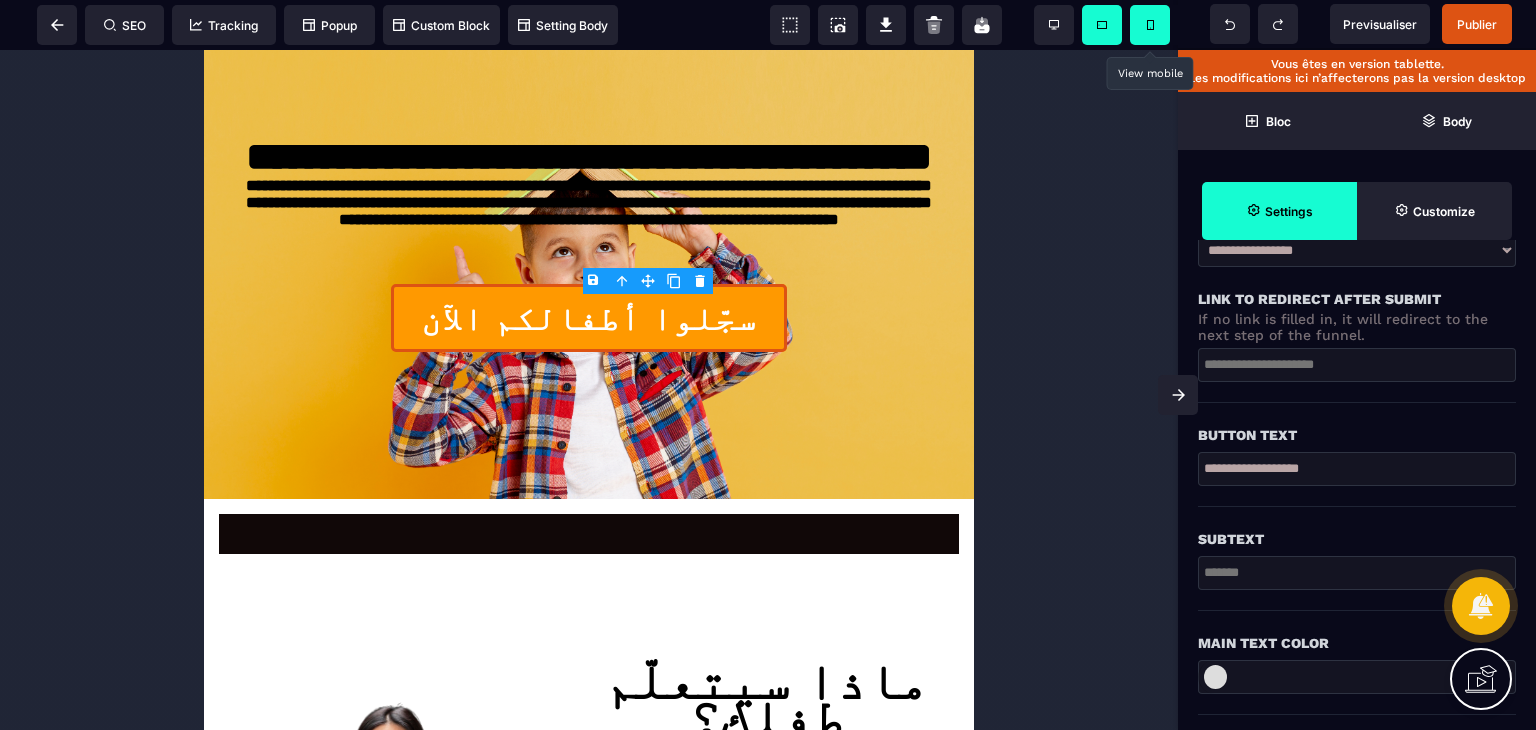 click at bounding box center (1150, 25) 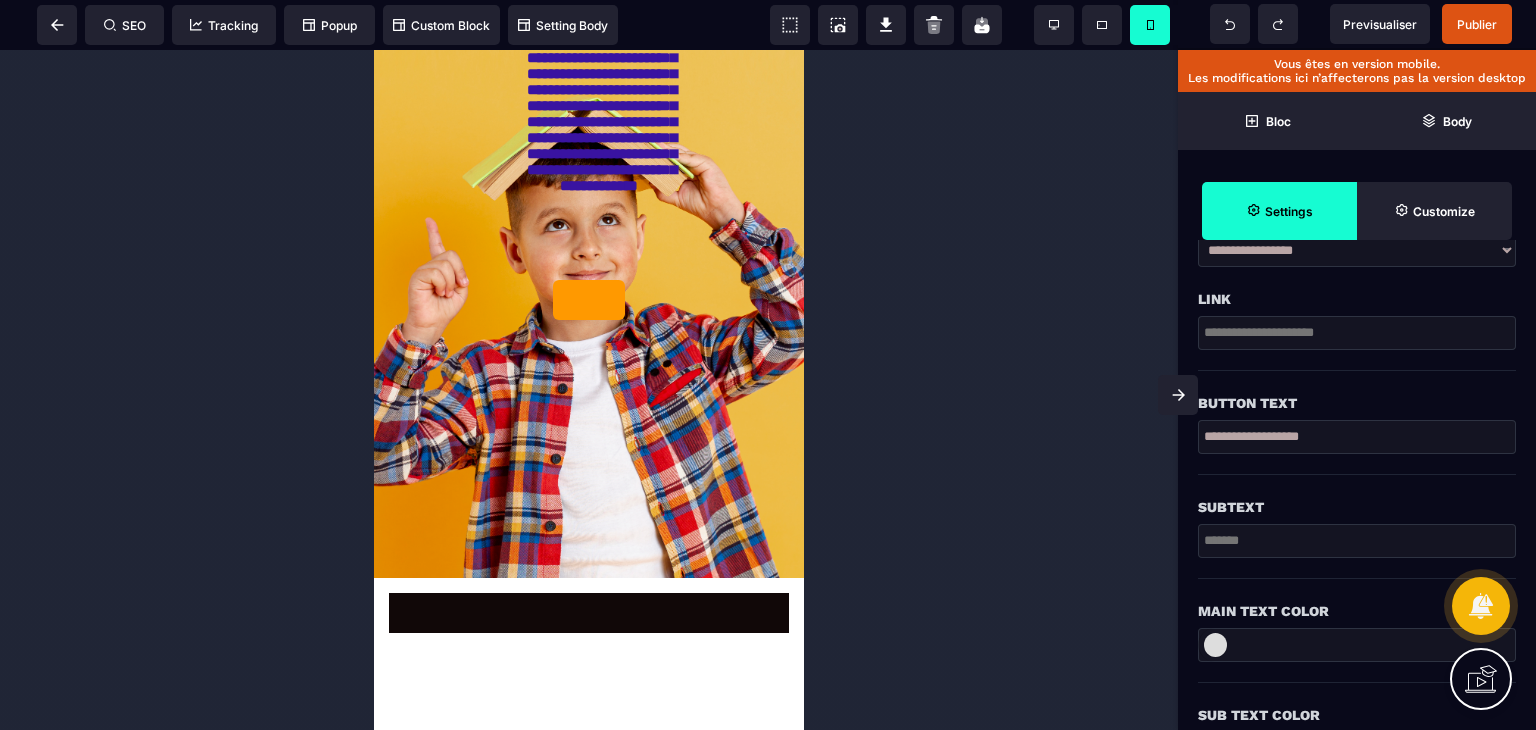 scroll, scrollTop: 432, scrollLeft: 0, axis: vertical 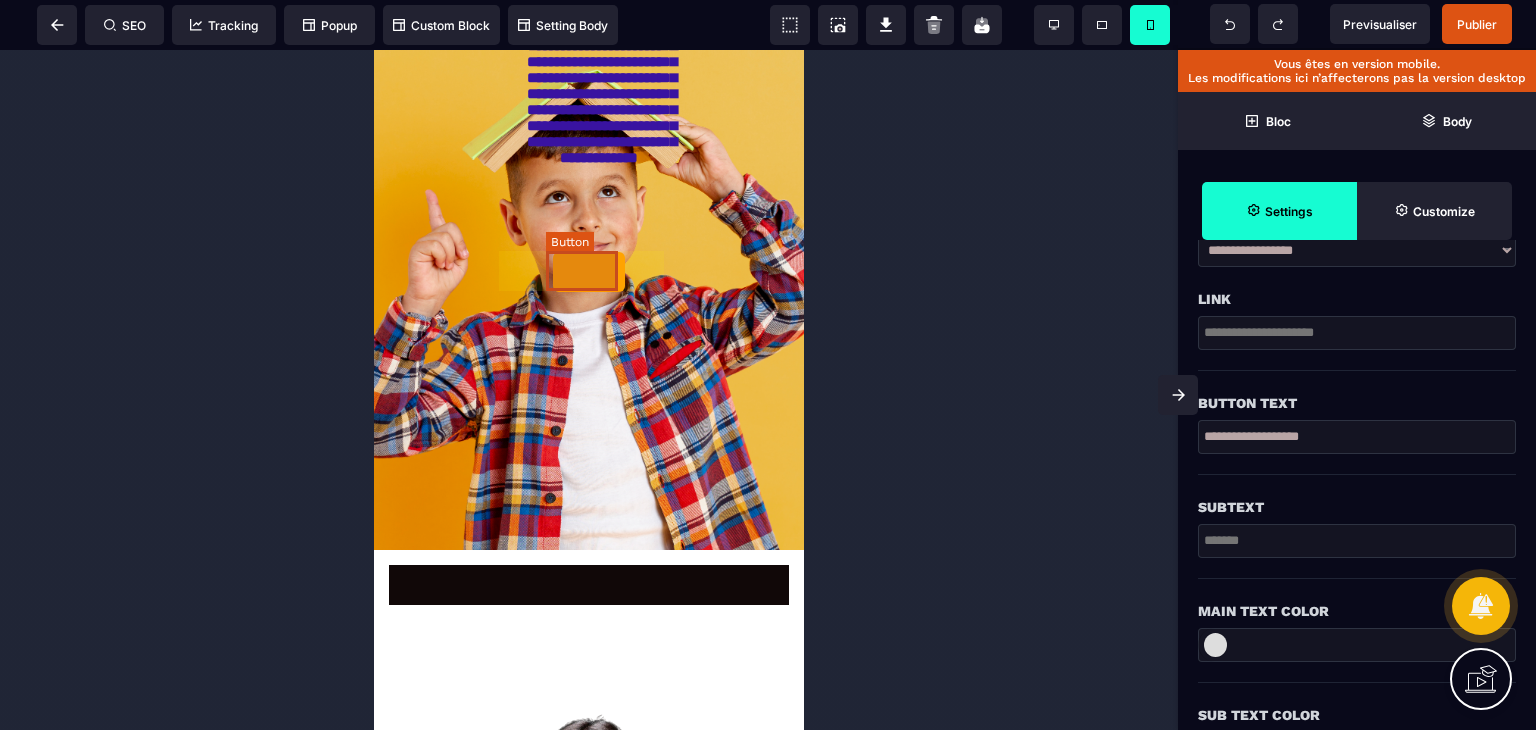 click at bounding box center (589, 272) 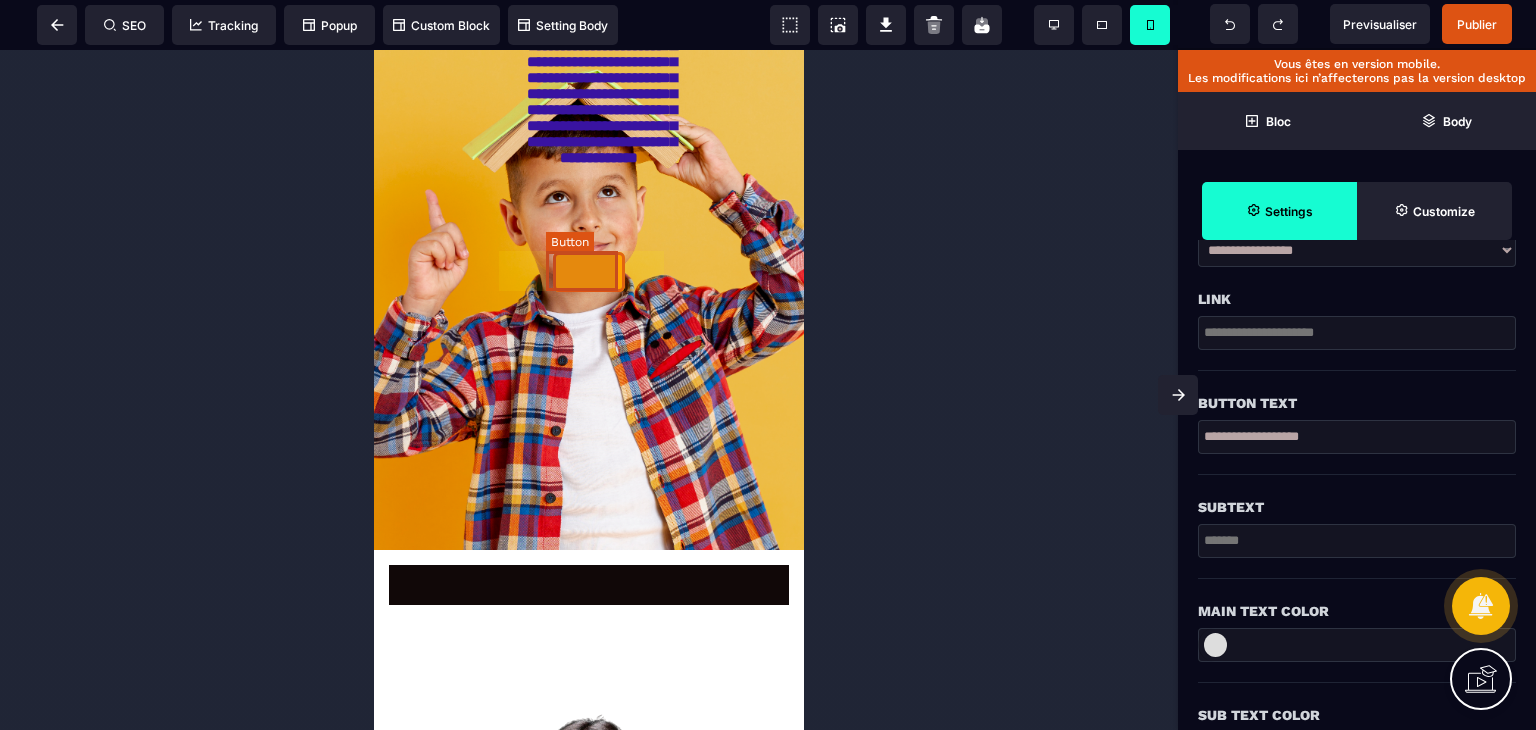 scroll, scrollTop: 0, scrollLeft: 0, axis: both 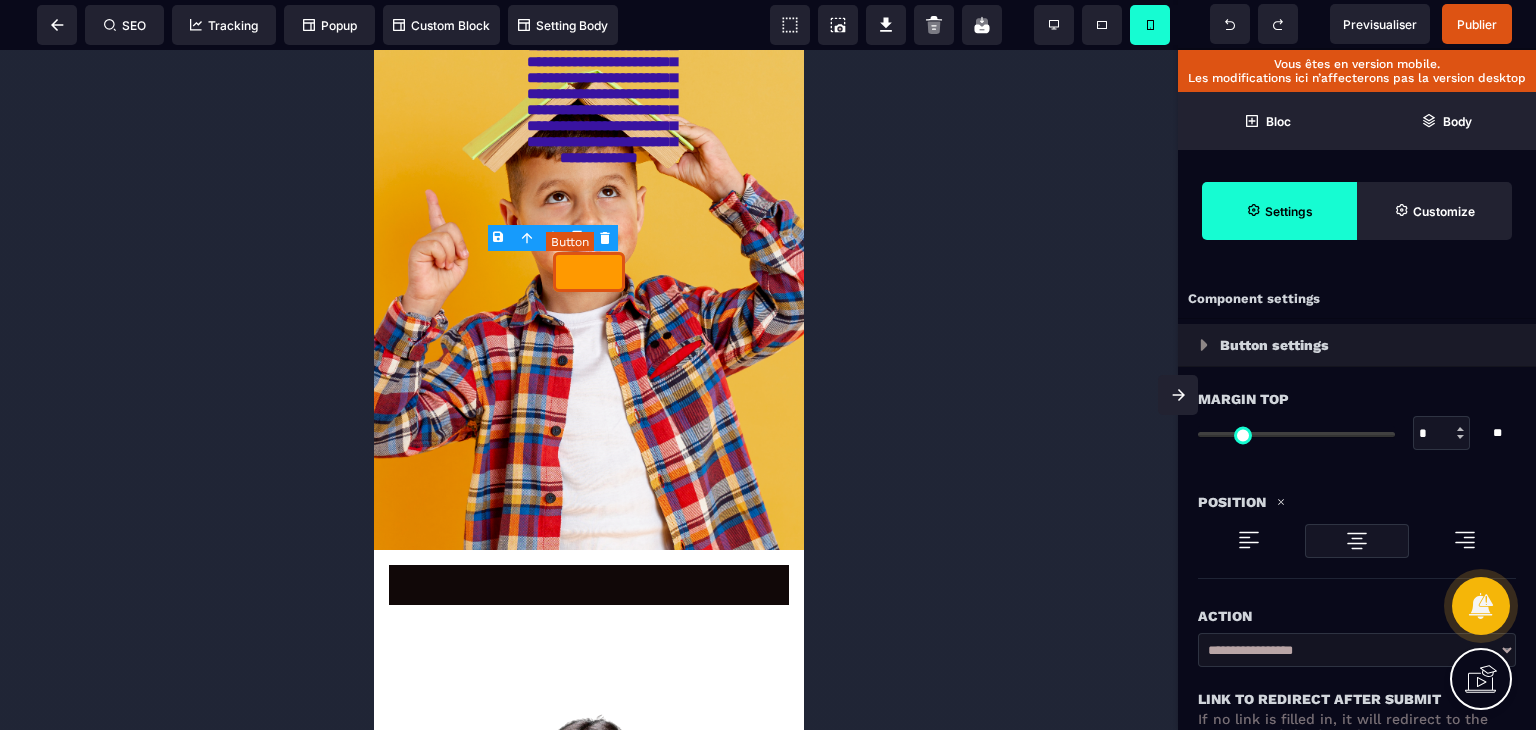 click at bounding box center (589, 272) 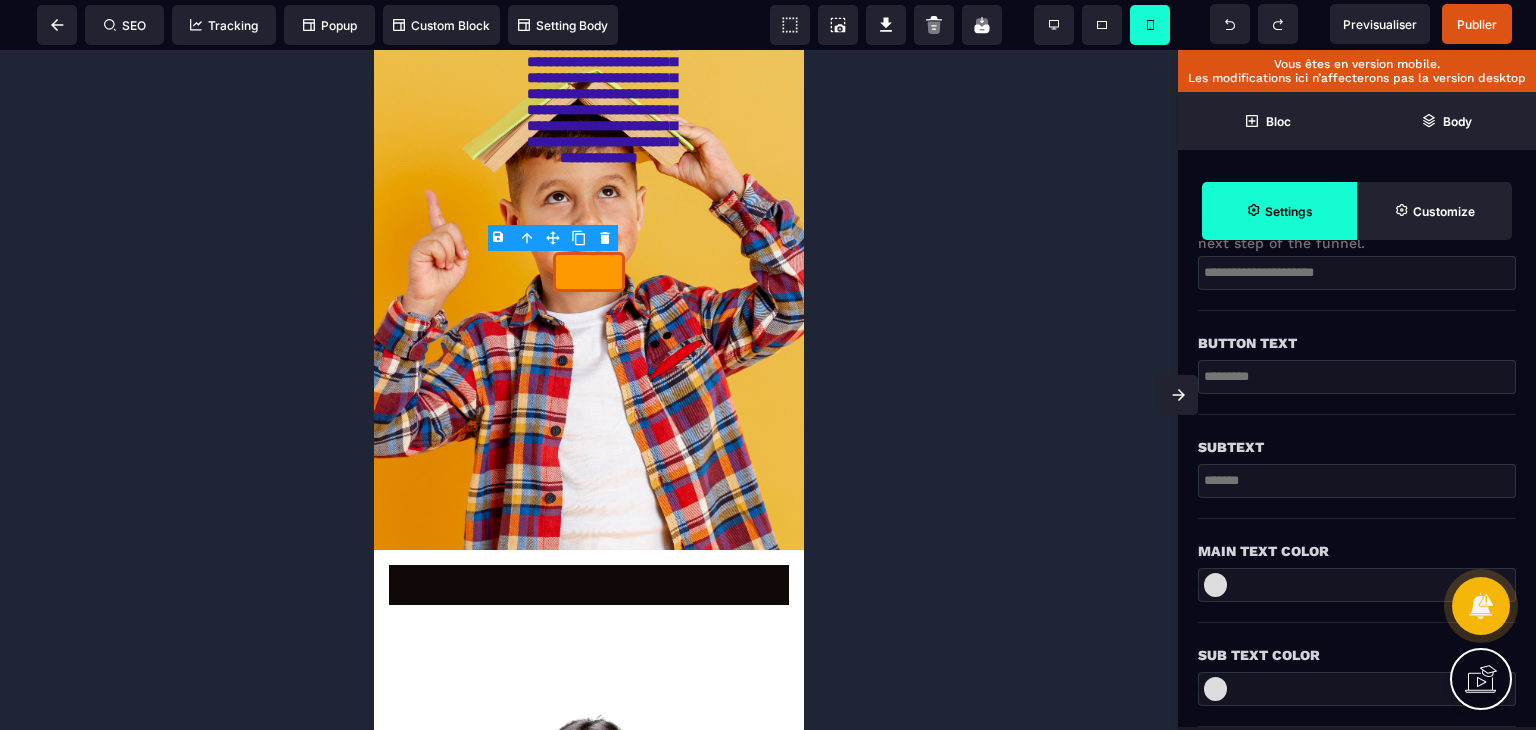 scroll, scrollTop: 500, scrollLeft: 0, axis: vertical 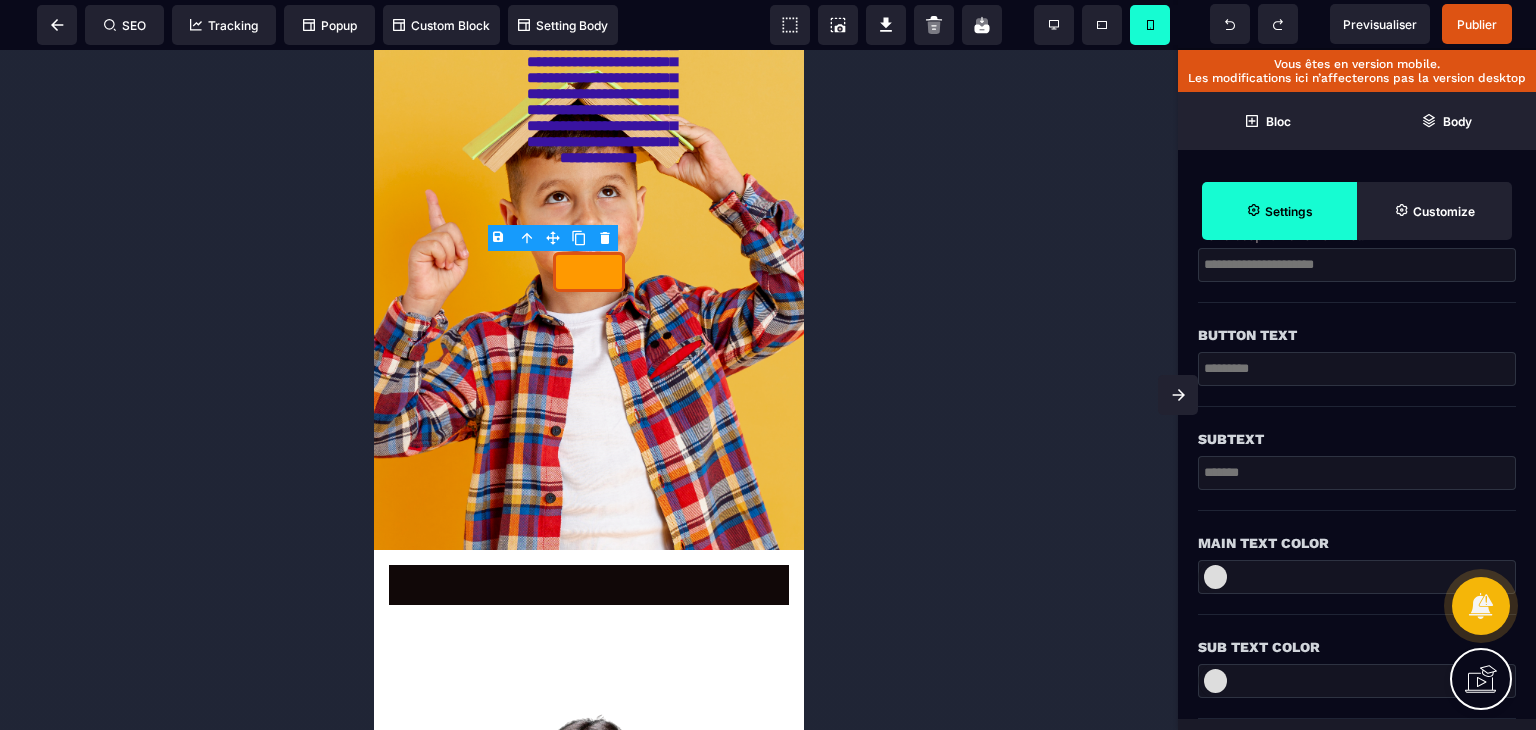 click at bounding box center (1357, 369) 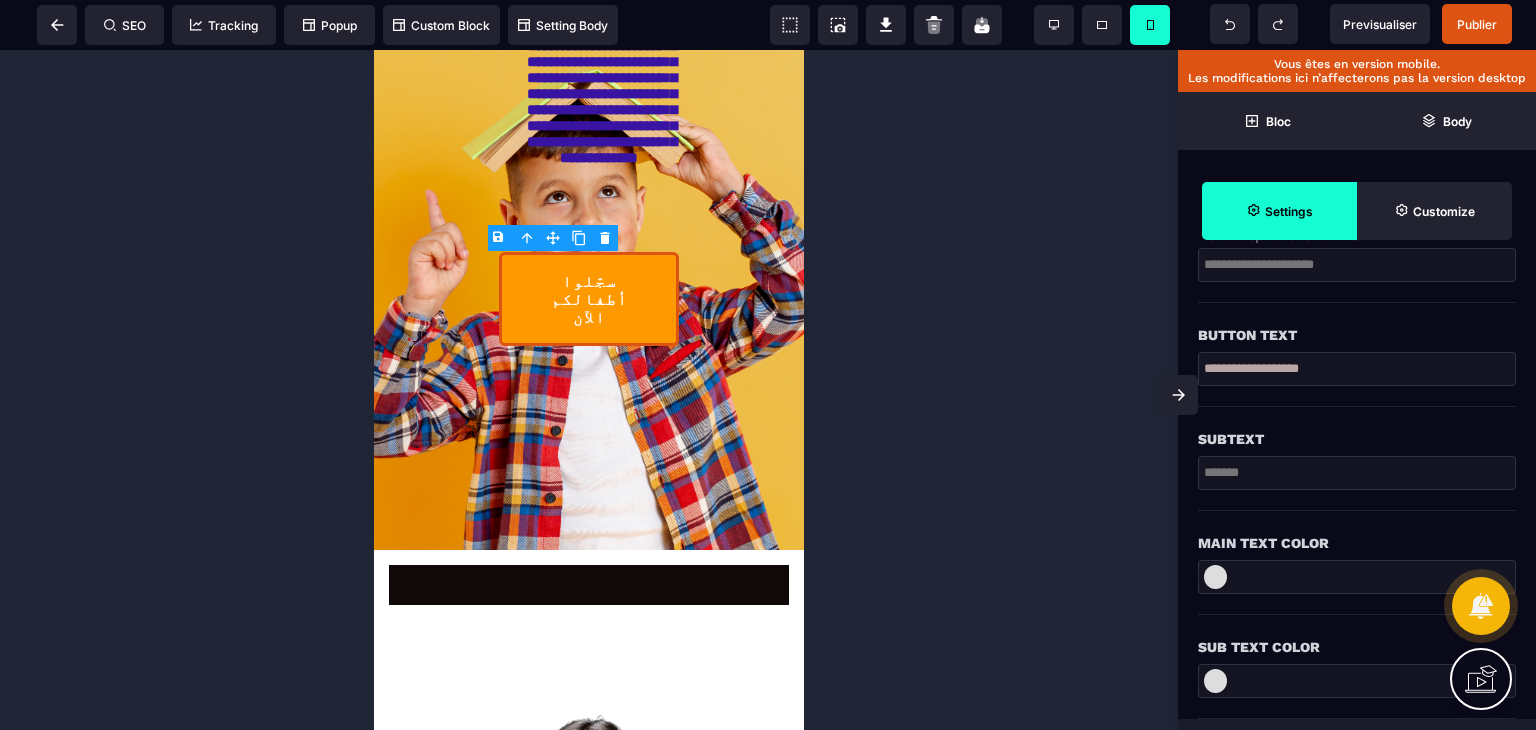 click at bounding box center [589, 390] 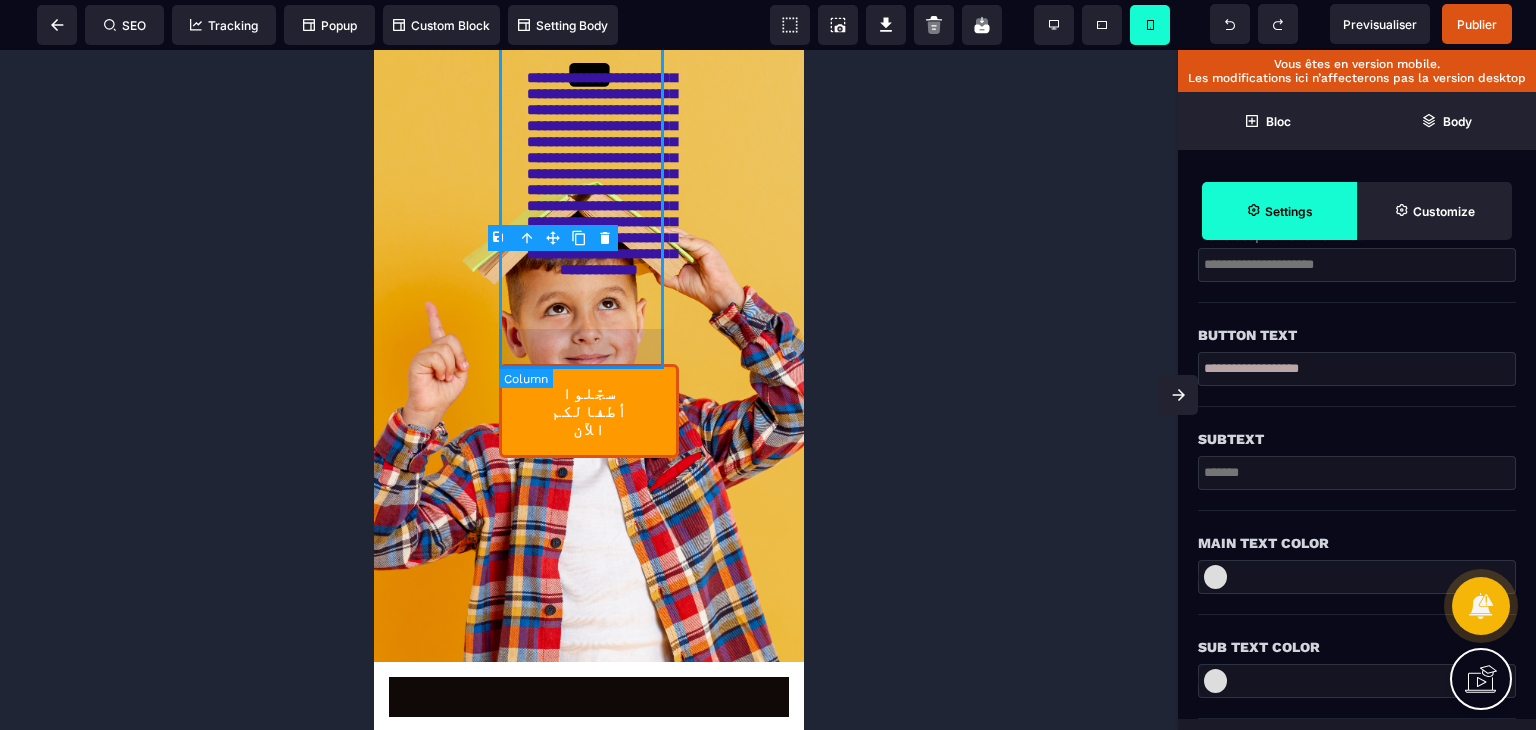 scroll, scrollTop: 32, scrollLeft: 0, axis: vertical 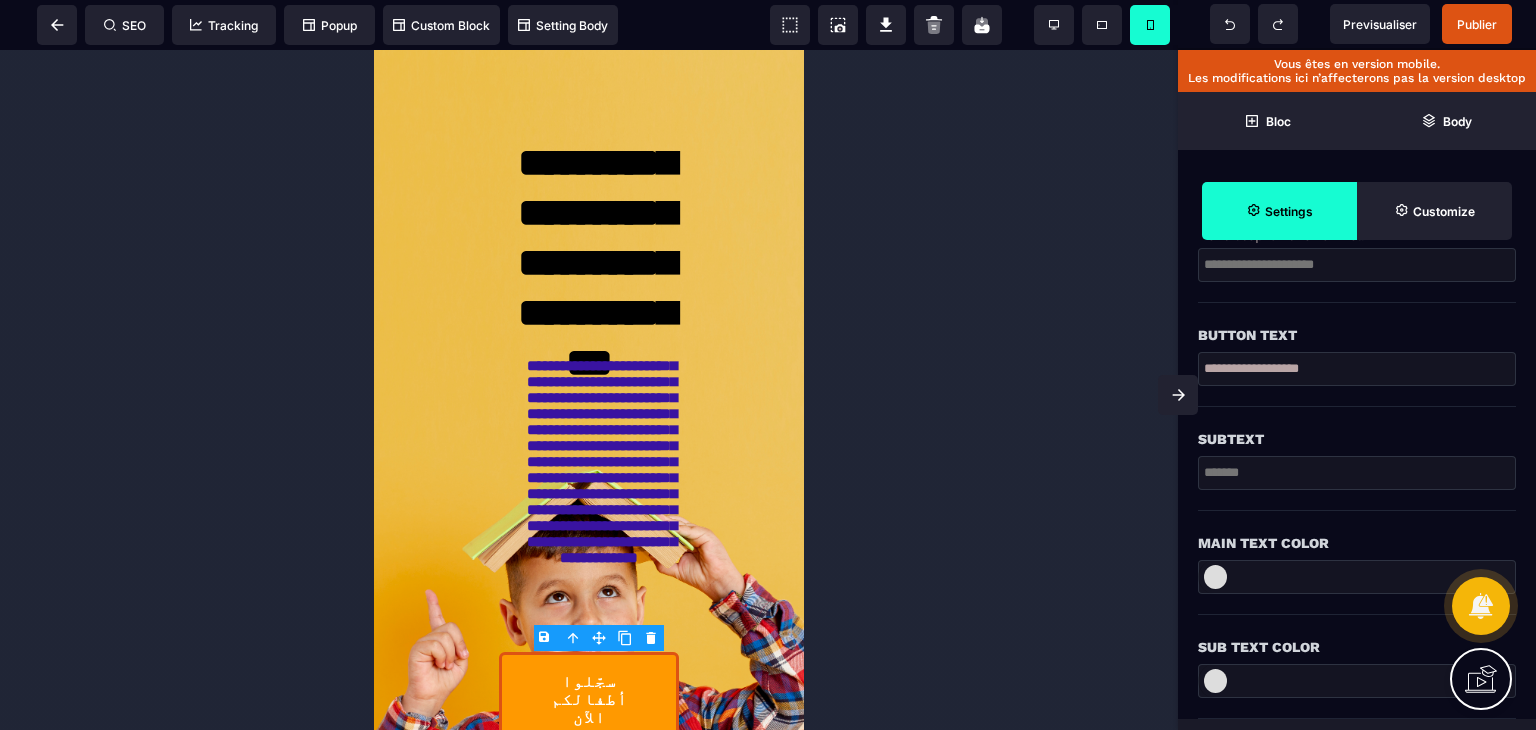 click at bounding box center (589, 390) 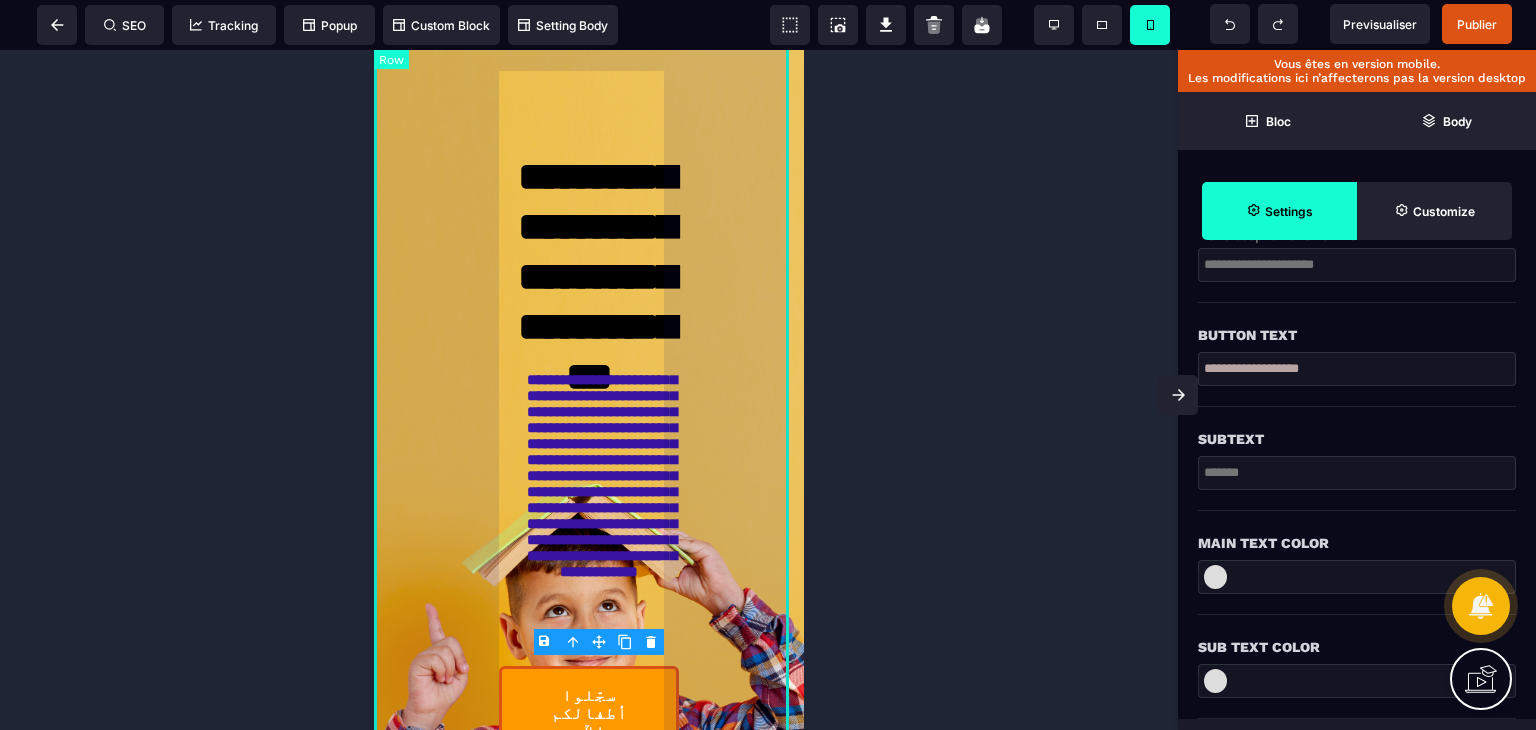 scroll, scrollTop: 0, scrollLeft: 0, axis: both 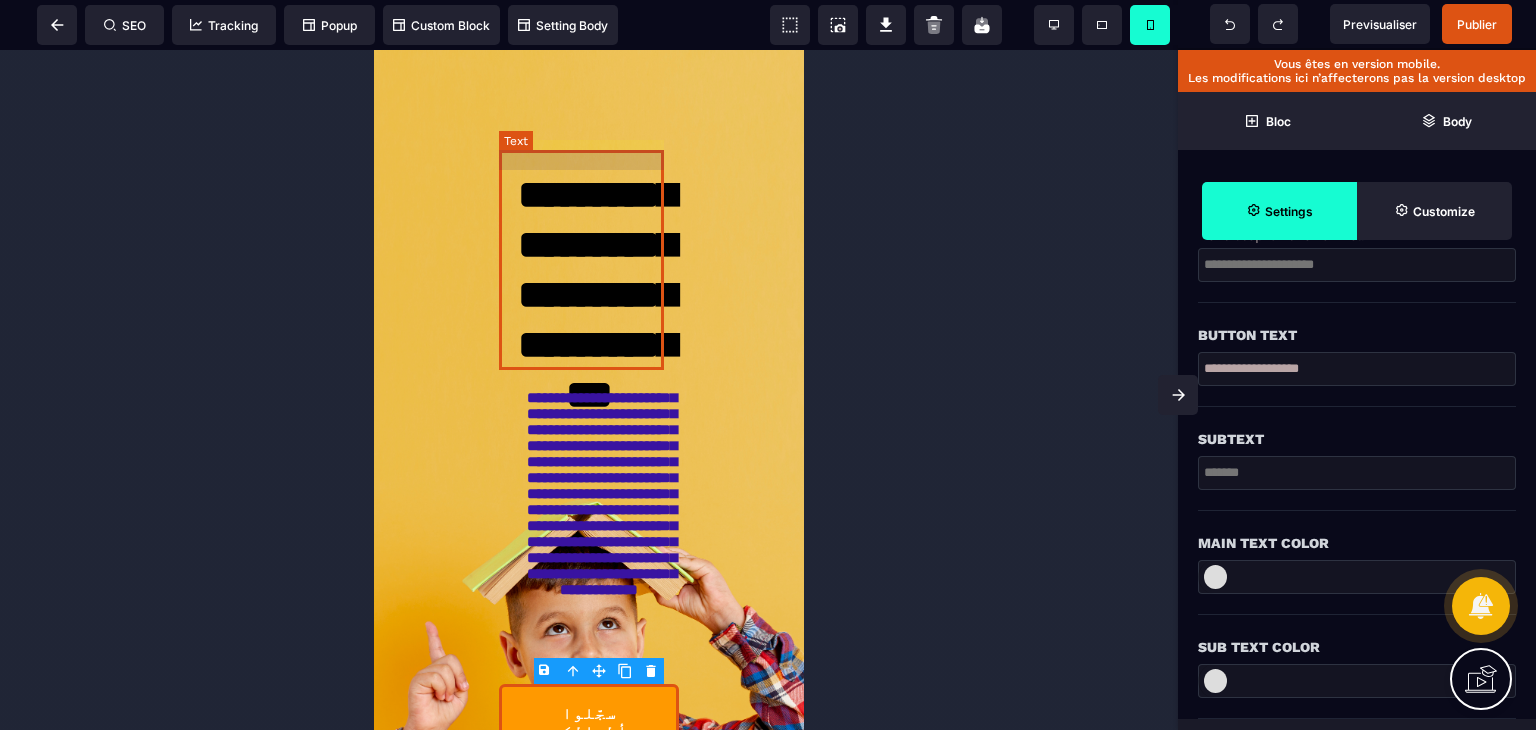 click on "**********" at bounding box center [588, 260] 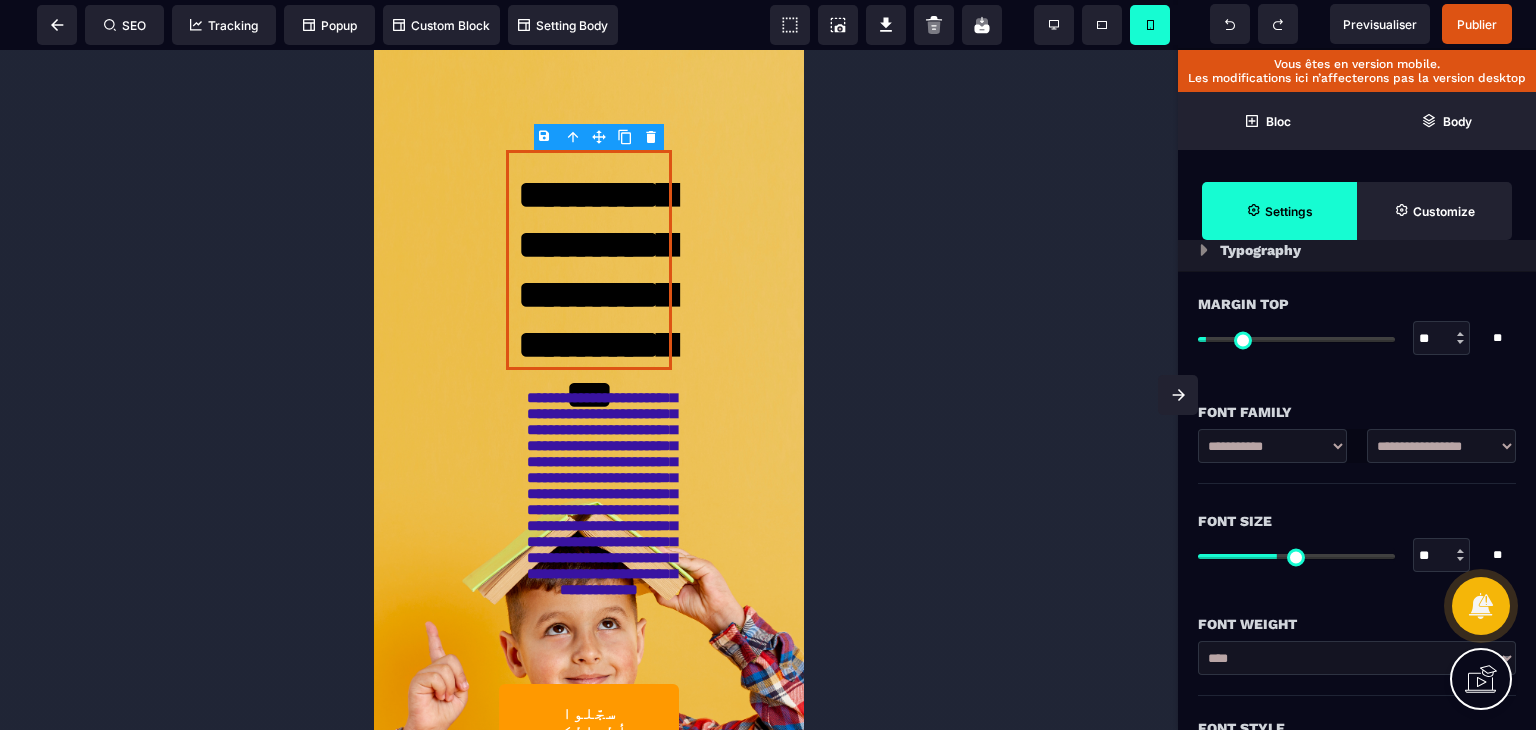 scroll, scrollTop: 100, scrollLeft: 0, axis: vertical 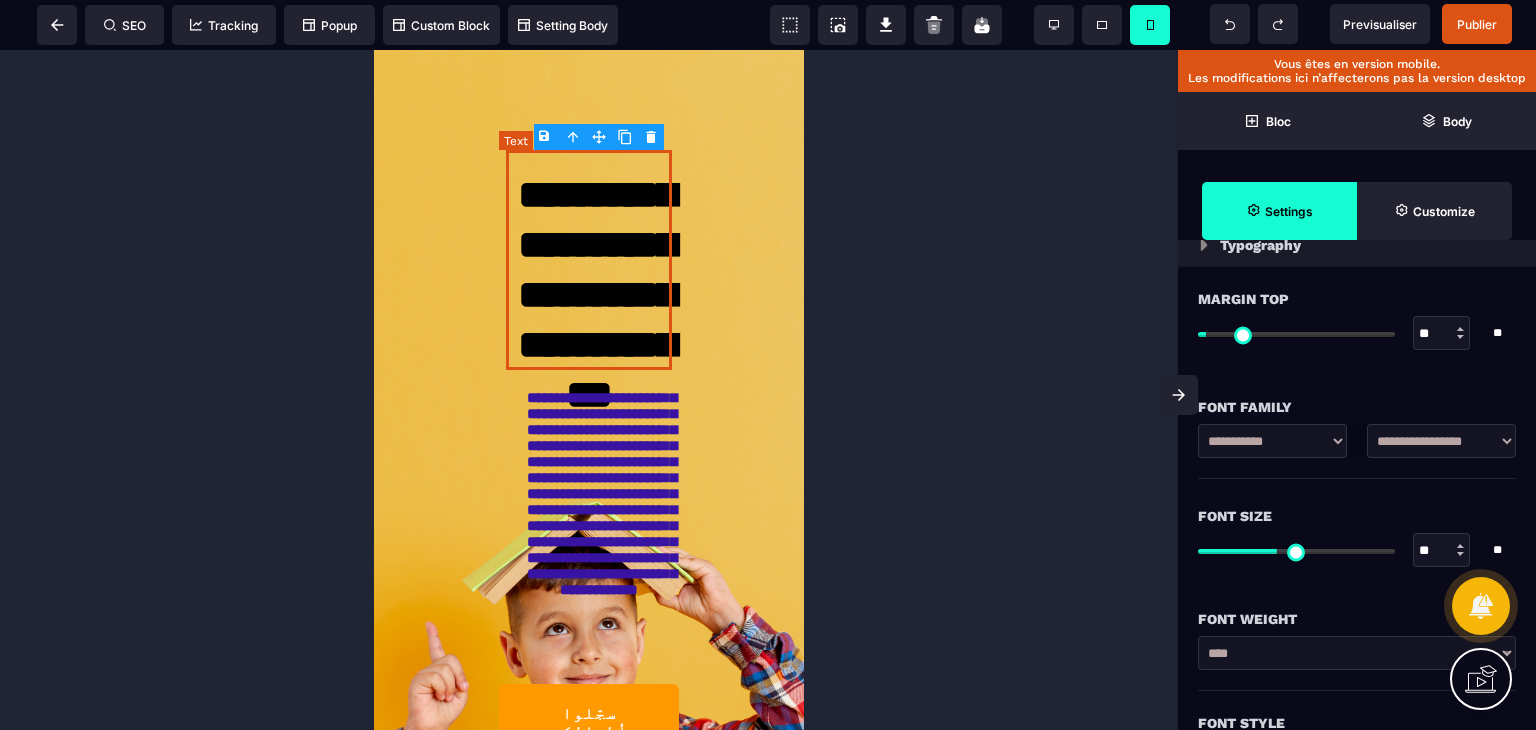click on "**********" at bounding box center (588, 260) 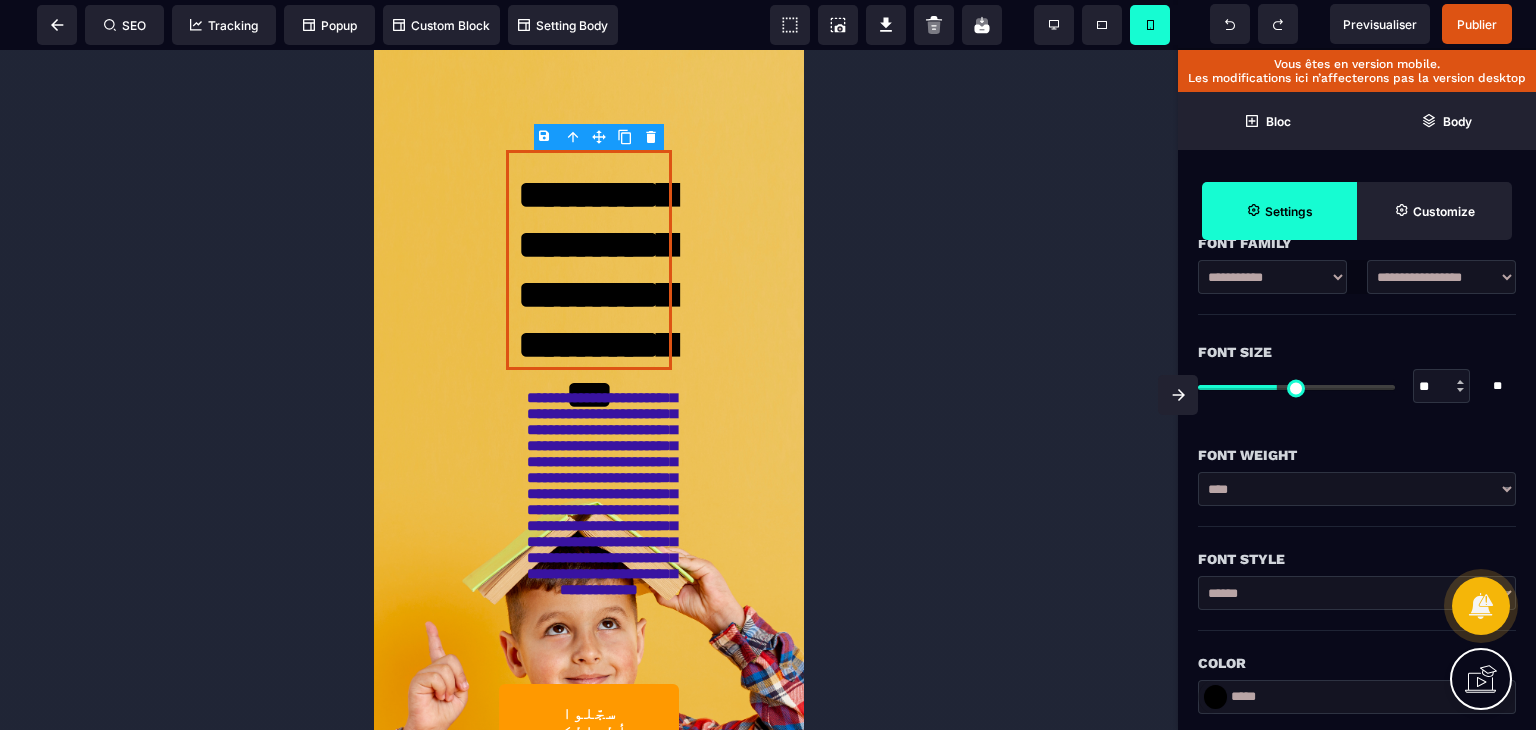 scroll, scrollTop: 300, scrollLeft: 0, axis: vertical 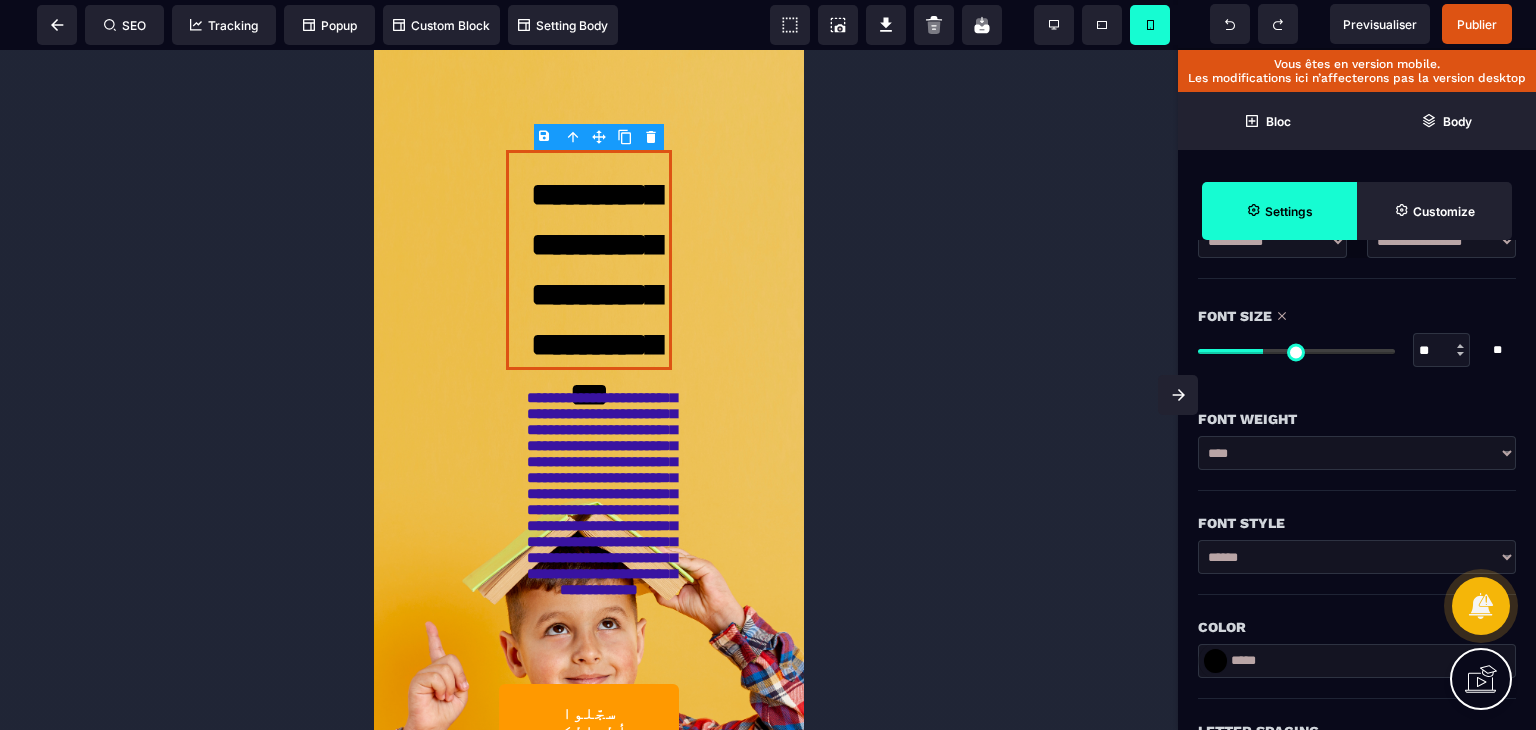 drag, startPoint x: 1276, startPoint y: 345, endPoint x: 1265, endPoint y: 353, distance: 13.601471 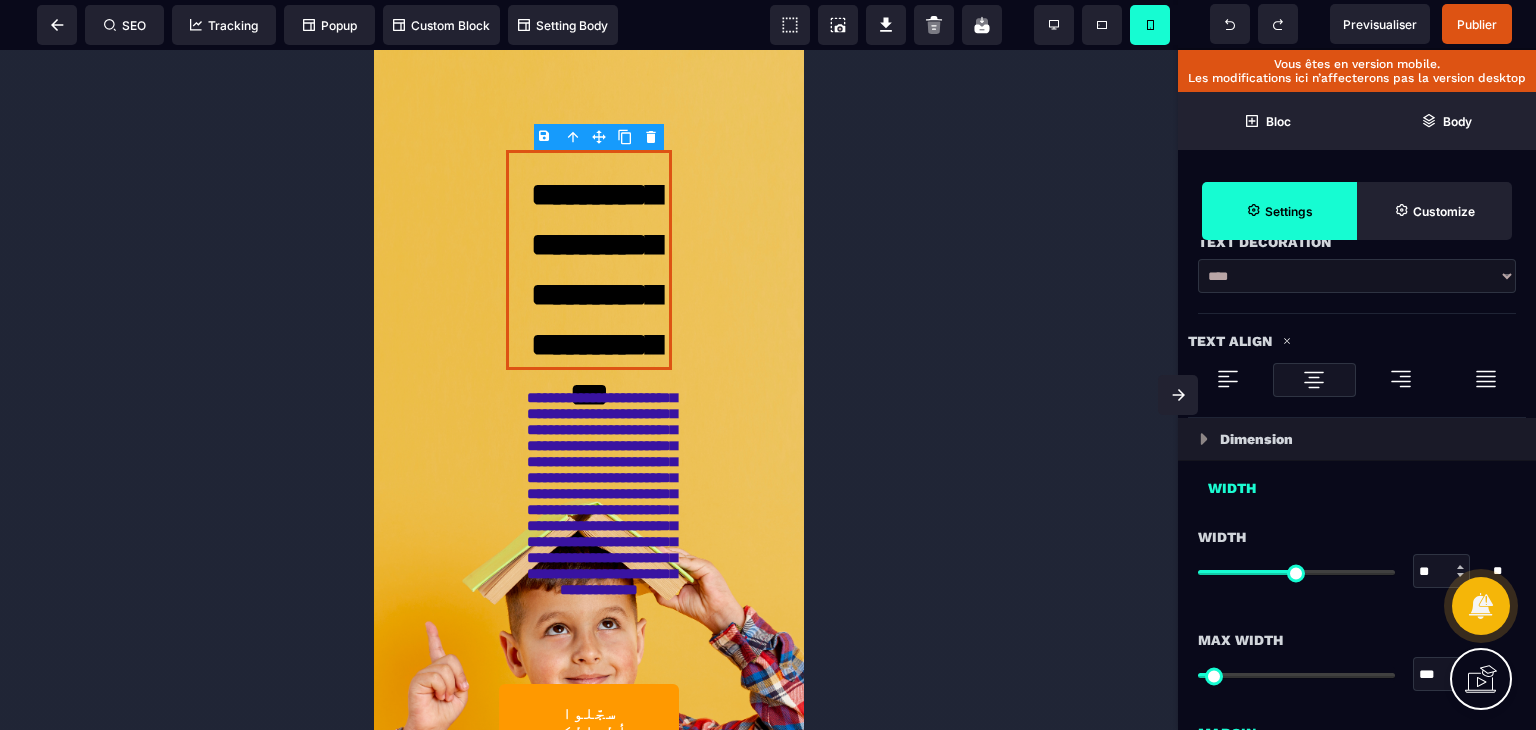 scroll, scrollTop: 1000, scrollLeft: 0, axis: vertical 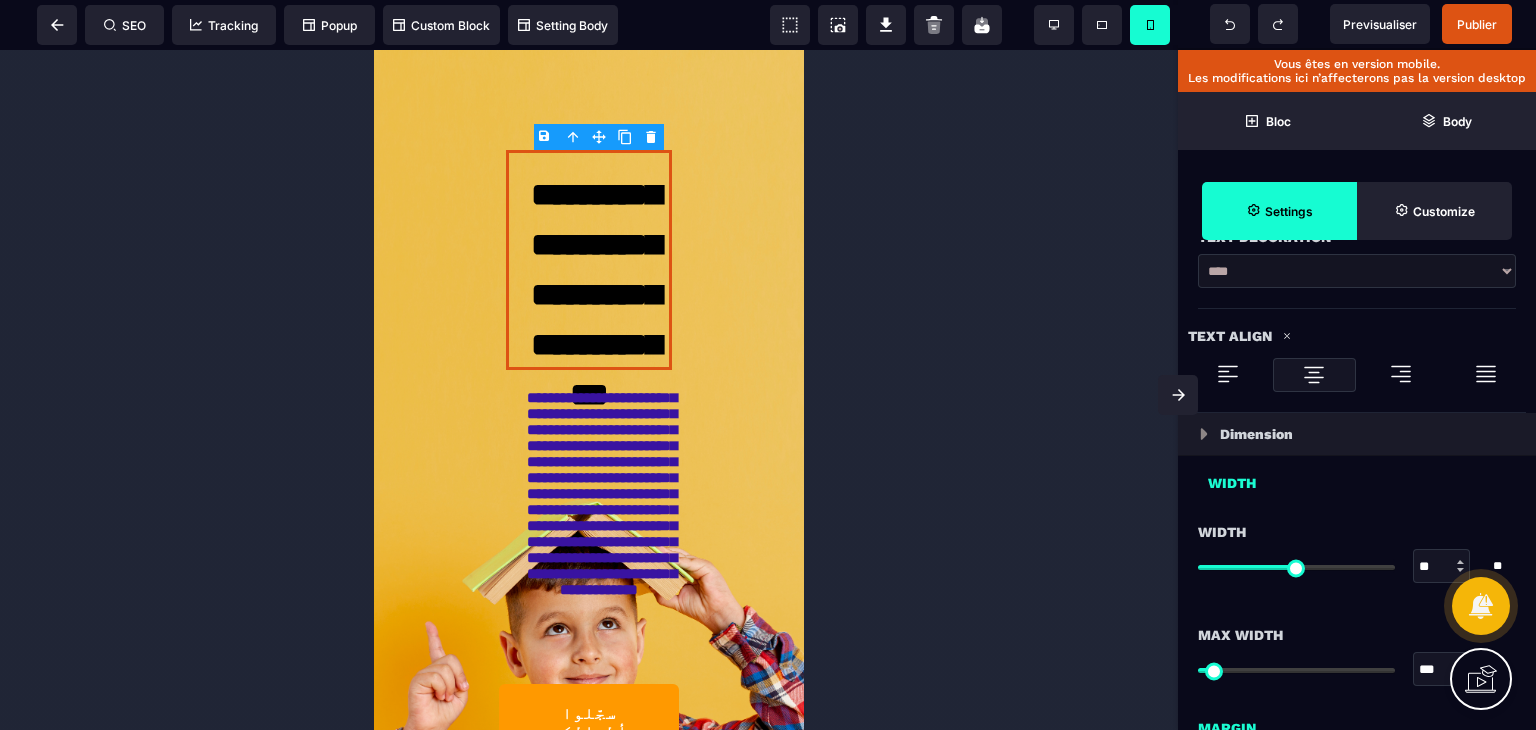 drag, startPoint x: 978, startPoint y: 331, endPoint x: 966, endPoint y: 334, distance: 12.369317 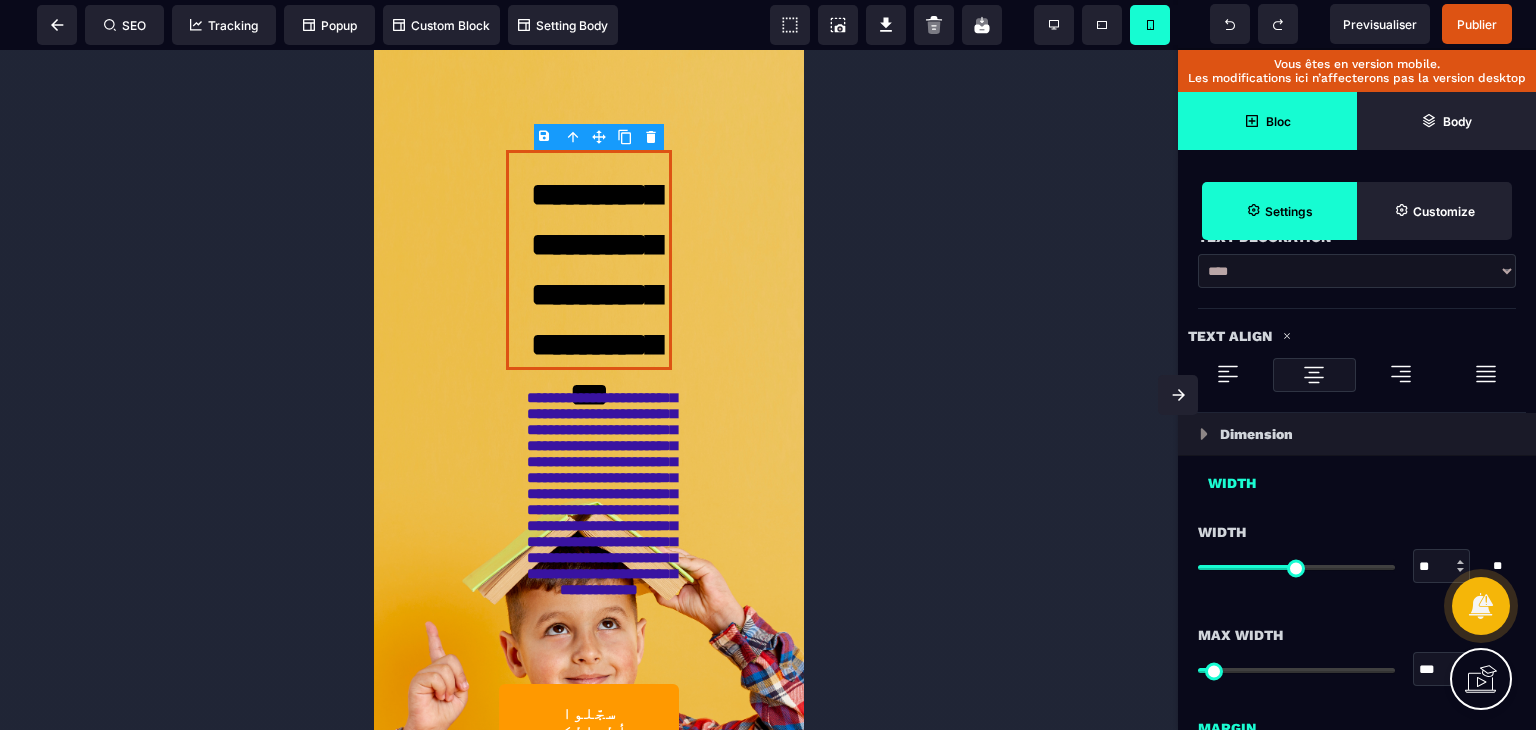 click on "Bloc" at bounding box center [1267, 121] 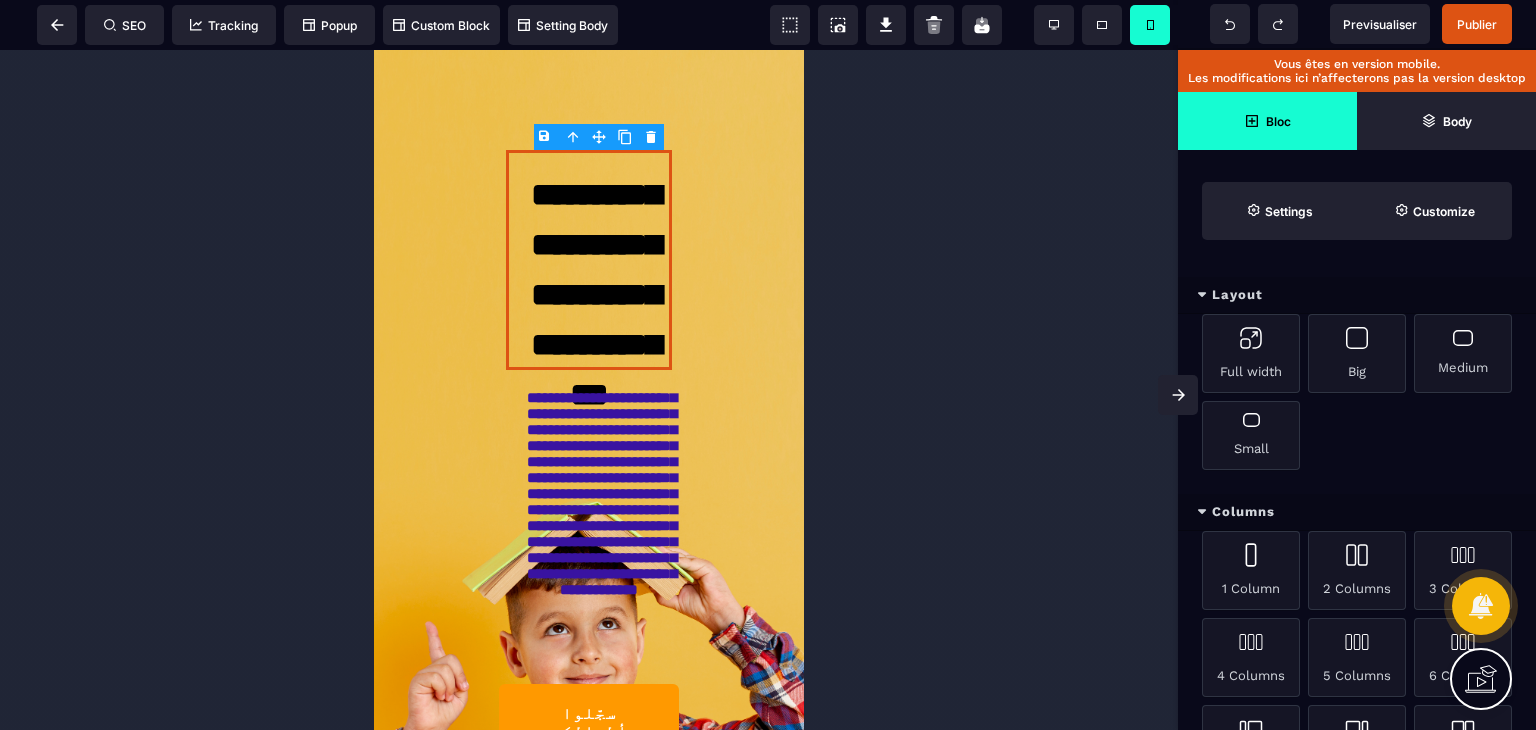 scroll, scrollTop: 0, scrollLeft: 0, axis: both 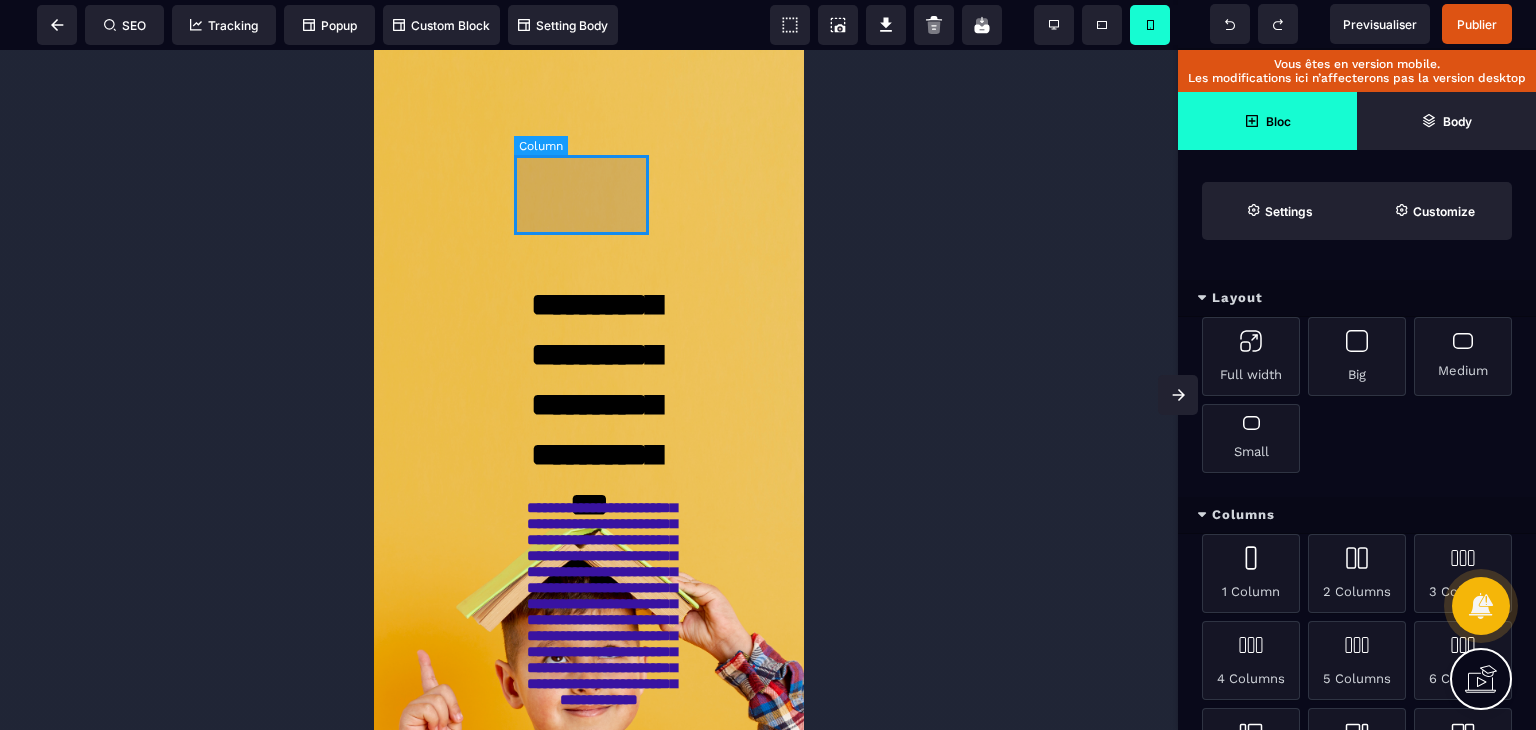 click at bounding box center (589, 195) 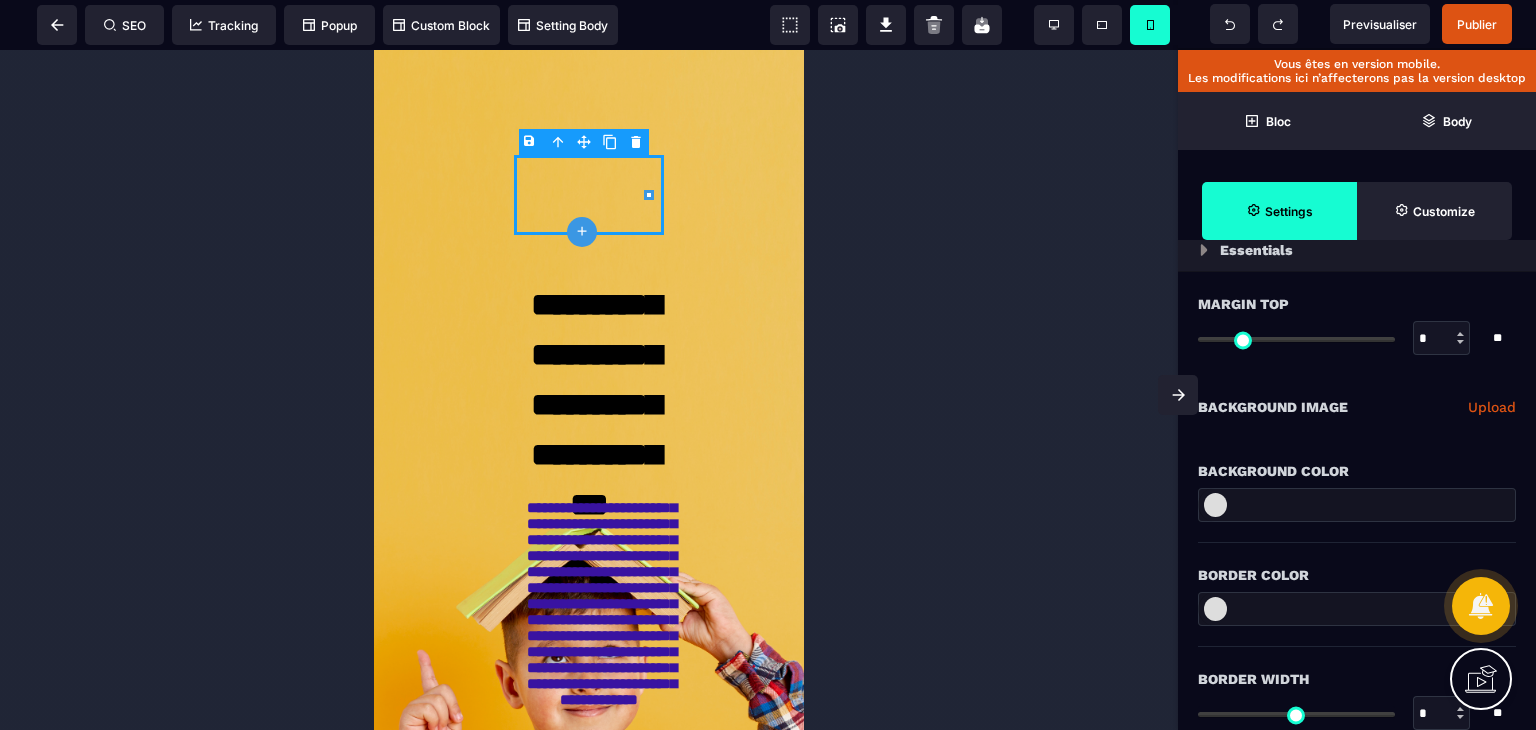 scroll, scrollTop: 100, scrollLeft: 0, axis: vertical 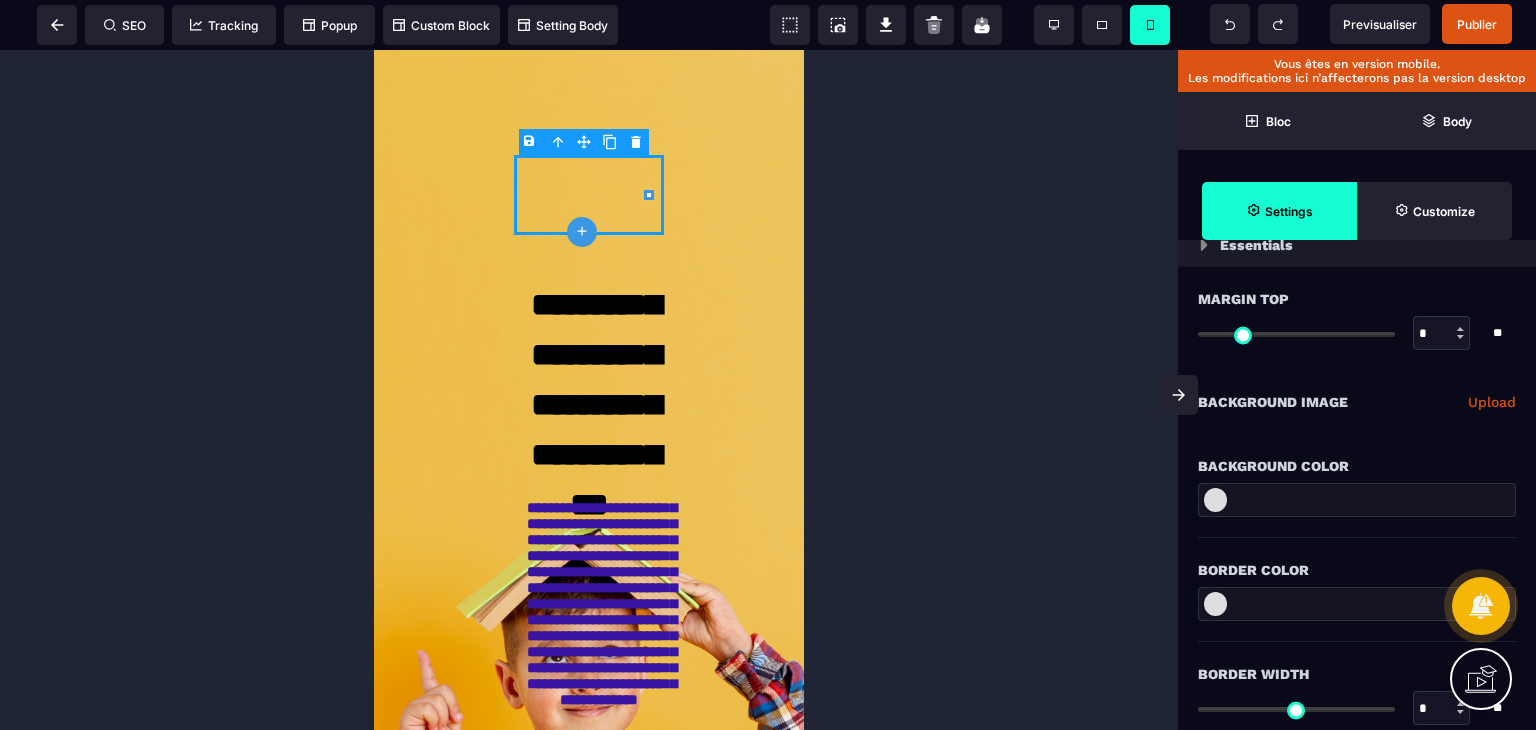 click on "Upload" at bounding box center [1492, 402] 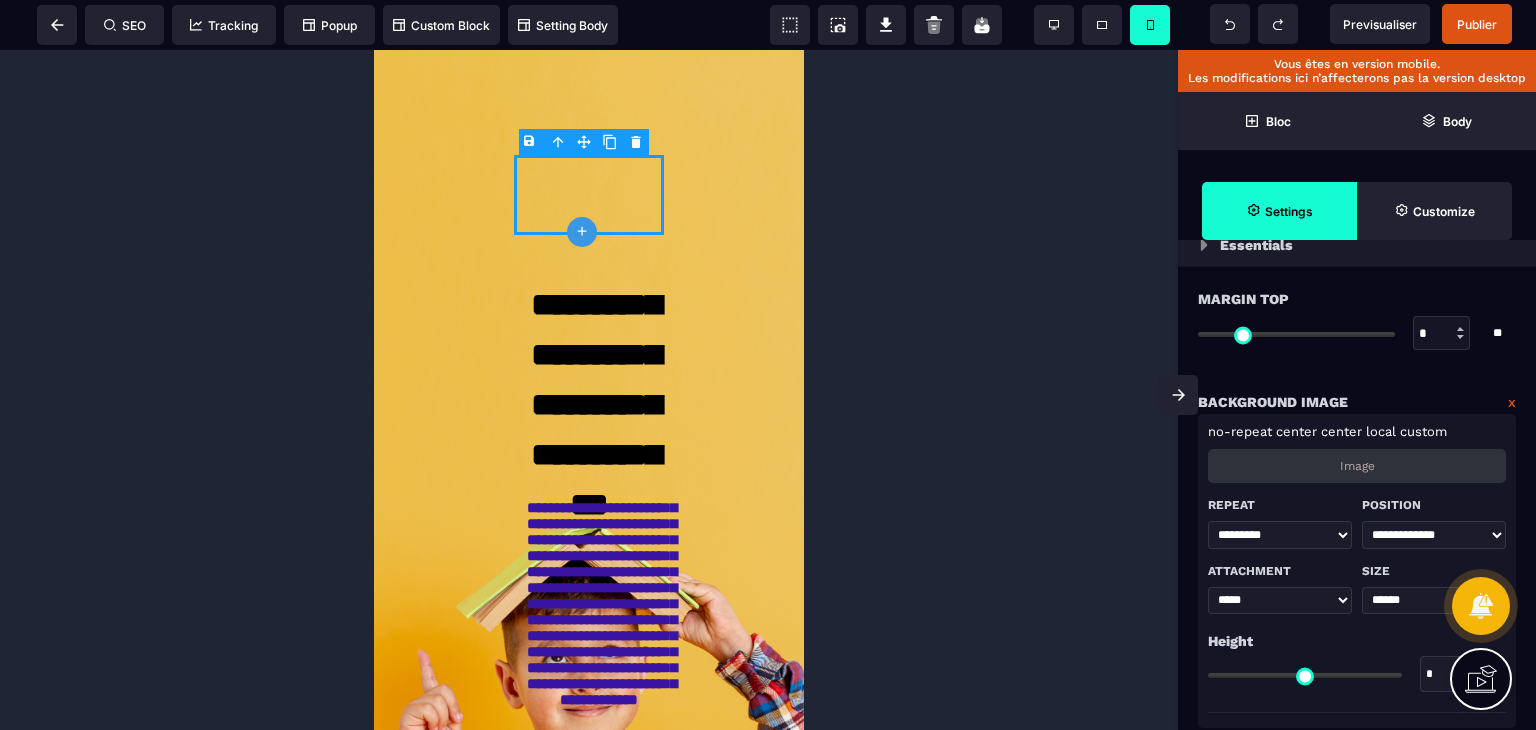 click on "Image" at bounding box center [1357, 466] 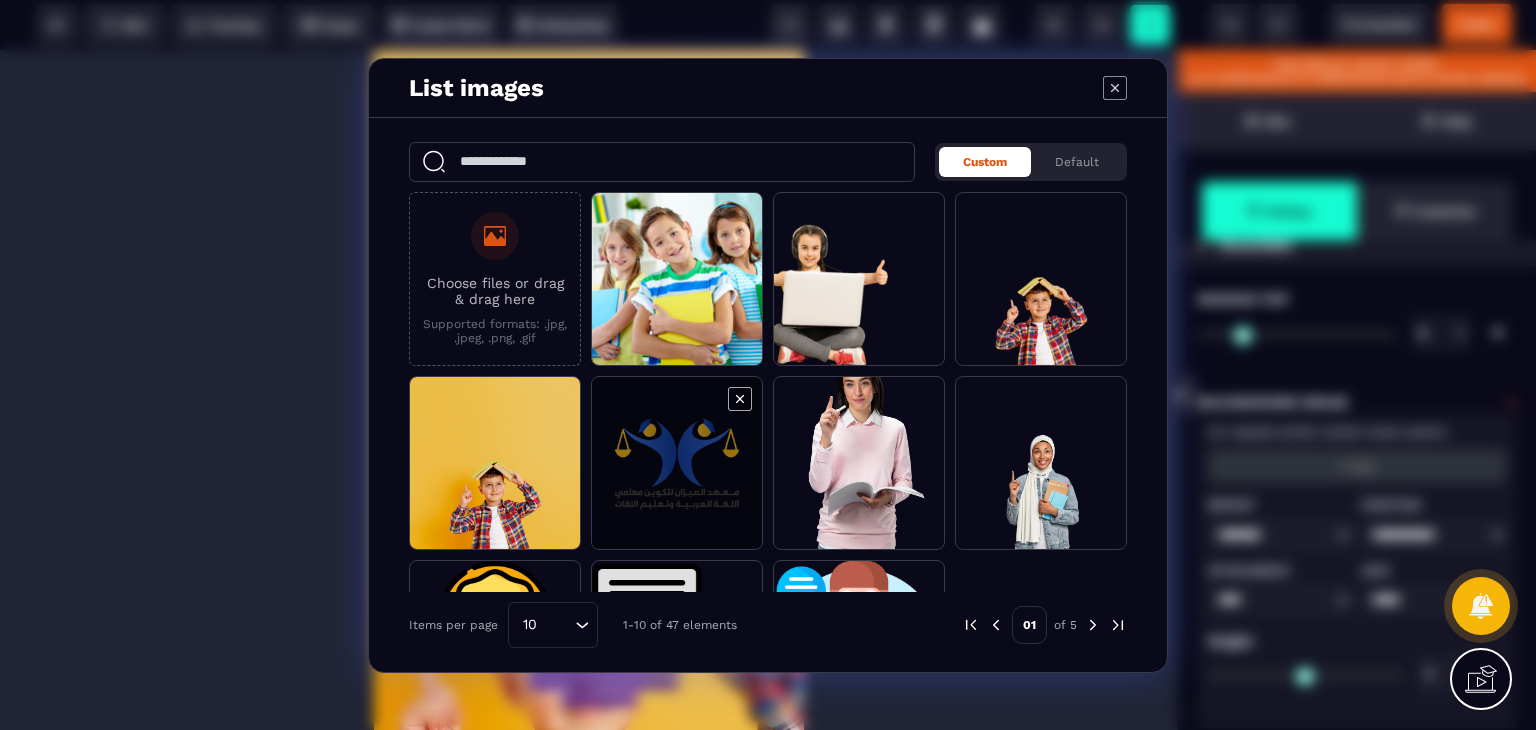 click at bounding box center [677, 464] 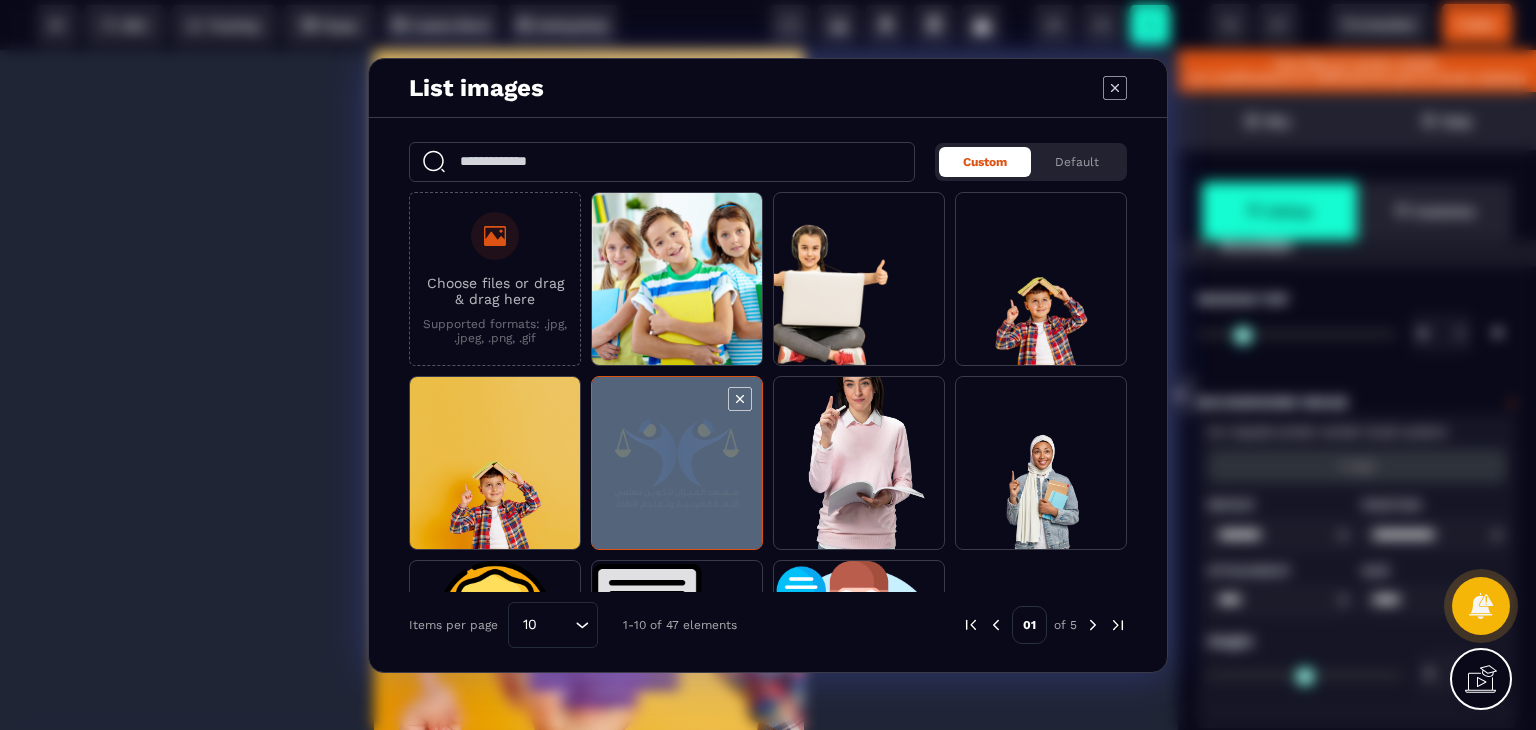 click at bounding box center (677, 464) 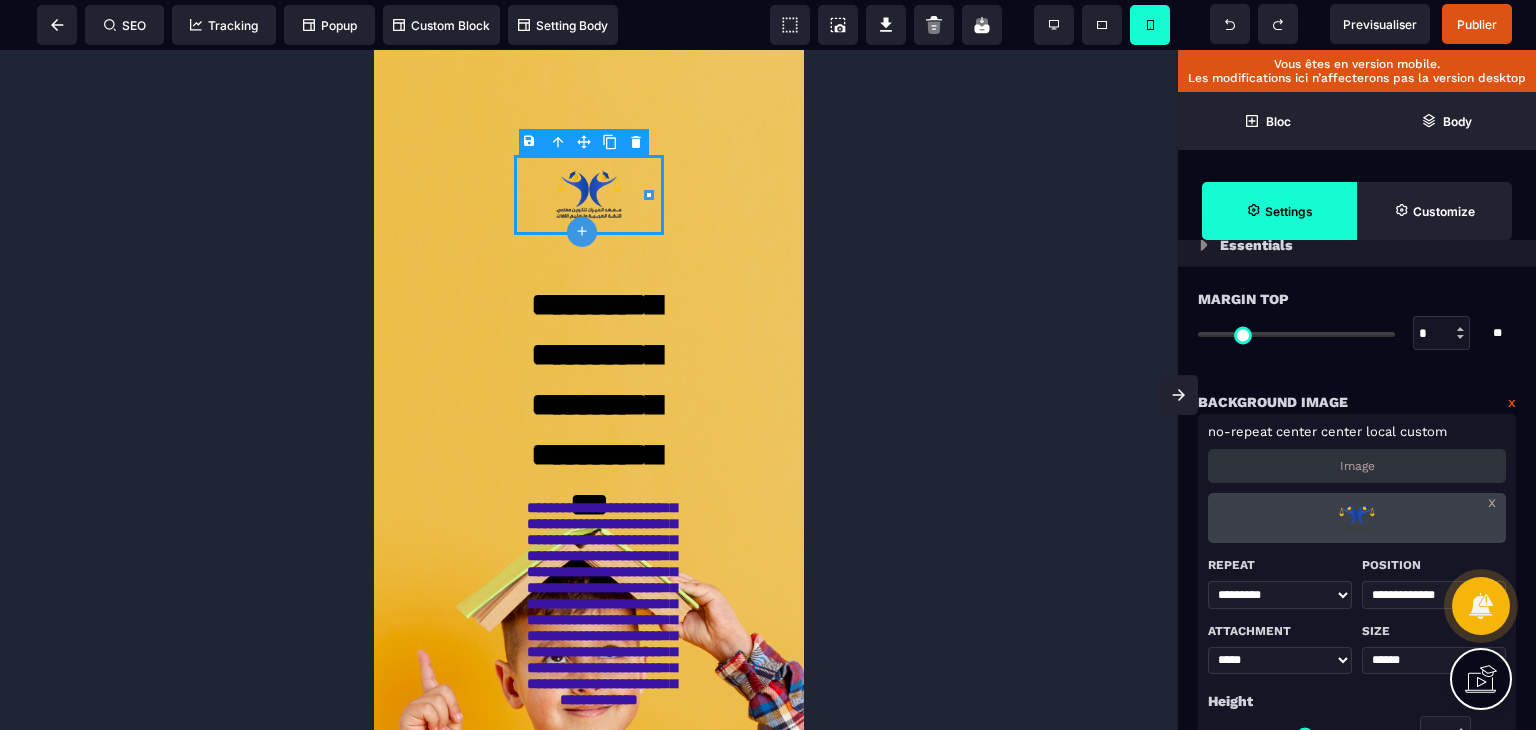click at bounding box center (589, 390) 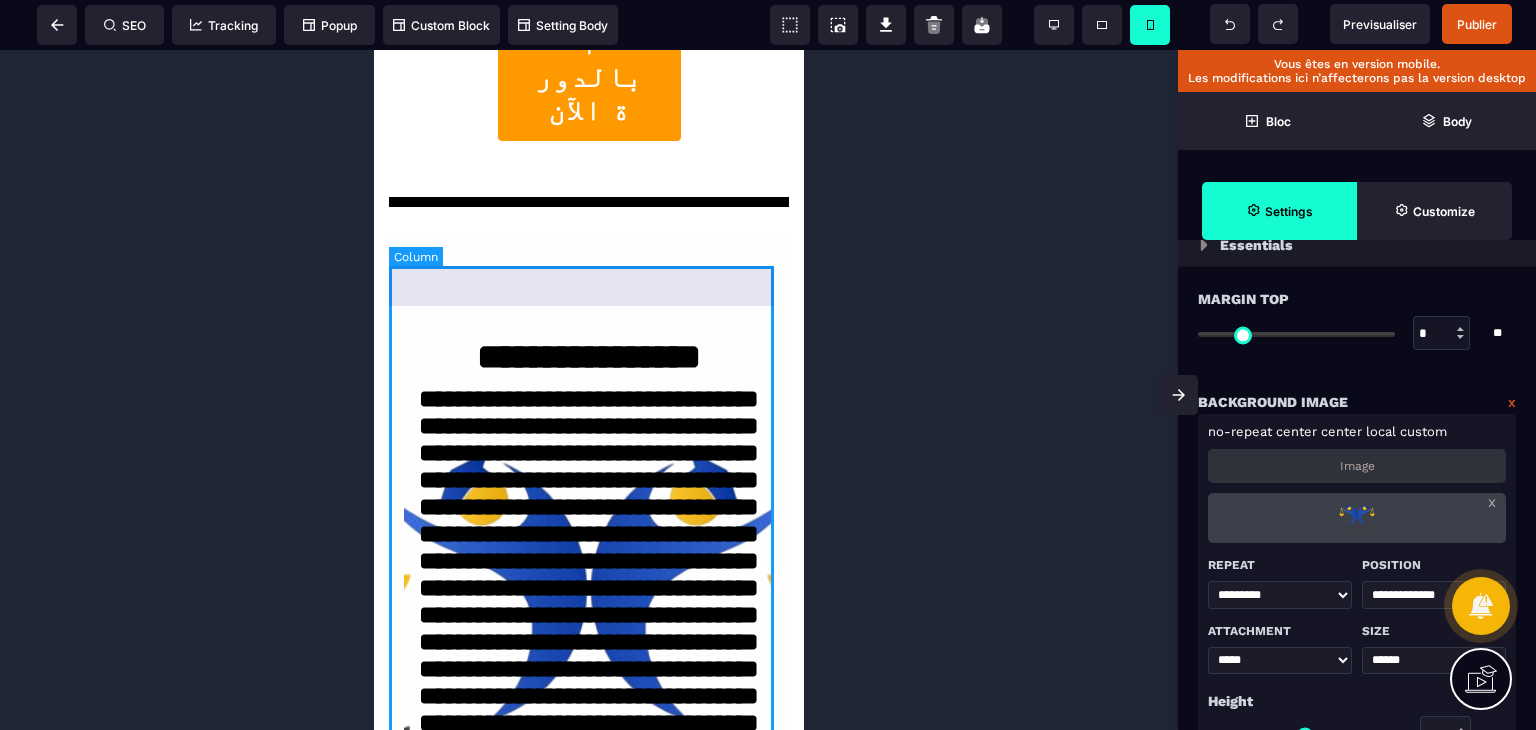 scroll, scrollTop: 2463, scrollLeft: 0, axis: vertical 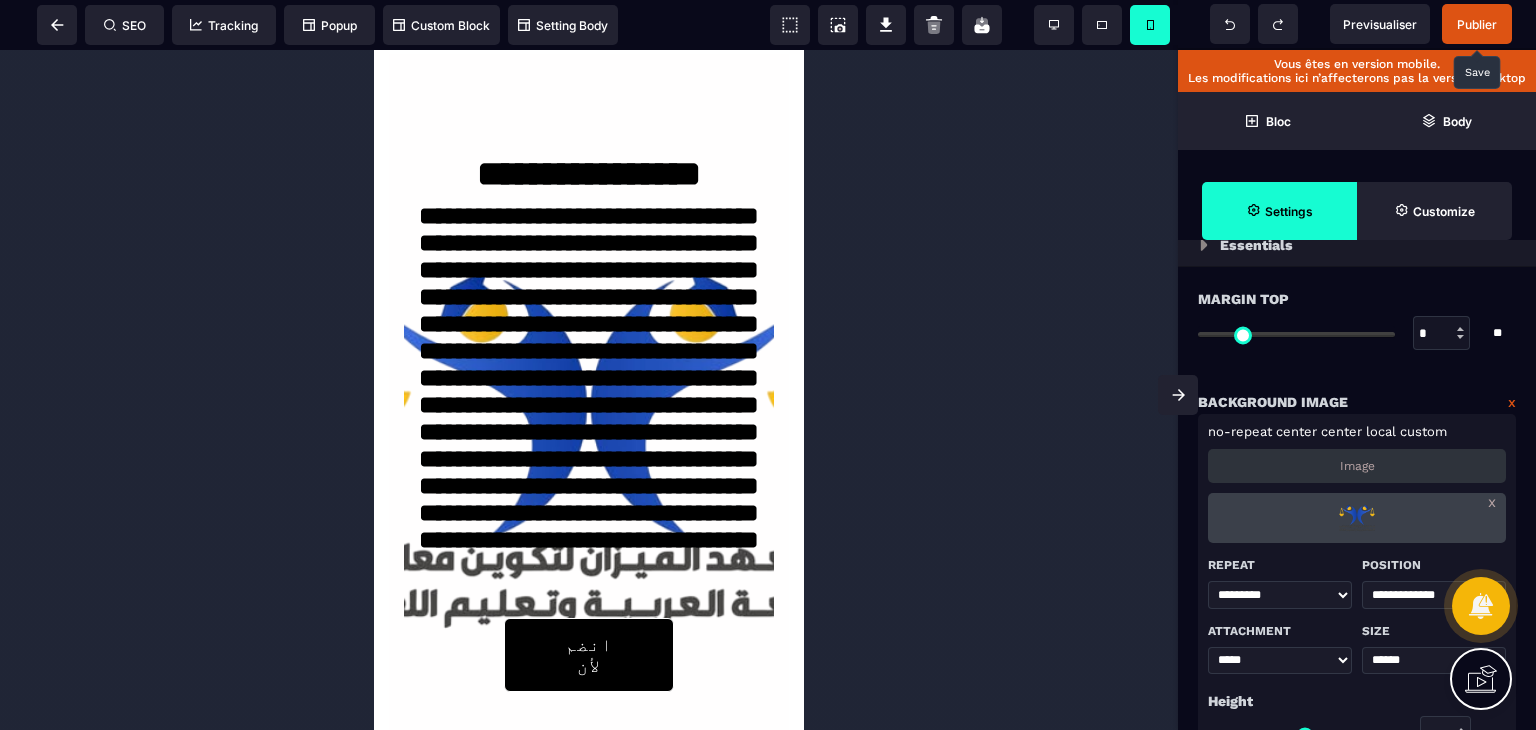 click on "Publier" at bounding box center [1477, 24] 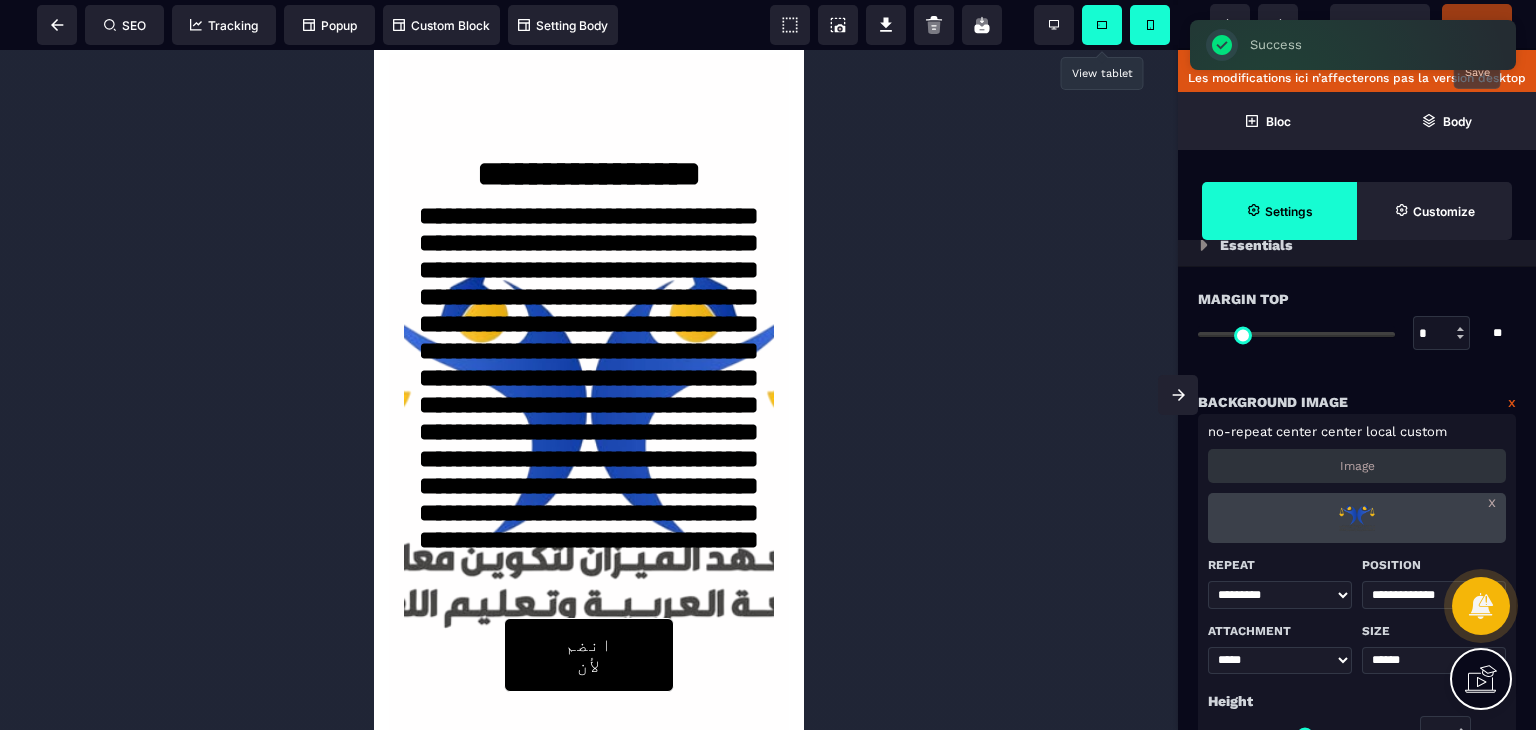 click at bounding box center [1102, 25] 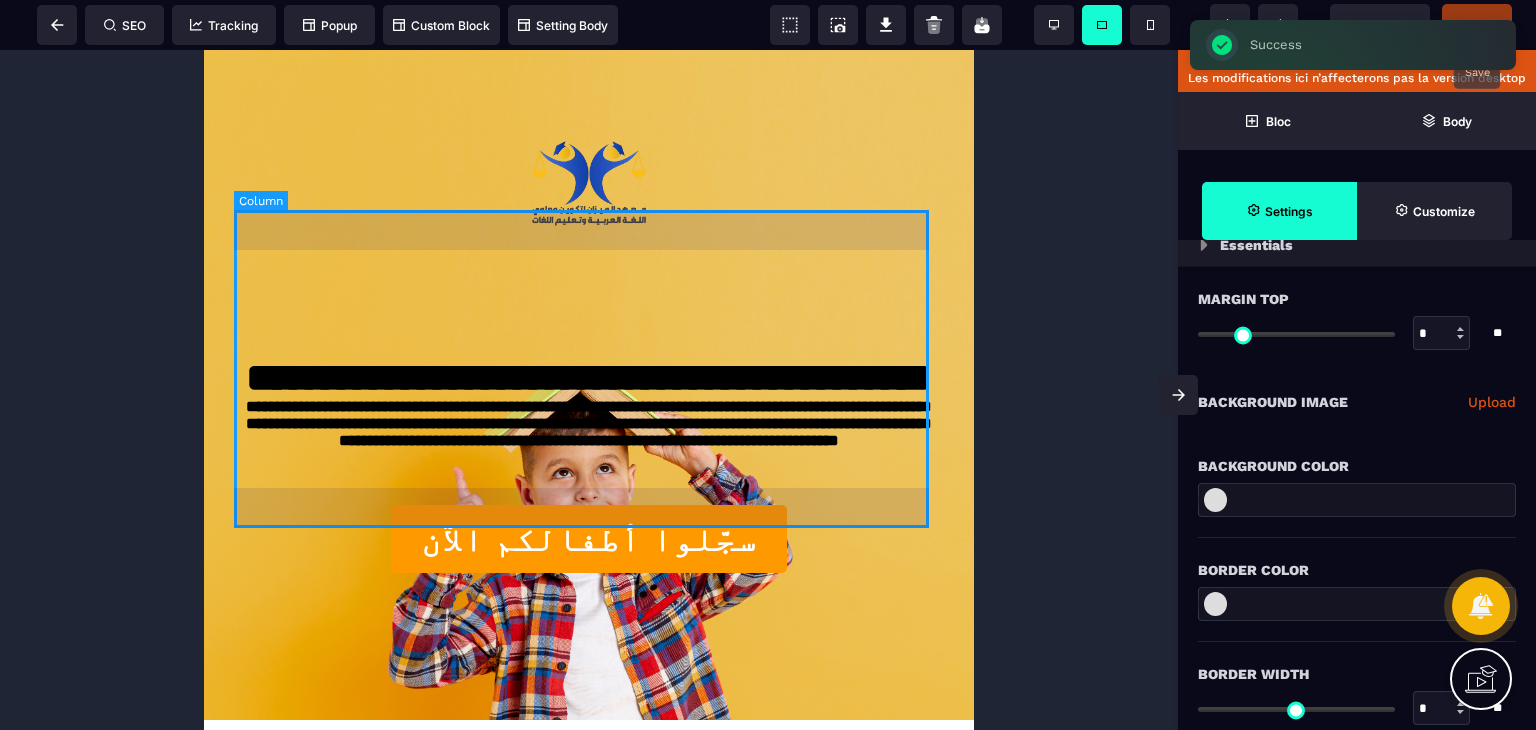 scroll, scrollTop: 0, scrollLeft: 0, axis: both 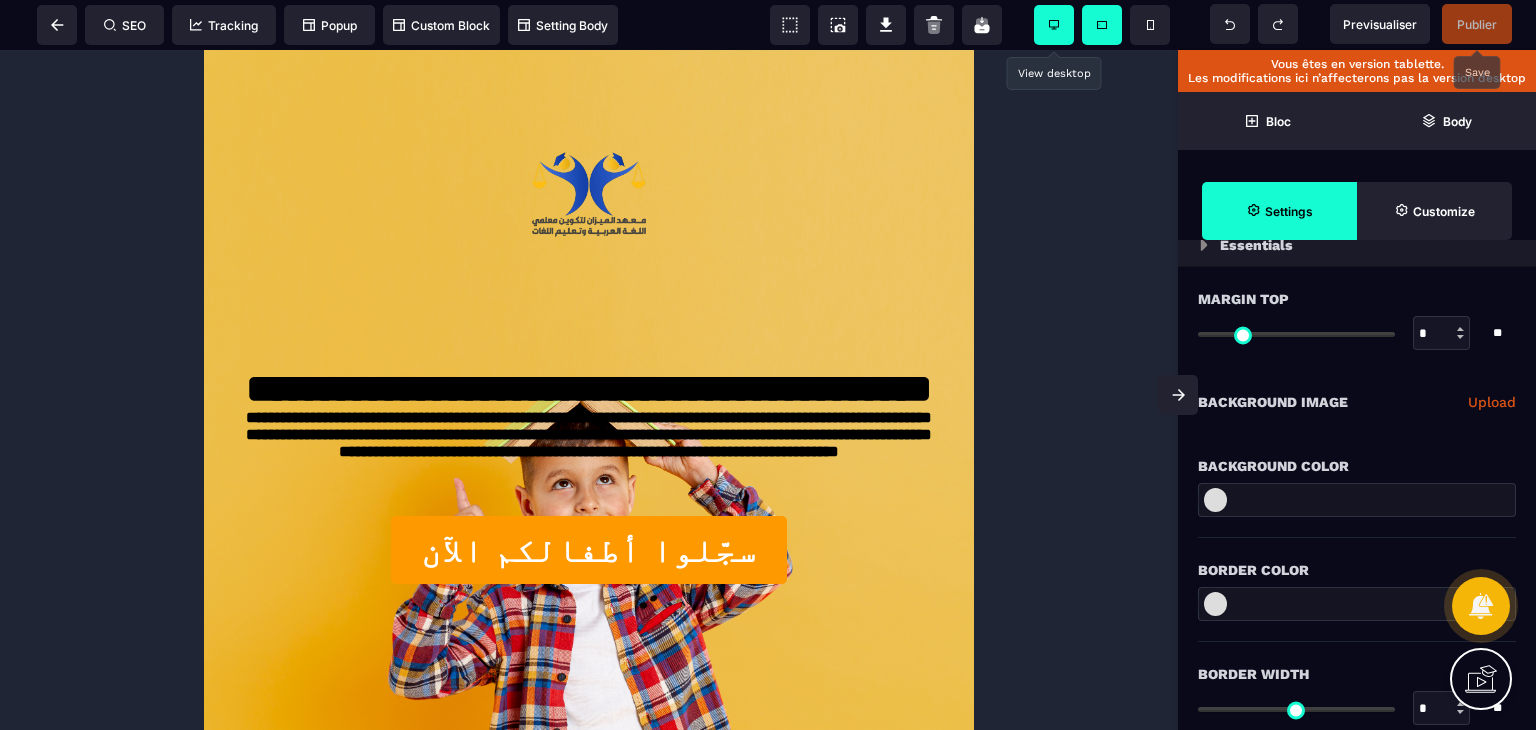 click at bounding box center [1054, 25] 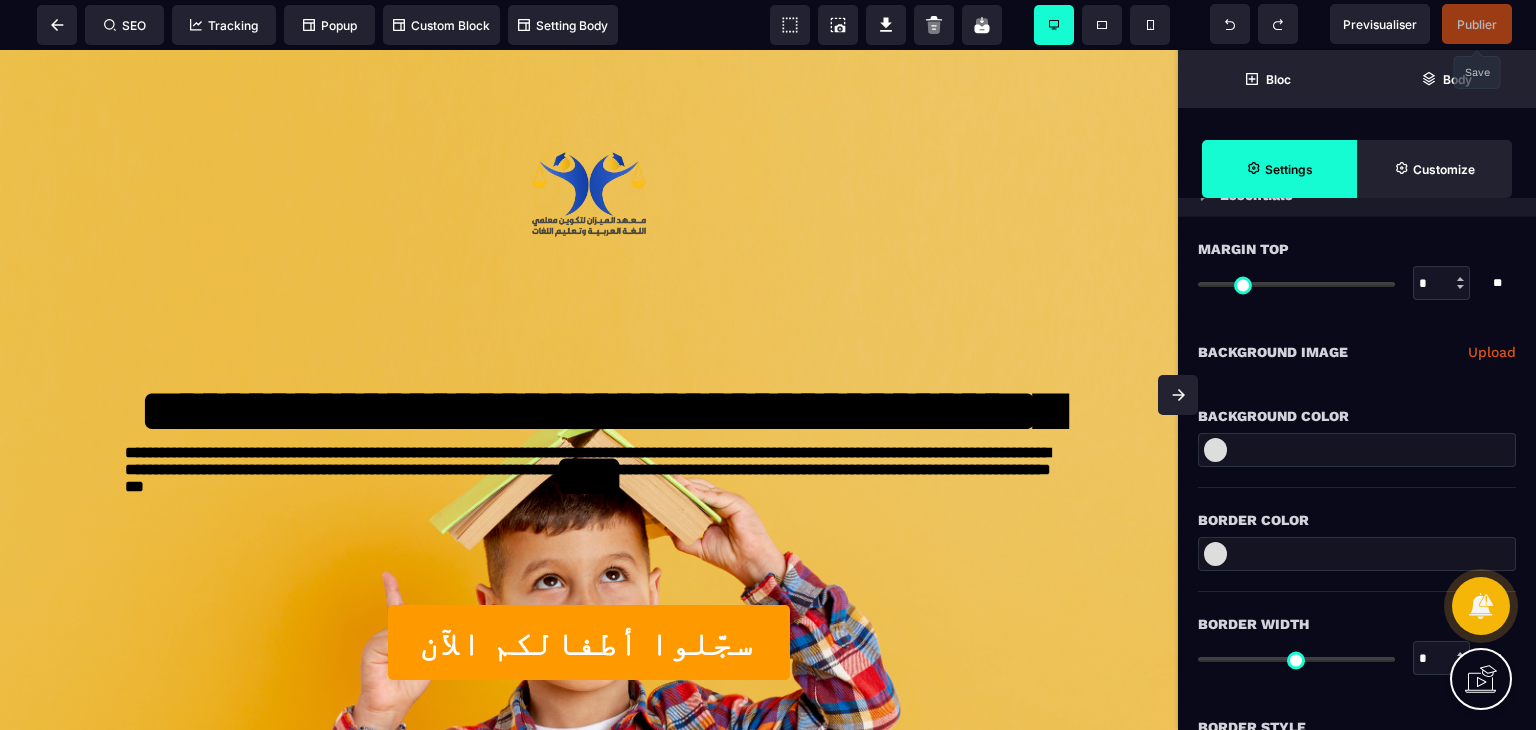 click on "Publier" at bounding box center [1477, 24] 